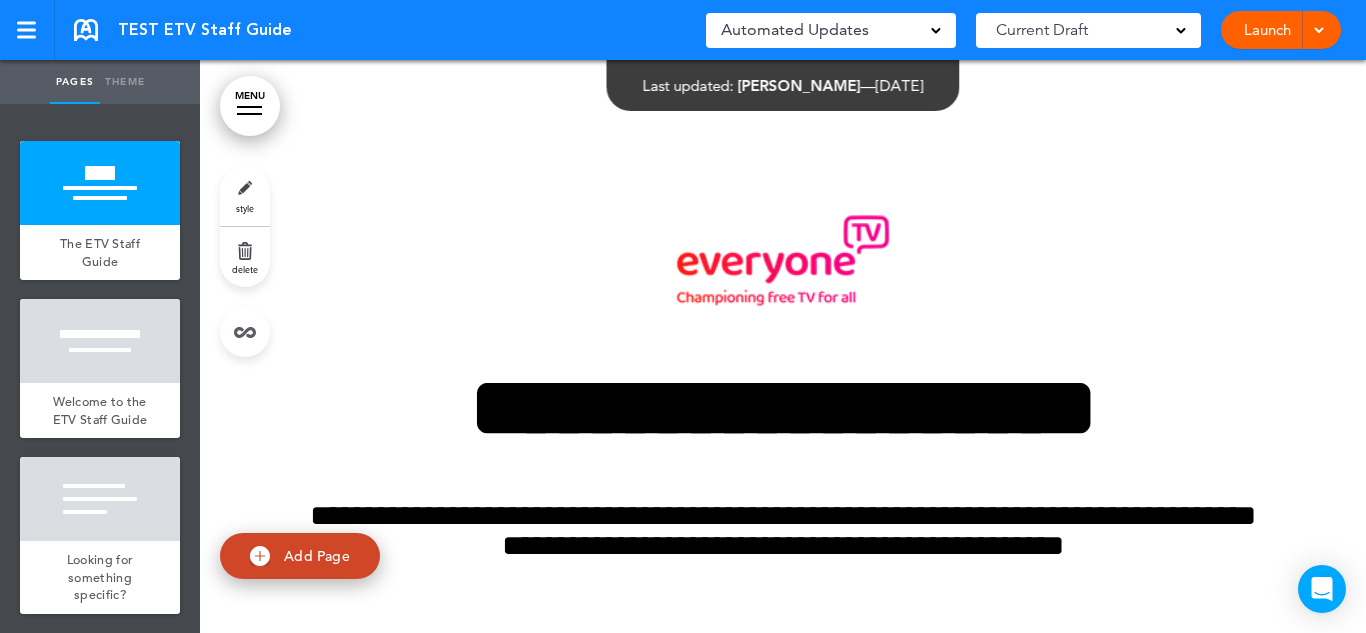 scroll, scrollTop: 0, scrollLeft: 0, axis: both 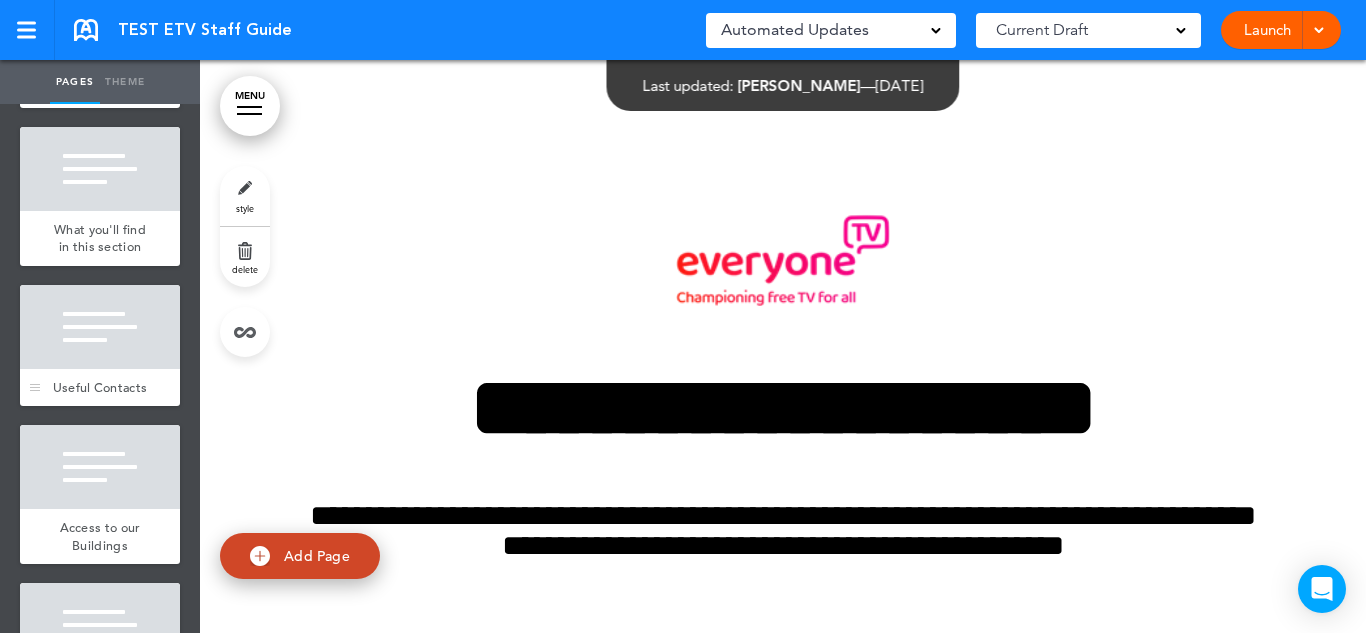 click on "Access to our Buildings" at bounding box center [100, 536] 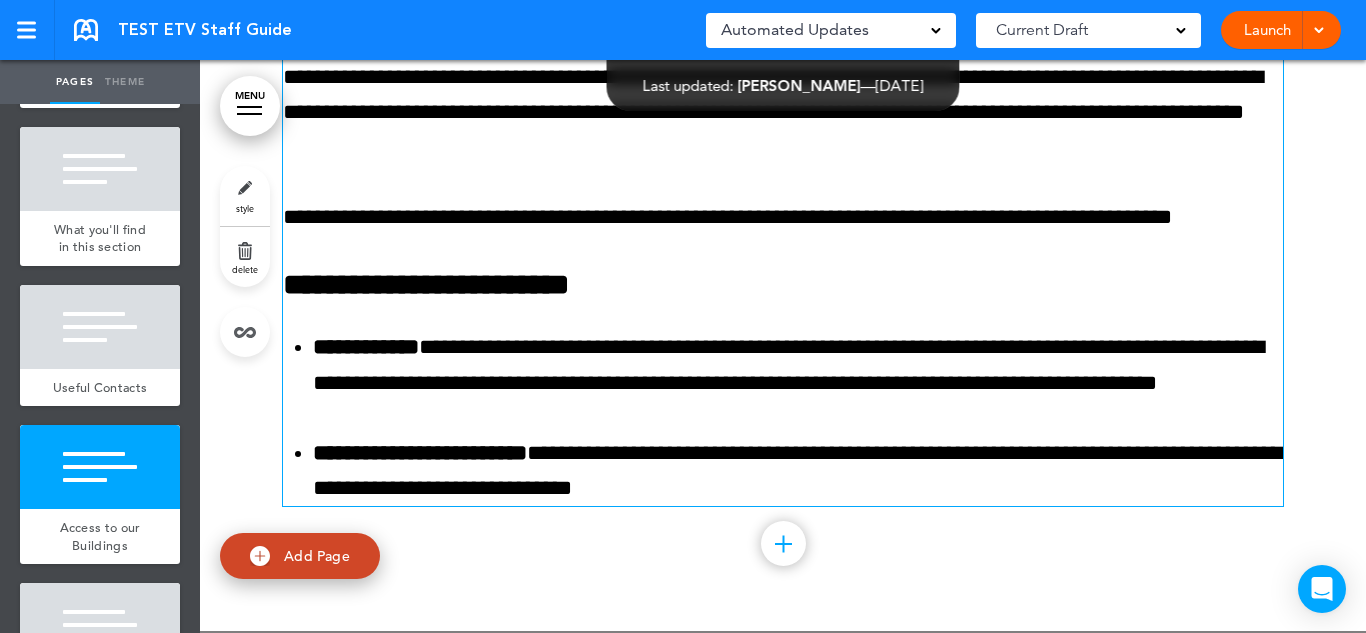 scroll, scrollTop: 21110, scrollLeft: 0, axis: vertical 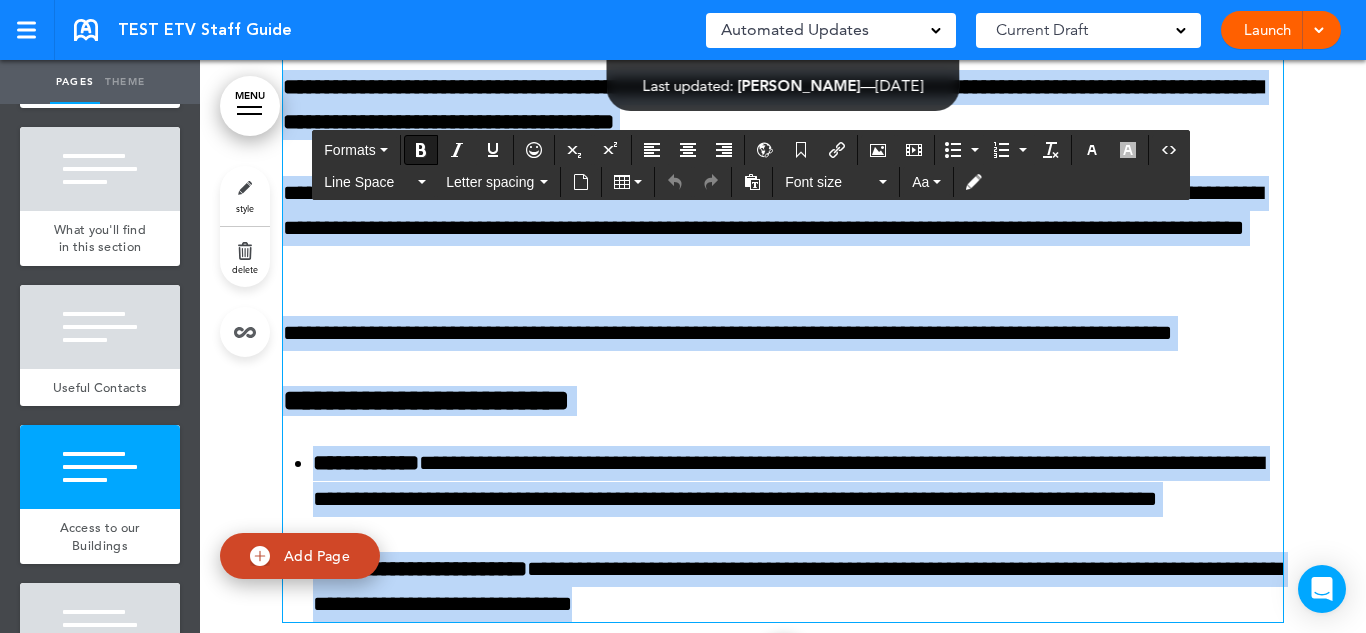 drag, startPoint x: 741, startPoint y: 519, endPoint x: 293, endPoint y: 161, distance: 573.47015 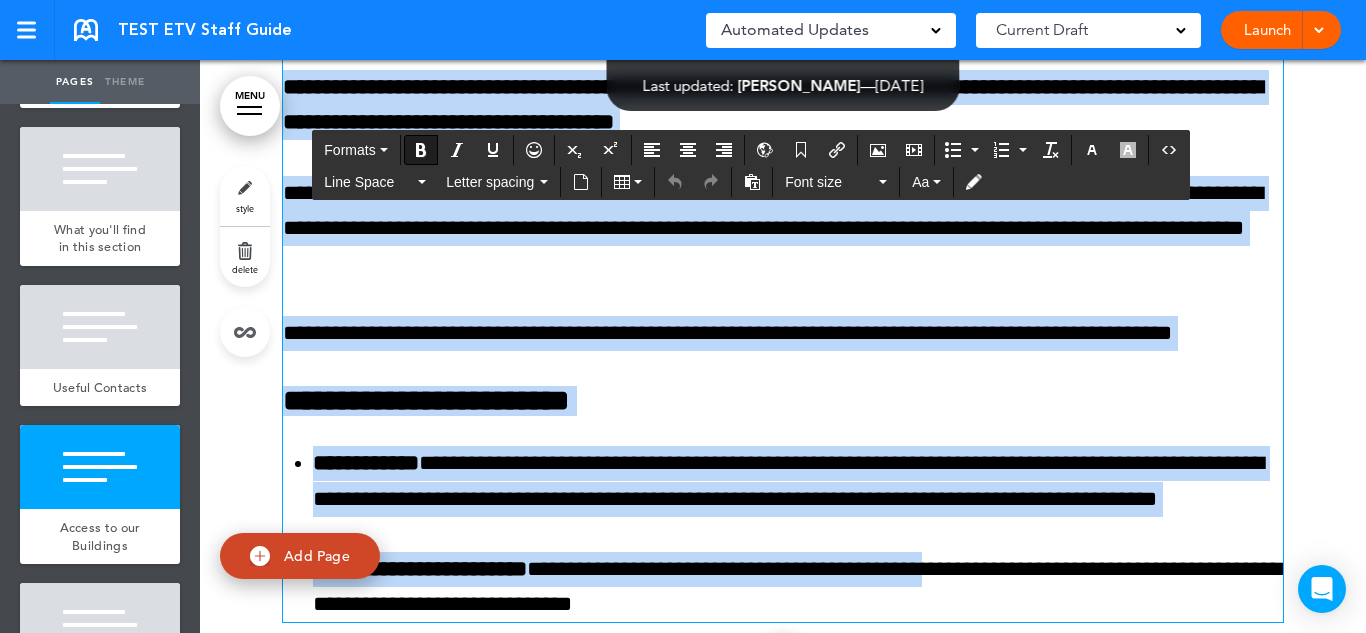 drag, startPoint x: 289, startPoint y: 144, endPoint x: 1005, endPoint y: 638, distance: 869.88043 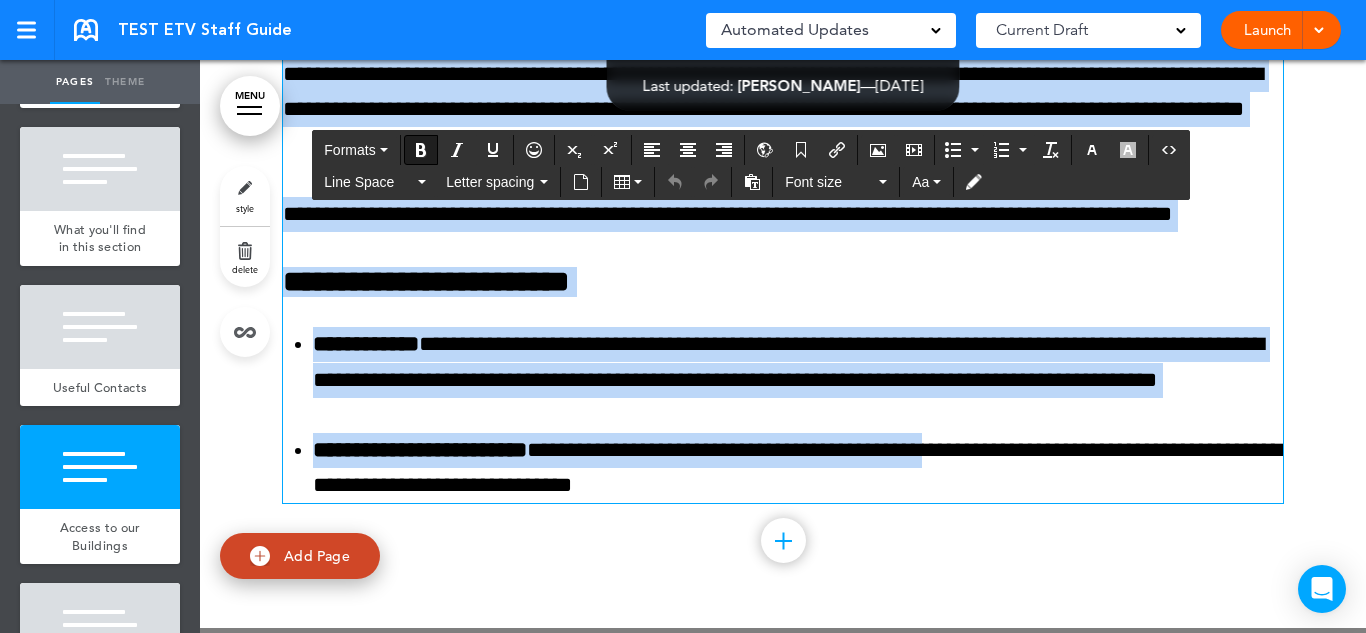 scroll, scrollTop: 21085, scrollLeft: 0, axis: vertical 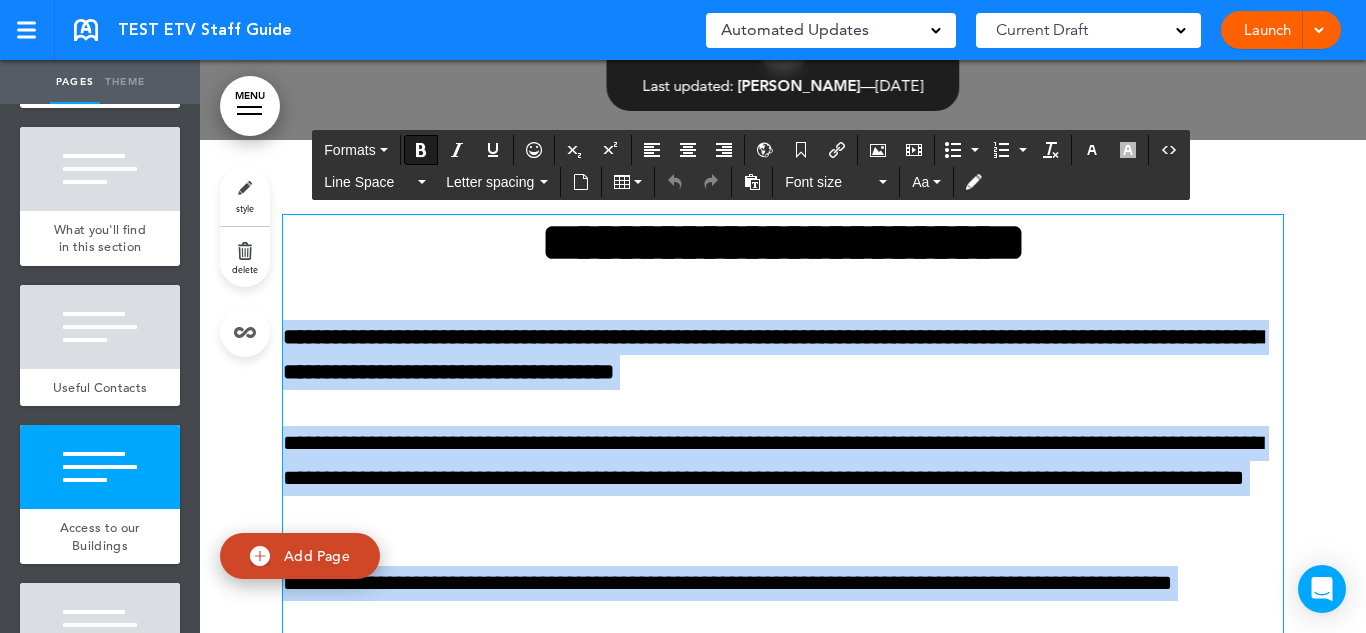 drag, startPoint x: 721, startPoint y: 551, endPoint x: 291, endPoint y: 397, distance: 456.745 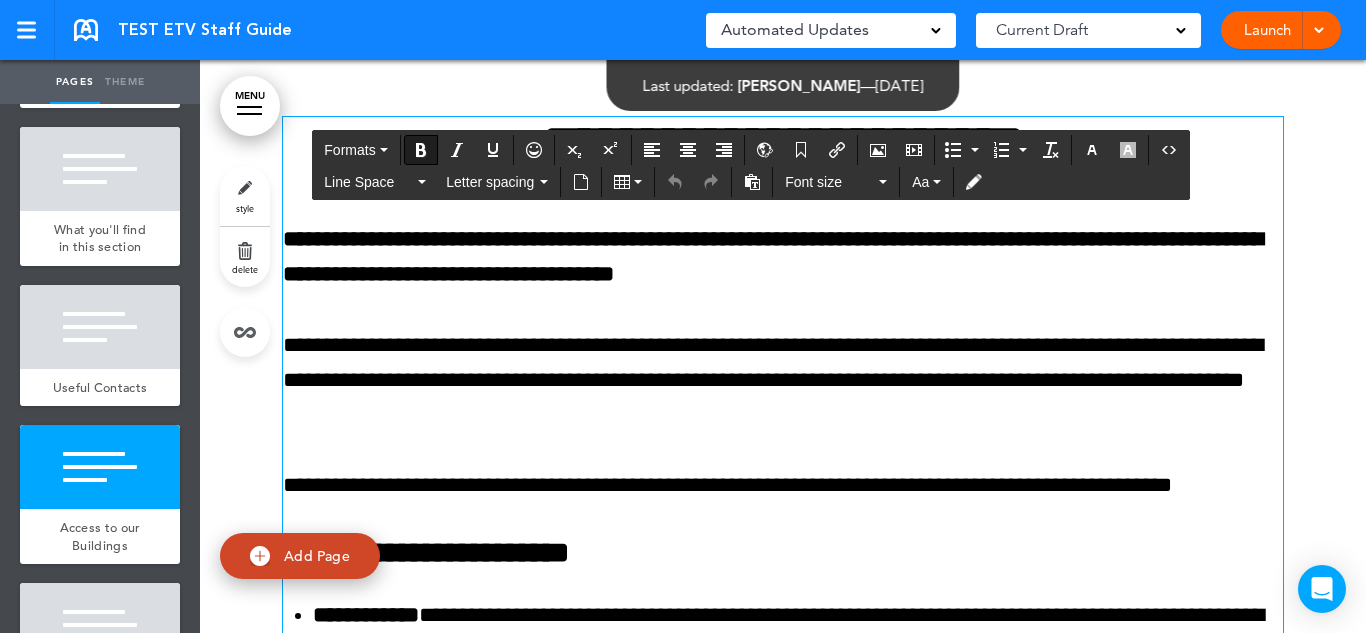 scroll, scrollTop: 20843, scrollLeft: 0, axis: vertical 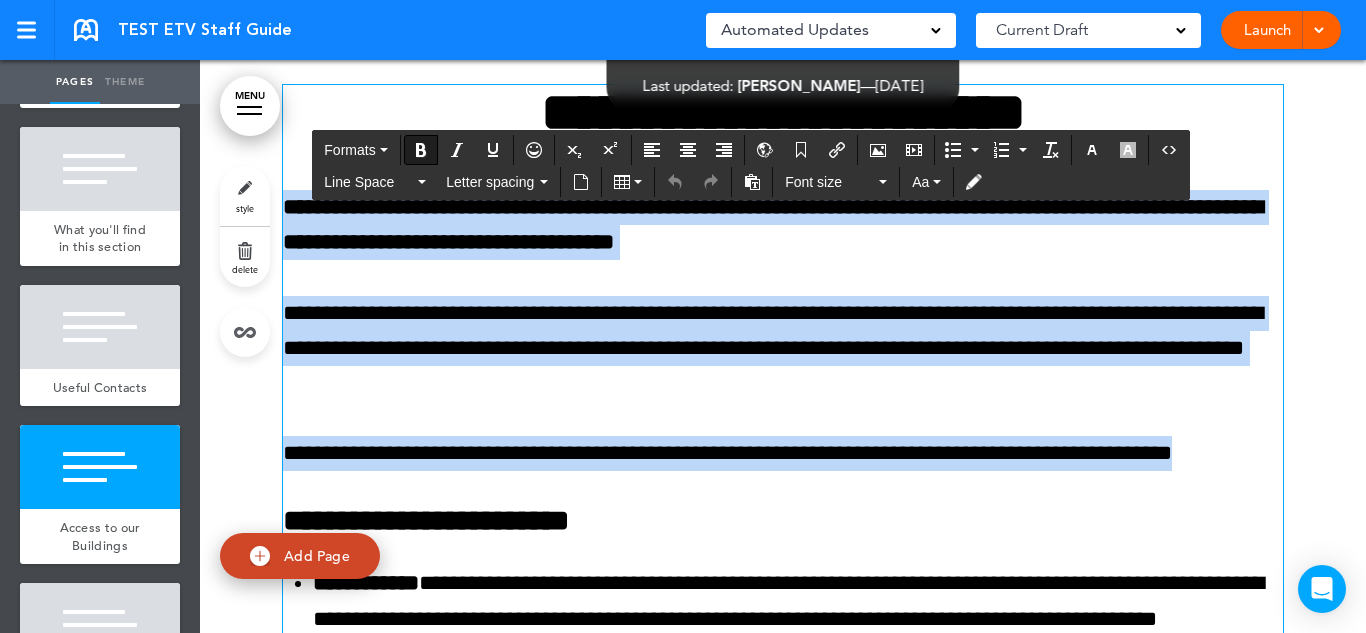 drag, startPoint x: 1244, startPoint y: 522, endPoint x: 290, endPoint y: 266, distance: 987.751 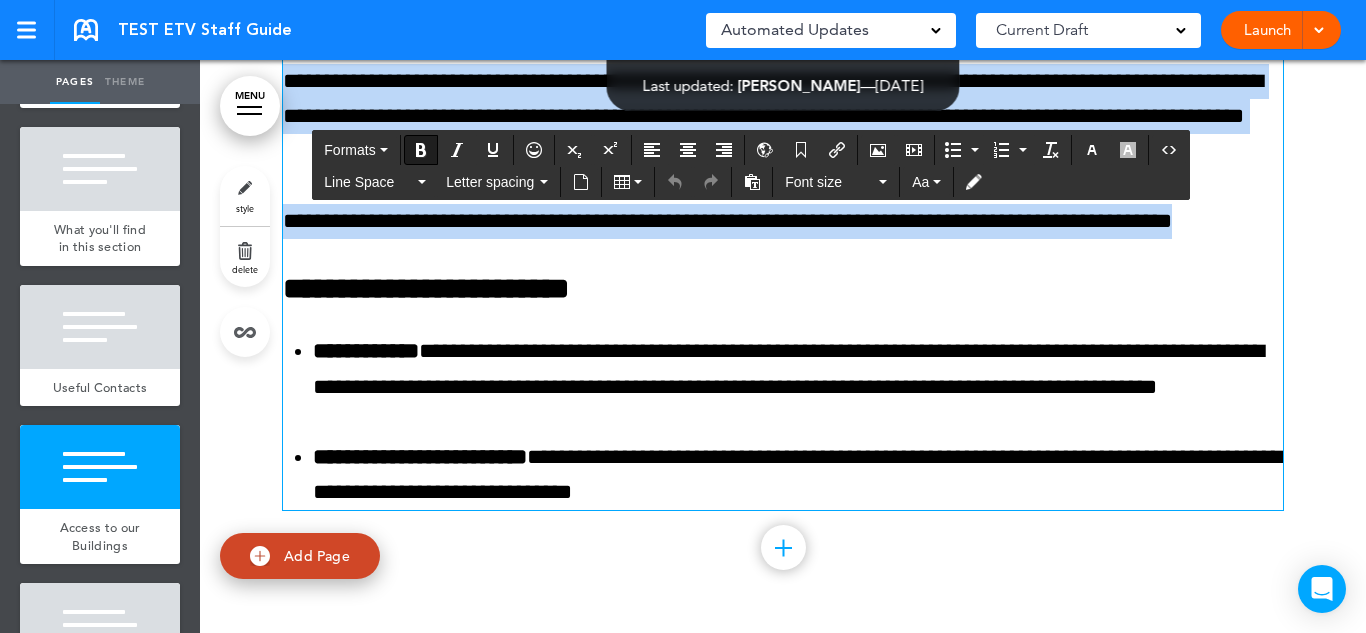 scroll, scrollTop: 21078, scrollLeft: 0, axis: vertical 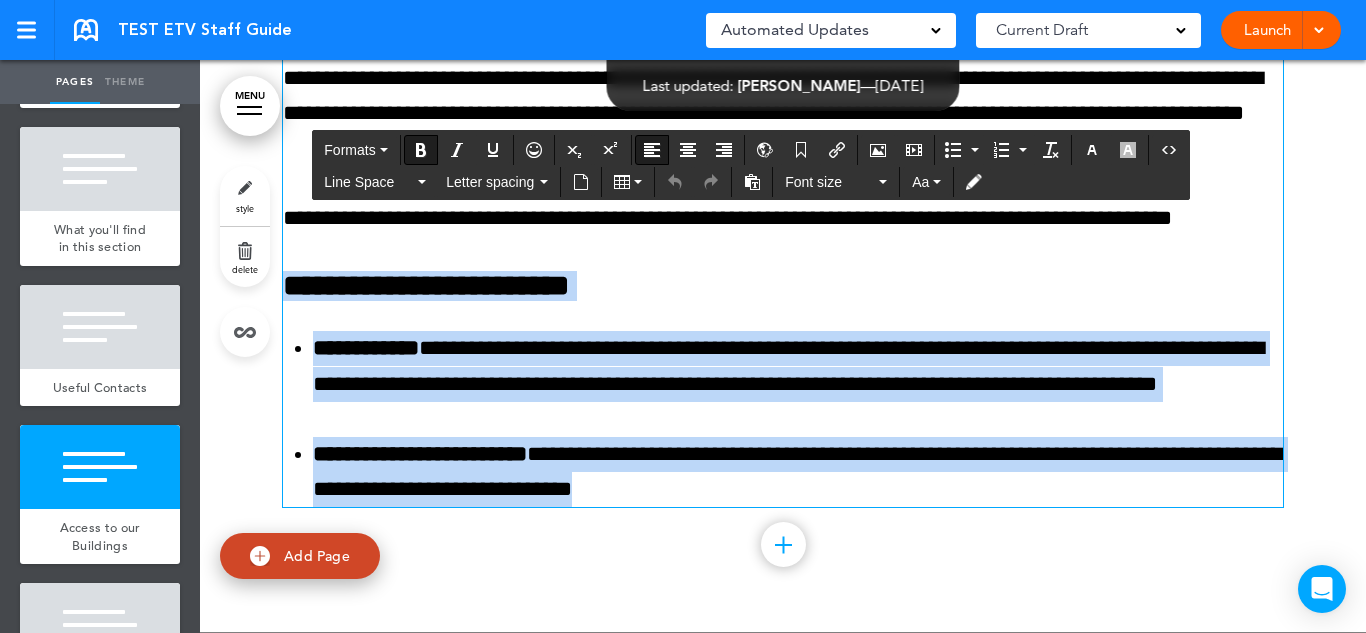 drag, startPoint x: 728, startPoint y: 555, endPoint x: 283, endPoint y: 344, distance: 492.4896 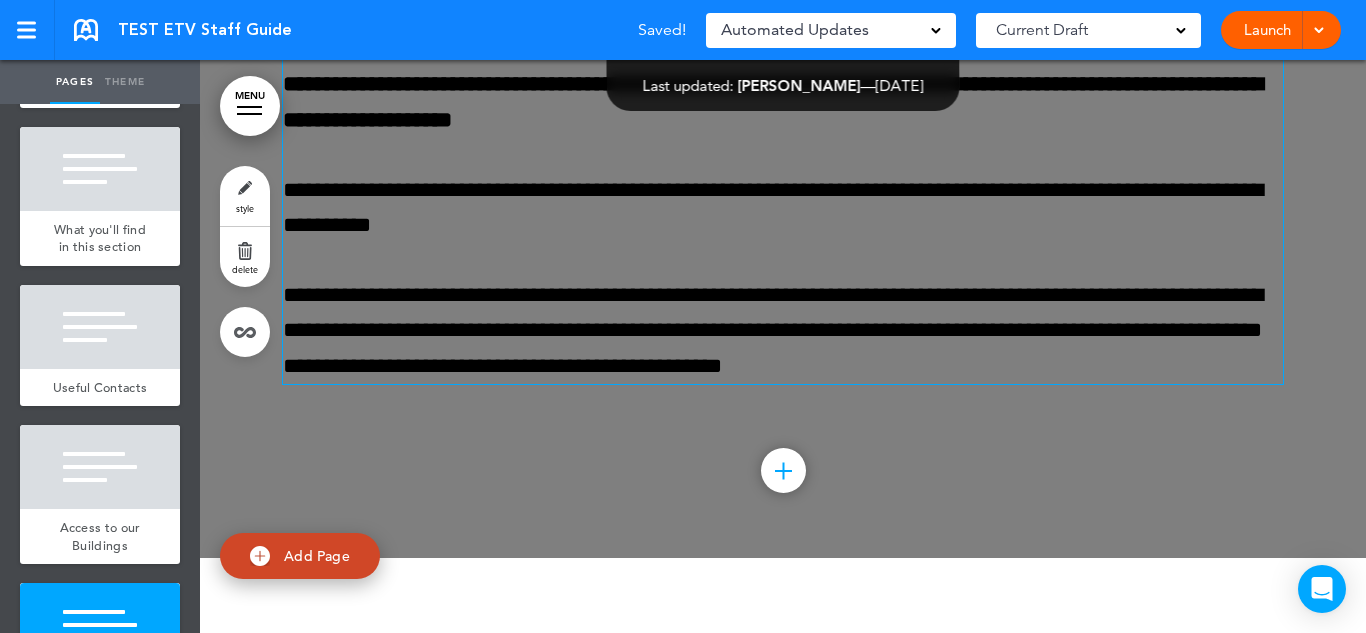 scroll, scrollTop: 21875, scrollLeft: 0, axis: vertical 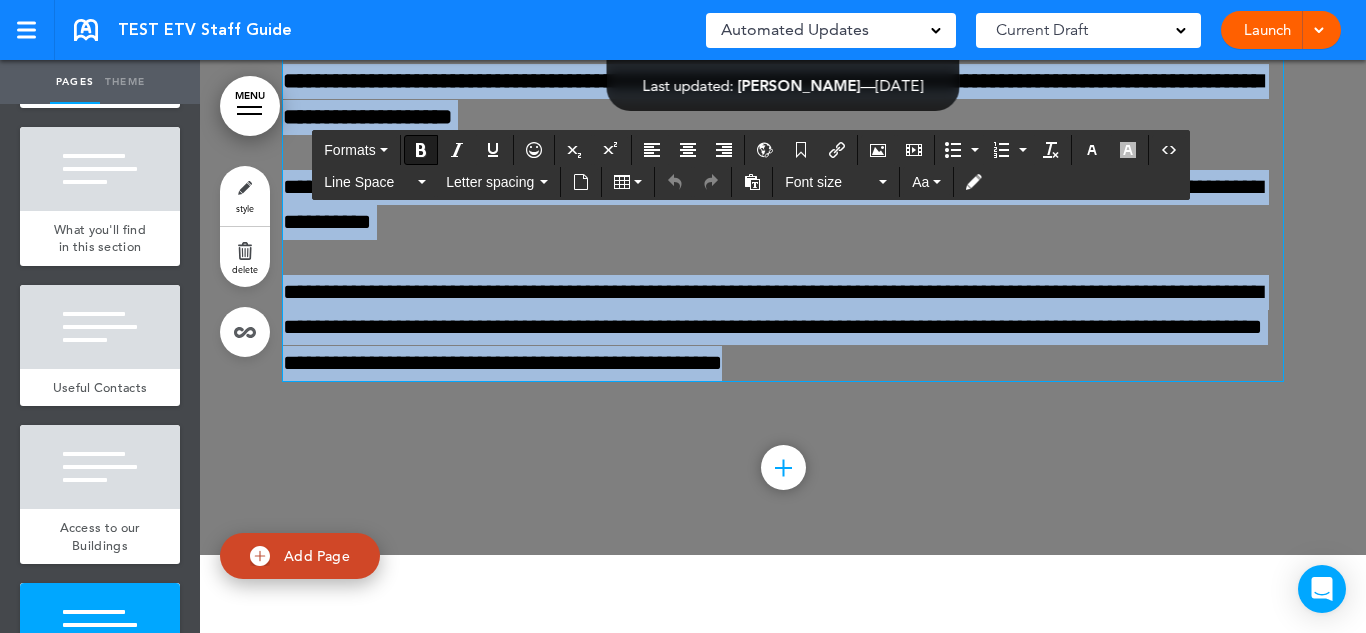 drag, startPoint x: 946, startPoint y: 426, endPoint x: 288, endPoint y: 139, distance: 717.867 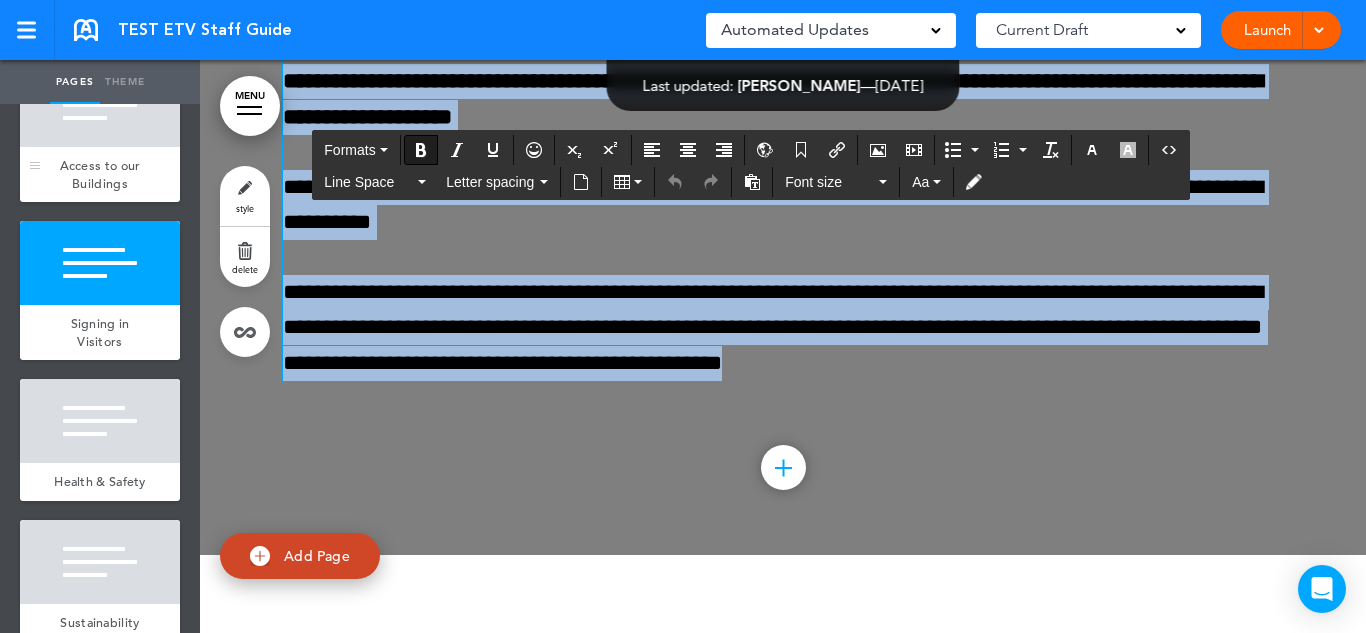 scroll, scrollTop: 3788, scrollLeft: 0, axis: vertical 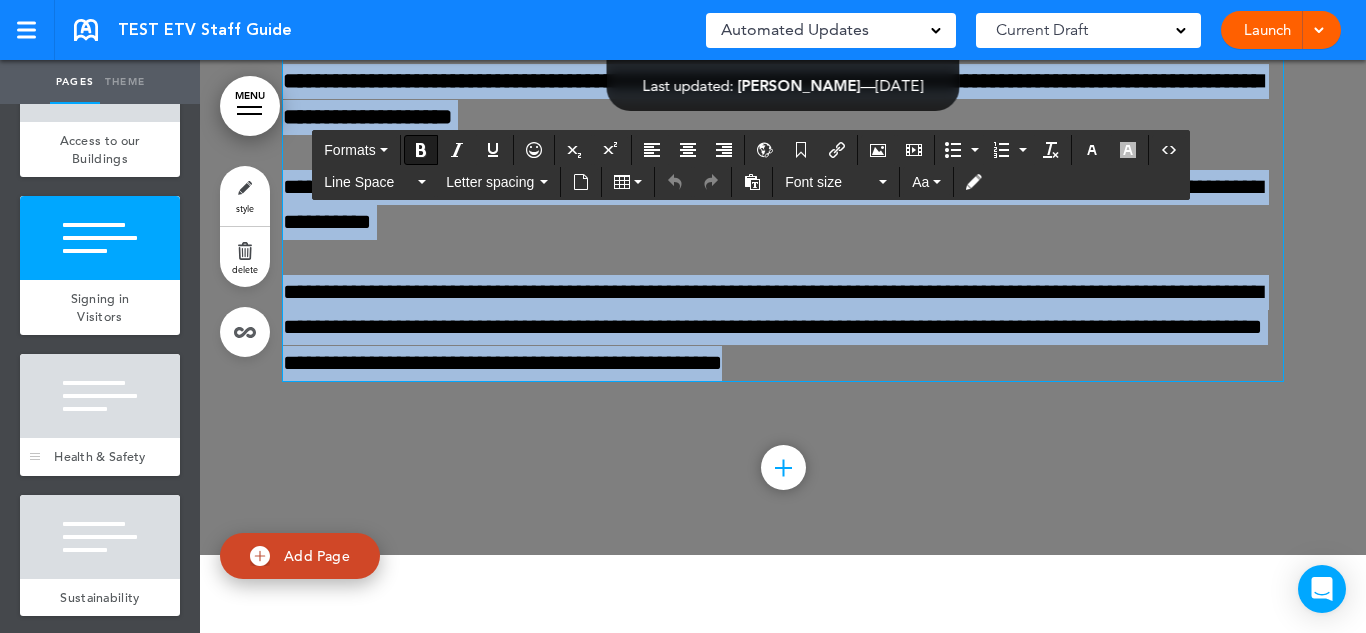 click at bounding box center (100, 396) 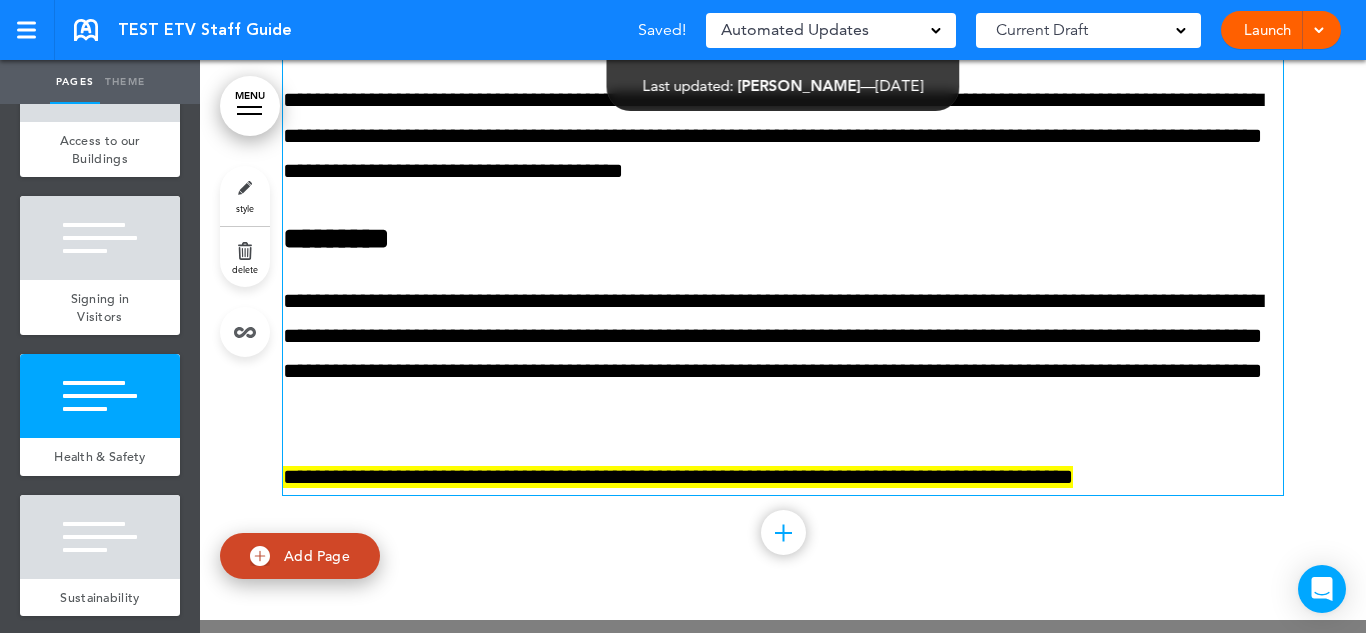 scroll, scrollTop: 22715, scrollLeft: 0, axis: vertical 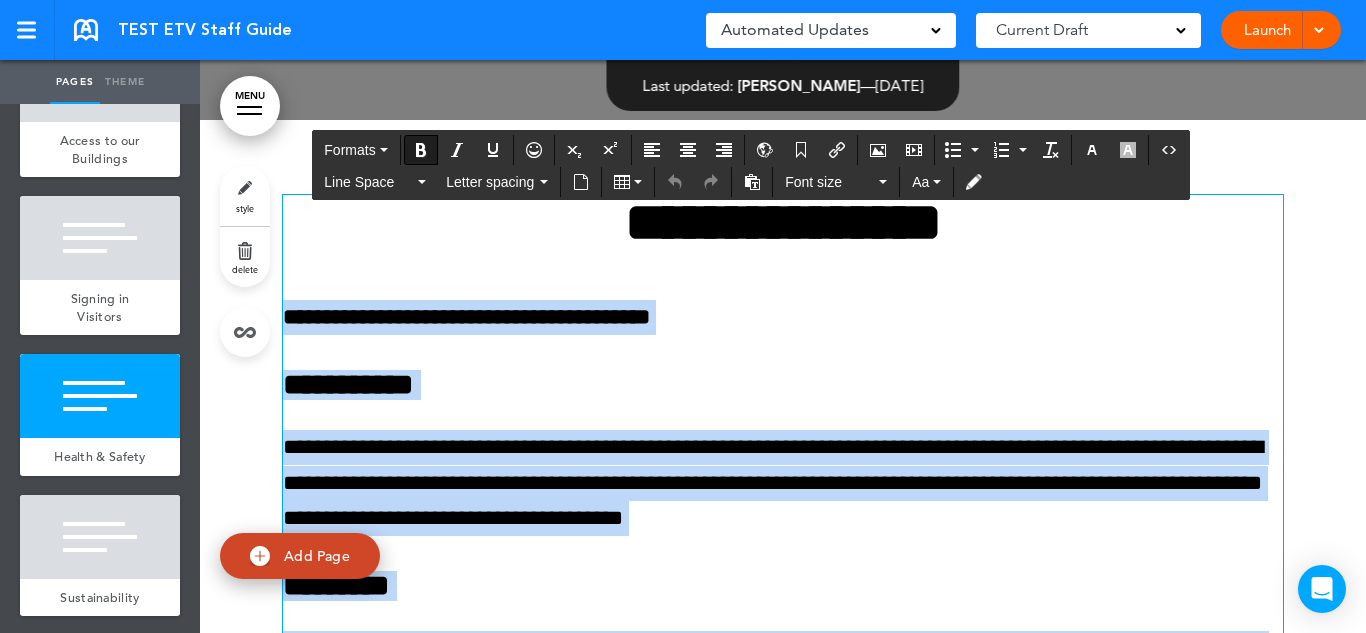 drag, startPoint x: 670, startPoint y: 405, endPoint x: 284, endPoint y: 385, distance: 386.5178 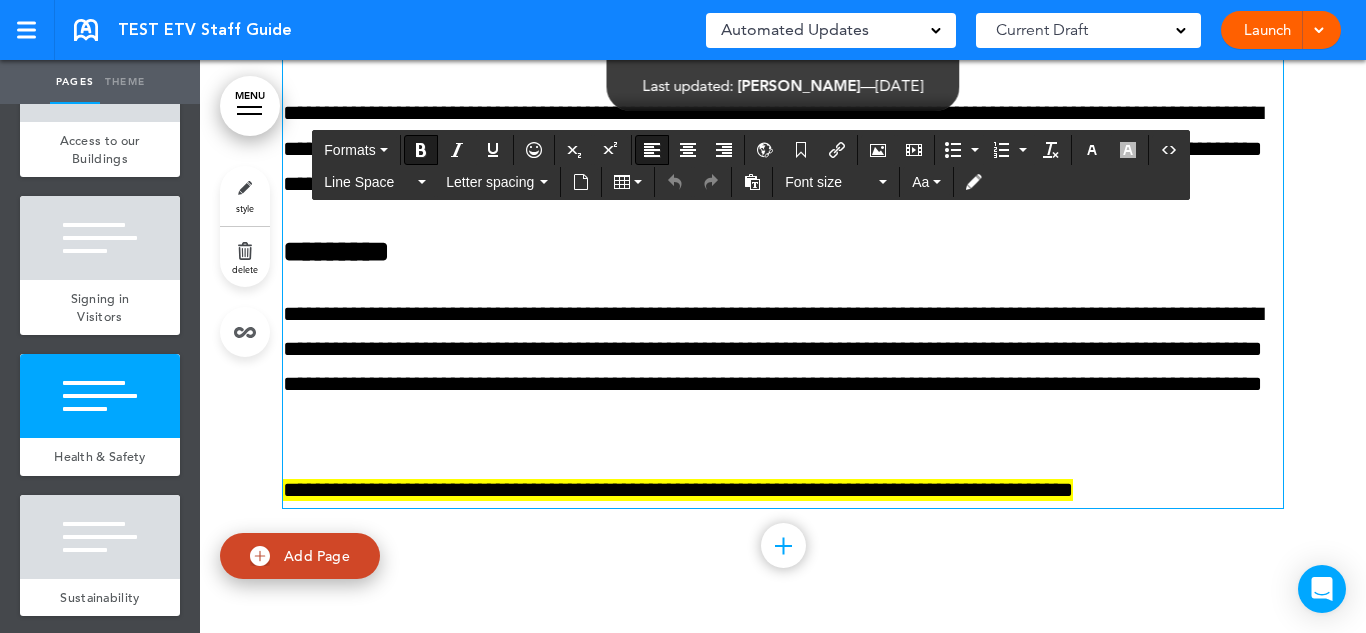 scroll, scrollTop: 22651, scrollLeft: 0, axis: vertical 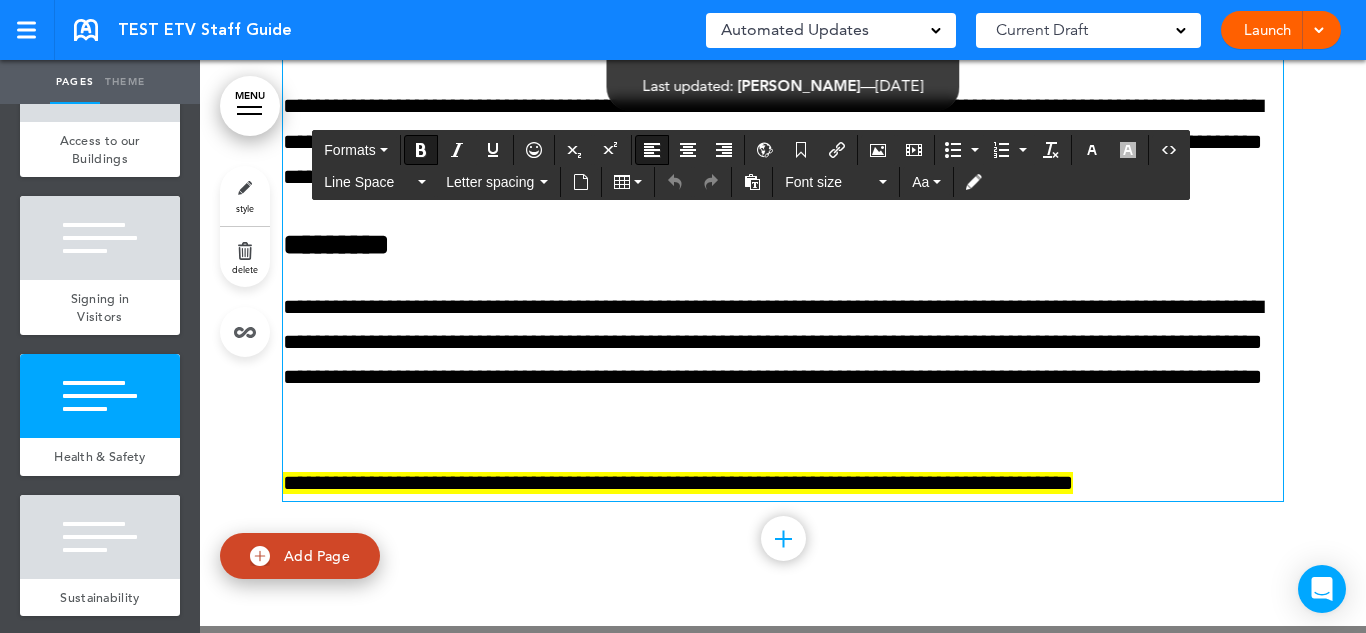 click on "**********" at bounding box center (783, 360) 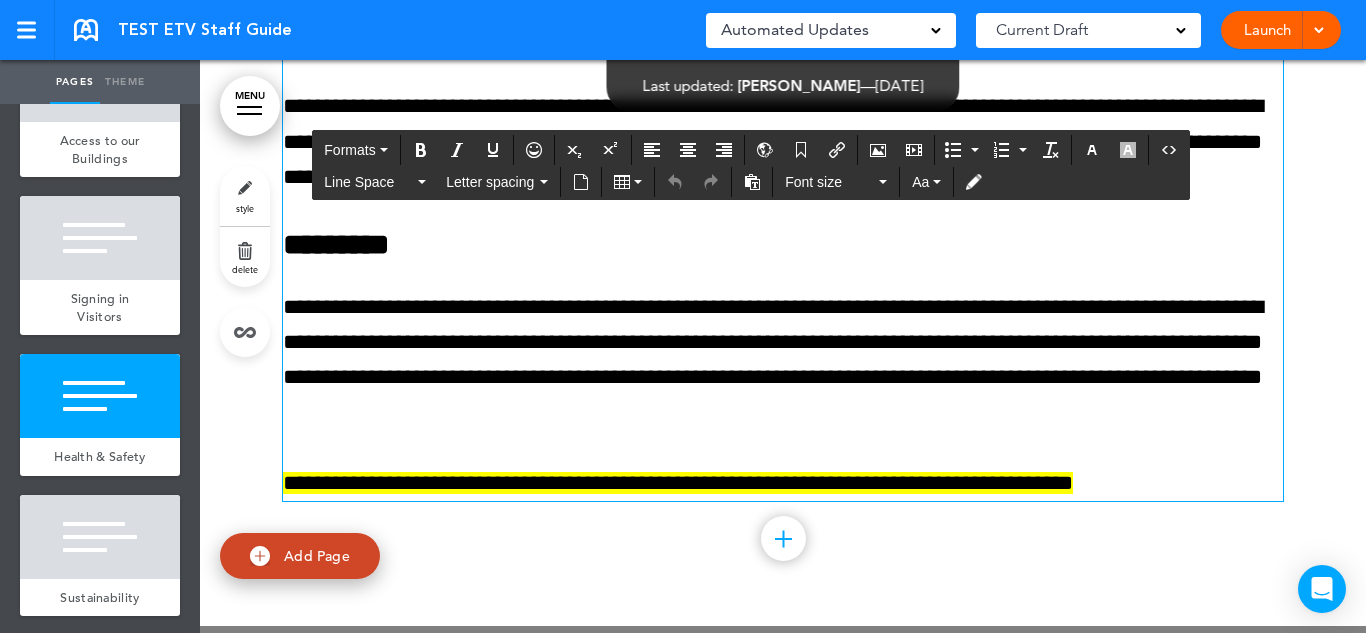 click on "**********" at bounding box center [783, 360] 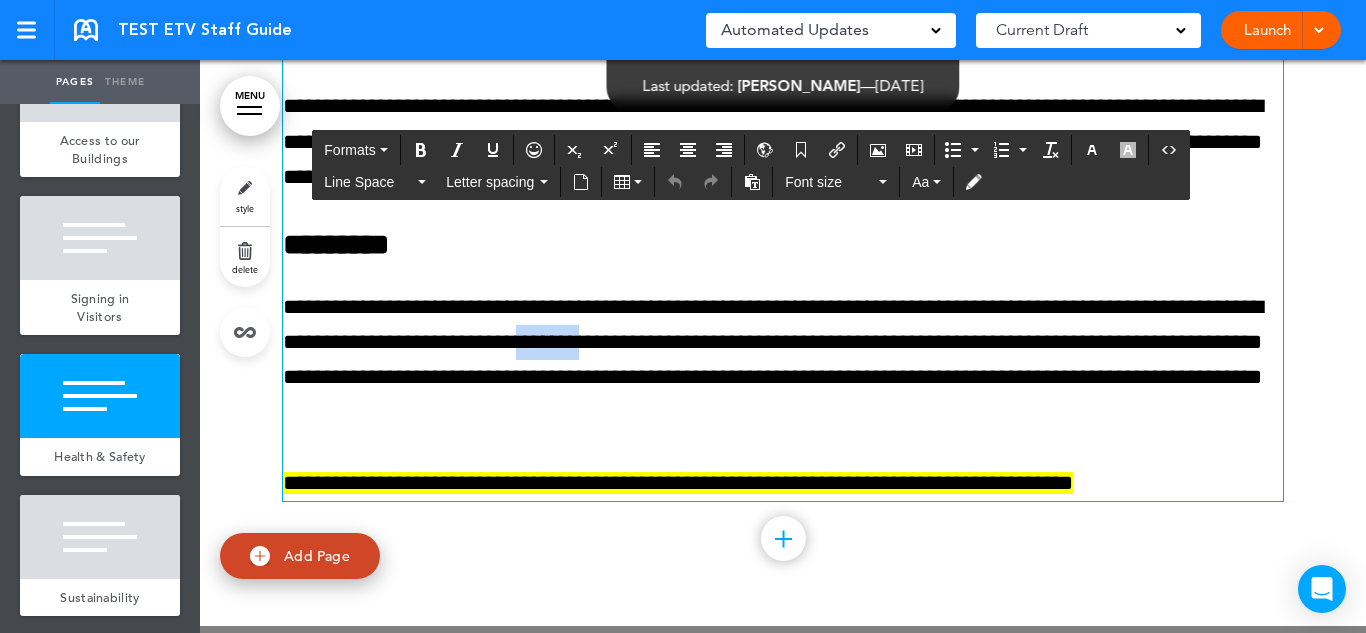 type 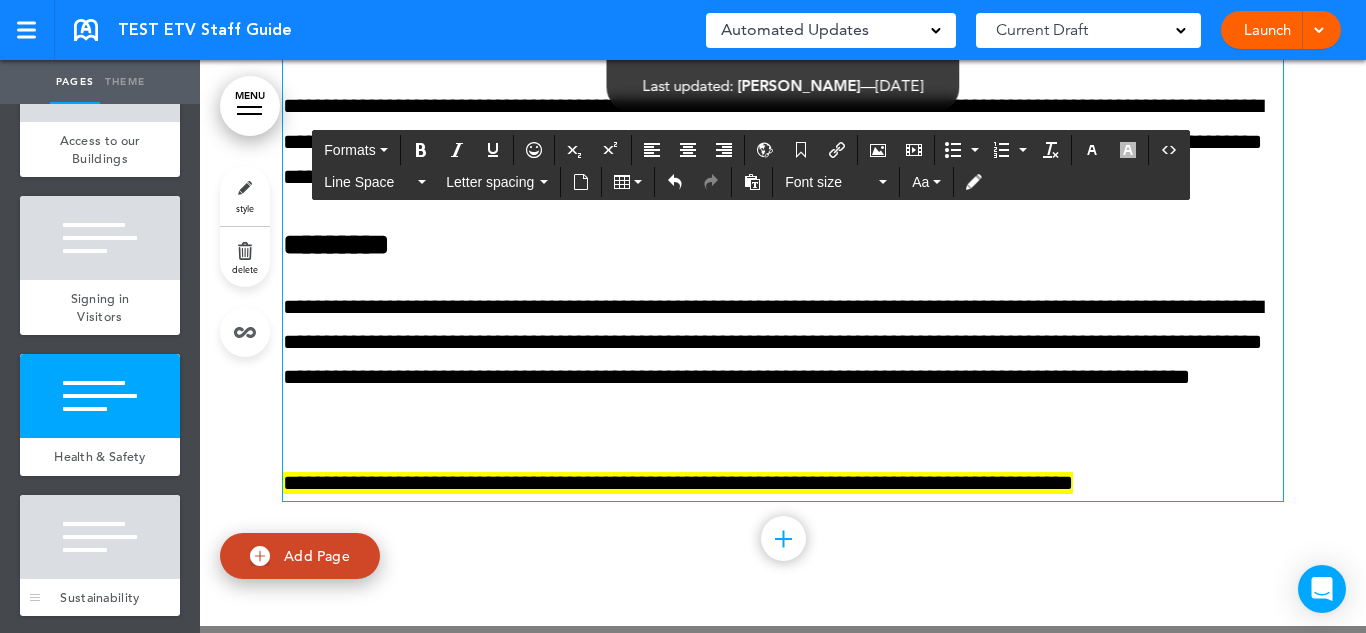 click at bounding box center [100, 537] 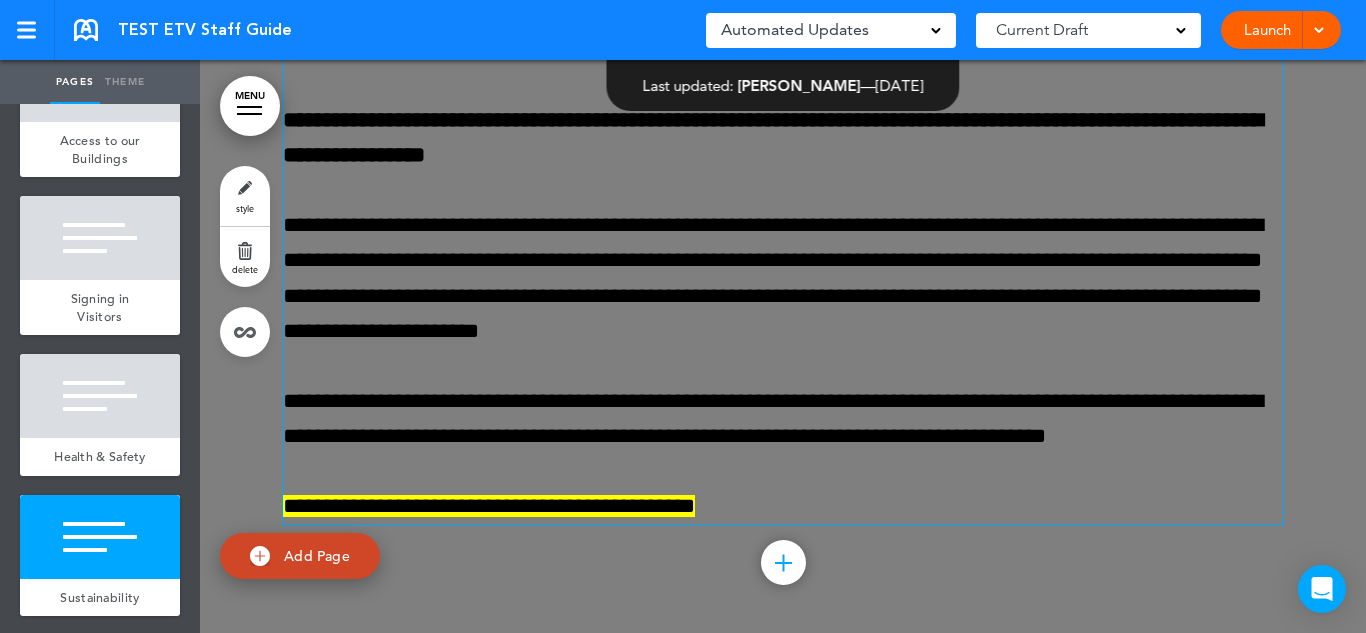 scroll, scrollTop: 23365, scrollLeft: 0, axis: vertical 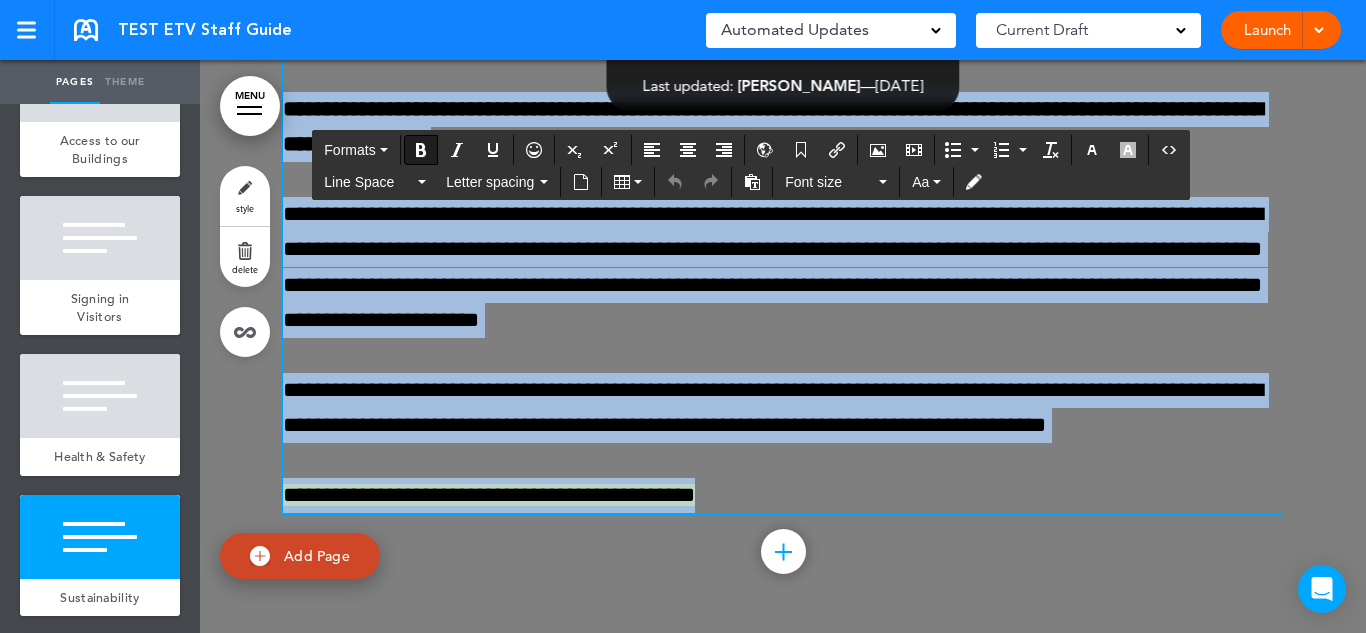drag, startPoint x: 752, startPoint y: 560, endPoint x: 263, endPoint y: 161, distance: 631.12756 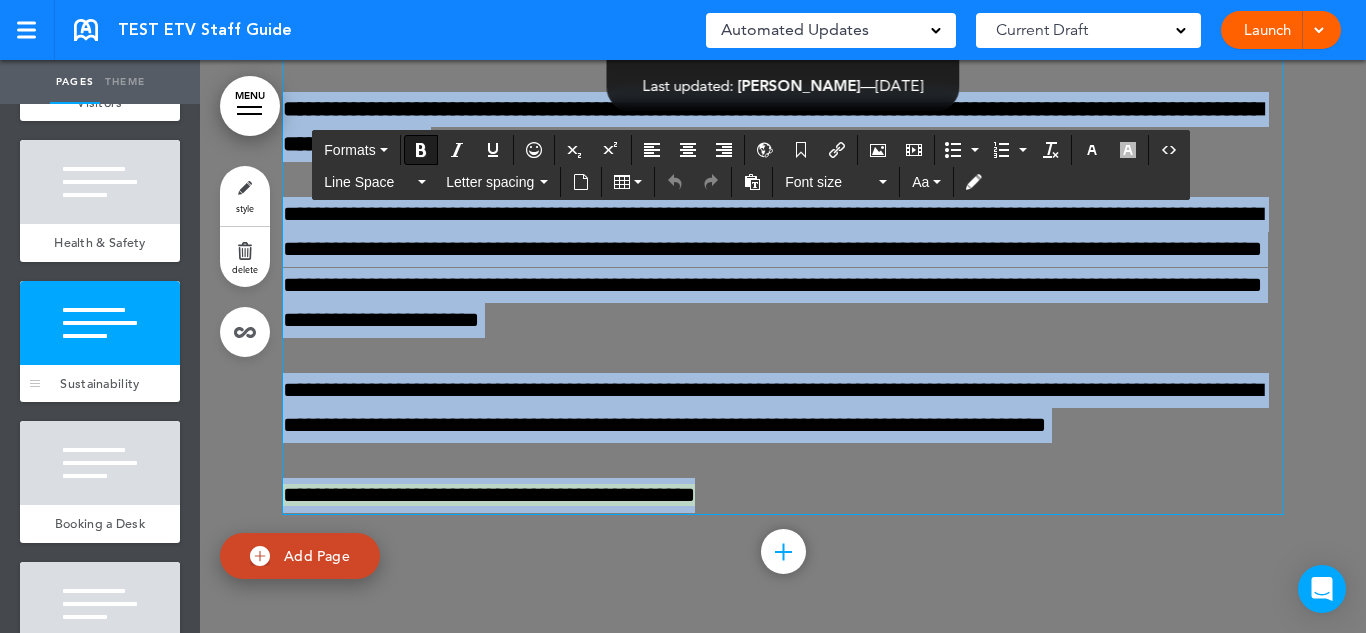 scroll, scrollTop: 4055, scrollLeft: 0, axis: vertical 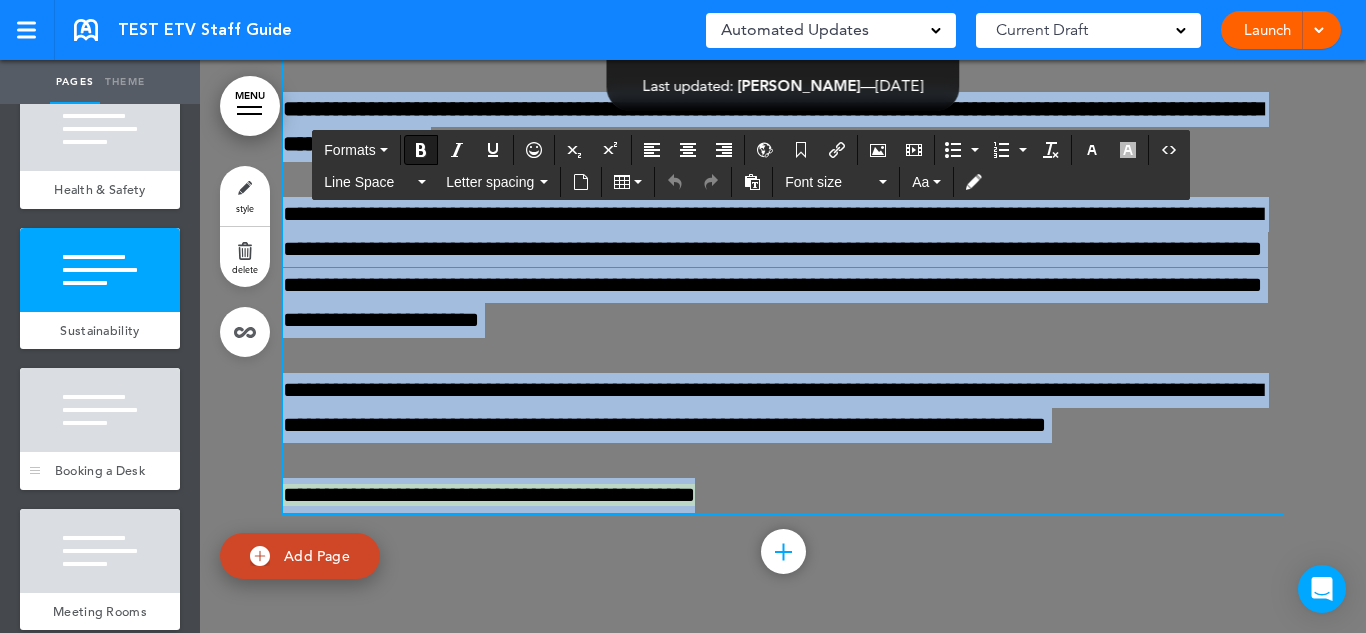 click at bounding box center [100, 410] 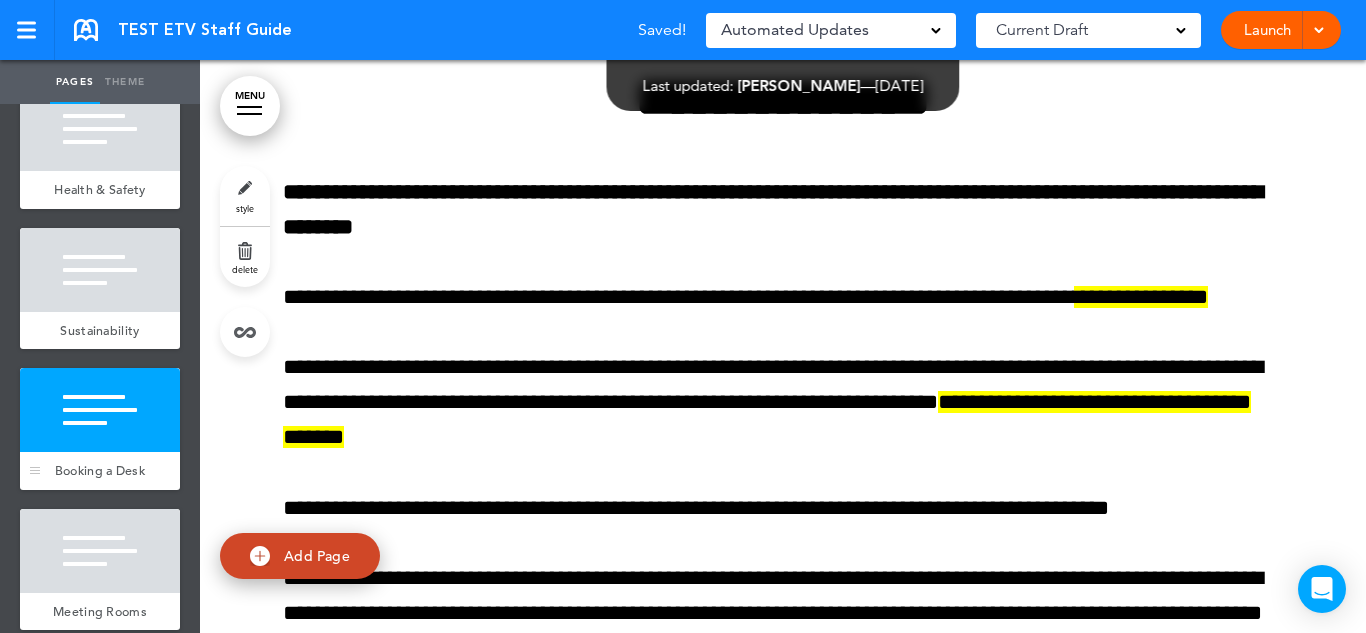 scroll, scrollTop: 24009, scrollLeft: 0, axis: vertical 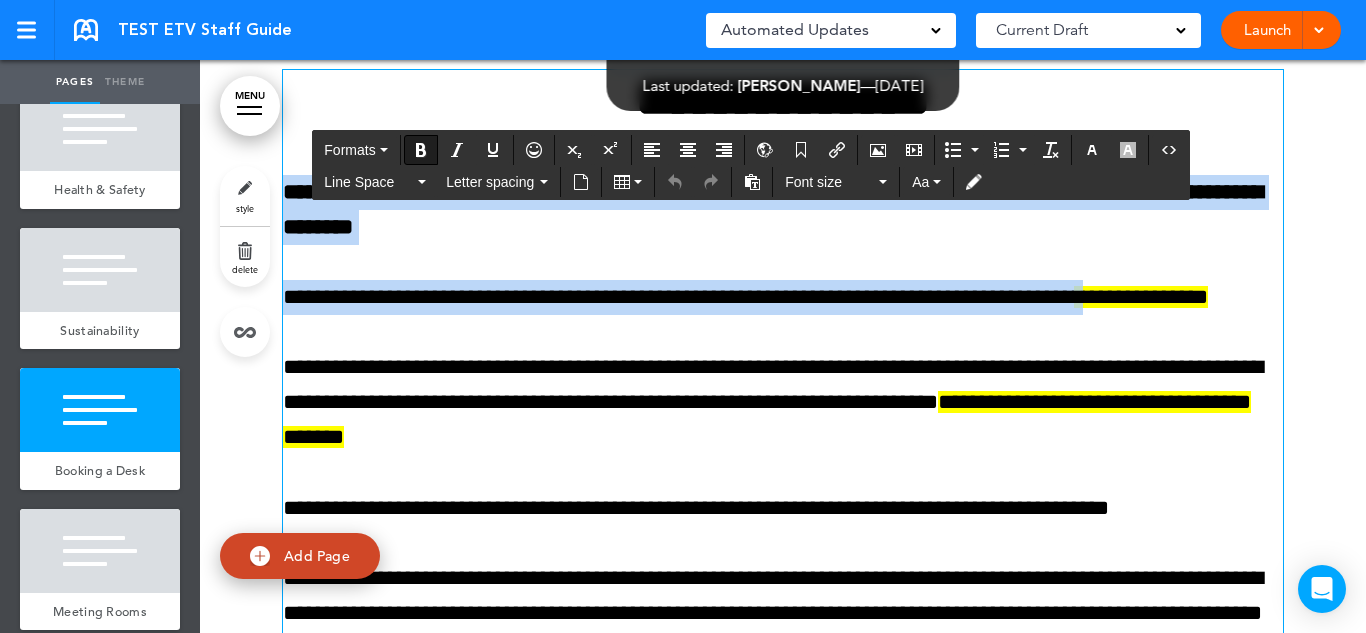 drag, startPoint x: 1171, startPoint y: 369, endPoint x: 286, endPoint y: 263, distance: 891.32544 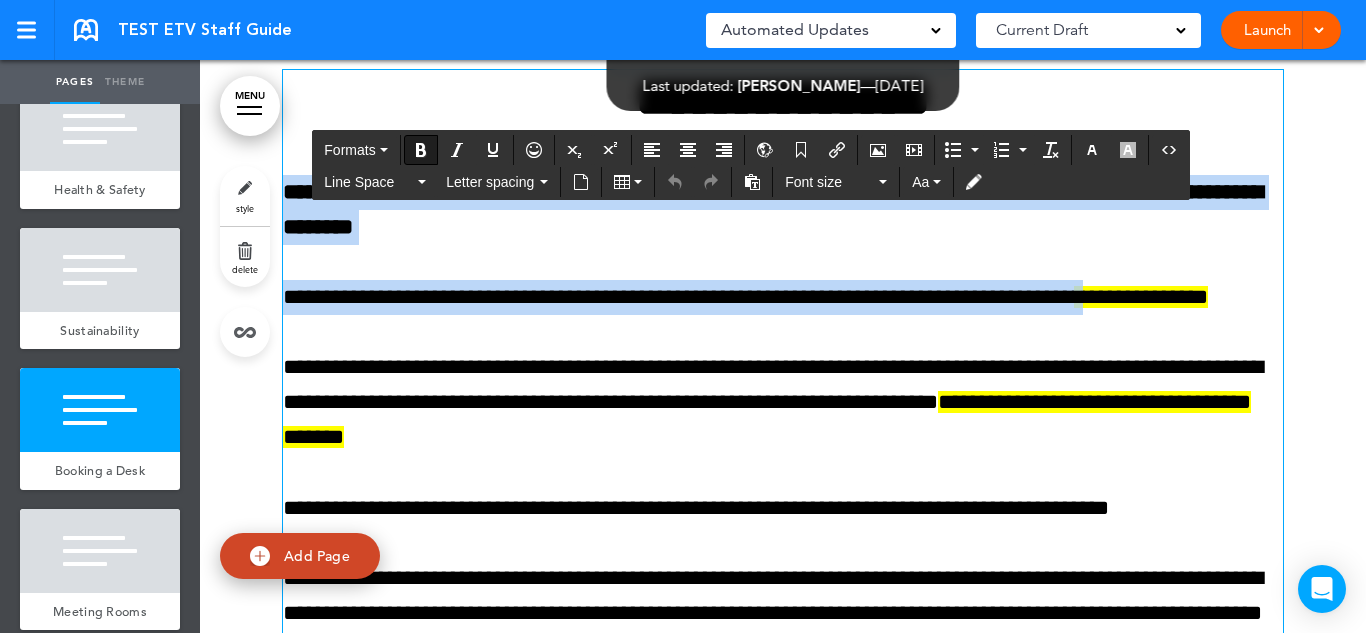 copy on "**********" 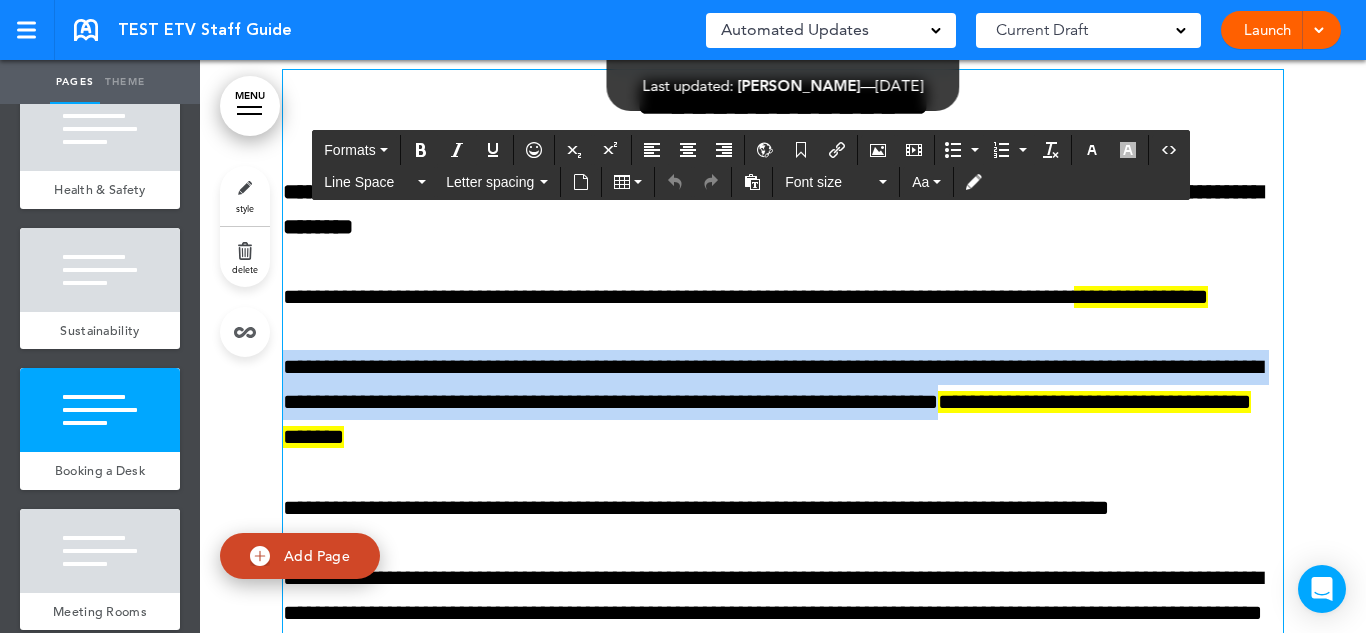 drag, startPoint x: 1074, startPoint y: 474, endPoint x: 288, endPoint y: 432, distance: 787.12134 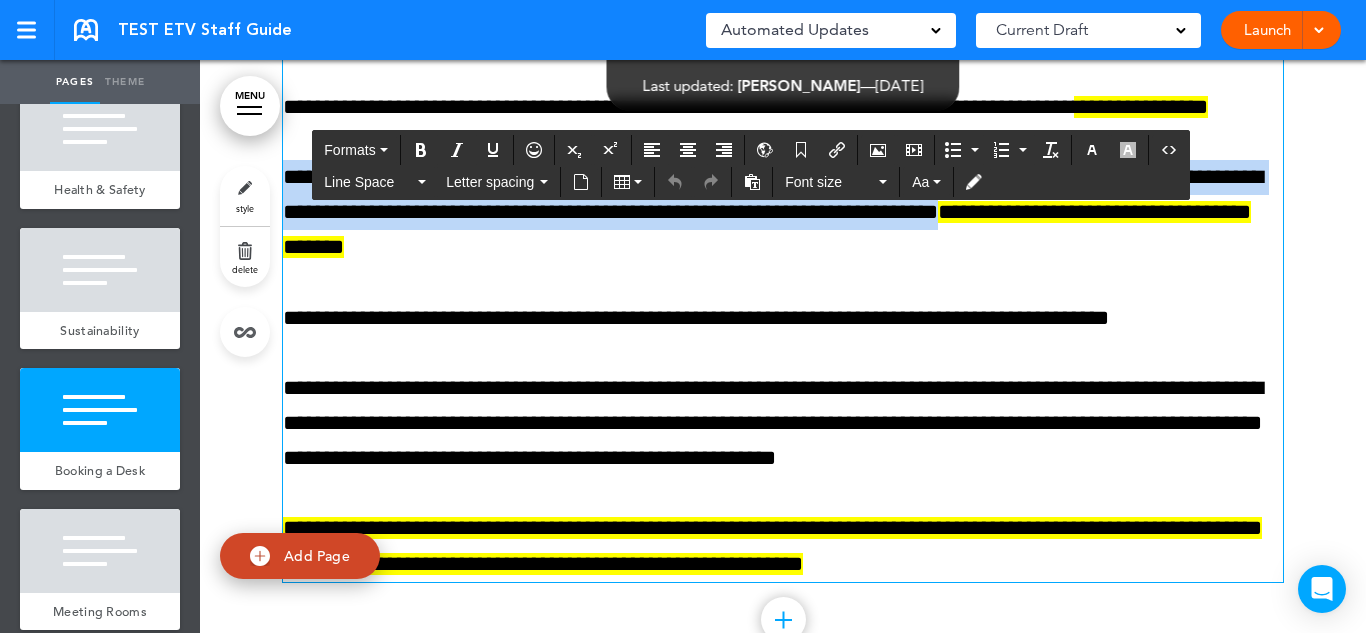 scroll, scrollTop: 24204, scrollLeft: 0, axis: vertical 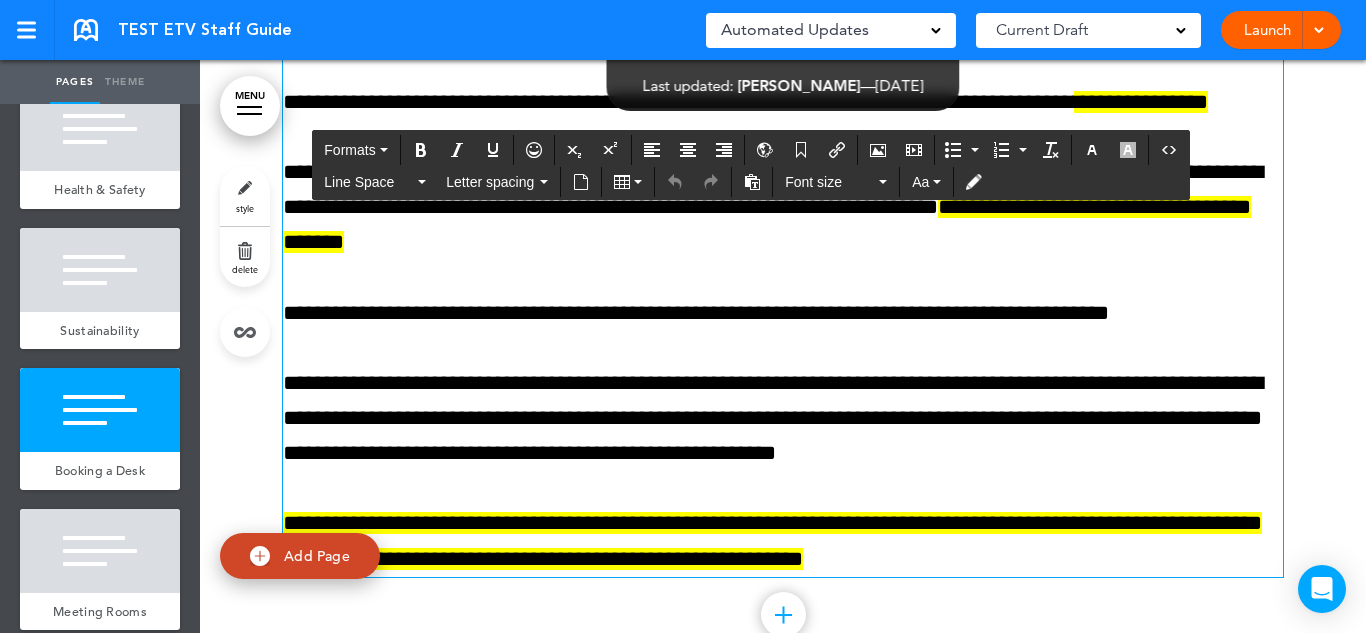 click on "**********" at bounding box center [783, 313] 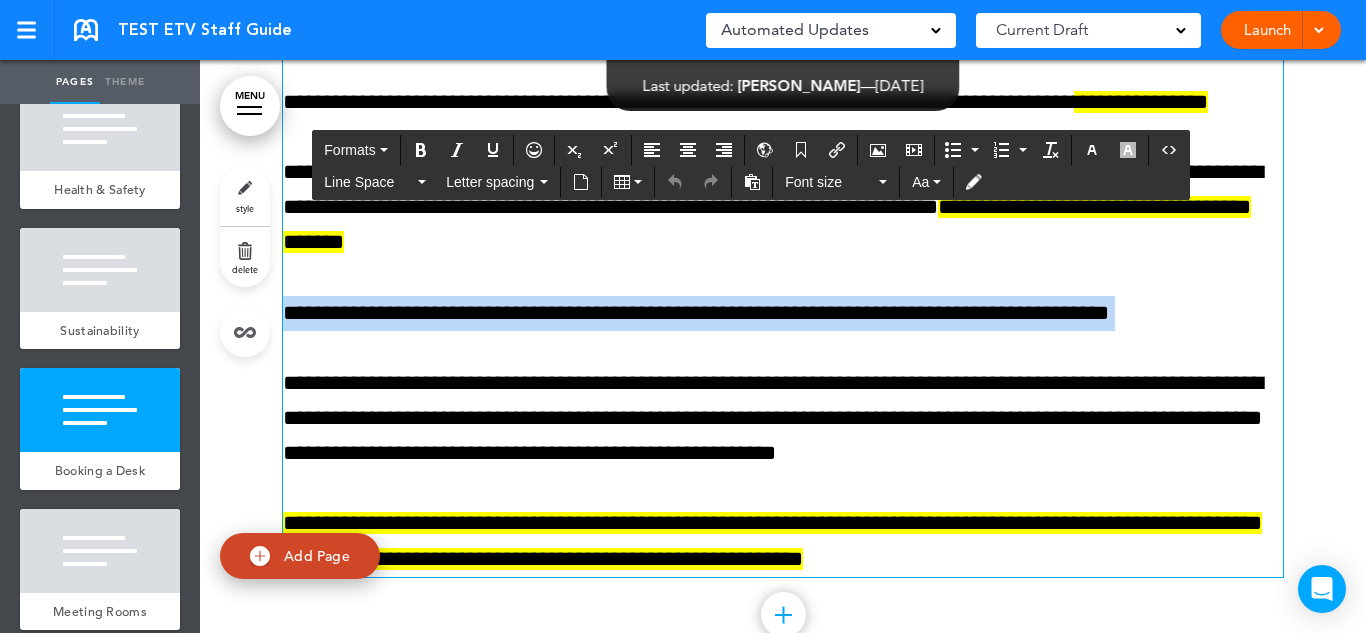 click on "**********" at bounding box center [783, 313] 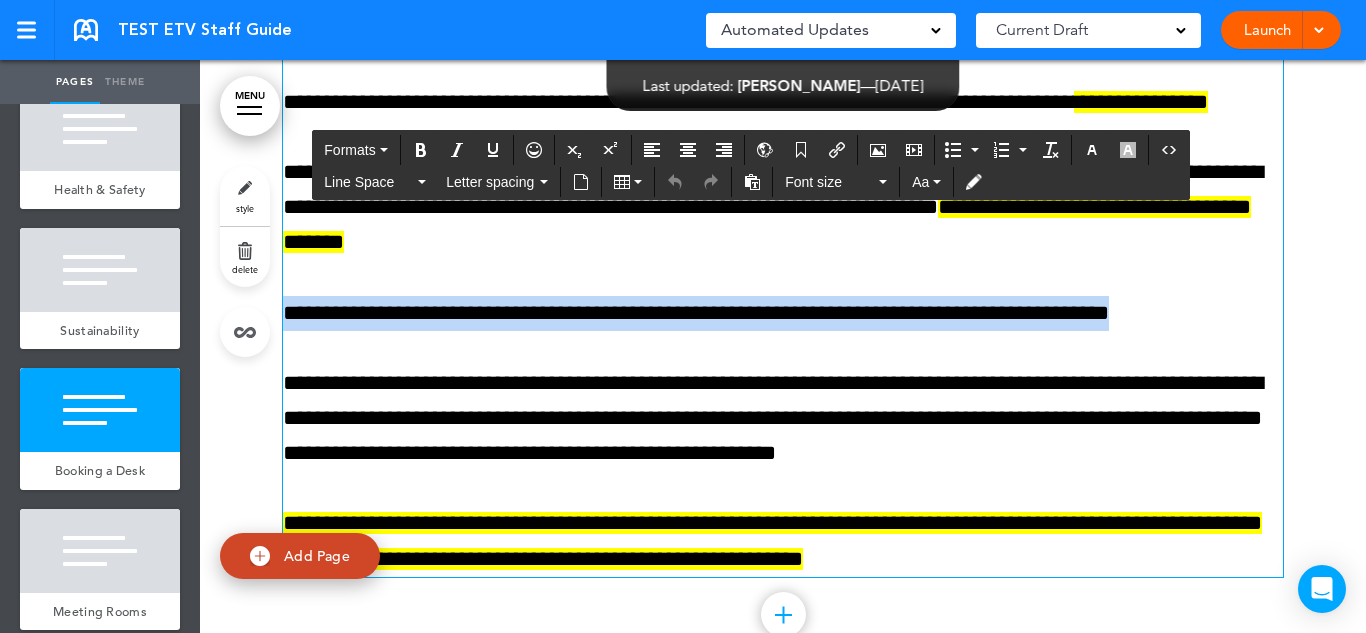 copy on "**********" 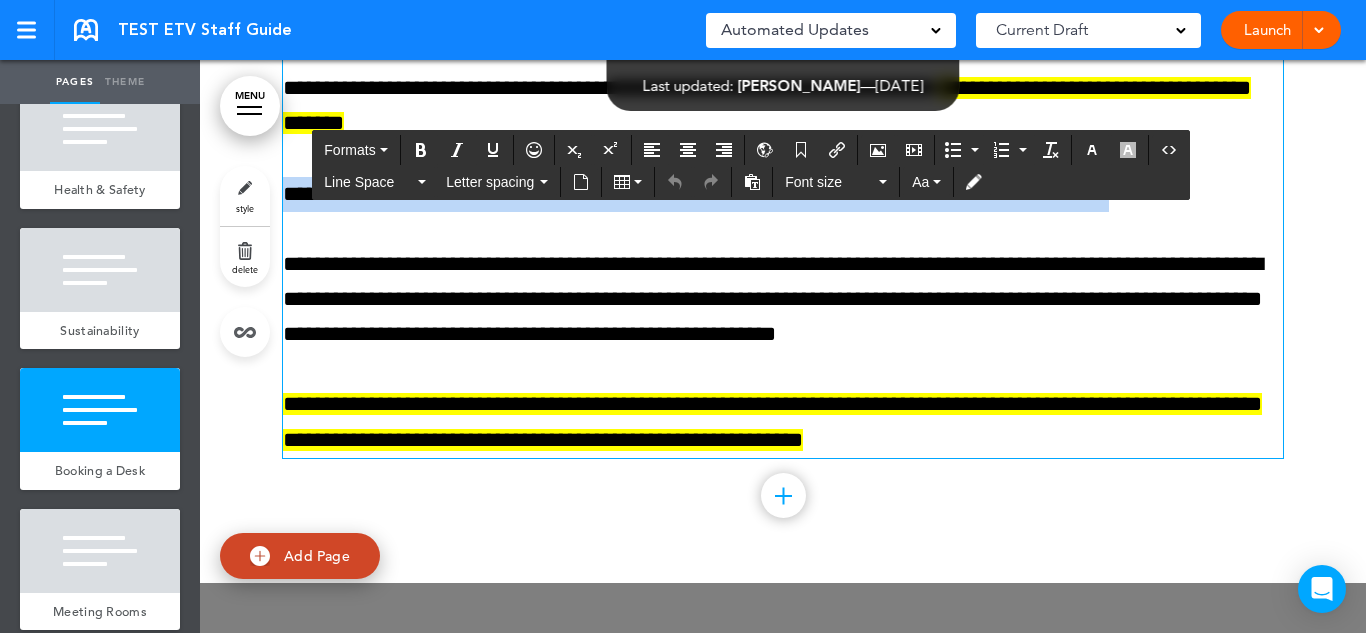 scroll, scrollTop: 24325, scrollLeft: 0, axis: vertical 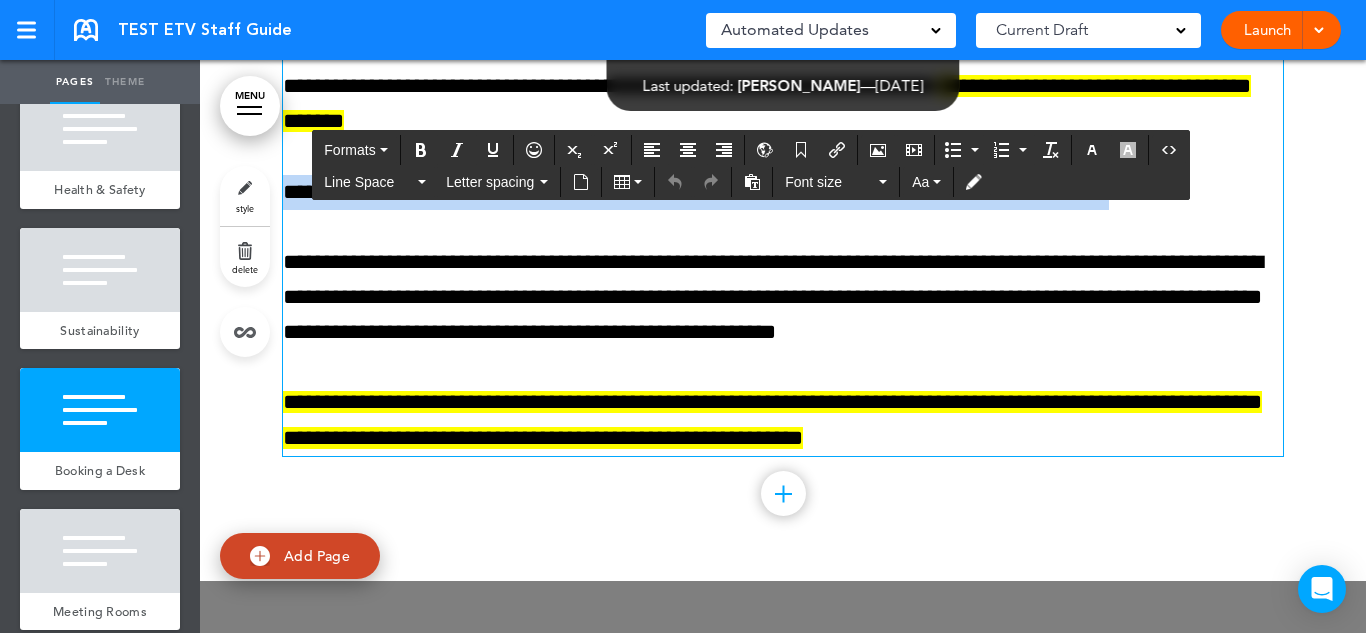 click on "**********" at bounding box center (783, 298) 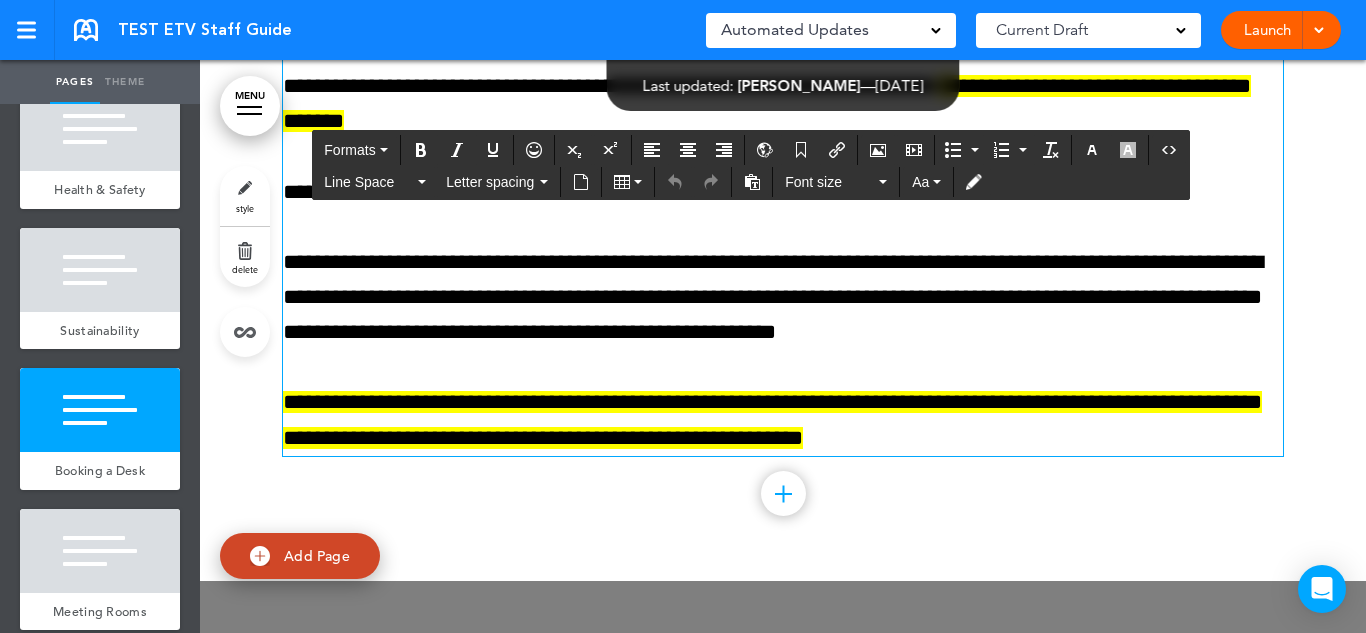 click on "**********" at bounding box center (783, 298) 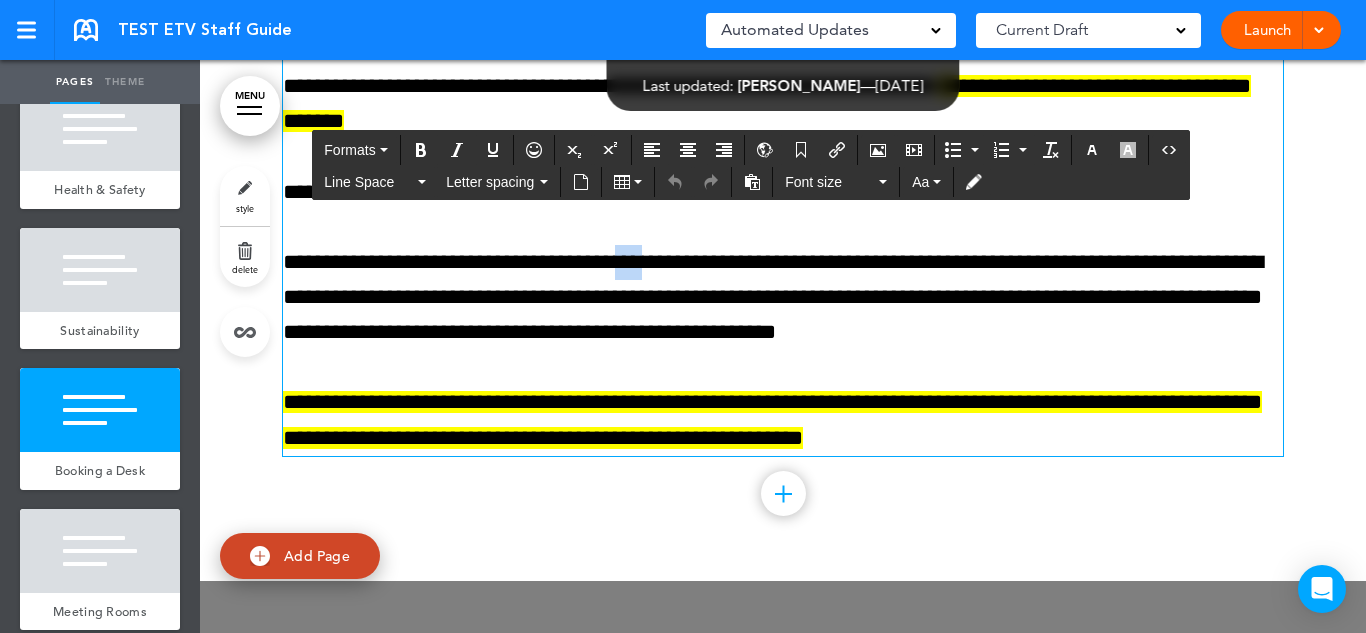 click on "**********" at bounding box center (783, 298) 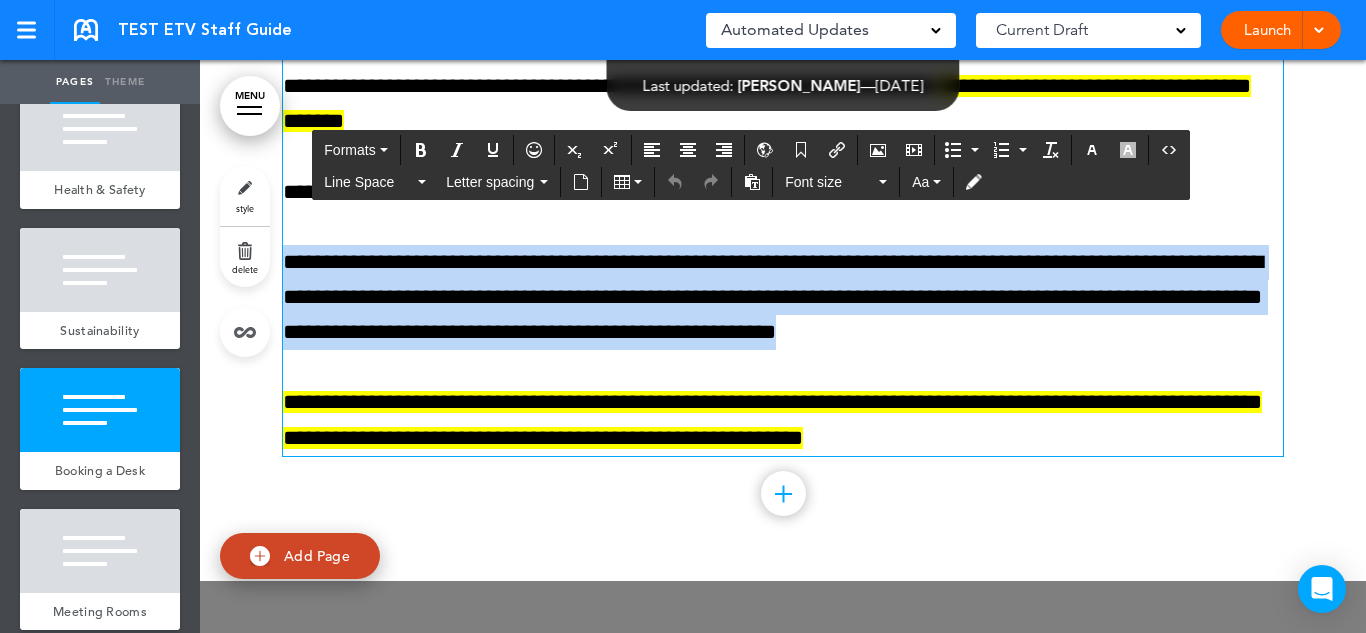 copy on "**********" 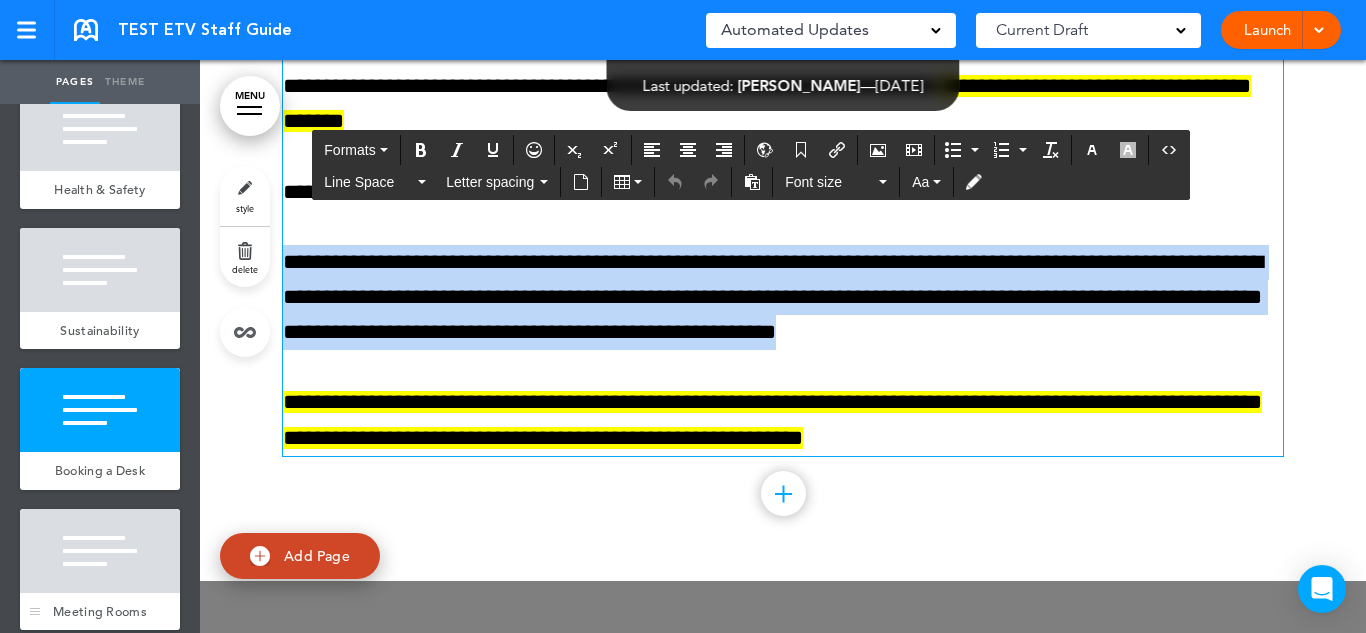 click at bounding box center [100, 551] 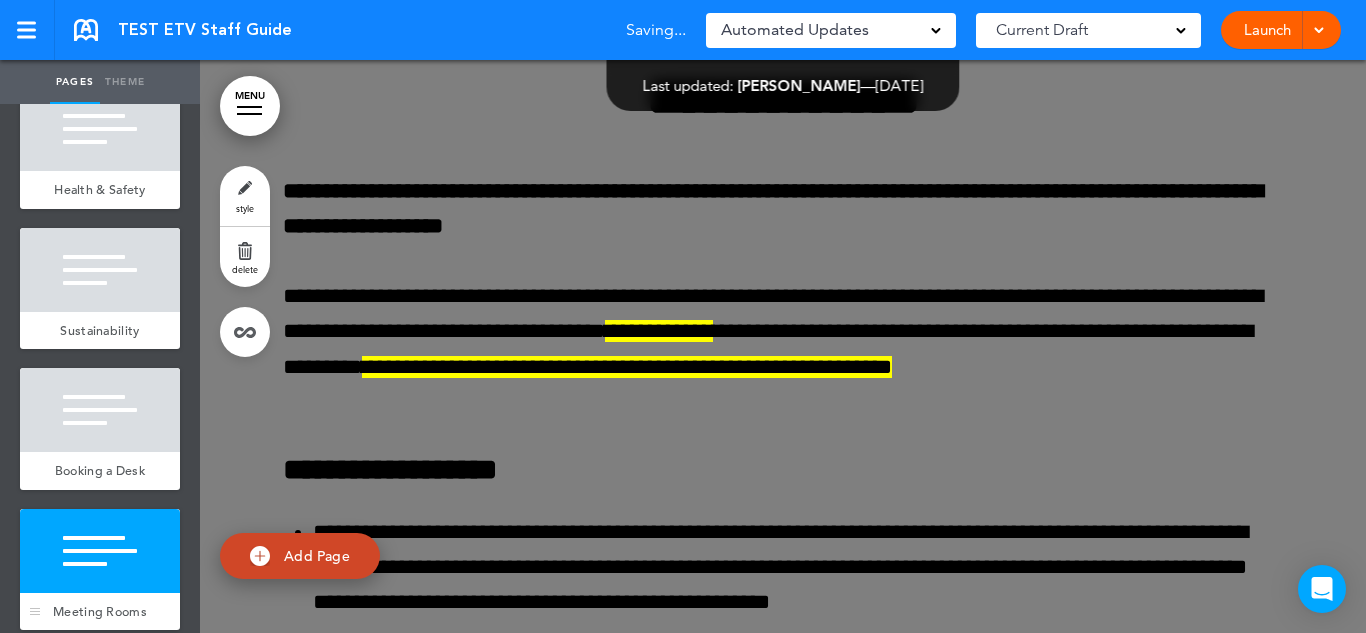 scroll, scrollTop: 24912, scrollLeft: 0, axis: vertical 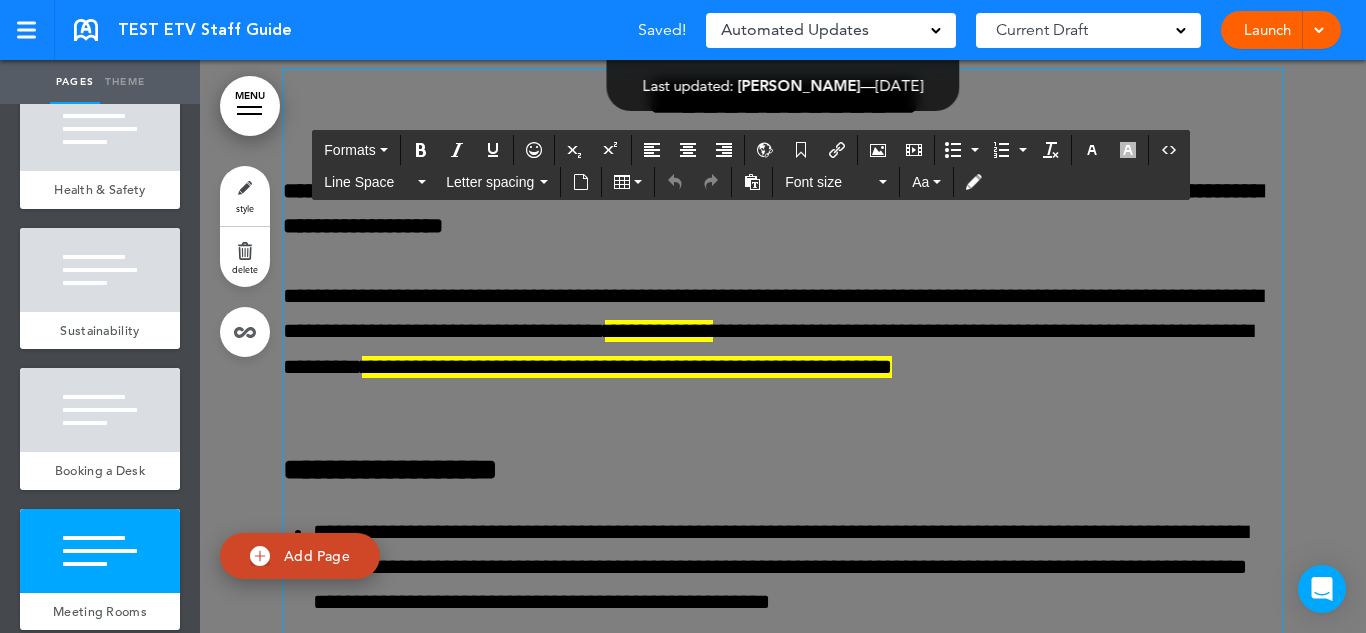 click on "**********" at bounding box center (783, 349) 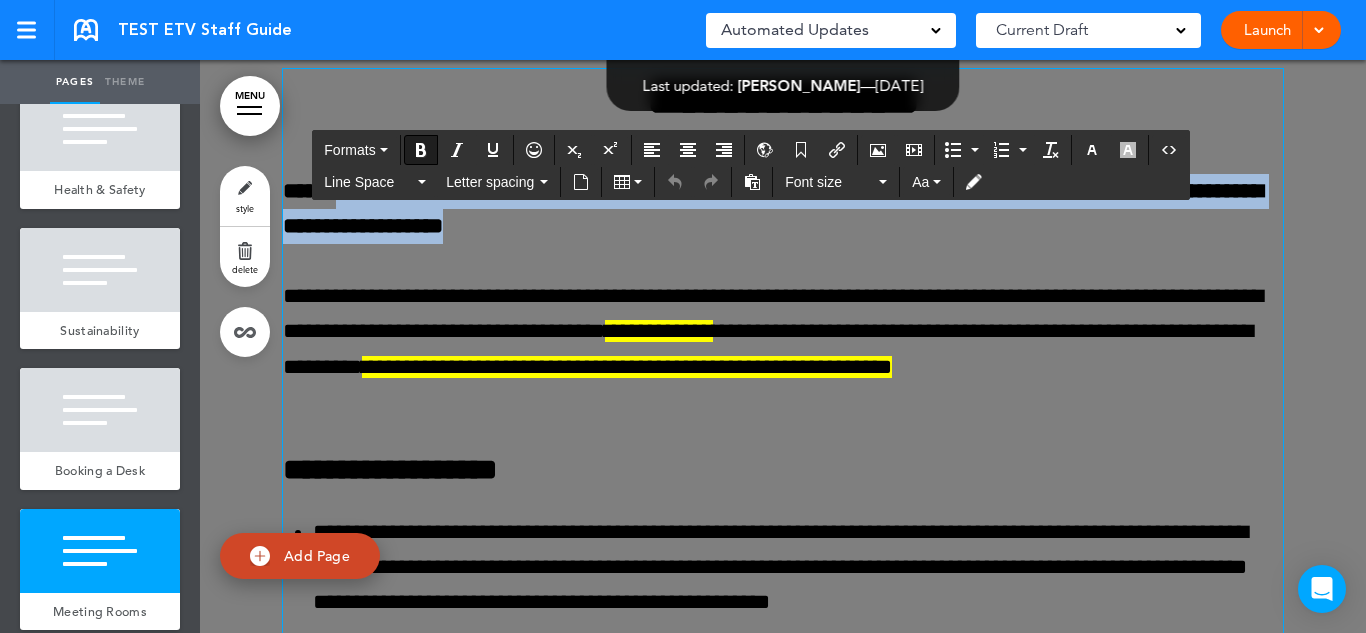 drag, startPoint x: 719, startPoint y: 298, endPoint x: 352, endPoint y: 274, distance: 367.7839 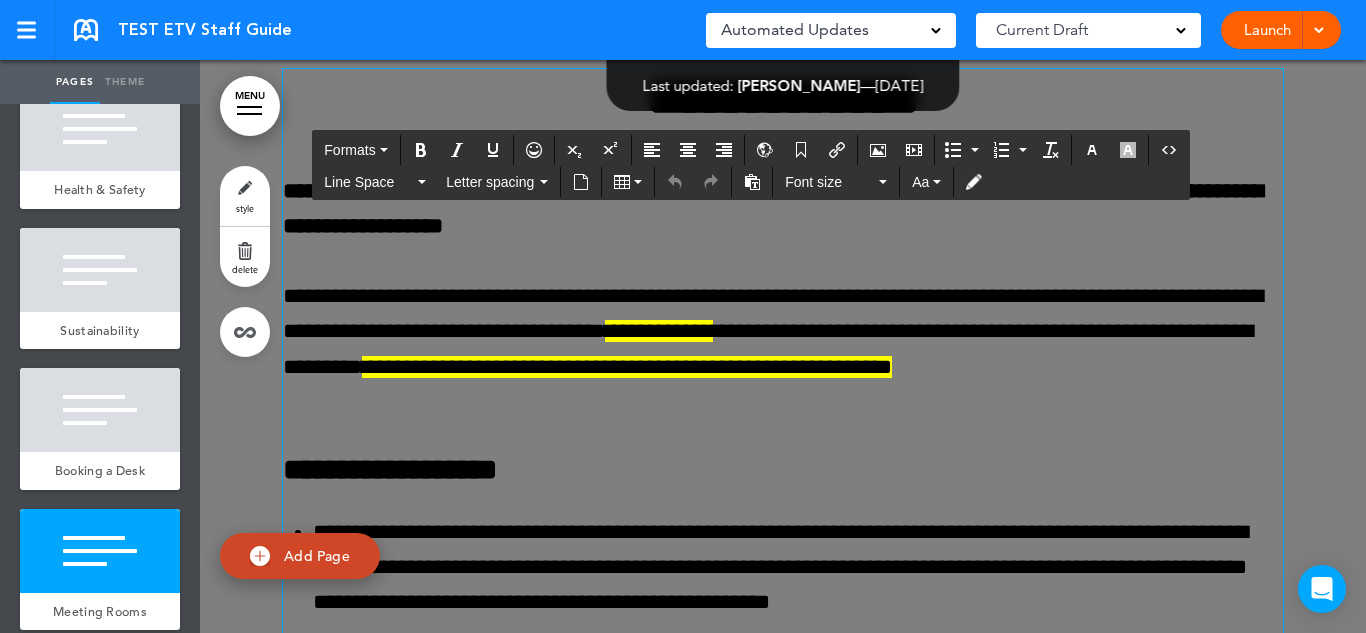click on "**********" at bounding box center (783, 349) 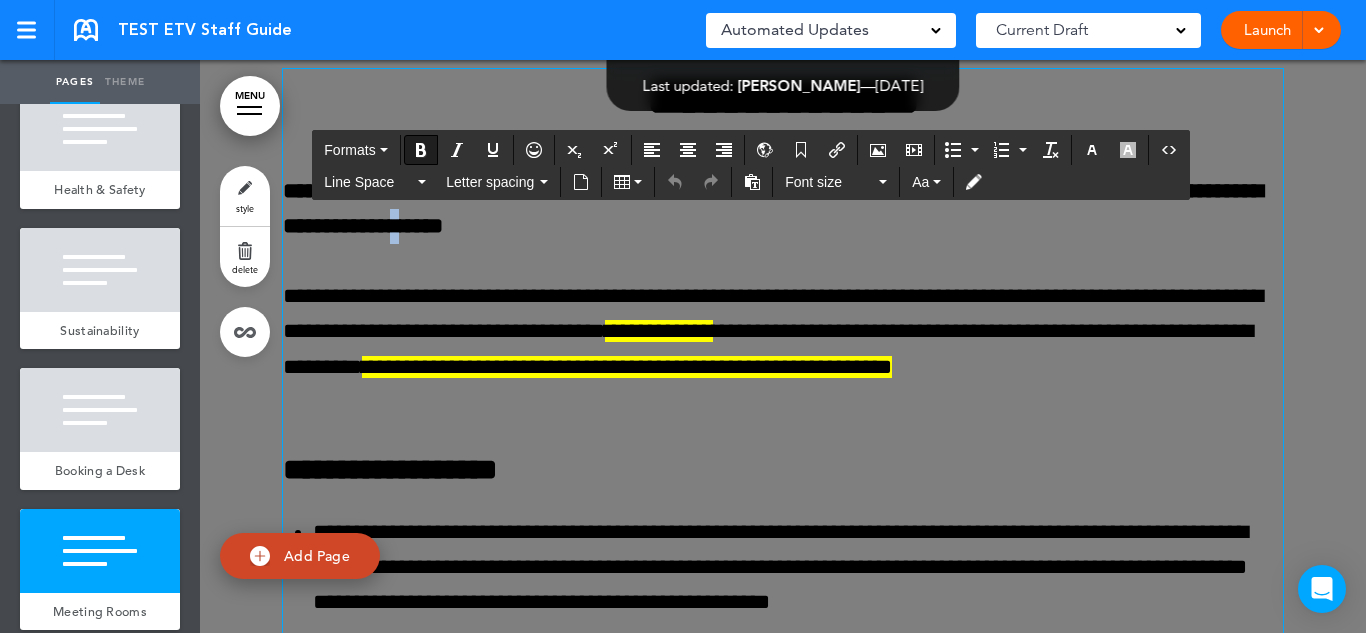 click on "**********" at bounding box center (783, 209) 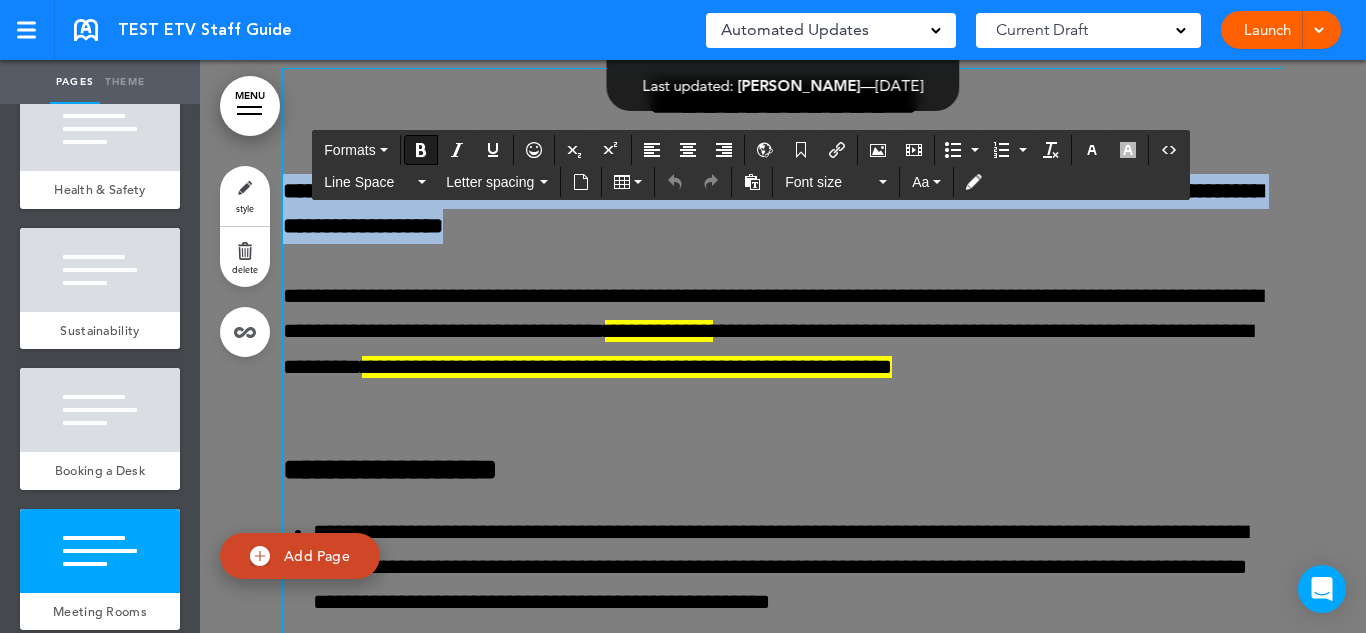 copy on "**********" 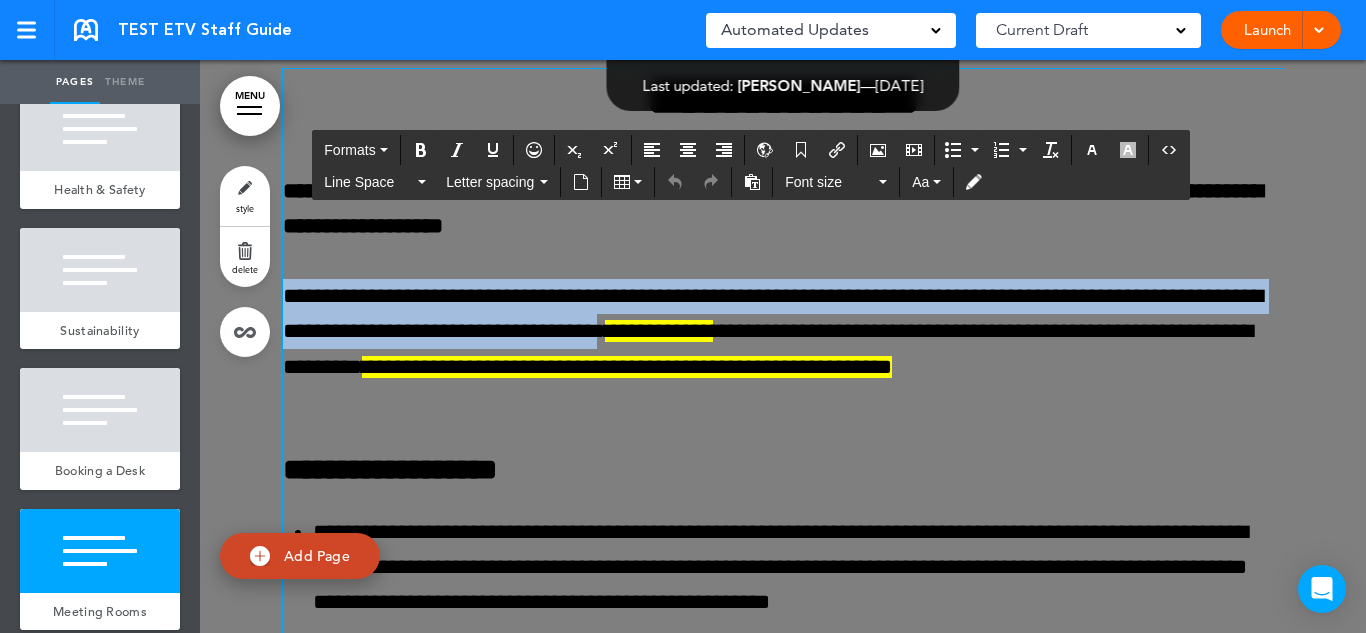 drag, startPoint x: 860, startPoint y: 398, endPoint x: 289, endPoint y: 366, distance: 571.896 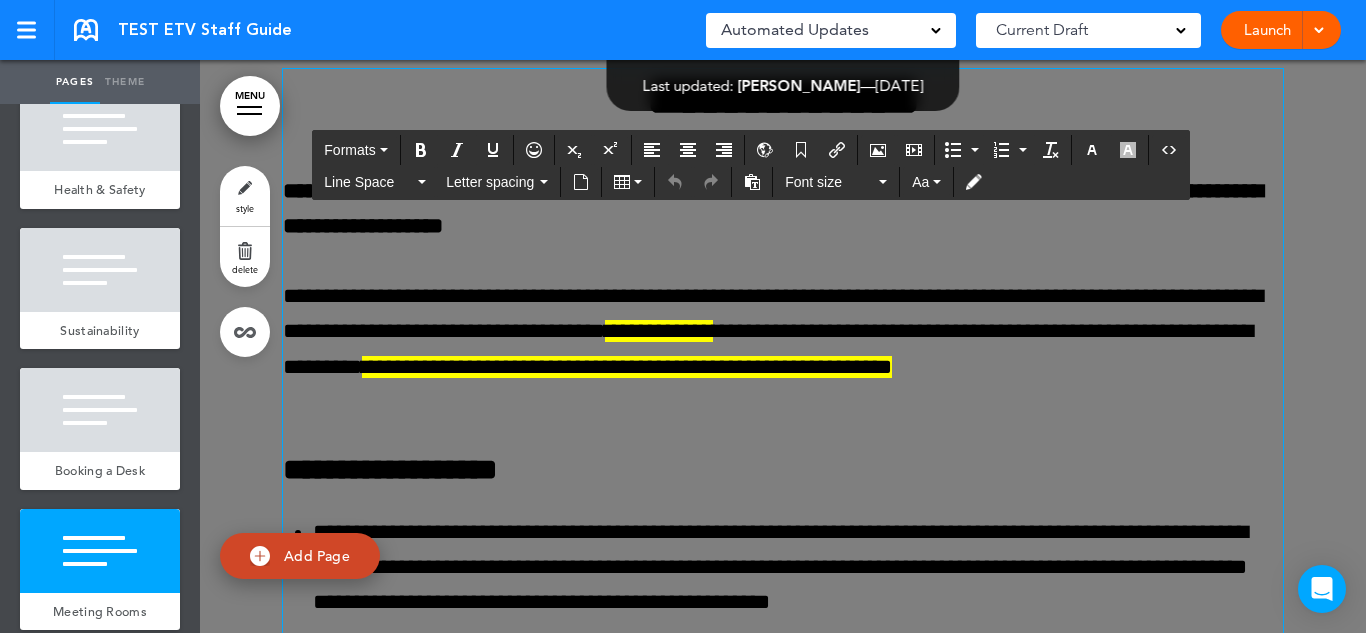 click on "**********" at bounding box center (783, 349) 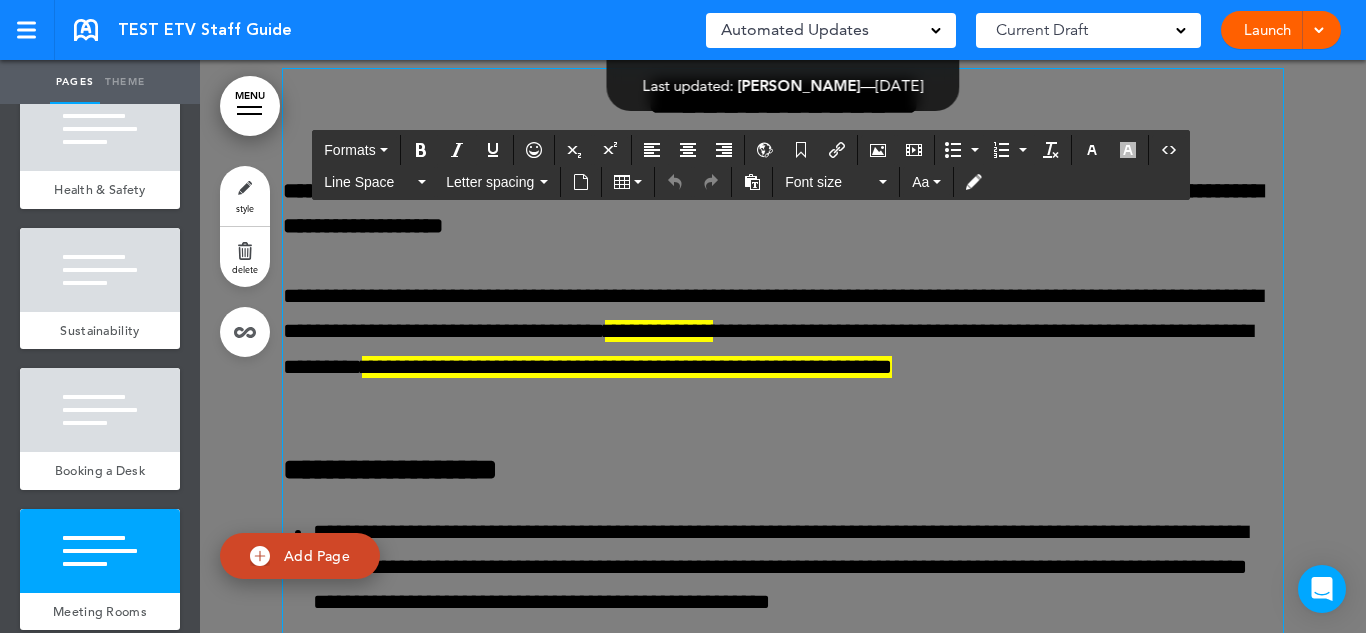 type 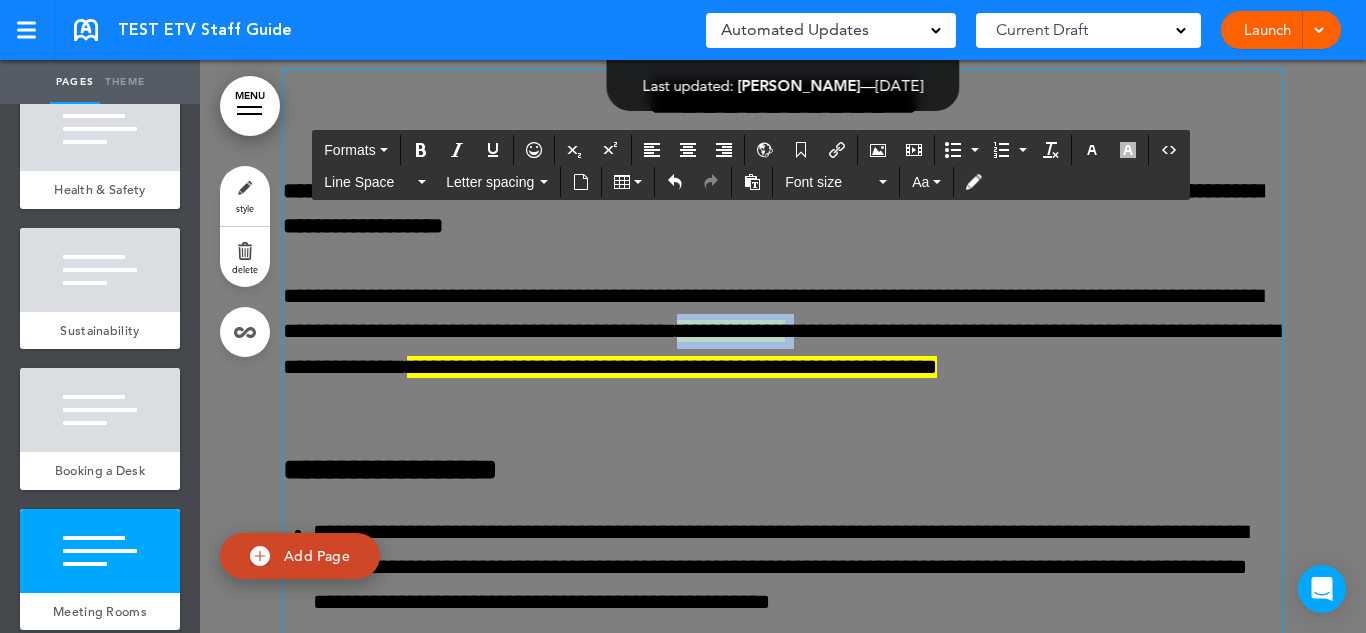 drag, startPoint x: 1065, startPoint y: 407, endPoint x: 943, endPoint y: 400, distance: 122.20065 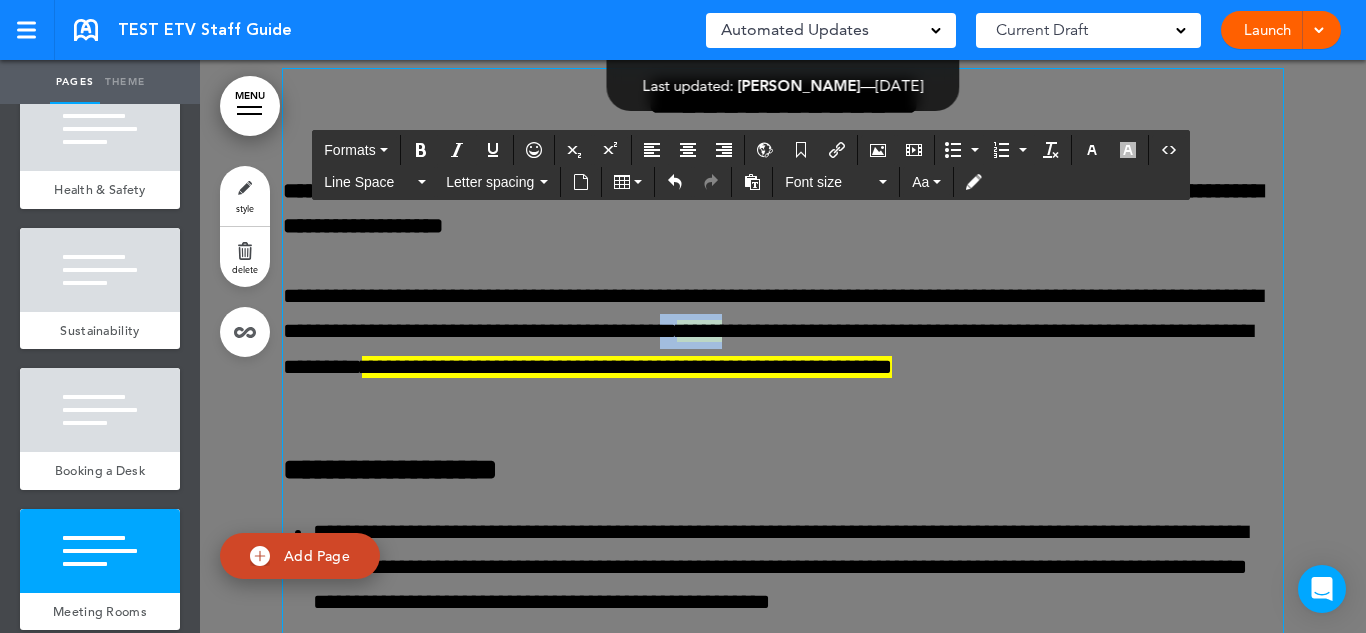 drag, startPoint x: 1002, startPoint y: 402, endPoint x: 927, endPoint y: 401, distance: 75.00667 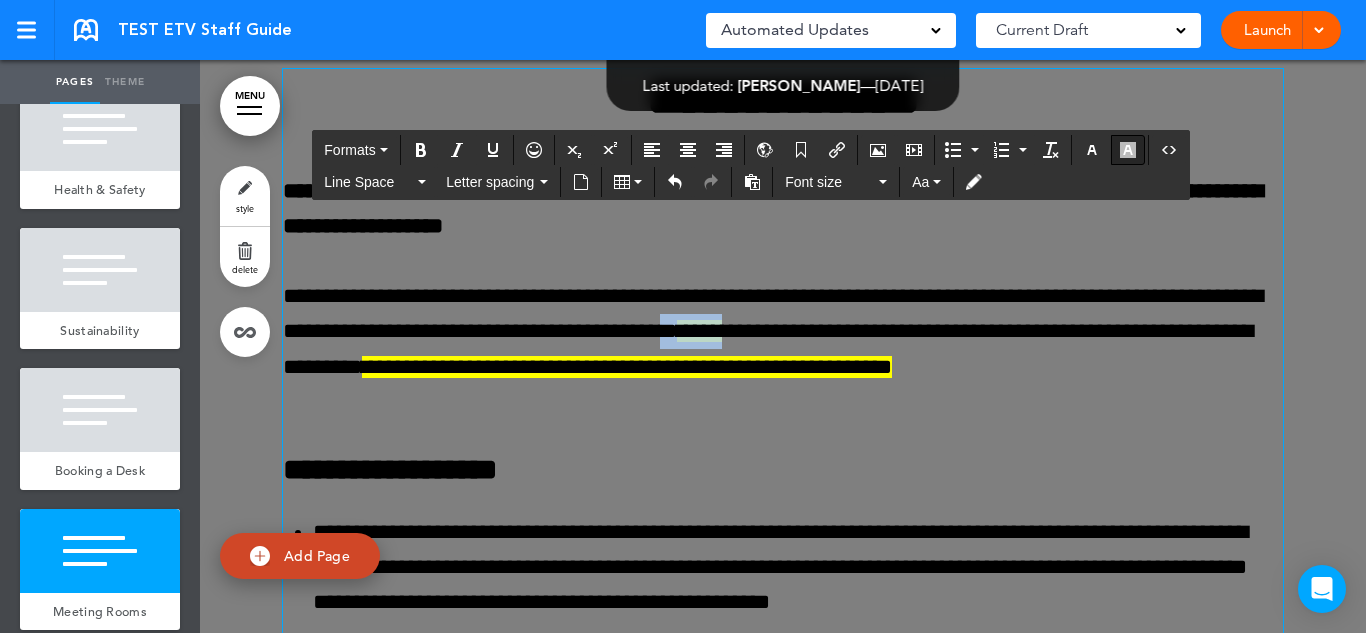 click at bounding box center (1128, 150) 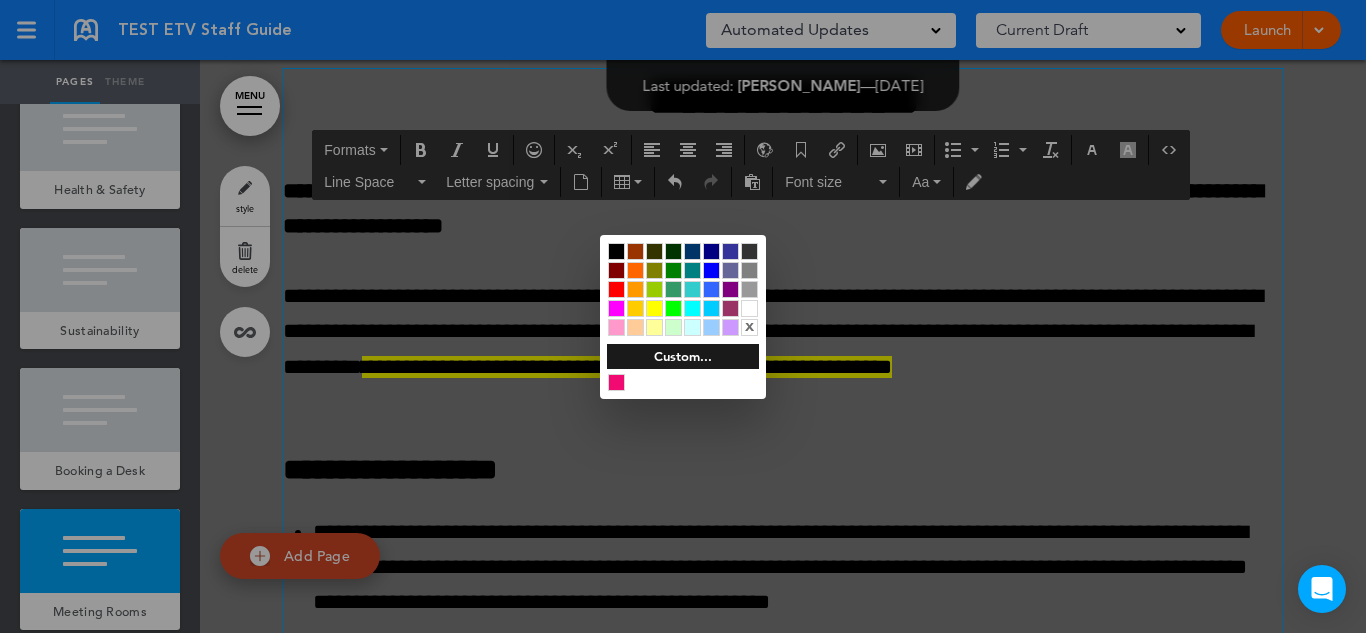 click on "x" at bounding box center [749, 327] 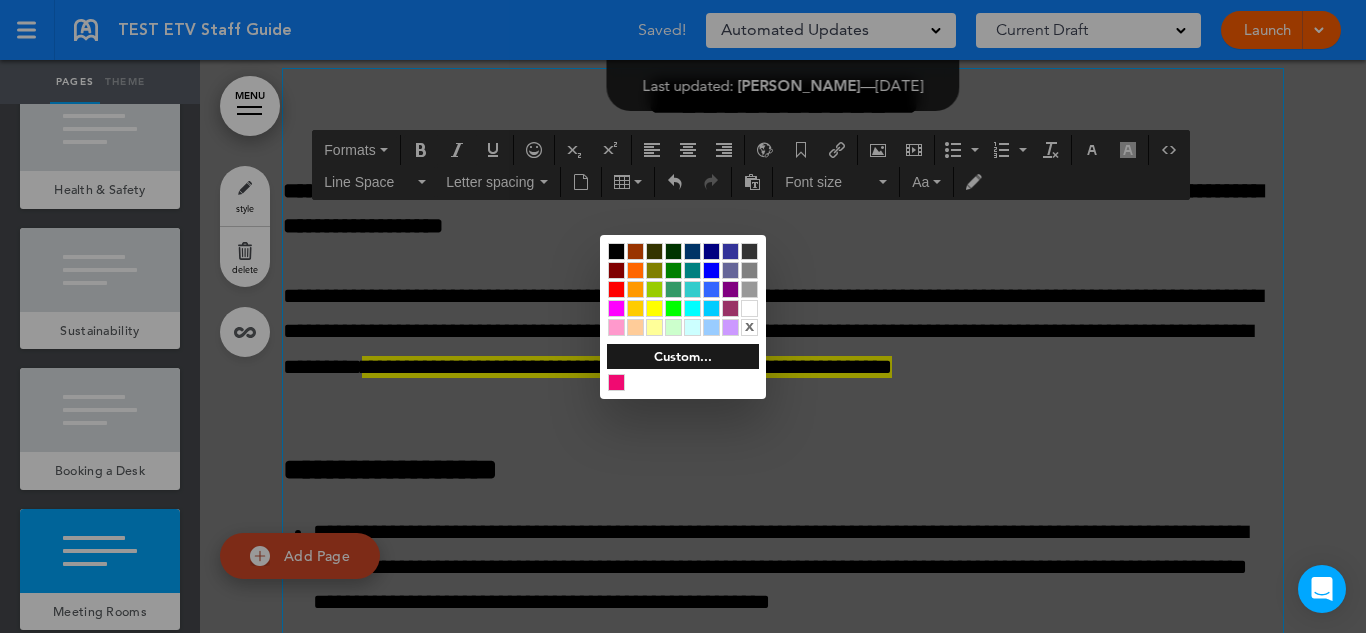 click at bounding box center (683, 316) 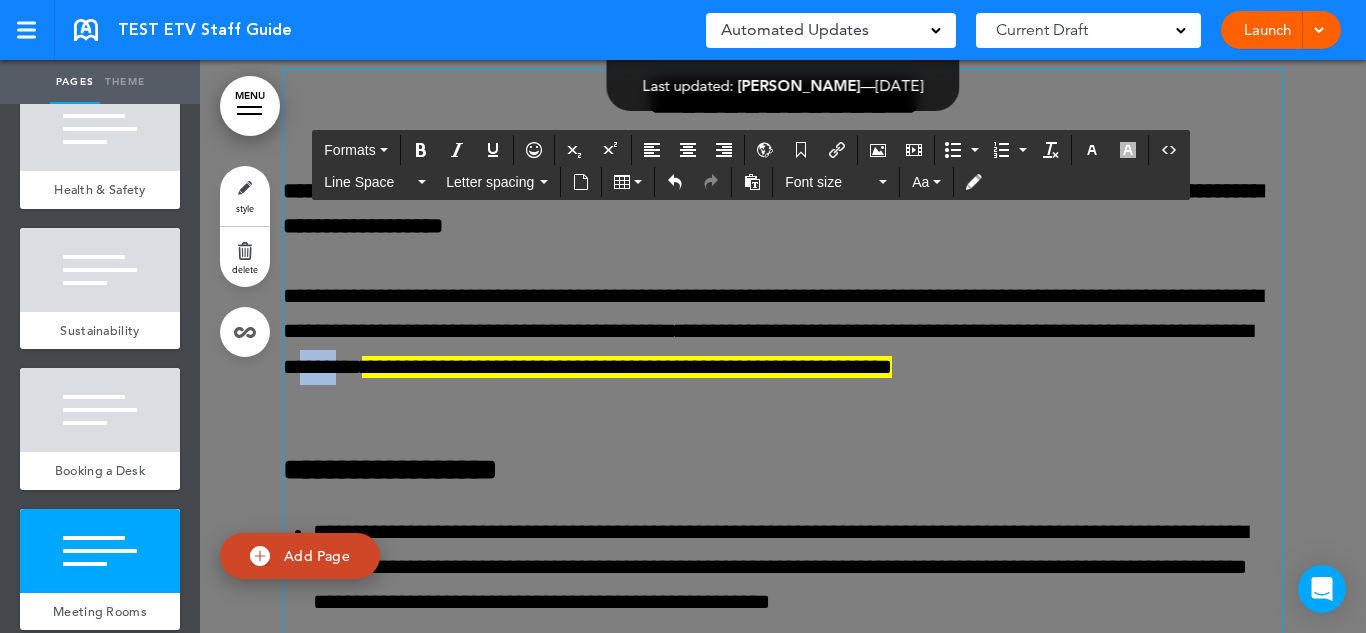 drag, startPoint x: 768, startPoint y: 424, endPoint x: 702, endPoint y: 438, distance: 67.46851 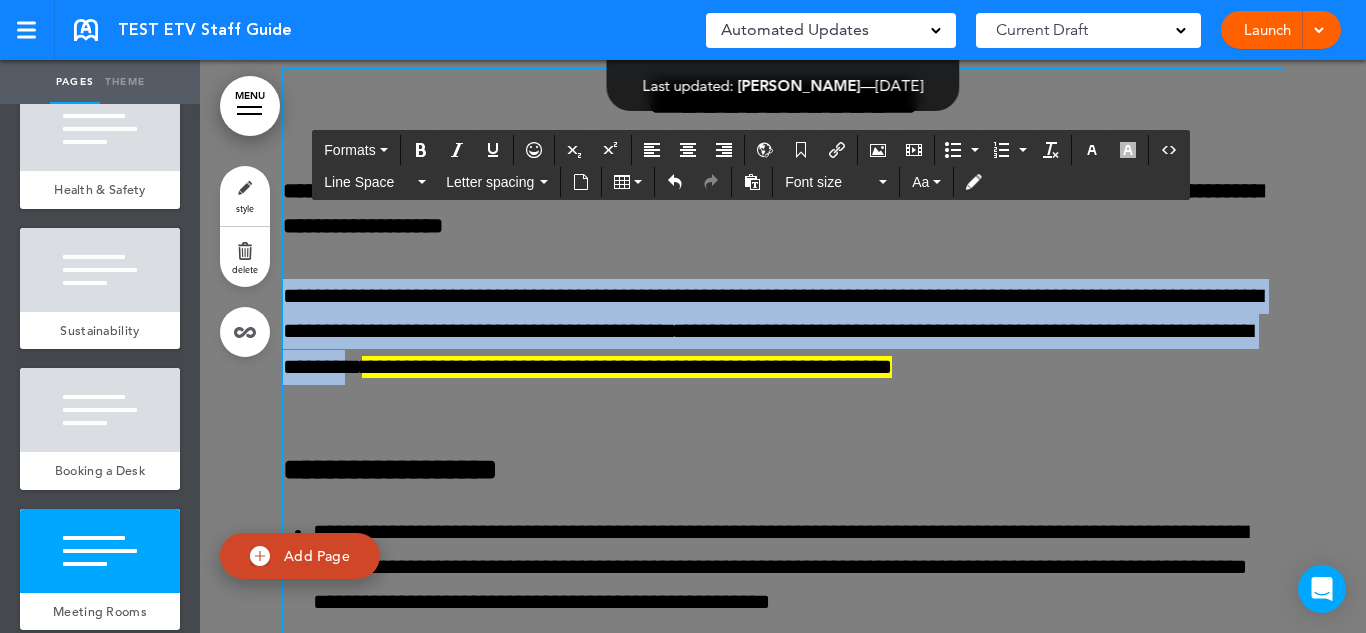 drag, startPoint x: 780, startPoint y: 433, endPoint x: 274, endPoint y: 372, distance: 509.6636 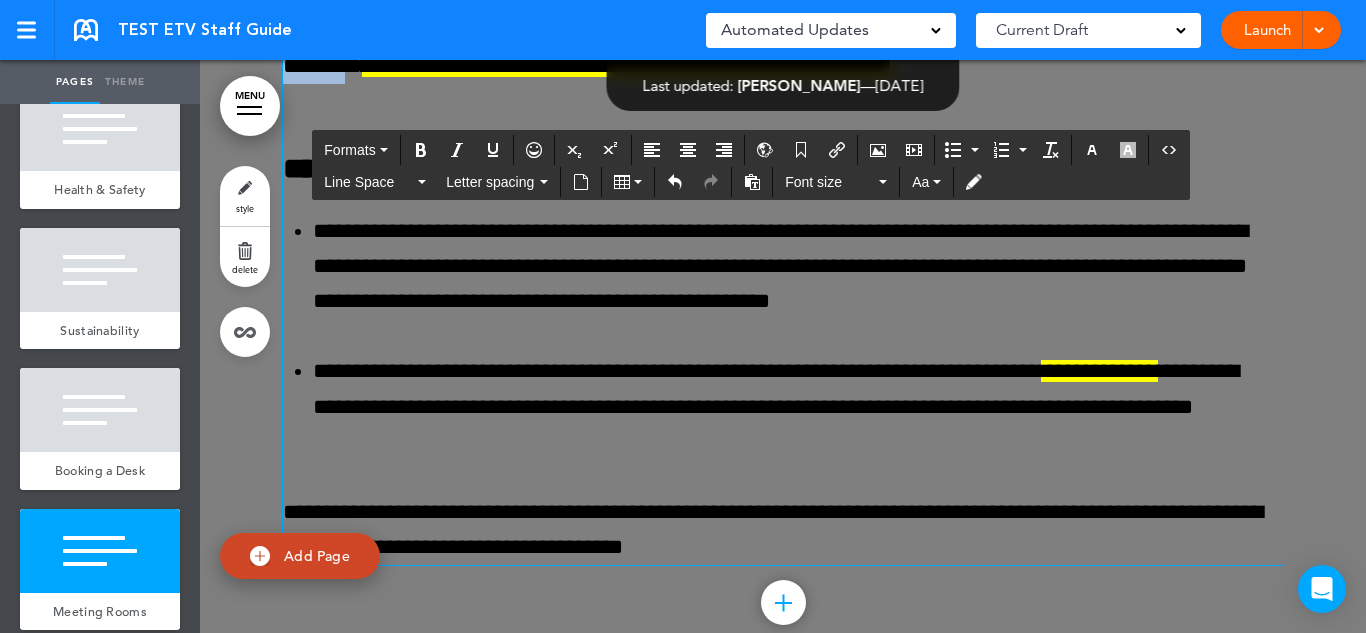 scroll, scrollTop: 25214, scrollLeft: 0, axis: vertical 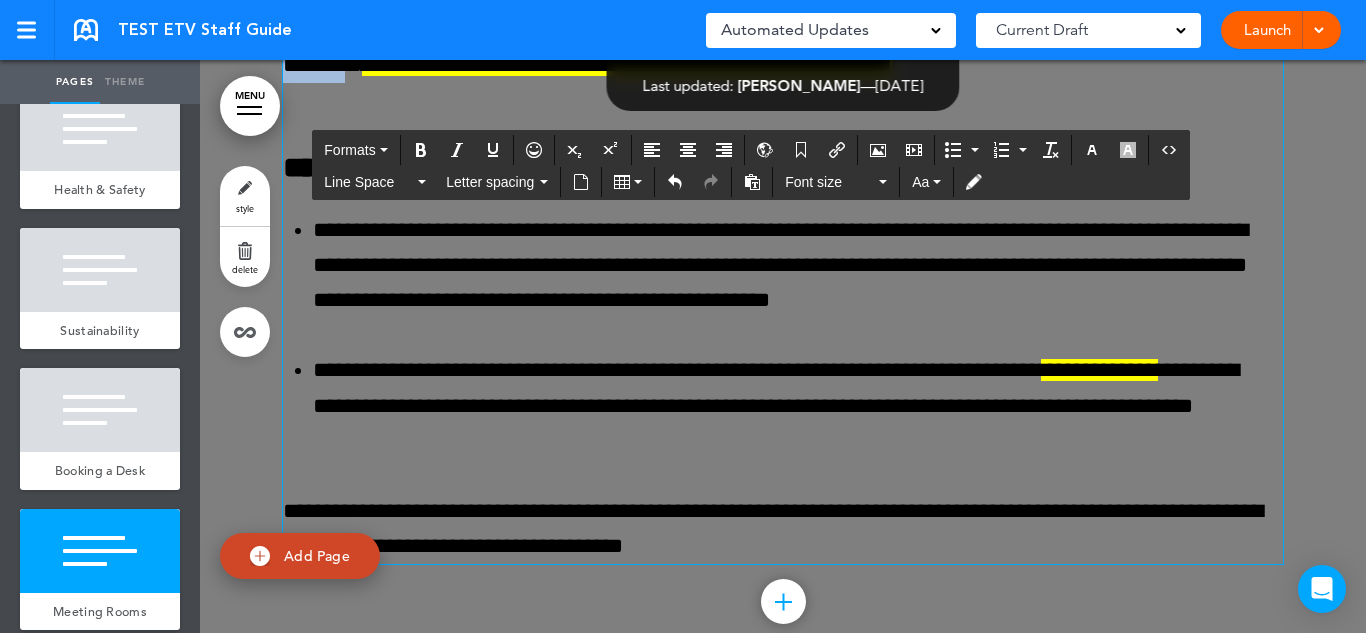 click on "**********" at bounding box center (798, 266) 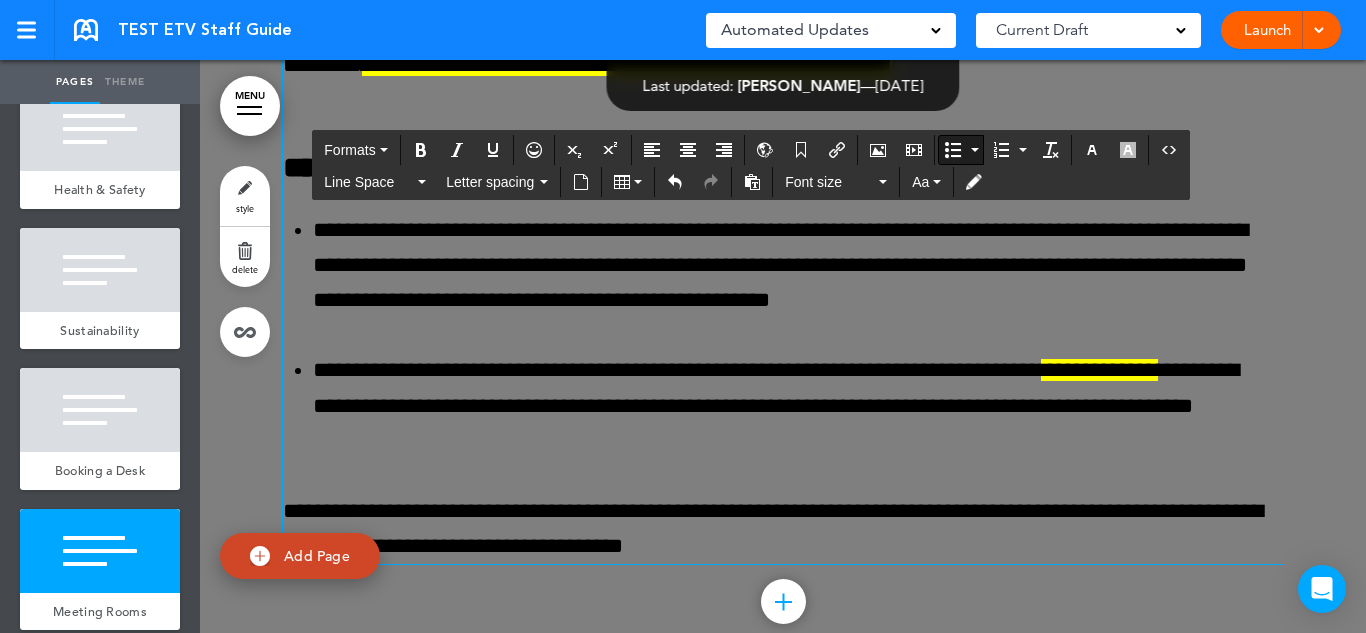 click on "**********" at bounding box center (798, 266) 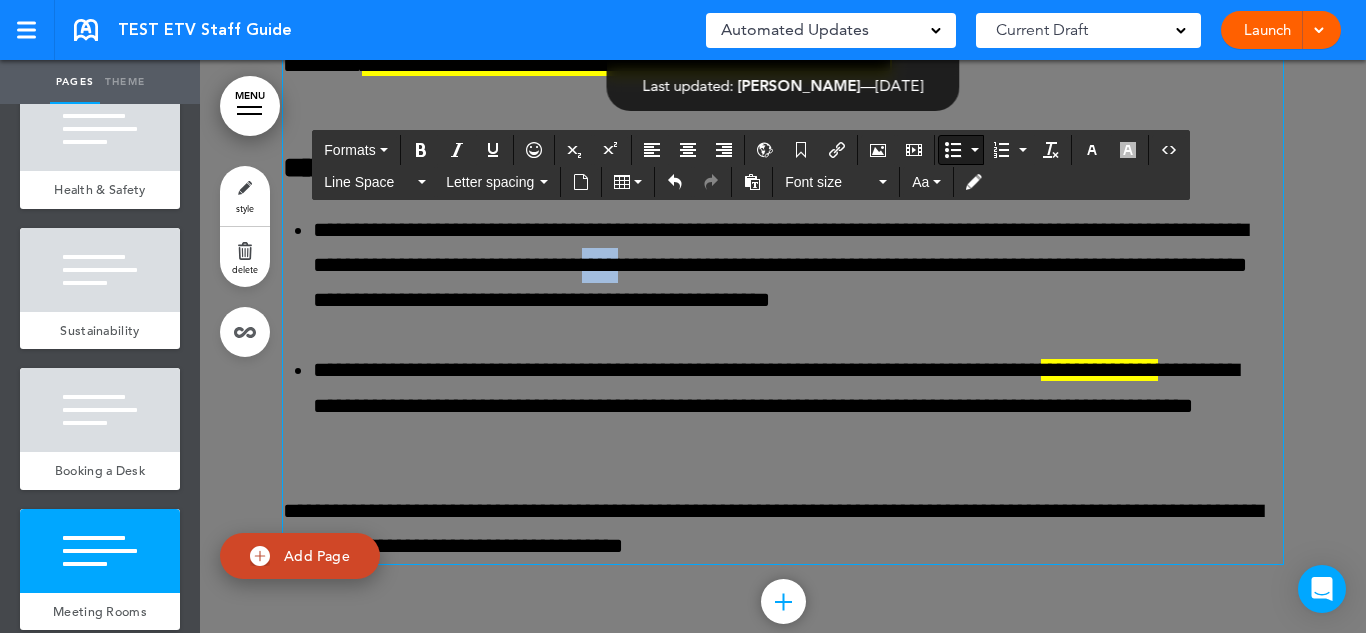 click on "**********" at bounding box center (798, 266) 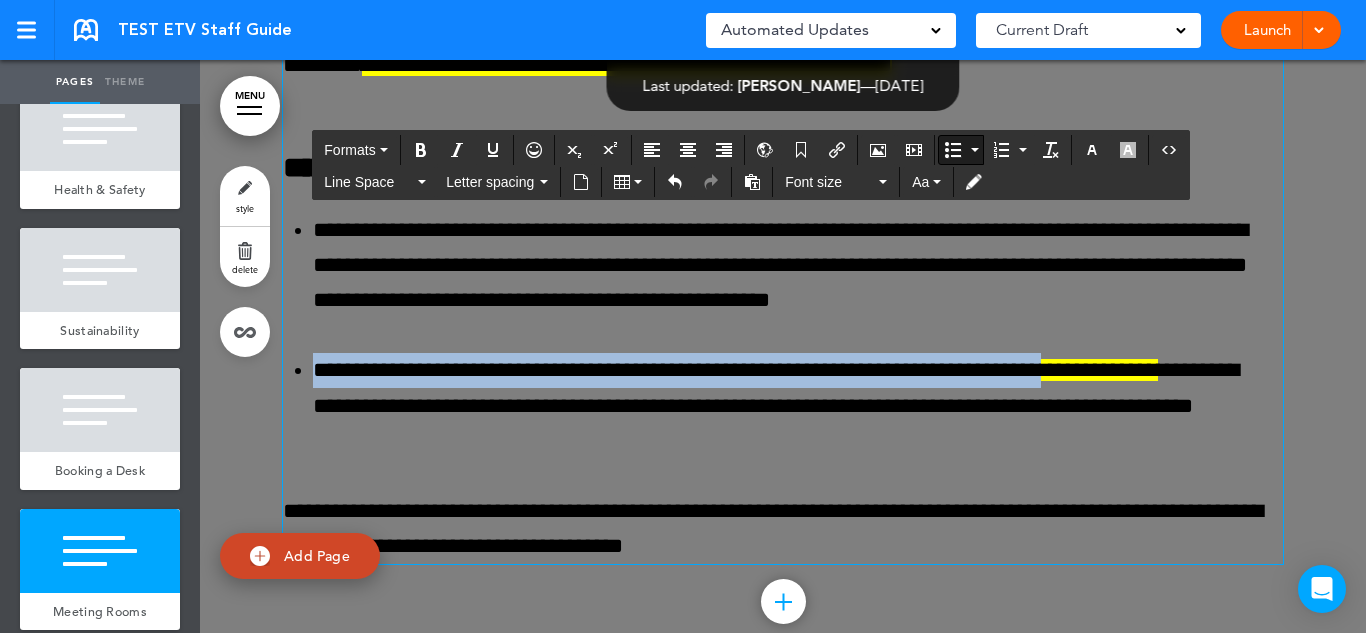 drag, startPoint x: 1116, startPoint y: 445, endPoint x: 317, endPoint y: 442, distance: 799.0056 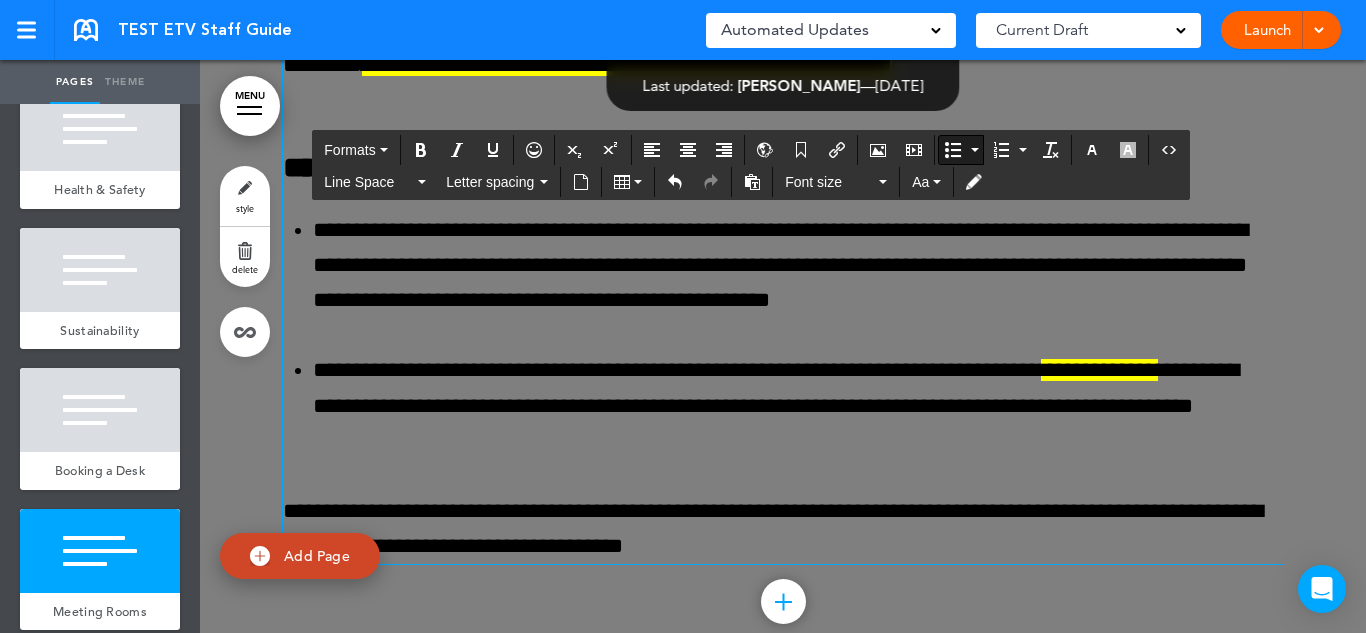click on "**********" at bounding box center (798, 406) 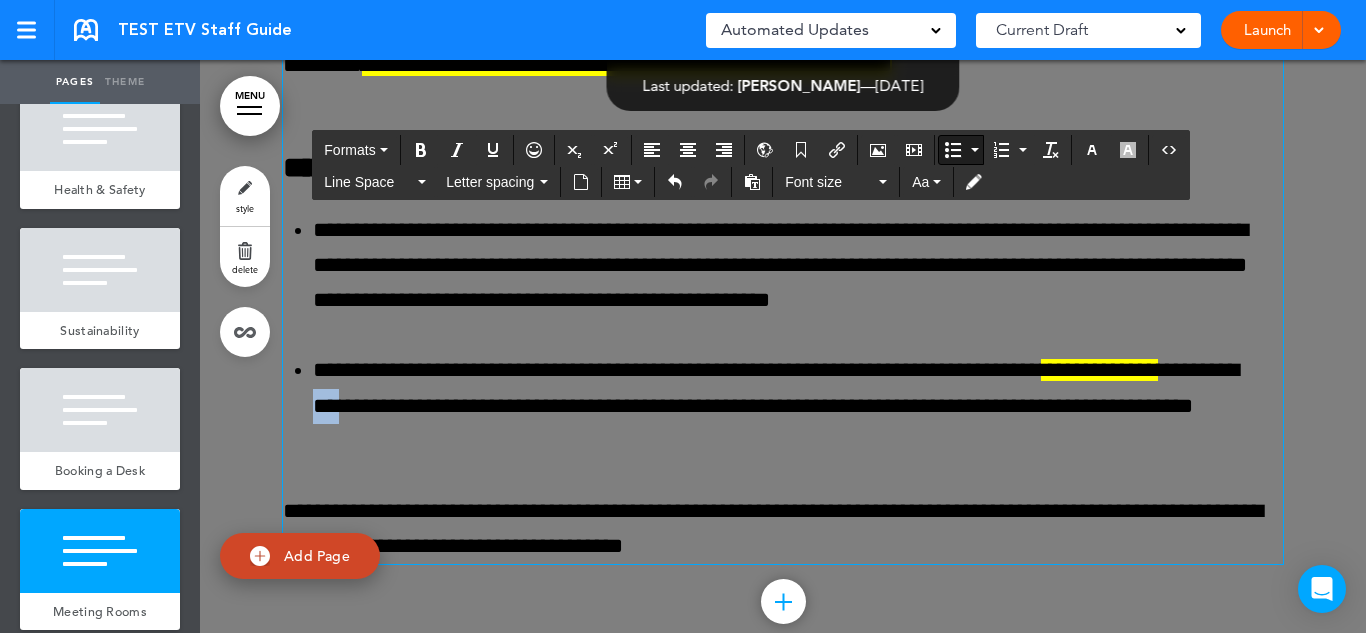 click on "**********" at bounding box center (798, 406) 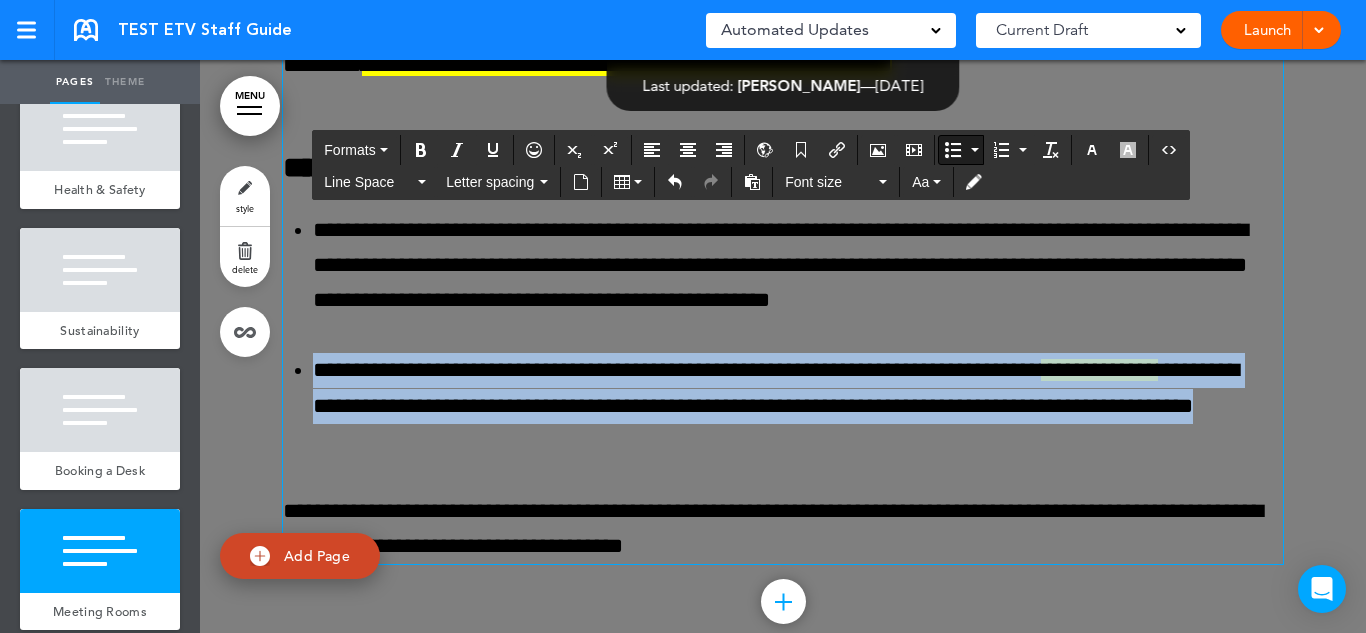 click on "**********" at bounding box center [798, 406] 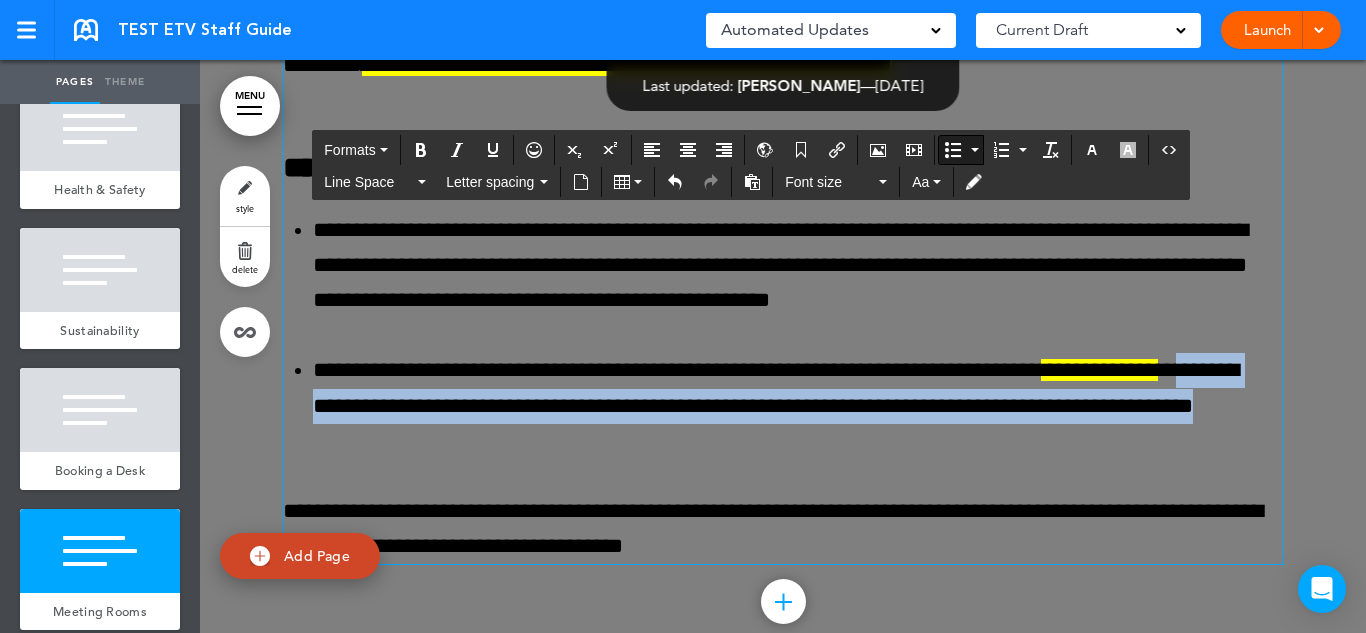 drag, startPoint x: 406, startPoint y: 507, endPoint x: 315, endPoint y: 475, distance: 96.462425 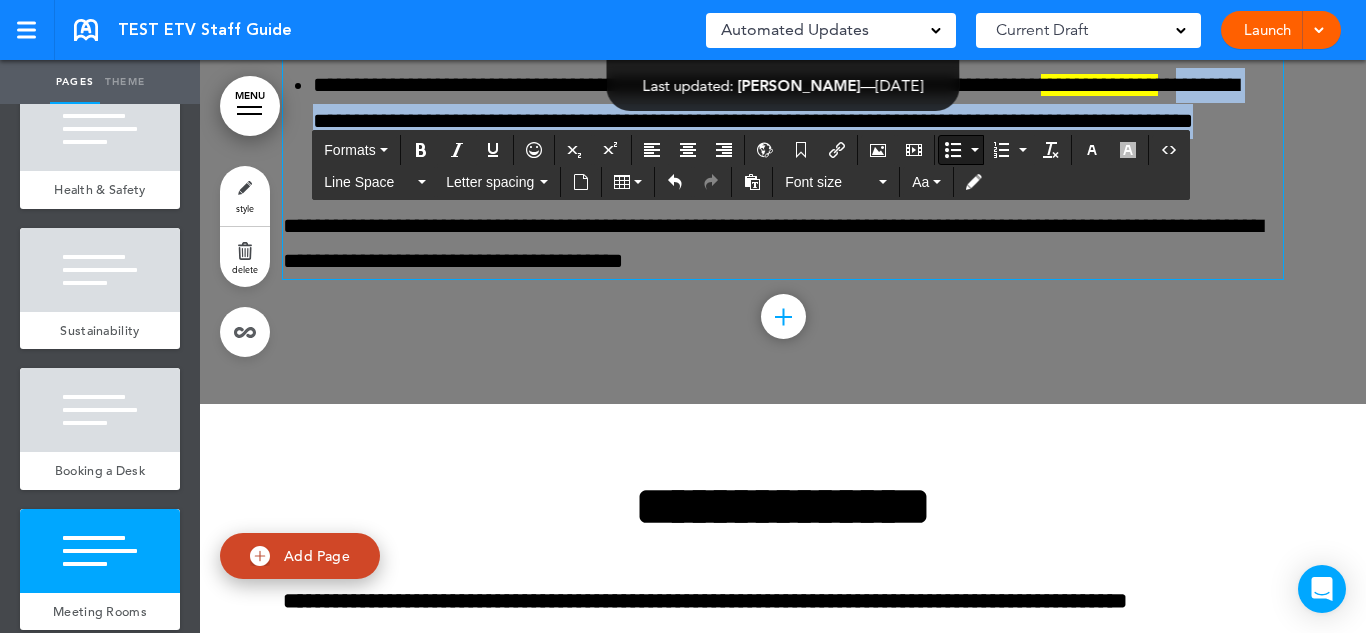 scroll, scrollTop: 25497, scrollLeft: 0, axis: vertical 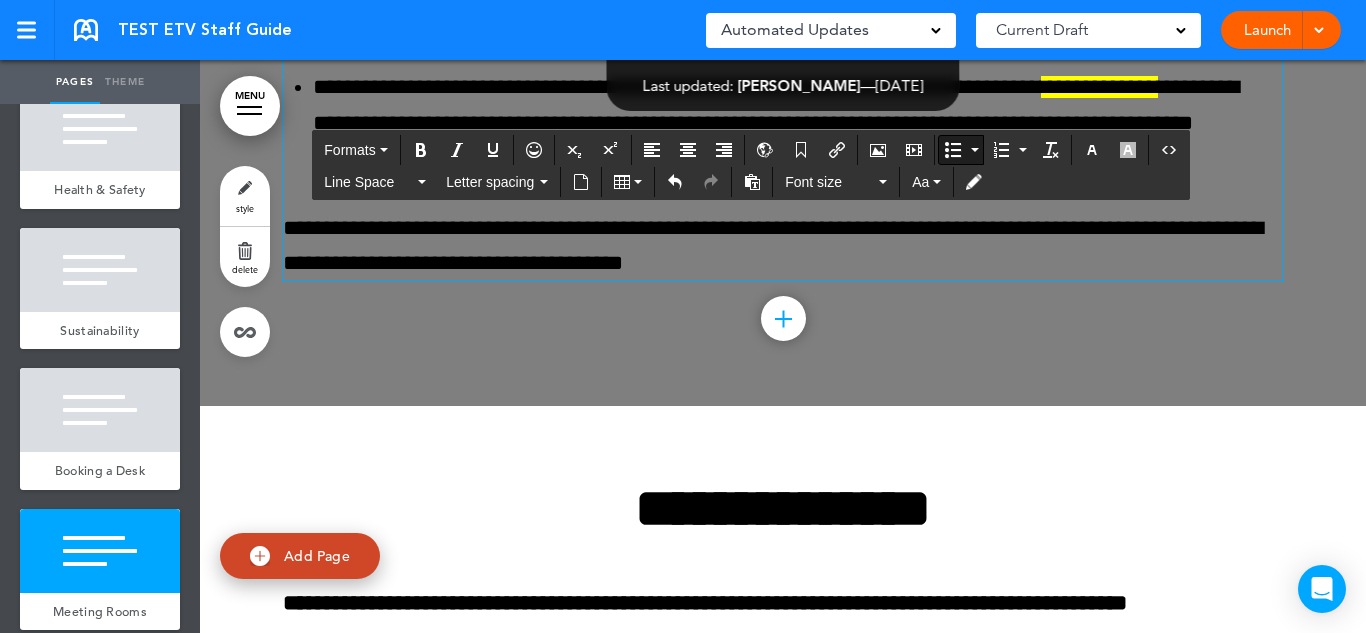click on "**********" at bounding box center (783, 246) 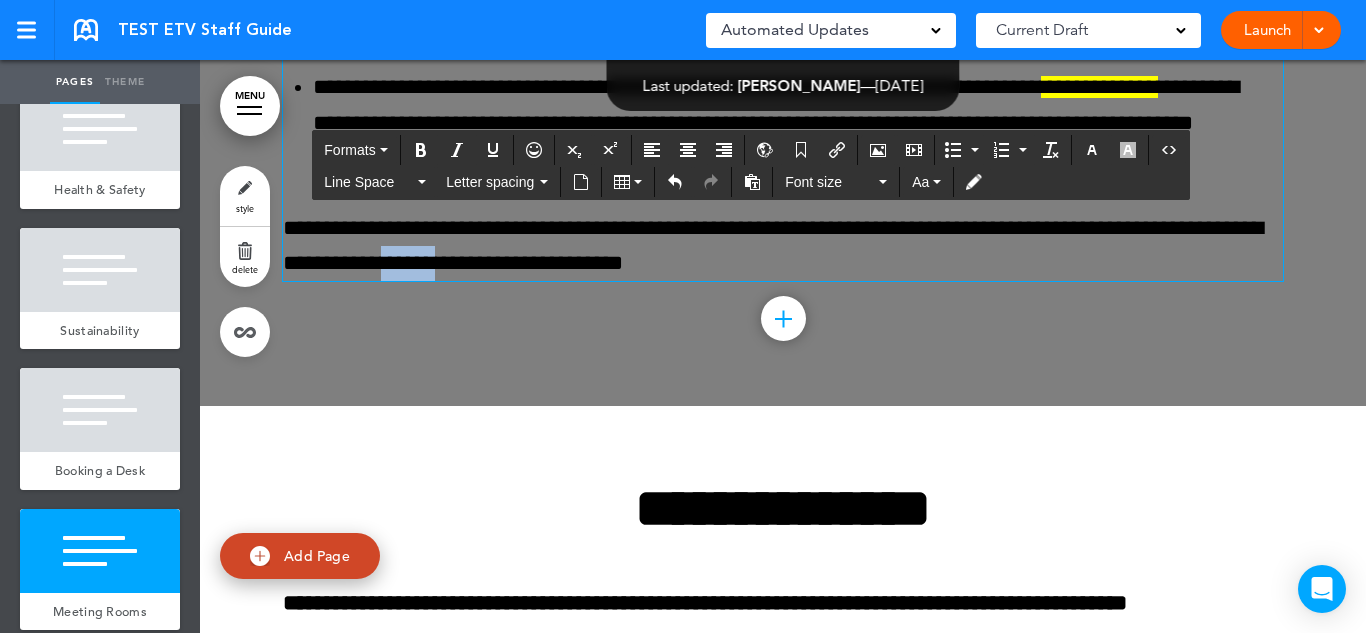 click on "**********" at bounding box center (783, 246) 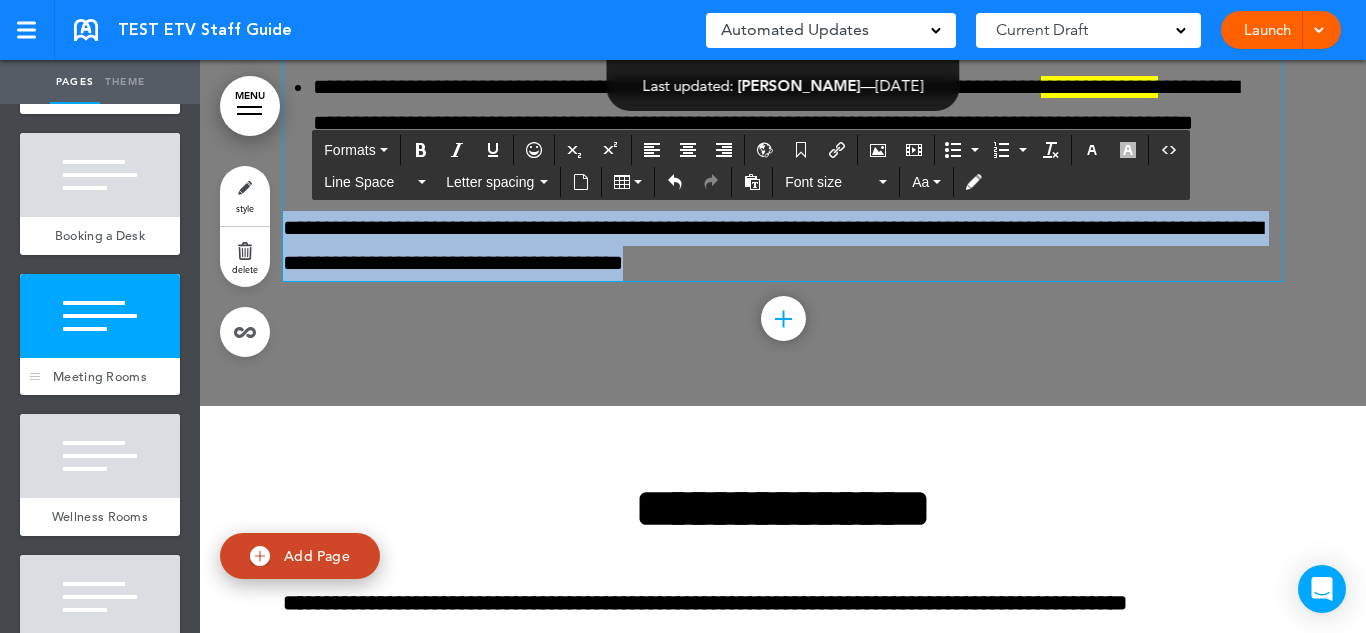 scroll, scrollTop: 4291, scrollLeft: 0, axis: vertical 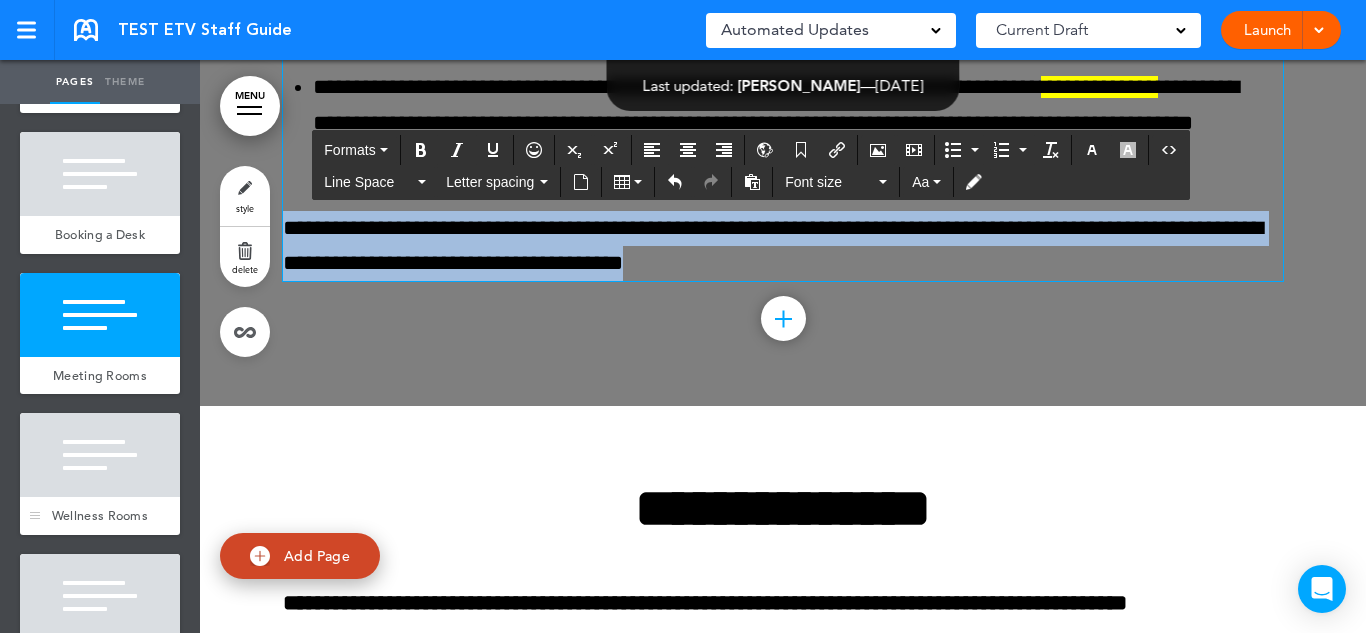 click at bounding box center (100, 455) 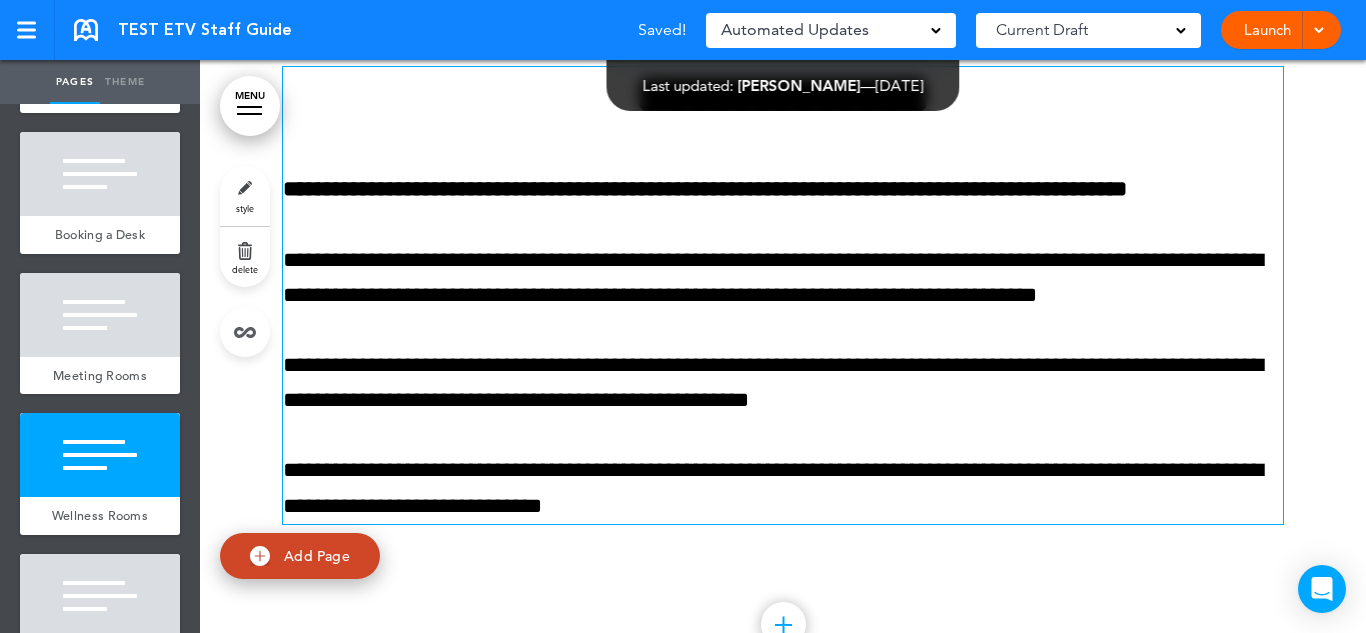 scroll, scrollTop: 25964, scrollLeft: 0, axis: vertical 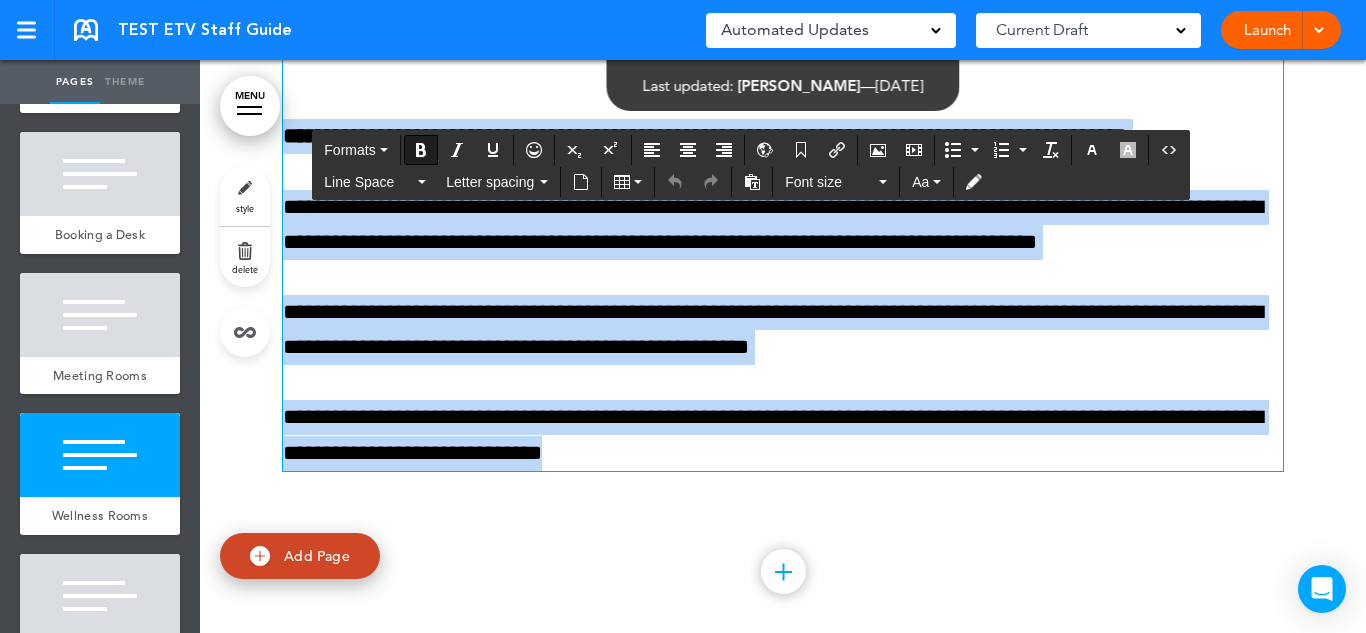 drag, startPoint x: 769, startPoint y: 557, endPoint x: 186, endPoint y: 214, distance: 676.4155 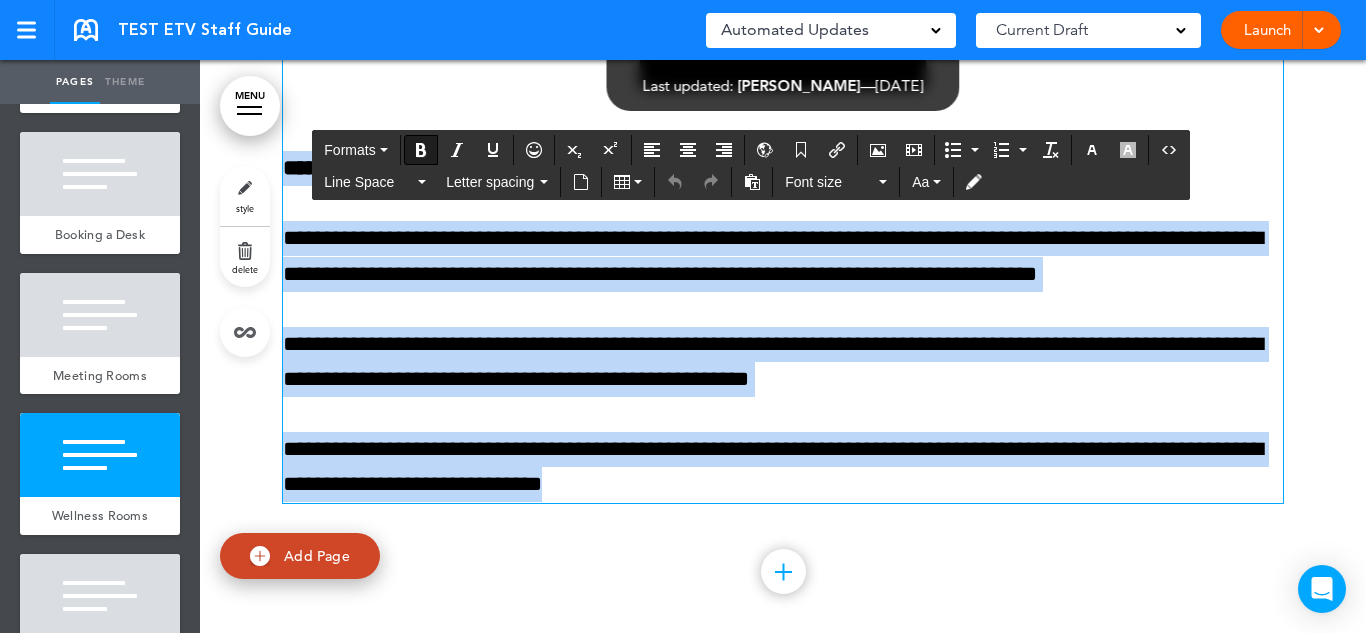 click at bounding box center (100, 596) 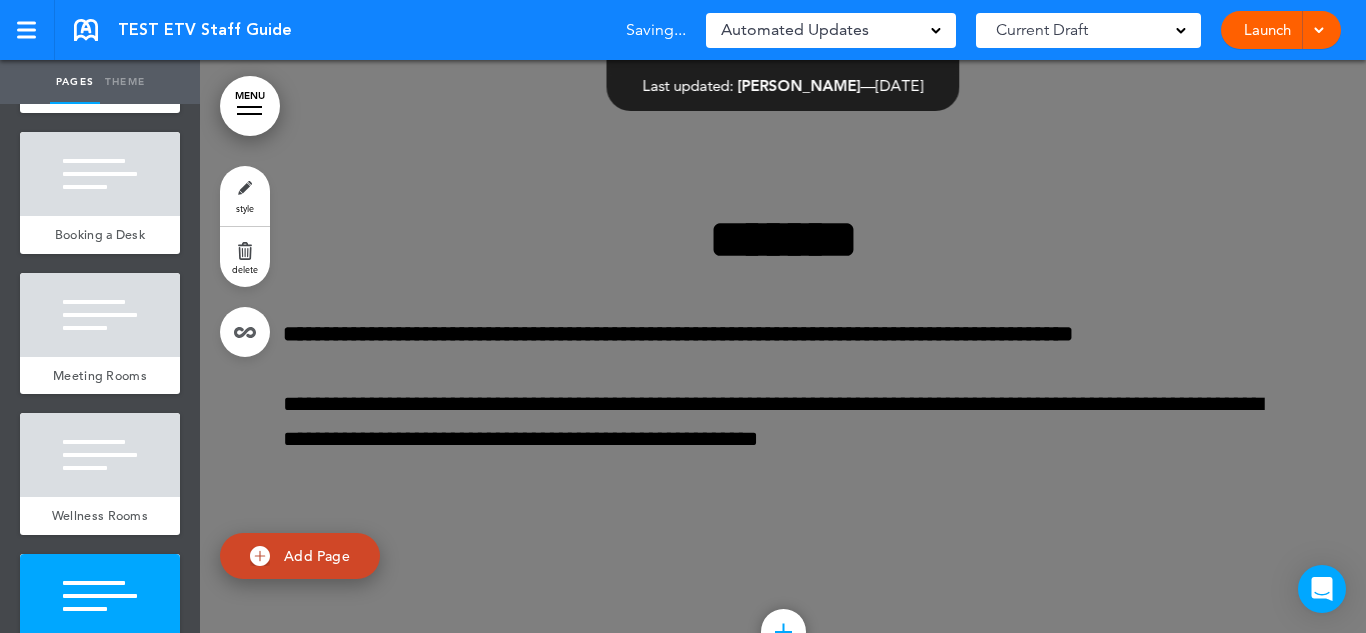 scroll, scrollTop: 26631, scrollLeft: 0, axis: vertical 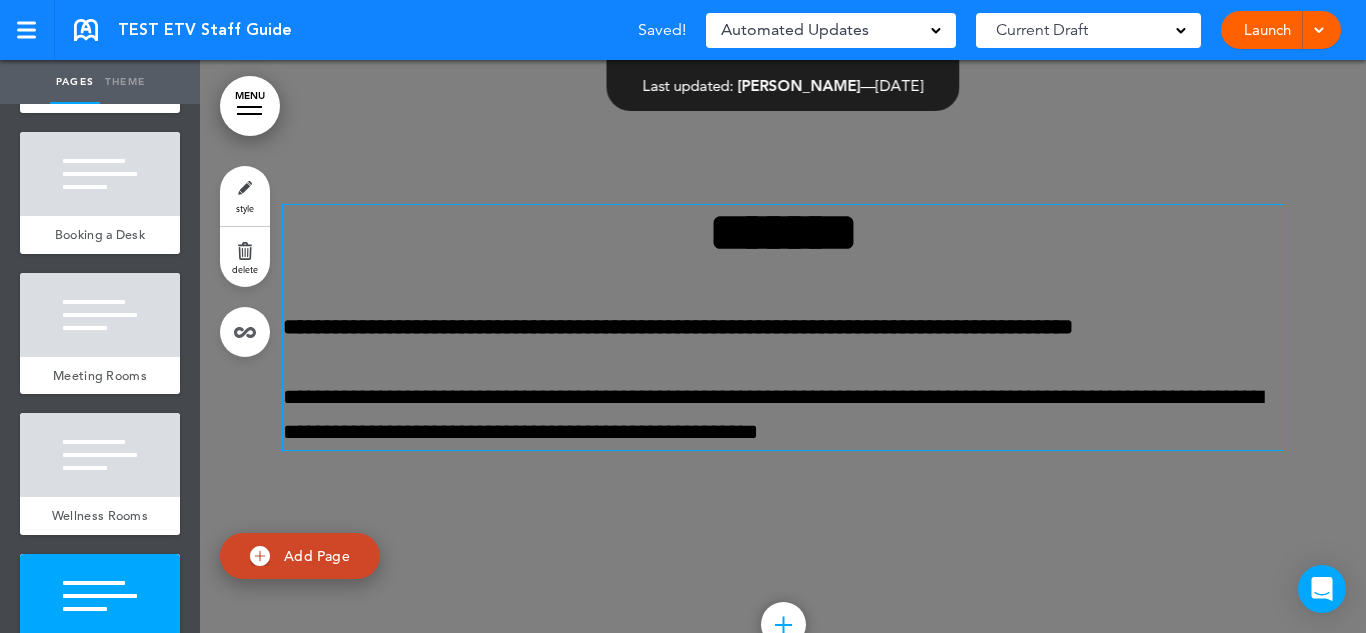 click on "**********" at bounding box center (783, 415) 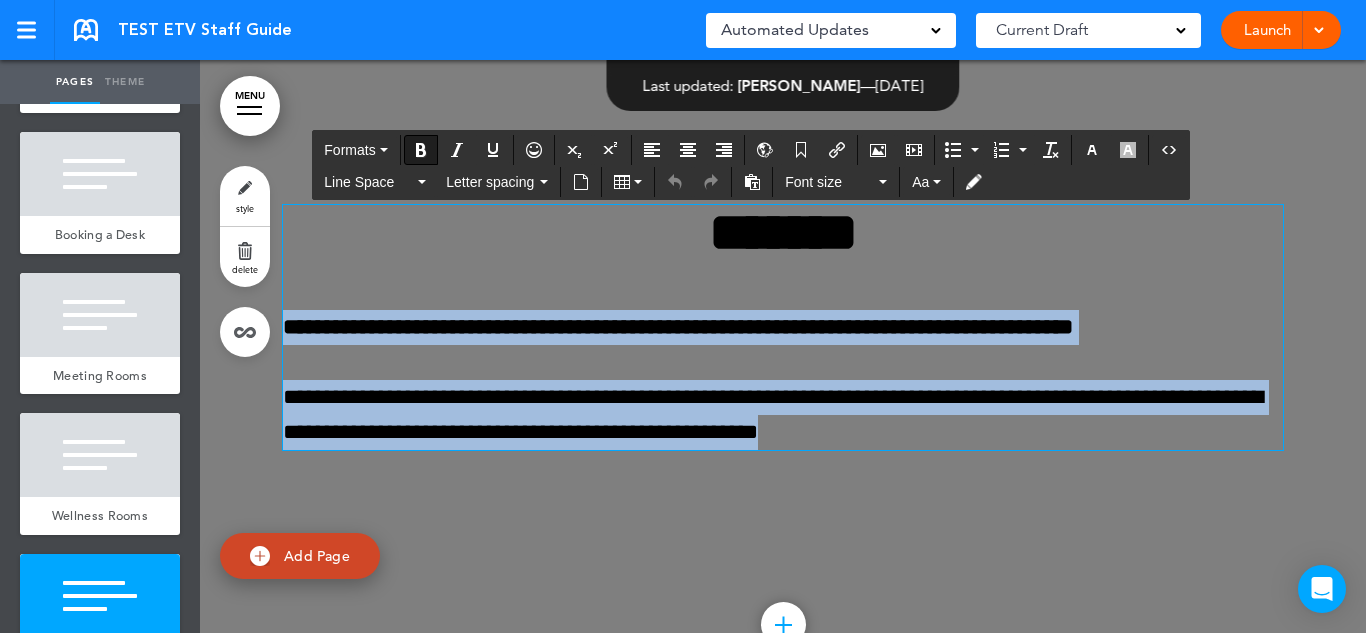 drag, startPoint x: 893, startPoint y: 504, endPoint x: 287, endPoint y: 385, distance: 617.5735 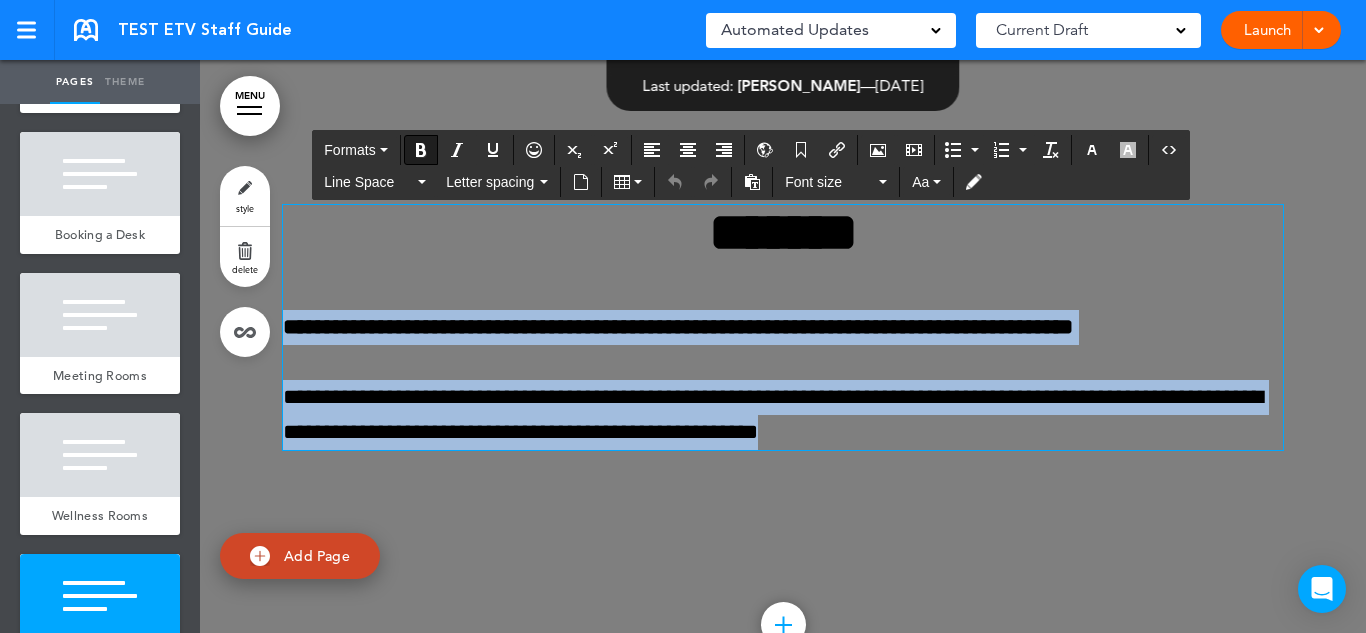 click on "**********" at bounding box center (783, 415) 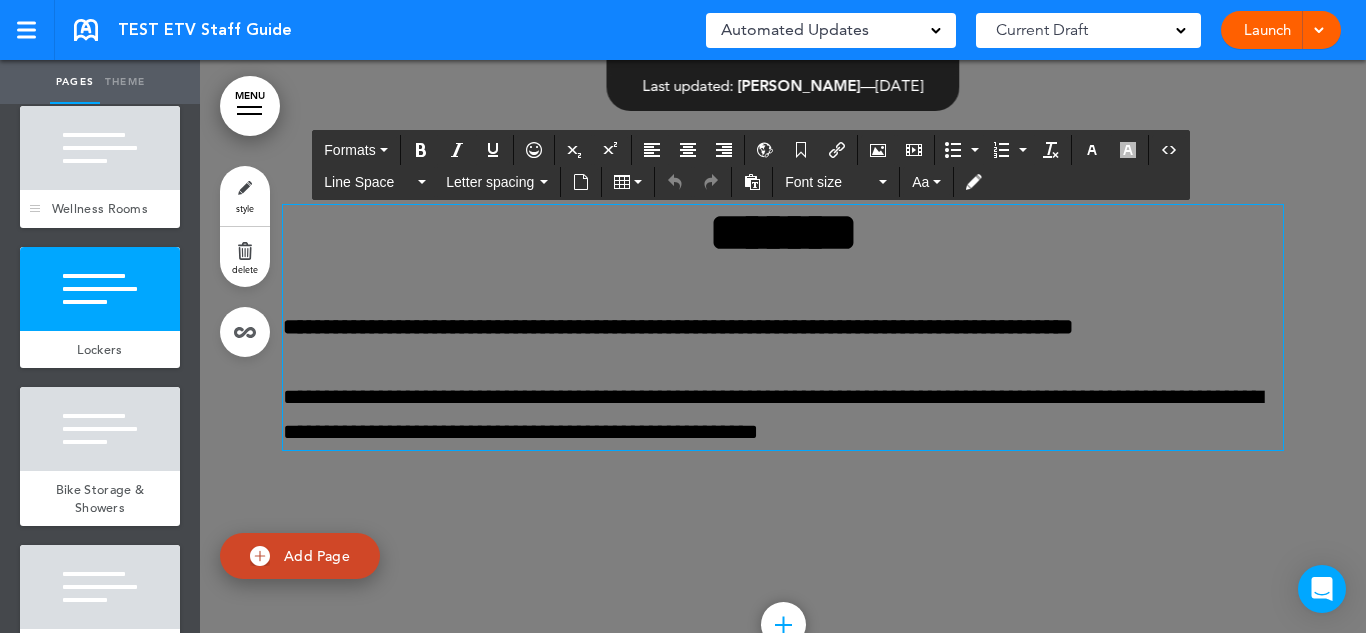 scroll, scrollTop: 4607, scrollLeft: 0, axis: vertical 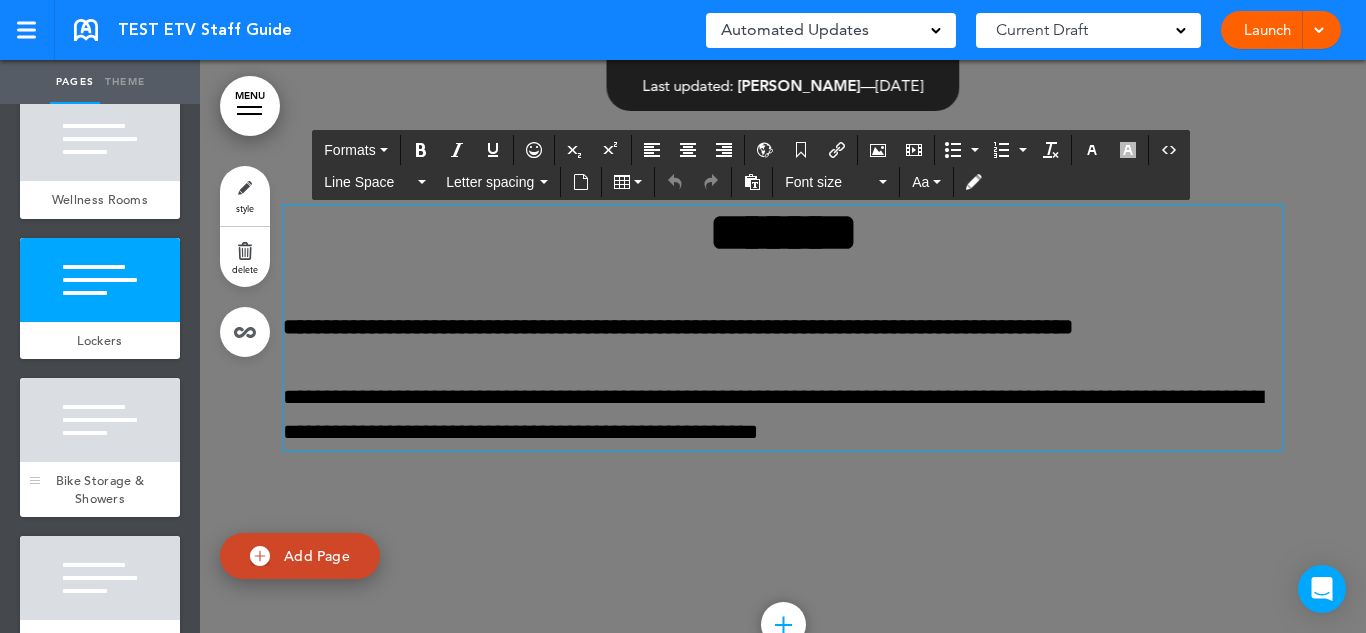click on "Bike Storage & Showers" at bounding box center (100, 489) 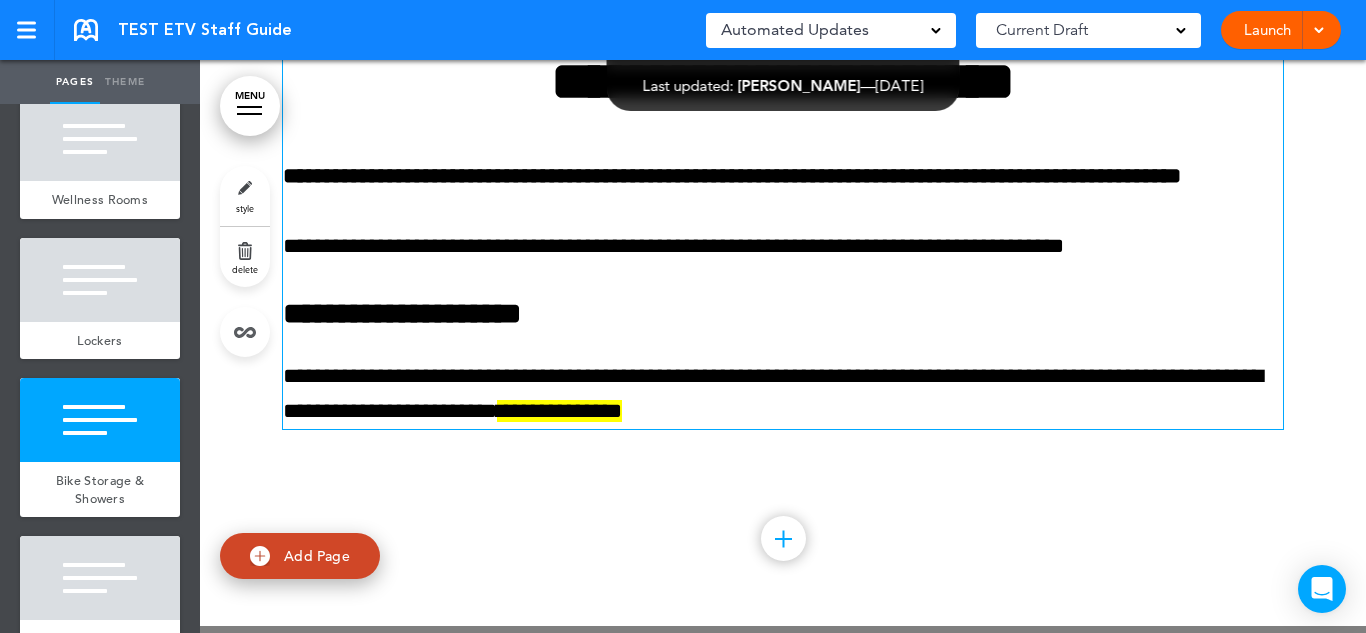 scroll, scrollTop: 27360, scrollLeft: 0, axis: vertical 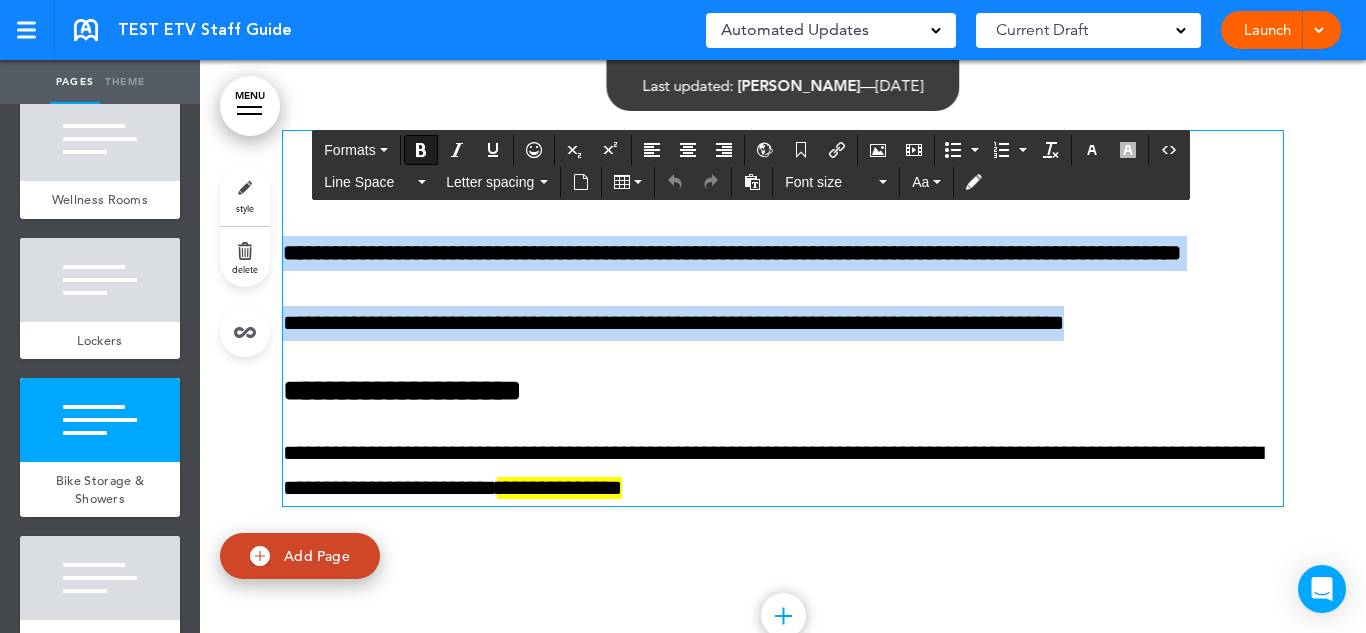 drag, startPoint x: 1160, startPoint y: 411, endPoint x: 289, endPoint y: 306, distance: 877.3061 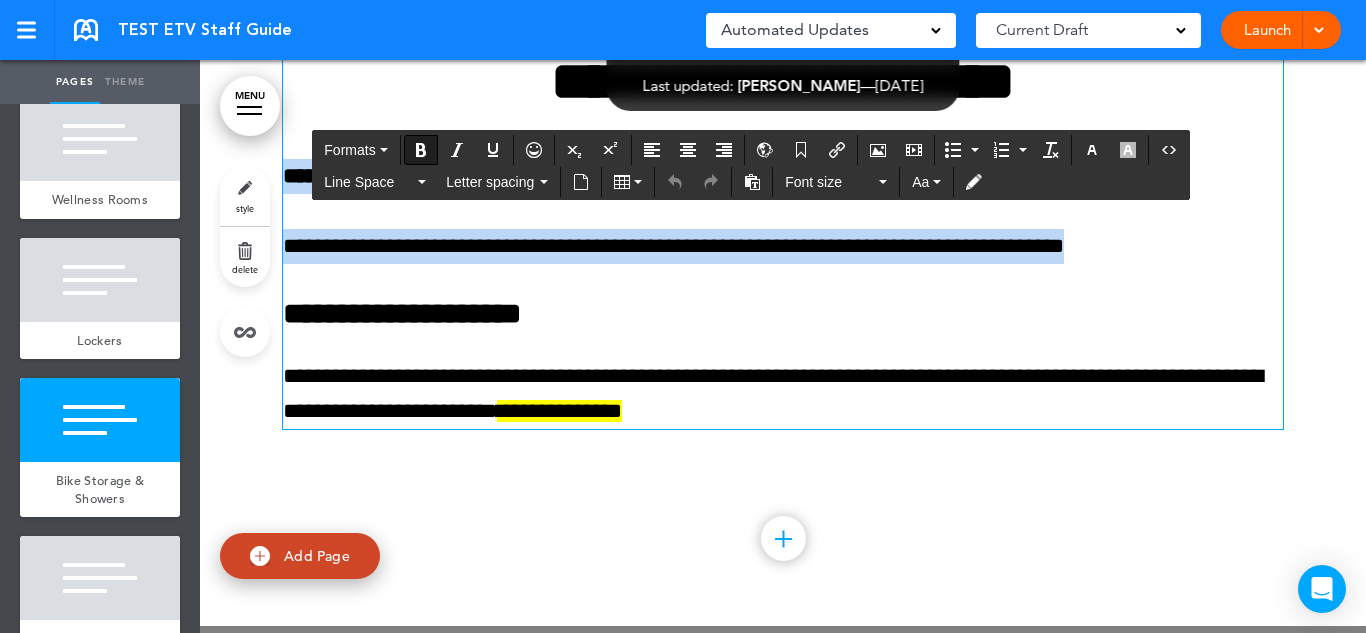 scroll, scrollTop: 27455, scrollLeft: 0, axis: vertical 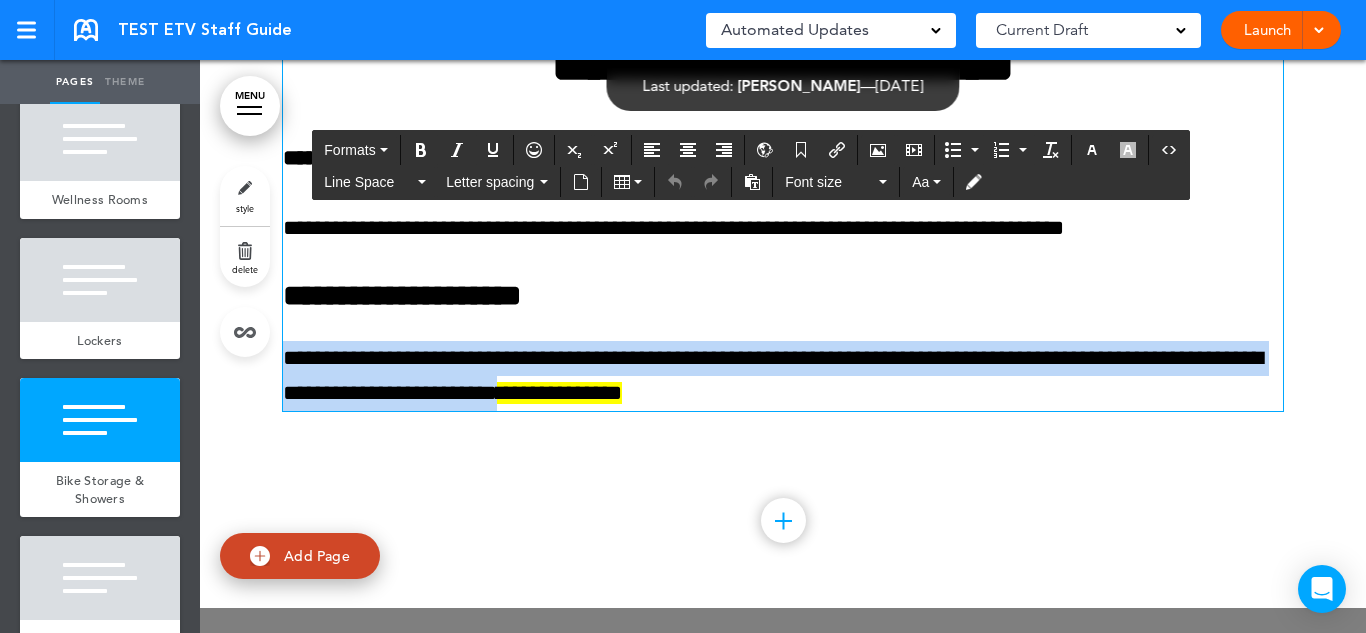drag, startPoint x: 684, startPoint y: 485, endPoint x: 234, endPoint y: 458, distance: 450.80927 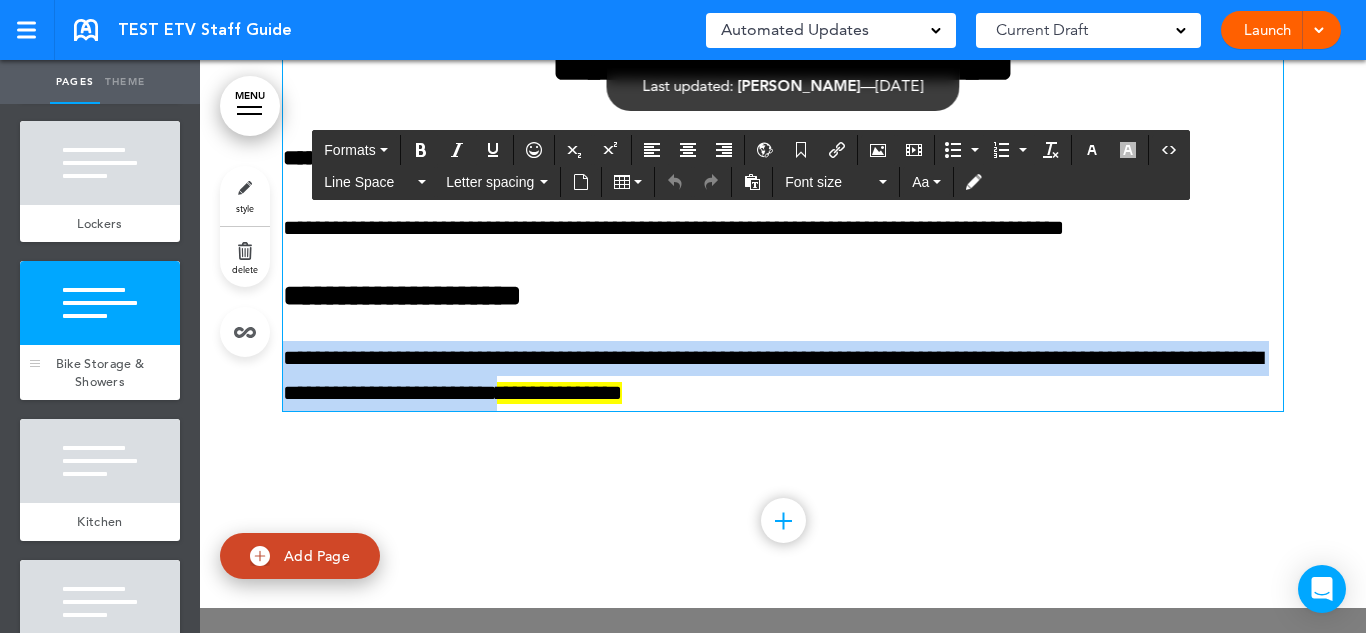 scroll, scrollTop: 4726, scrollLeft: 0, axis: vertical 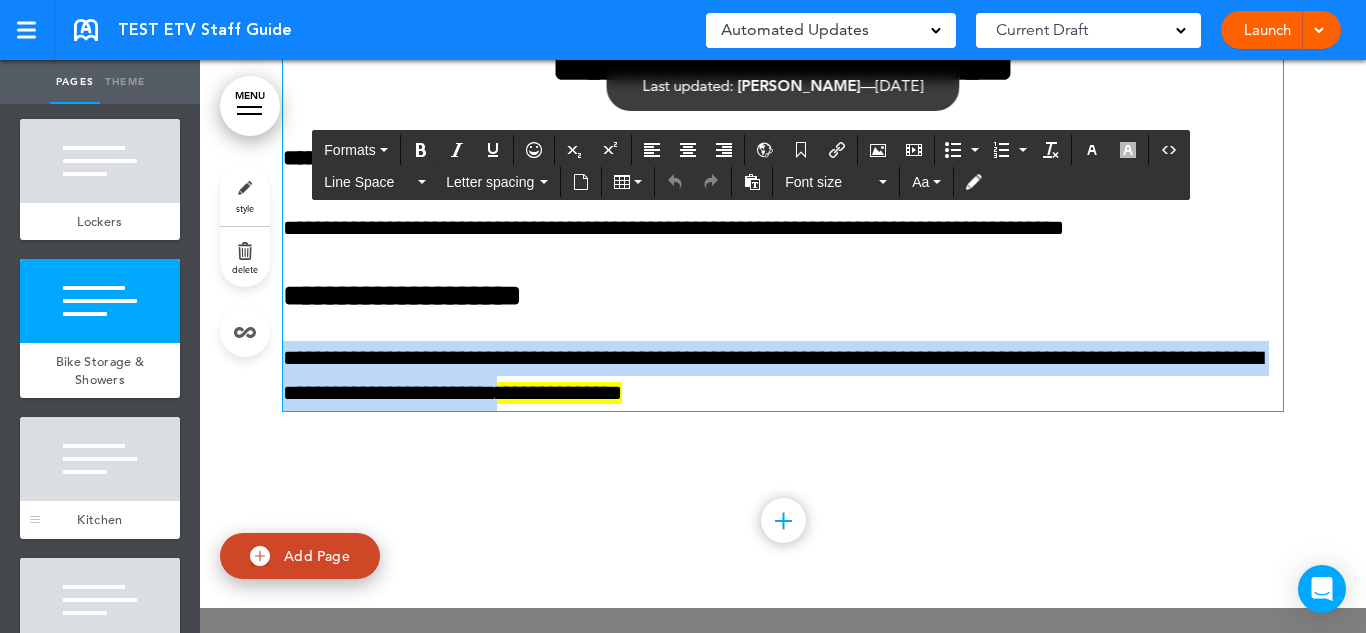 click at bounding box center [100, 459] 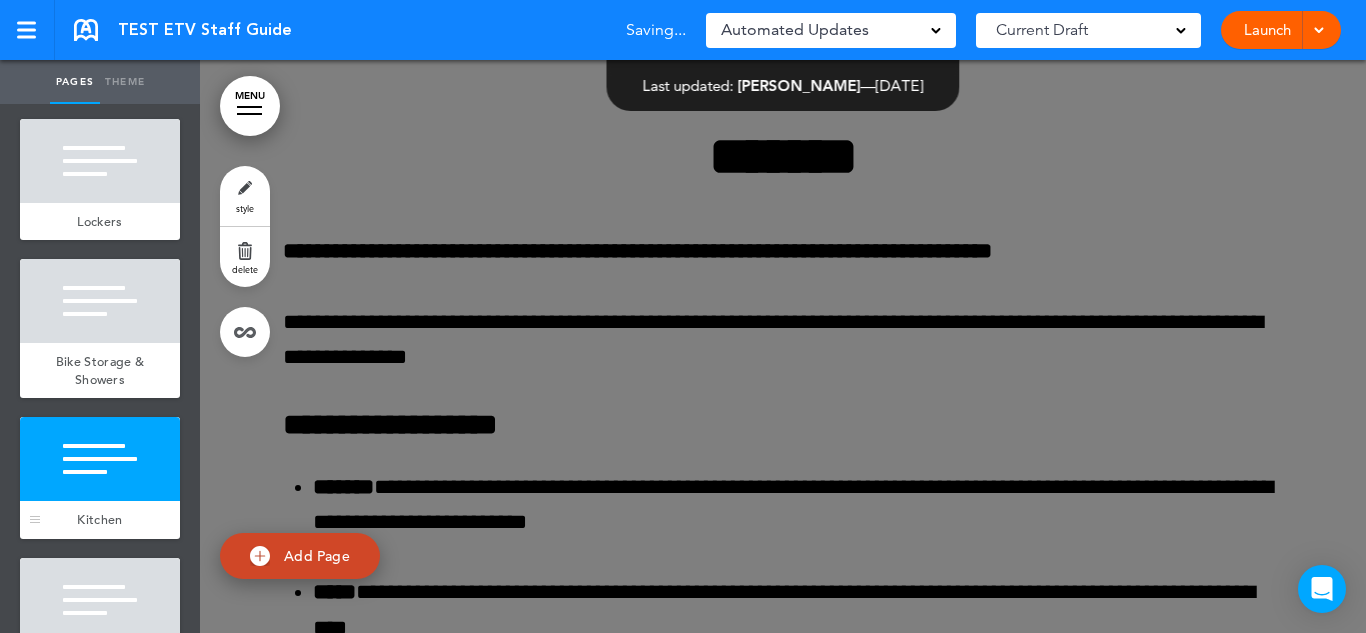 scroll, scrollTop: 28071, scrollLeft: 0, axis: vertical 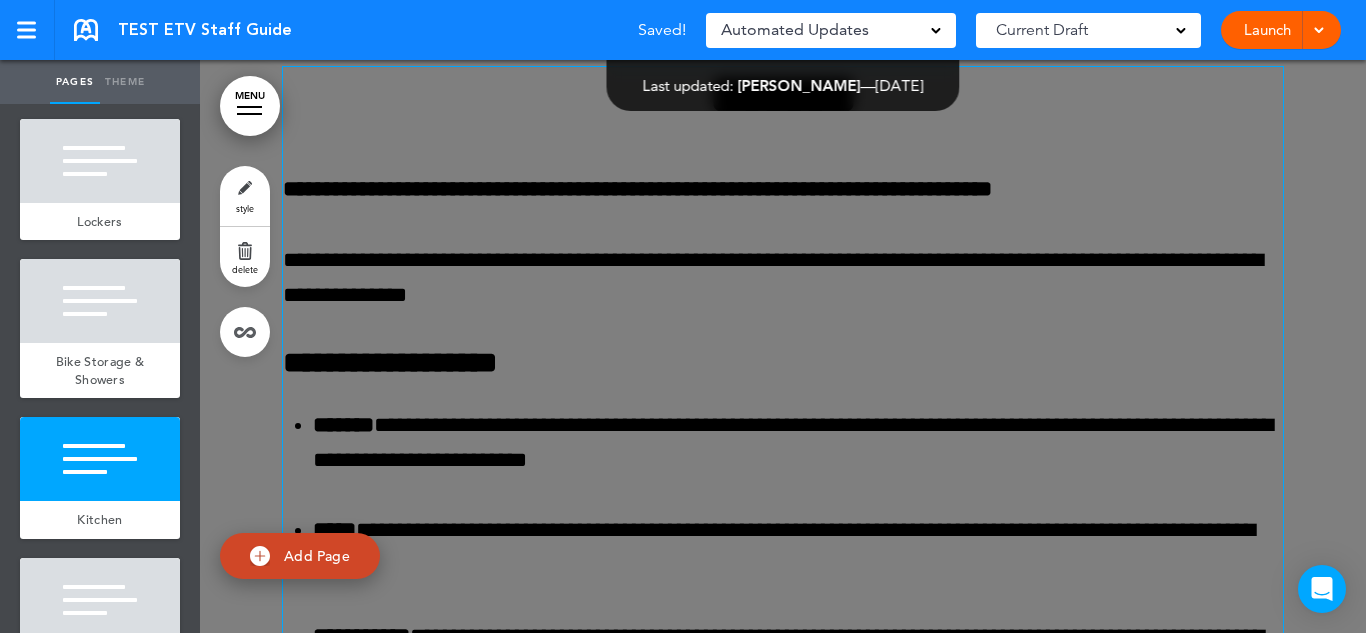 click on "**********" at bounding box center [783, 483] 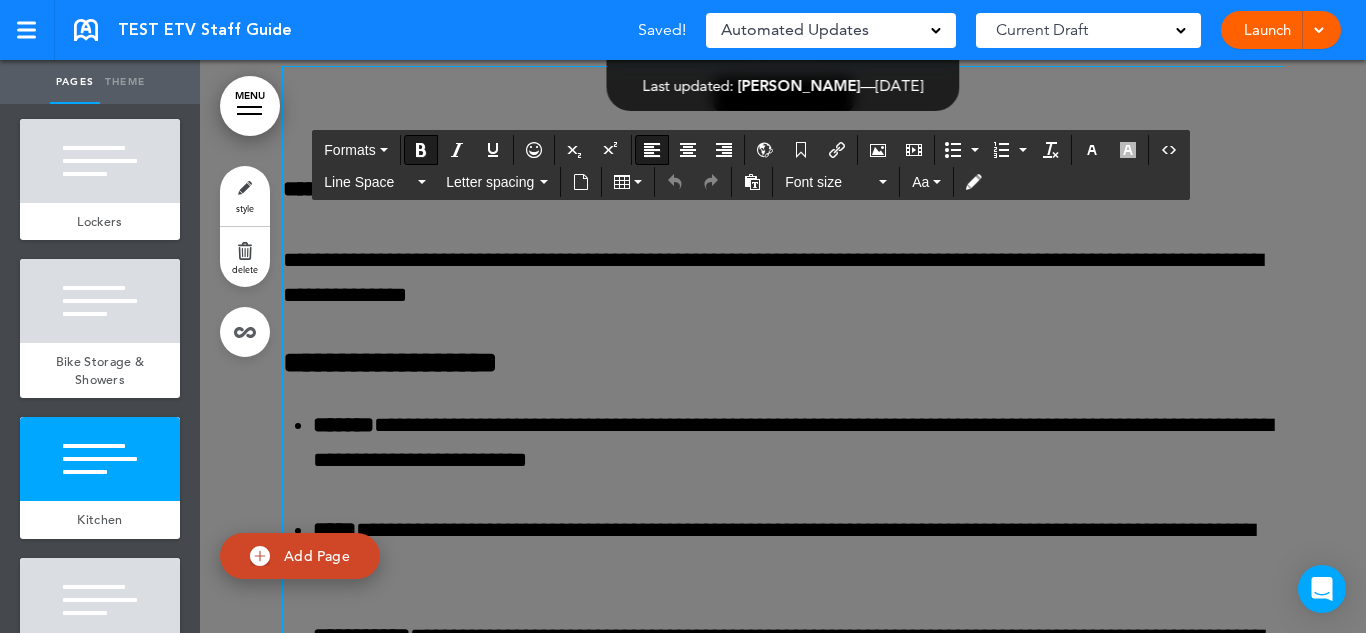 click on "**********" at bounding box center (783, 483) 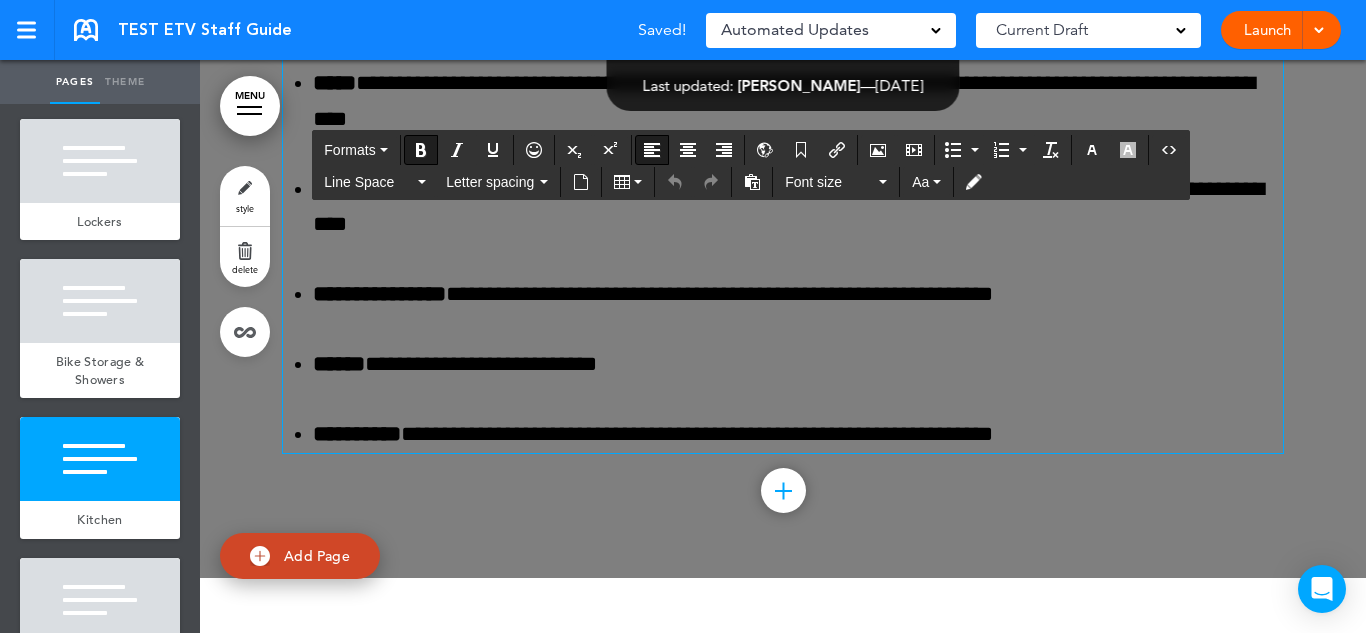 scroll, scrollTop: 28523, scrollLeft: 0, axis: vertical 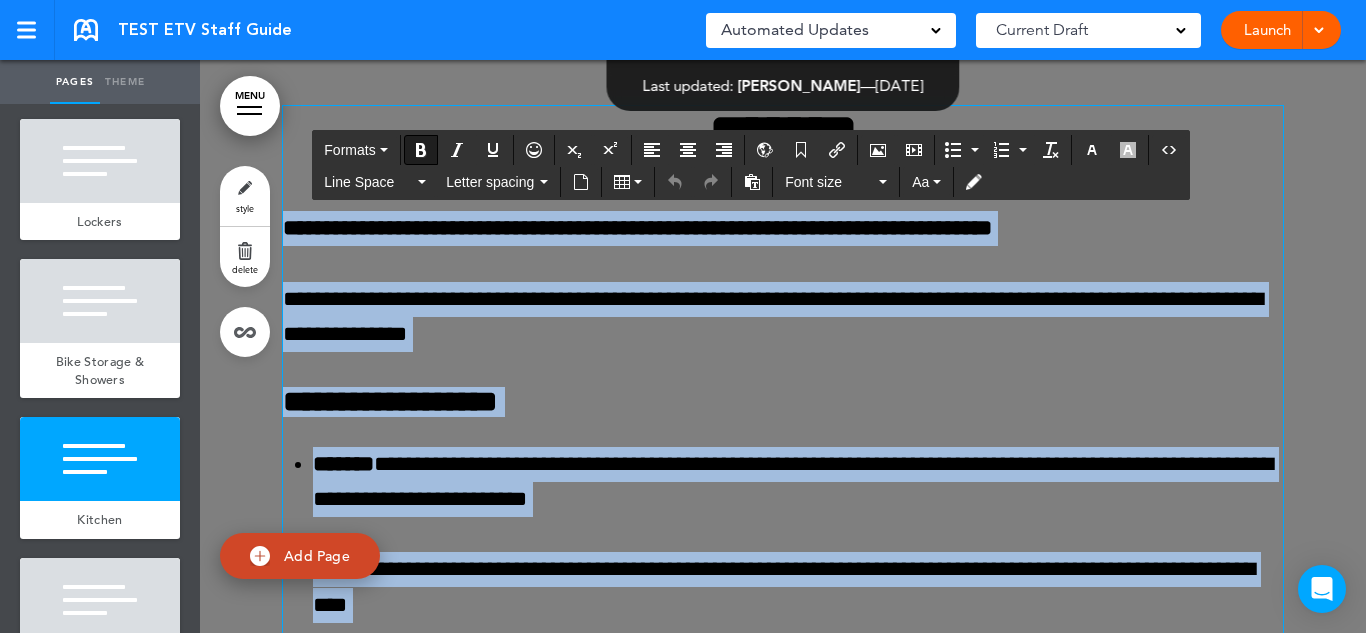 drag, startPoint x: 1054, startPoint y: 506, endPoint x: 290, endPoint y: 287, distance: 794.7685 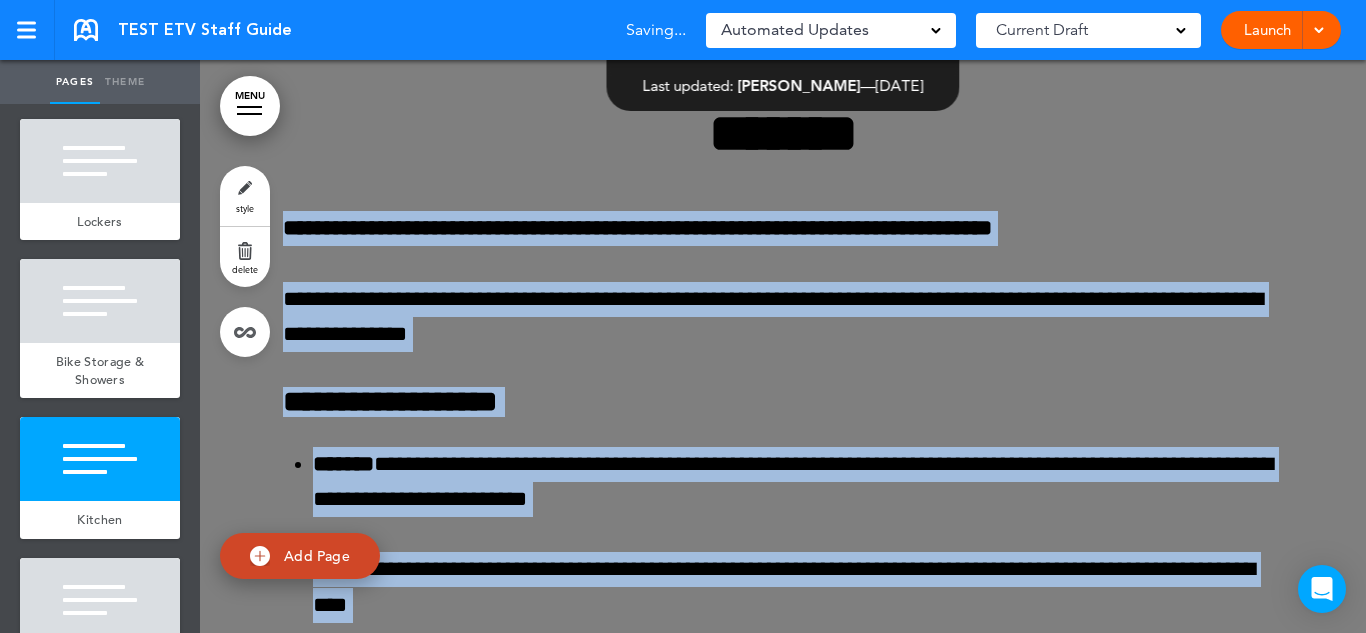 click at bounding box center [100, 600] 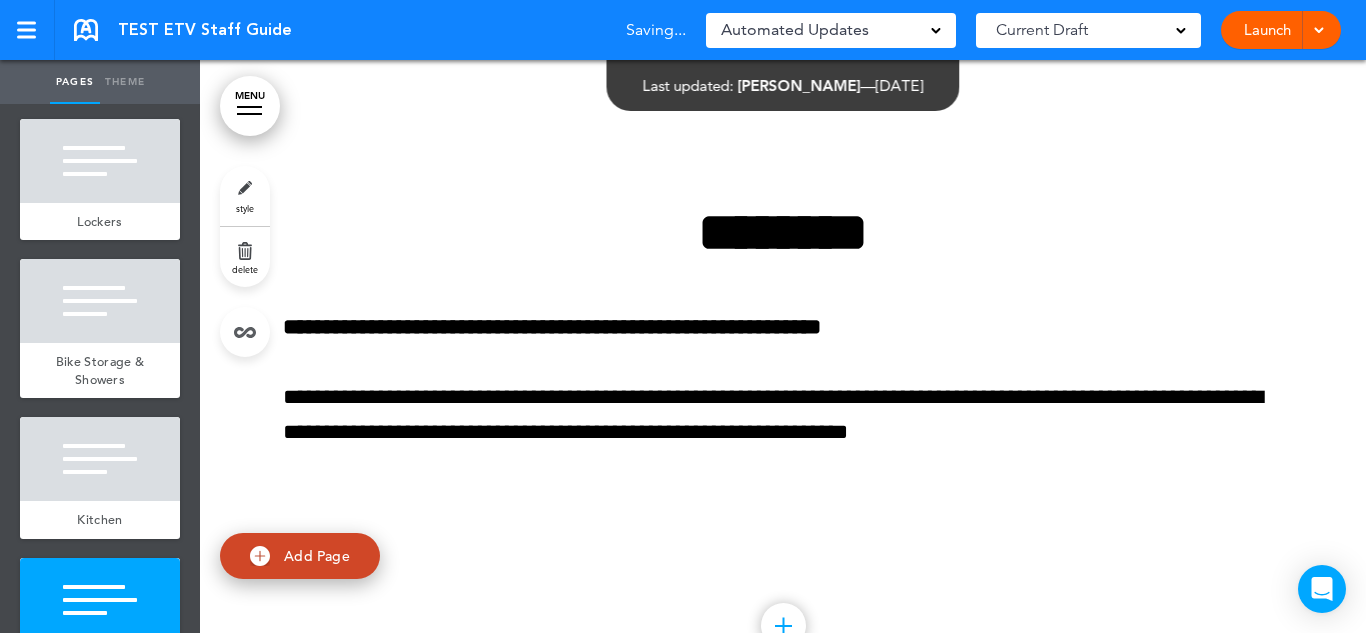 scroll, scrollTop: 29104, scrollLeft: 0, axis: vertical 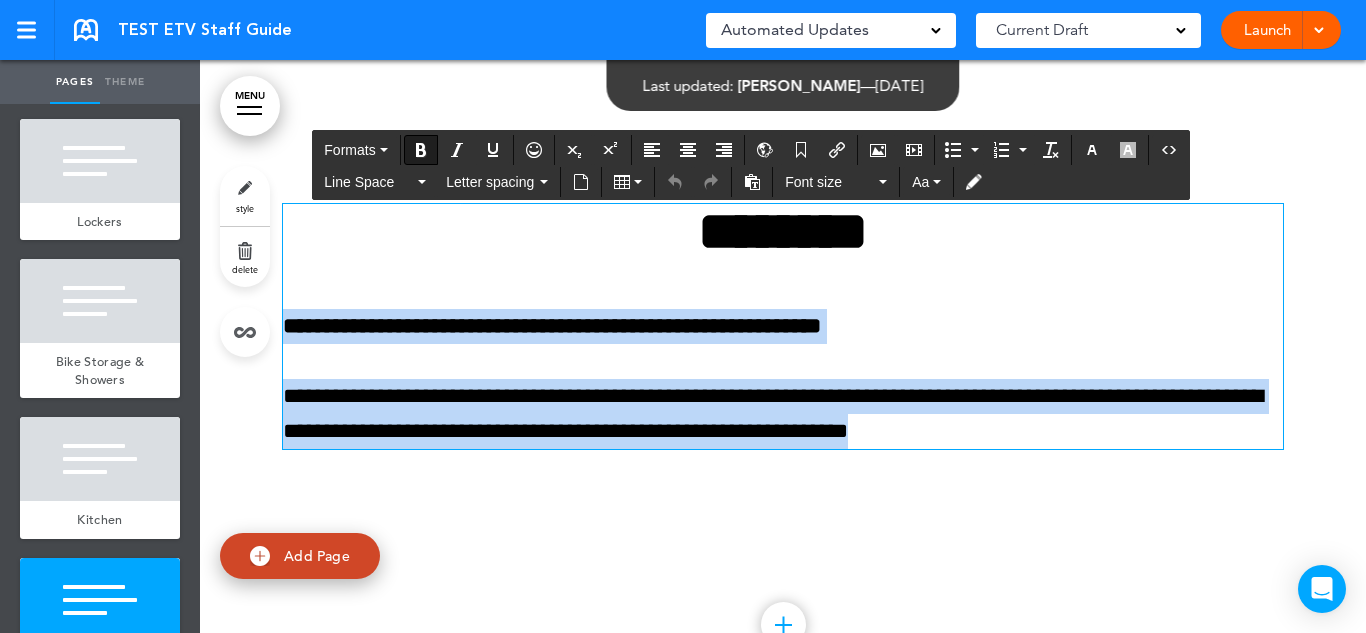 drag, startPoint x: 975, startPoint y: 502, endPoint x: 286, endPoint y: 383, distance: 699.201 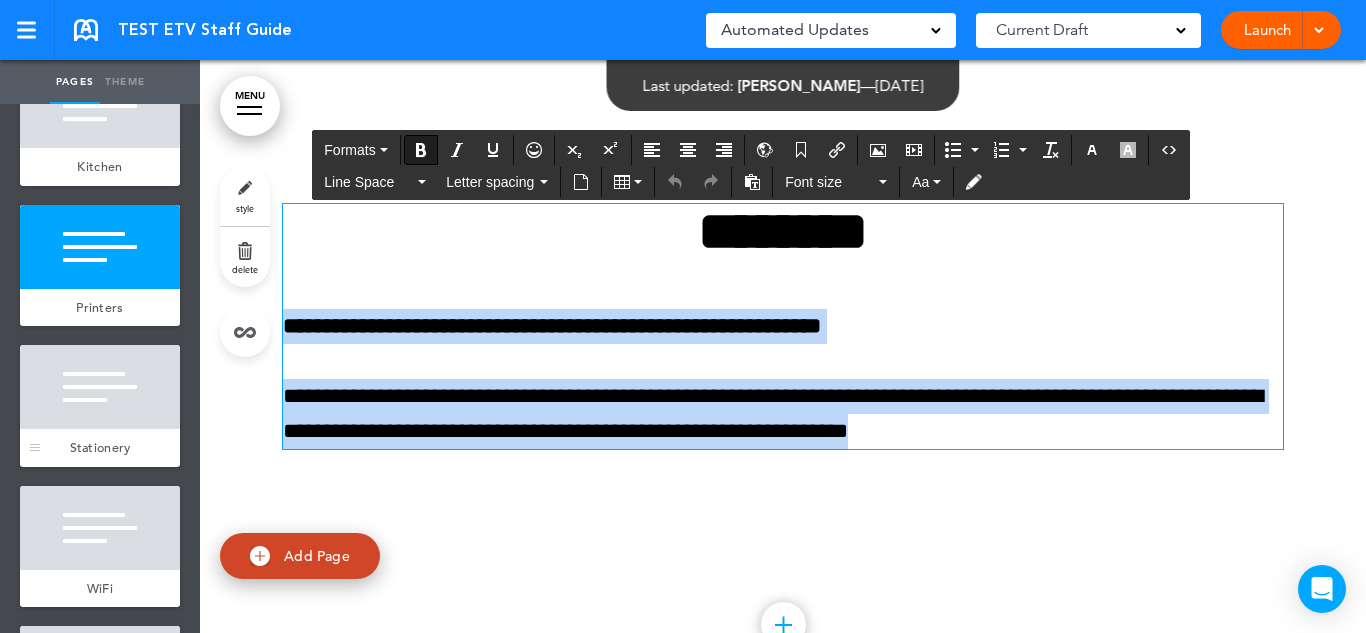 scroll, scrollTop: 5080, scrollLeft: 0, axis: vertical 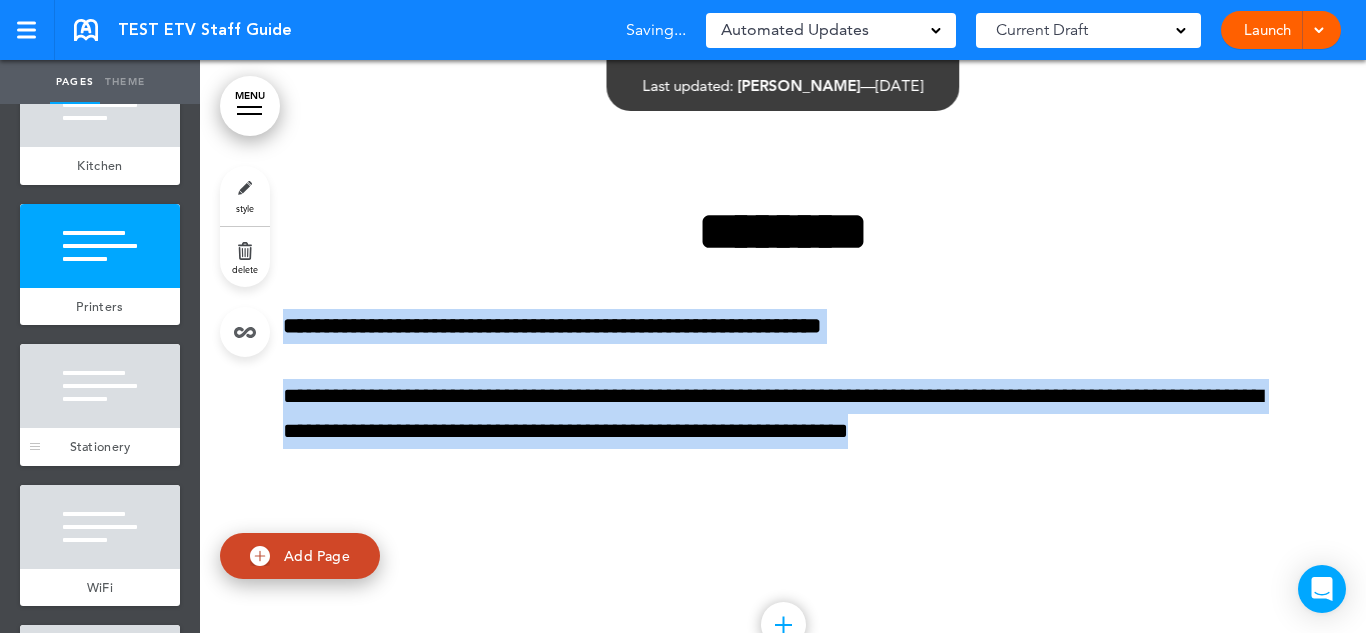 click at bounding box center [100, 386] 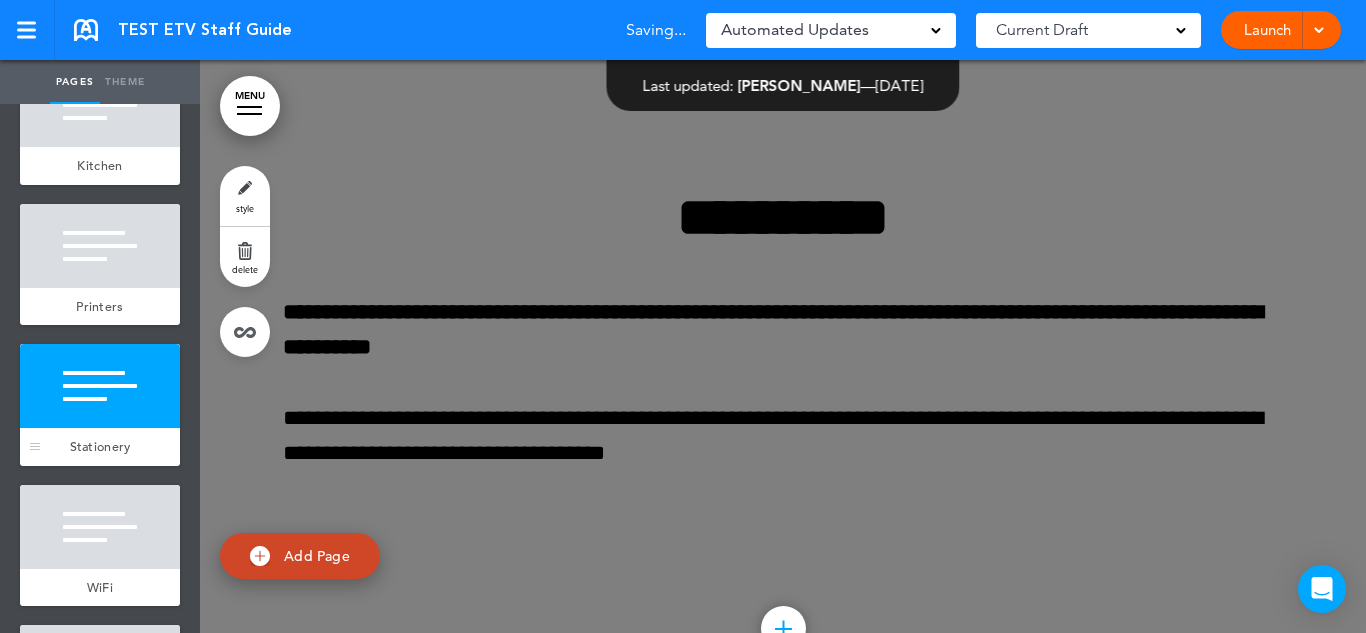 scroll, scrollTop: 29824, scrollLeft: 0, axis: vertical 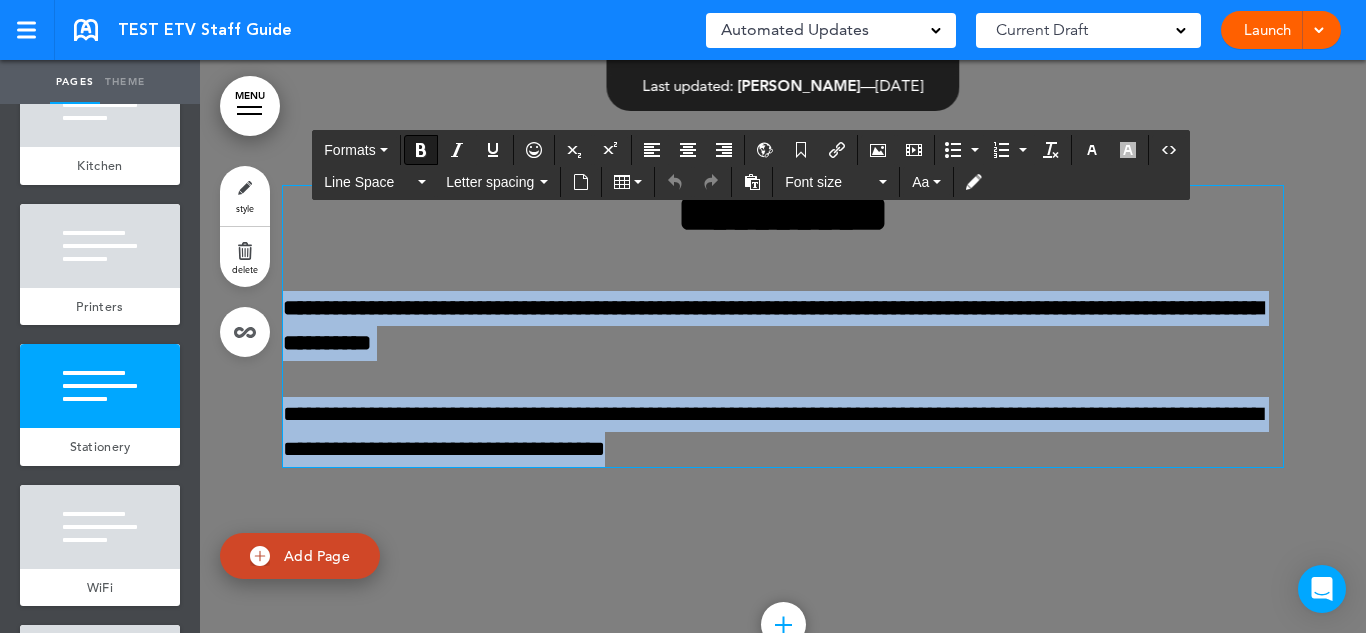 drag, startPoint x: 711, startPoint y: 521, endPoint x: 288, endPoint y: 368, distance: 449.81998 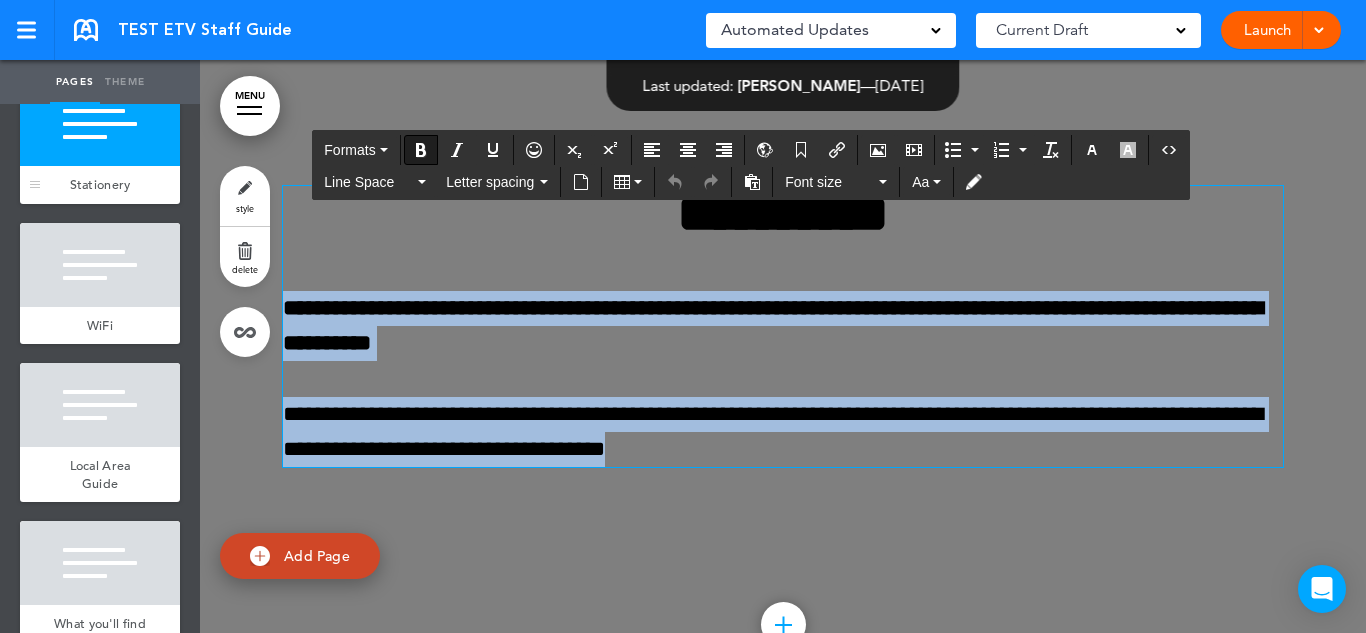 scroll, scrollTop: 5344, scrollLeft: 0, axis: vertical 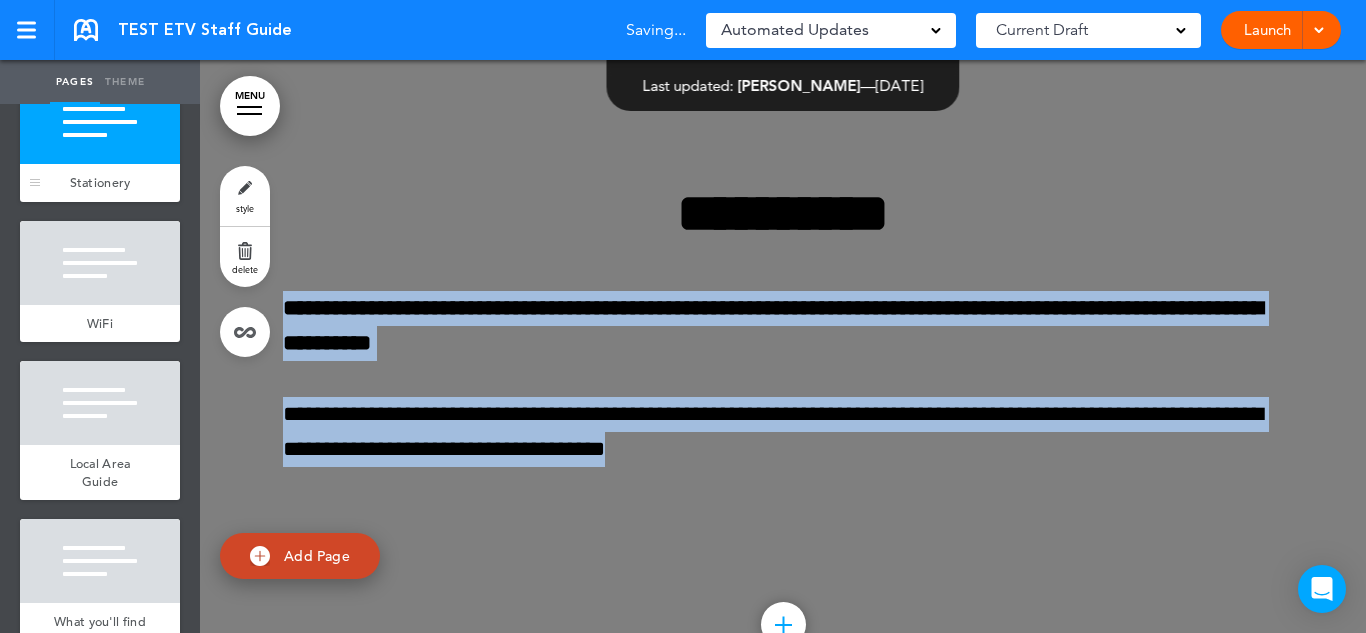 click at bounding box center [100, 403] 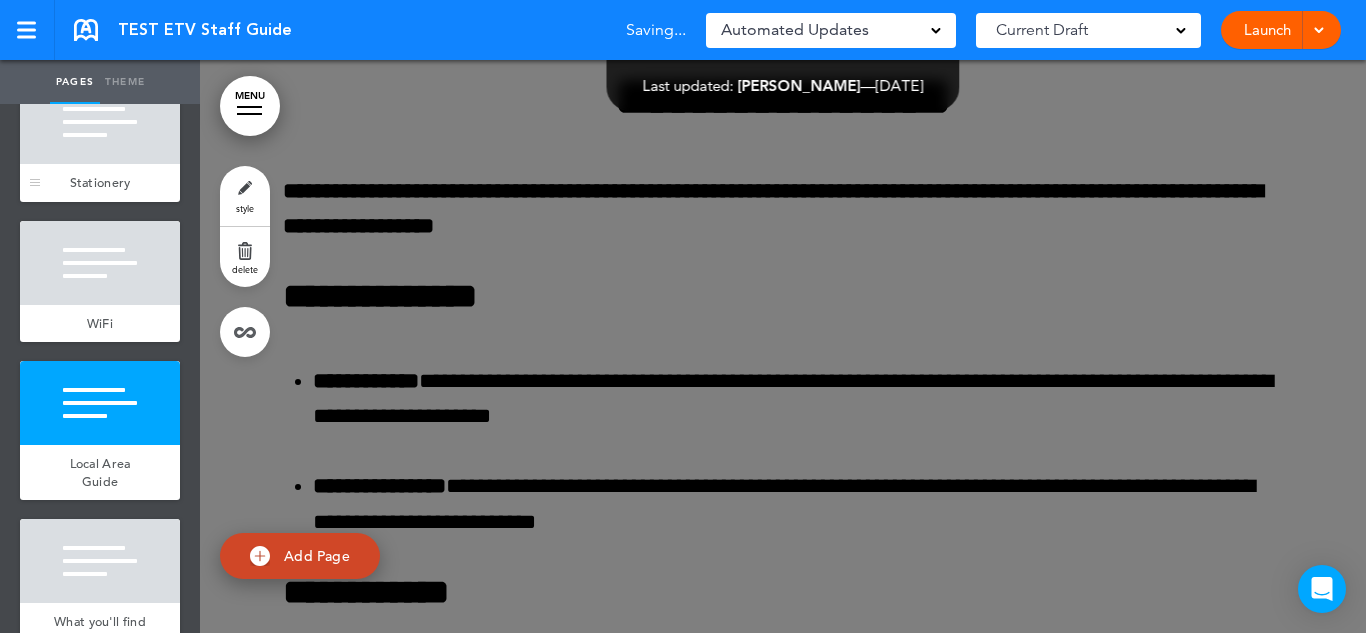 scroll, scrollTop: 31264, scrollLeft: 0, axis: vertical 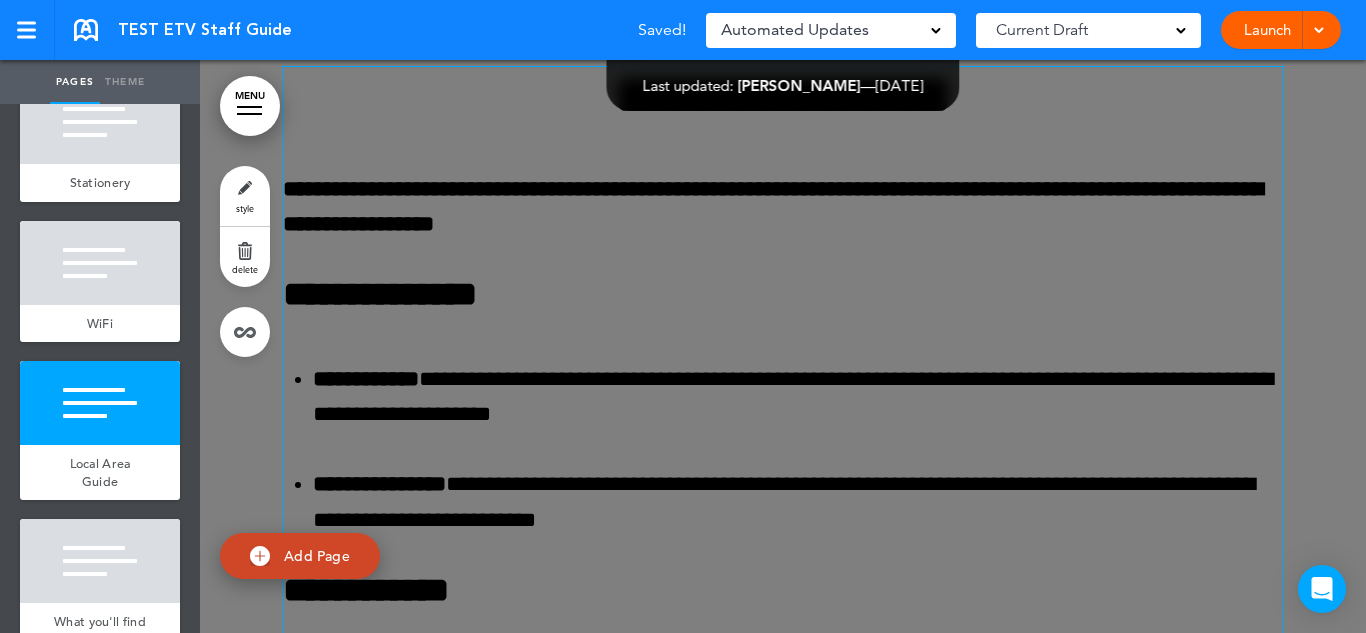 click on "**********" at bounding box center (783, 207) 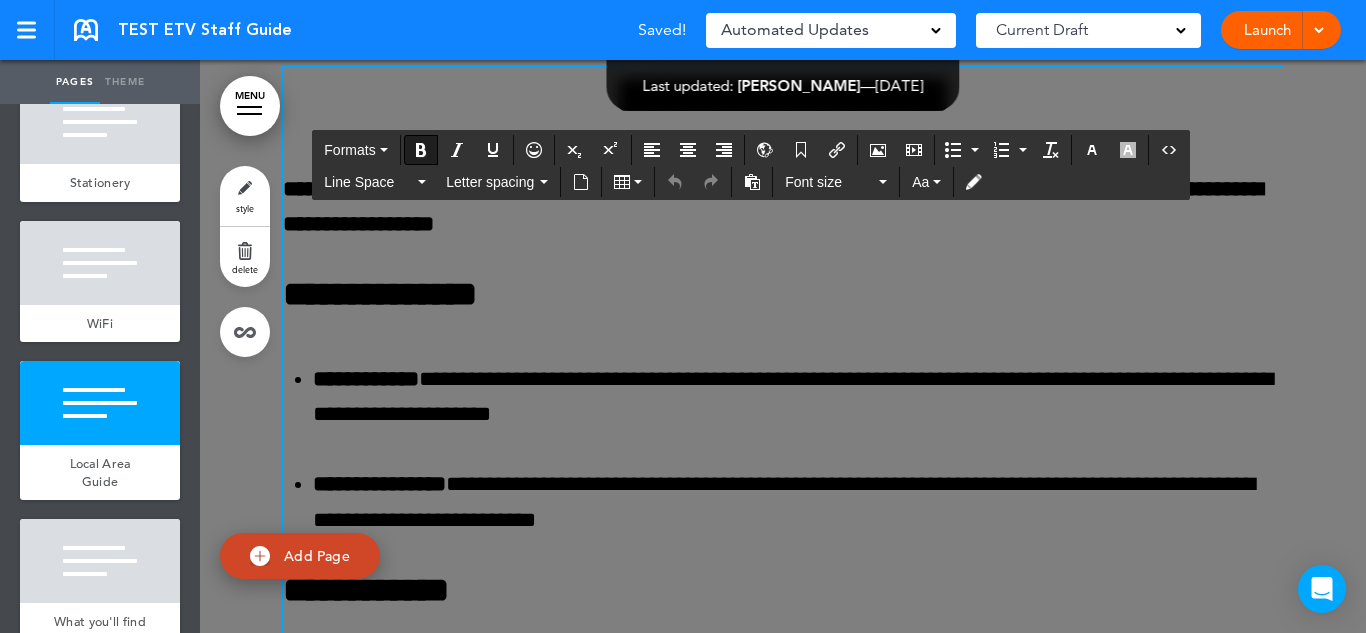 click on "**********" at bounding box center [783, 207] 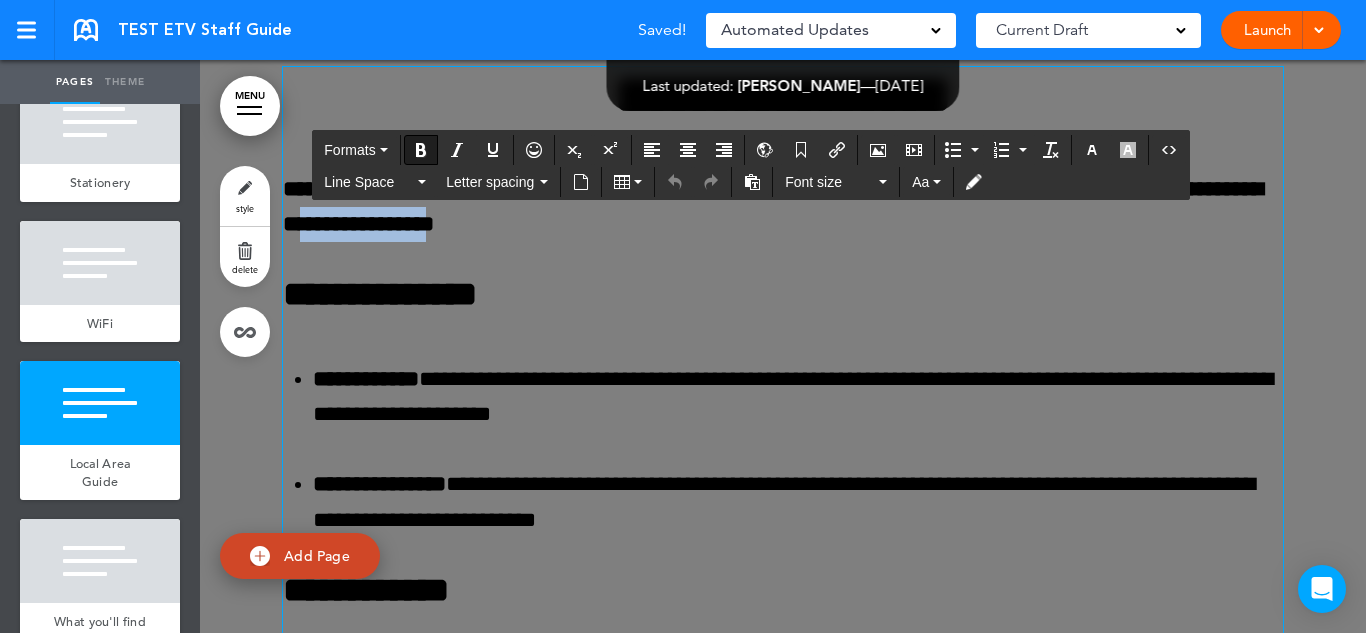 click on "**********" at bounding box center (783, 207) 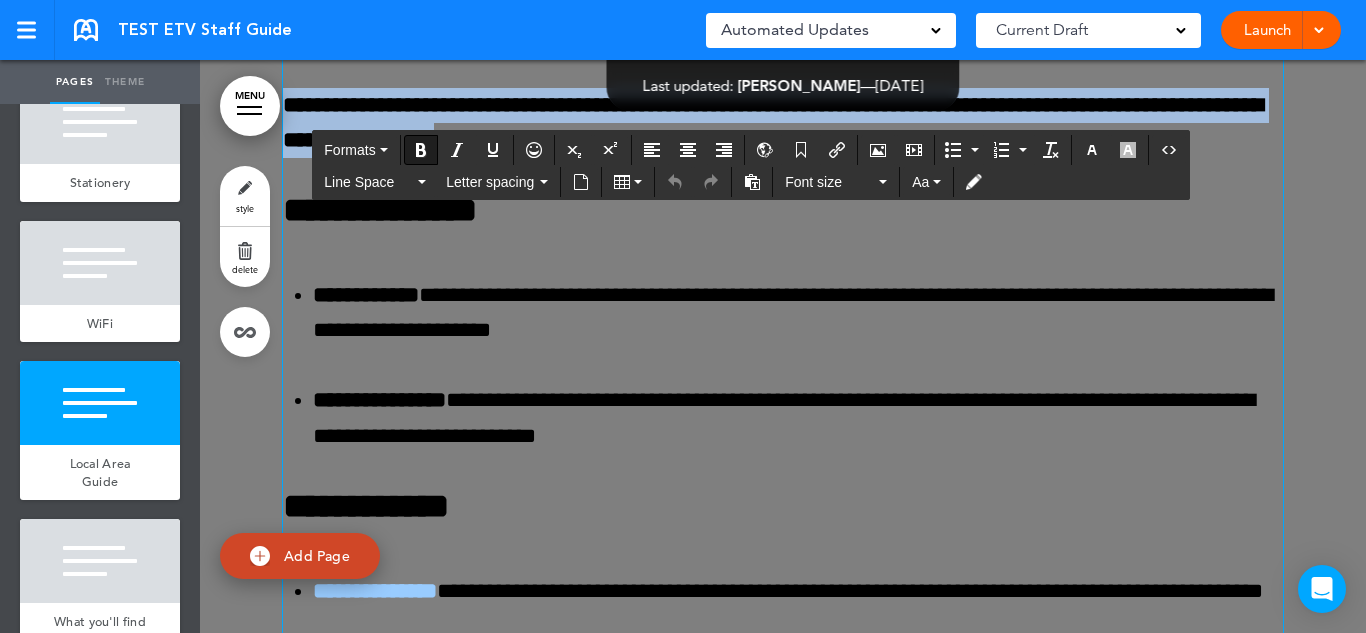 scroll, scrollTop: 31352, scrollLeft: 0, axis: vertical 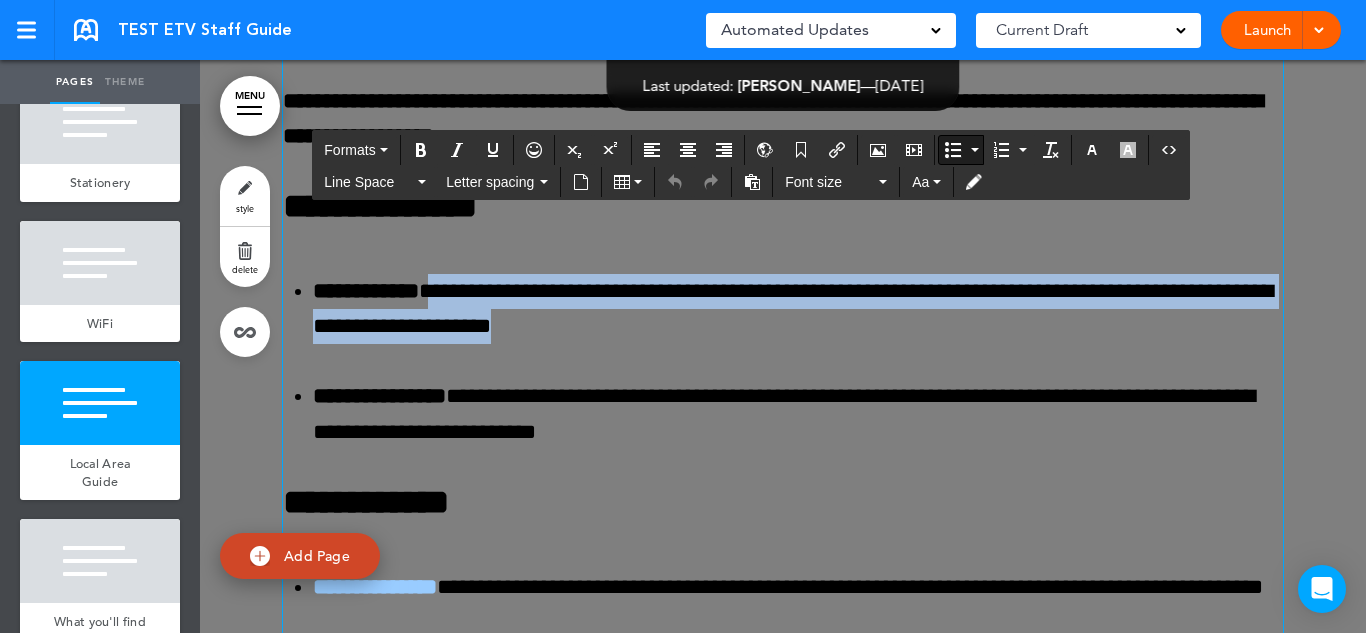 drag, startPoint x: 704, startPoint y: 389, endPoint x: 448, endPoint y: 370, distance: 256.7041 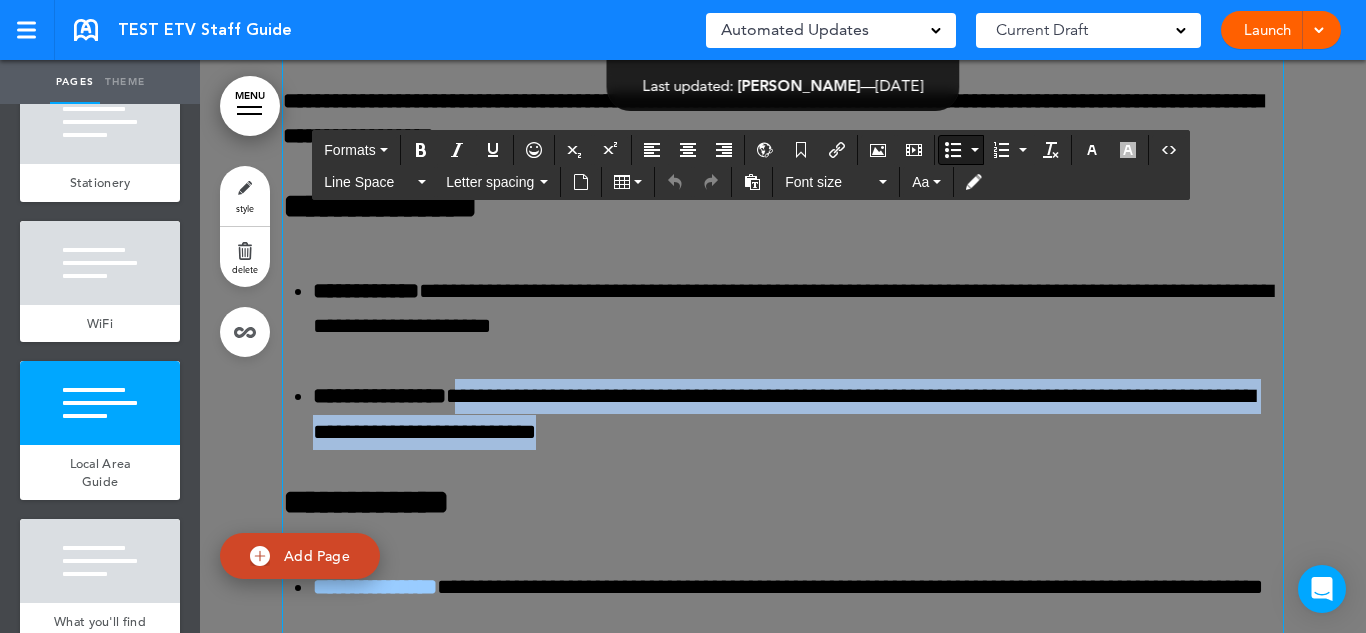 drag, startPoint x: 666, startPoint y: 506, endPoint x: 489, endPoint y: 463, distance: 182.14828 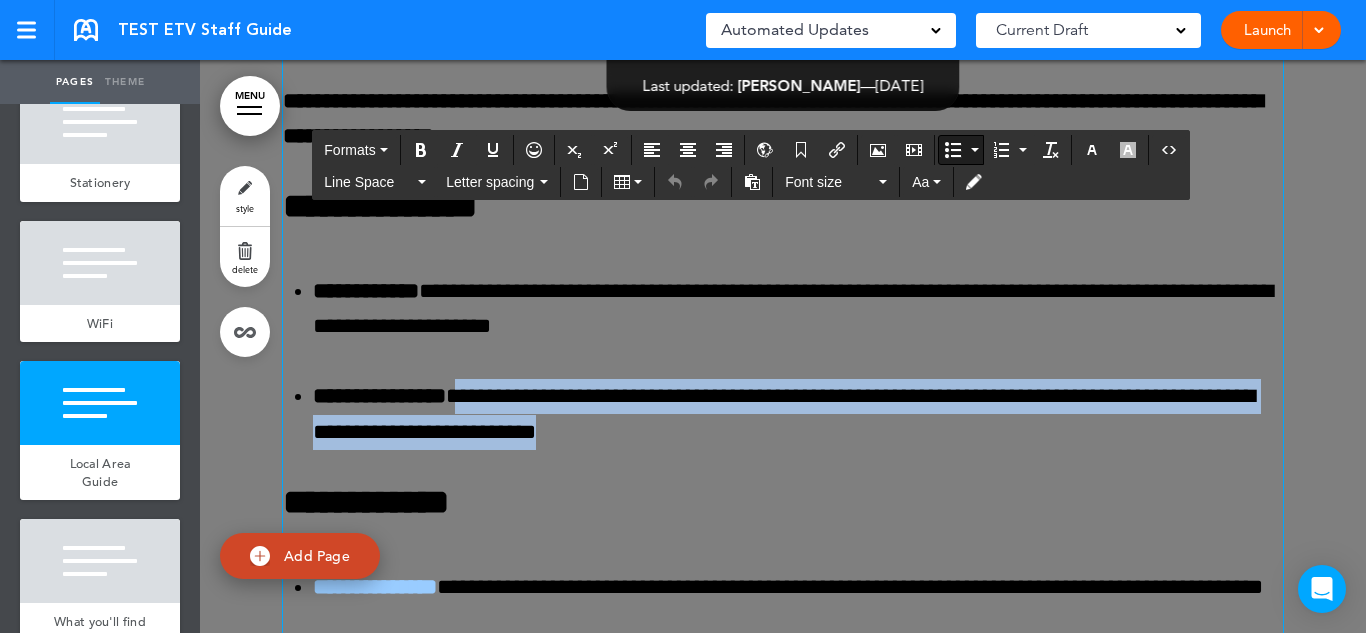 click on "**********" at bounding box center [798, 414] 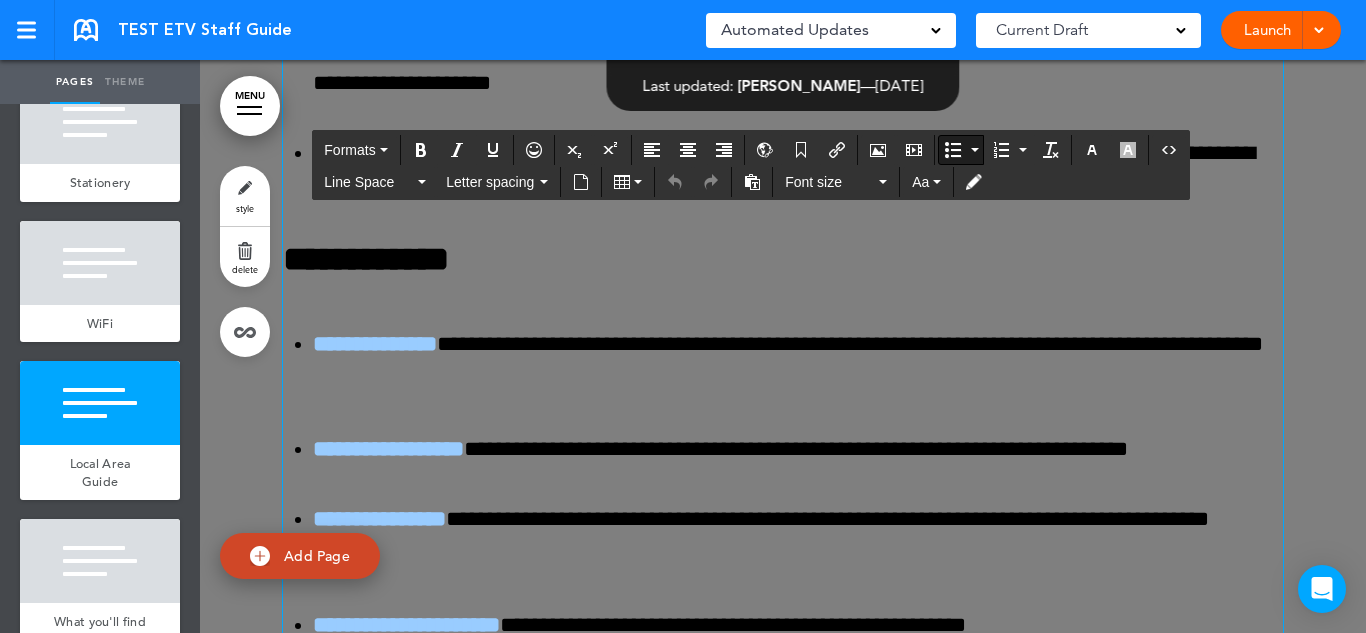 scroll, scrollTop: 31646, scrollLeft: 0, axis: vertical 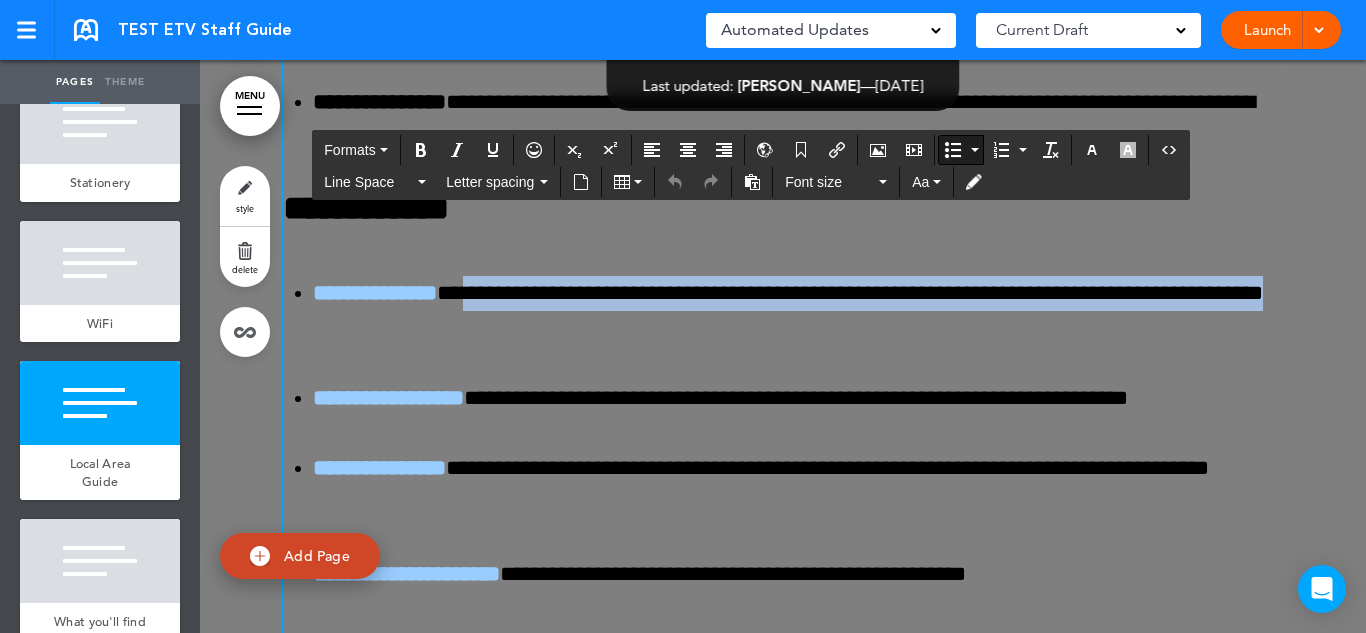 drag, startPoint x: 530, startPoint y: 412, endPoint x: 505, endPoint y: 368, distance: 50.606323 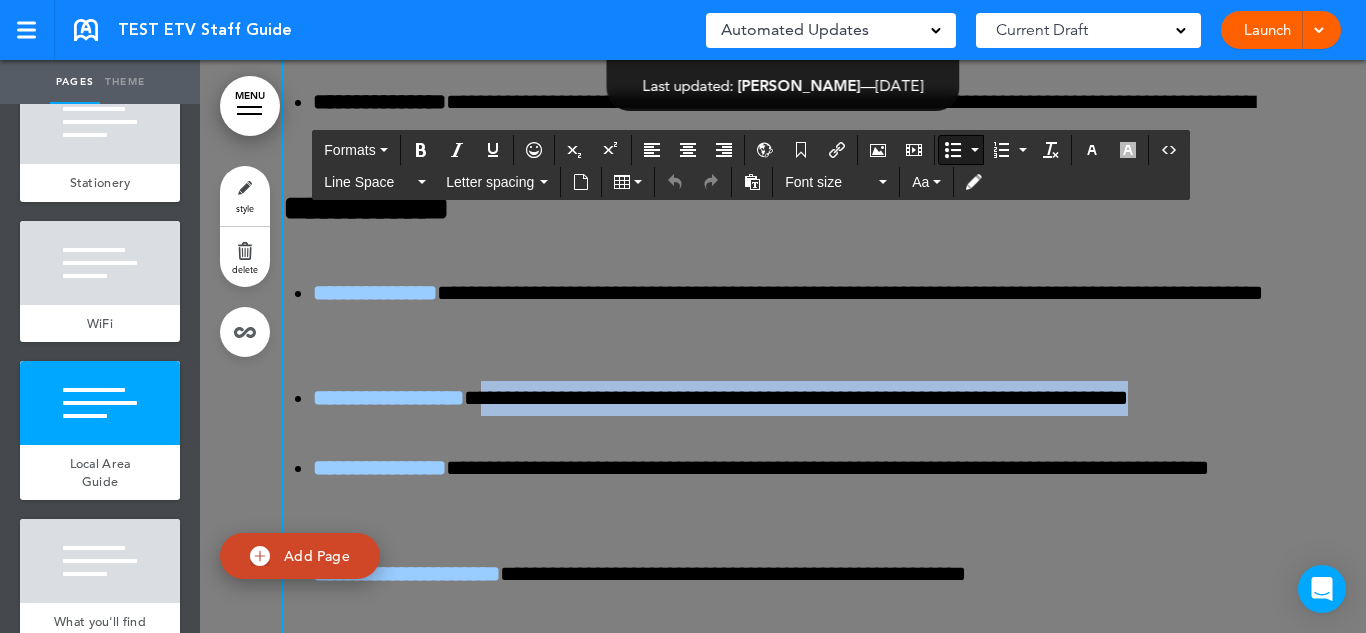 drag, startPoint x: 1222, startPoint y: 465, endPoint x: 500, endPoint y: 466, distance: 722.0007 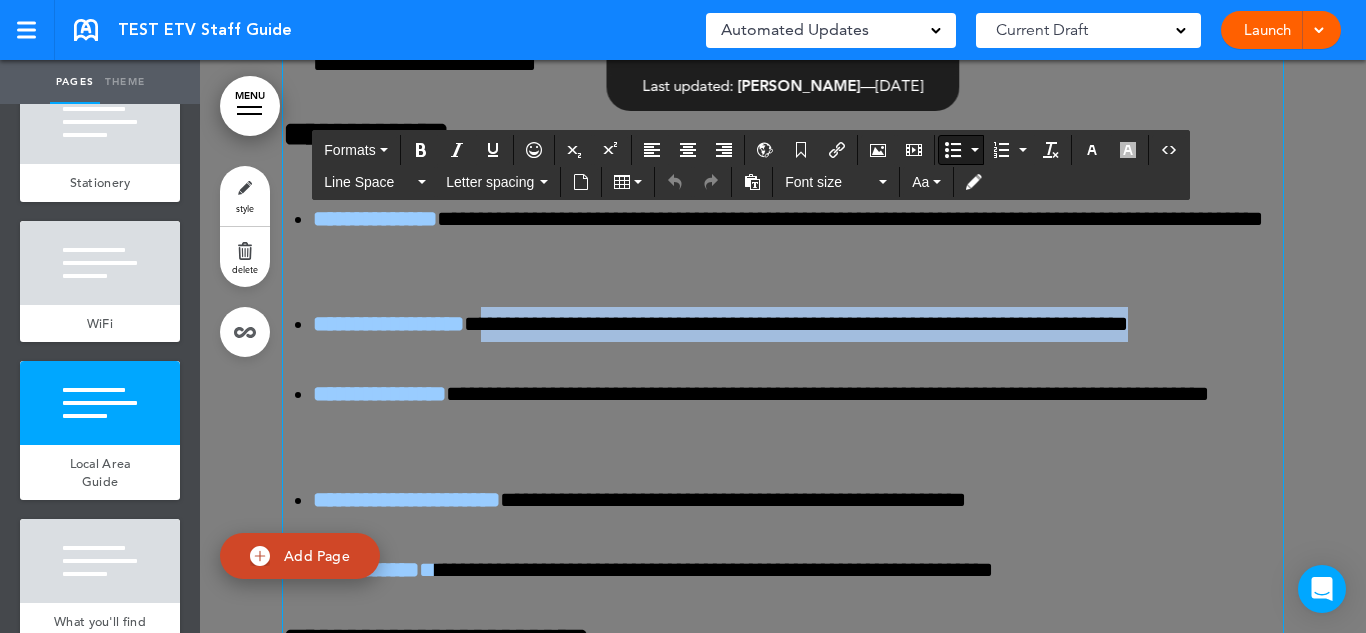 scroll, scrollTop: 31722, scrollLeft: 0, axis: vertical 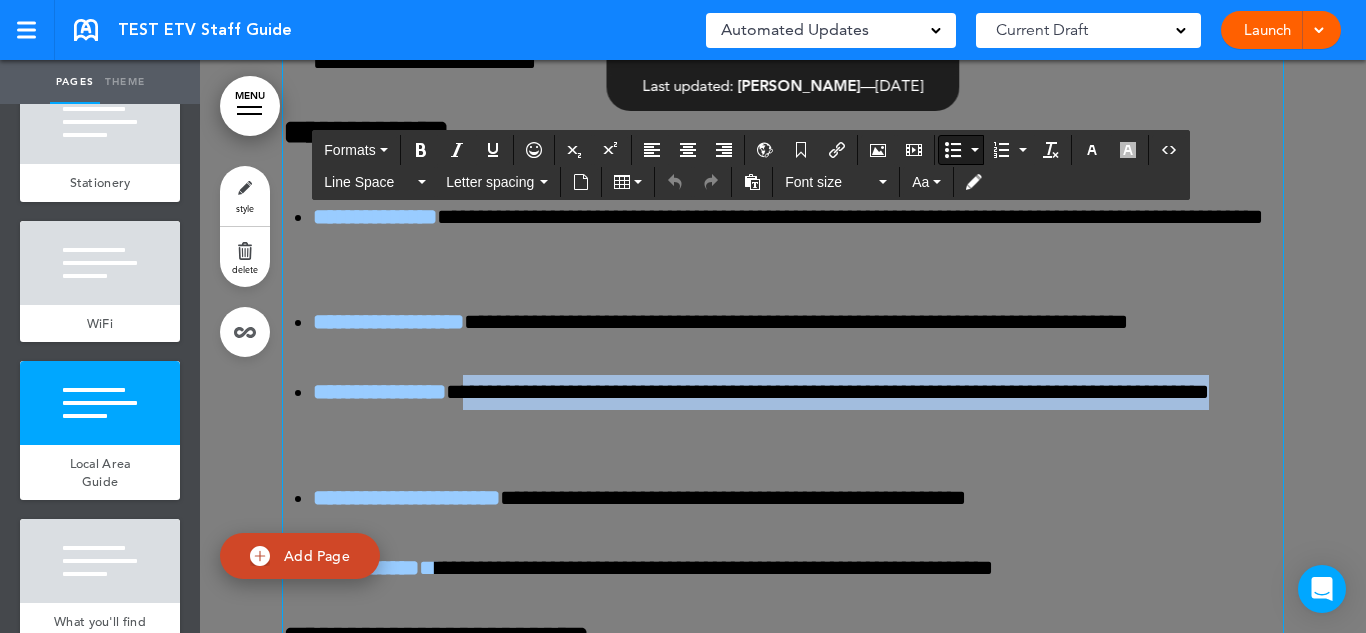 drag, startPoint x: 572, startPoint y: 505, endPoint x: 490, endPoint y: 463, distance: 92.13034 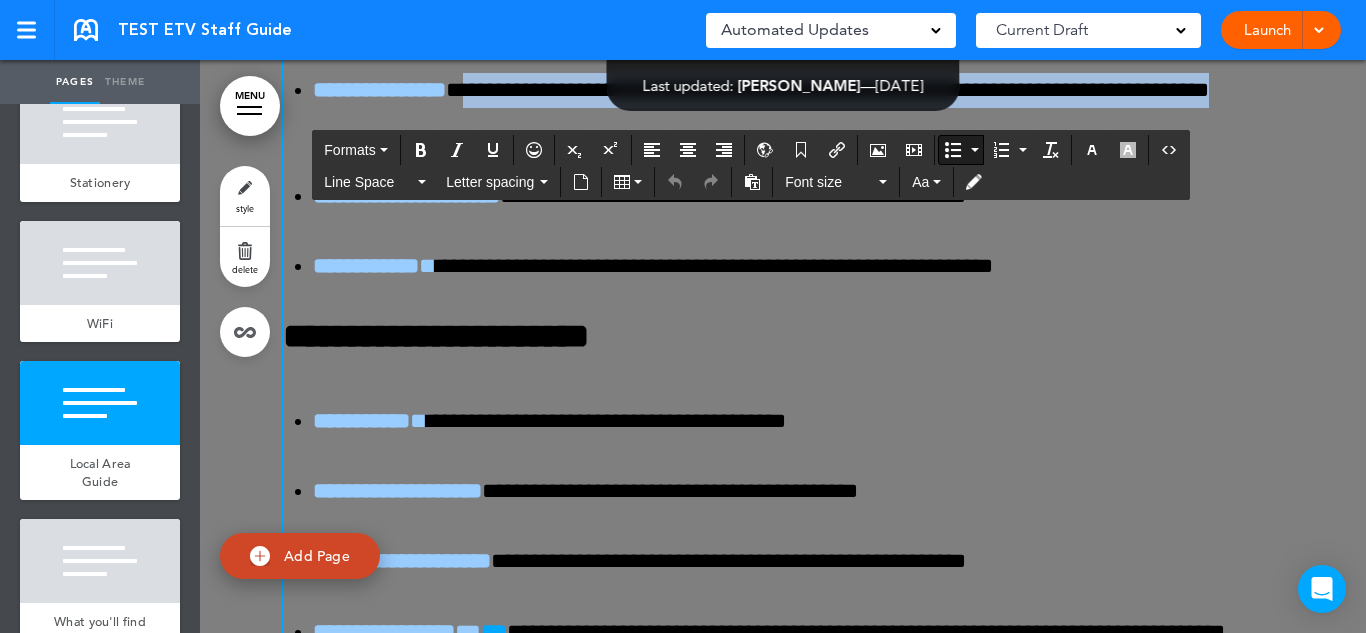 scroll, scrollTop: 32025, scrollLeft: 0, axis: vertical 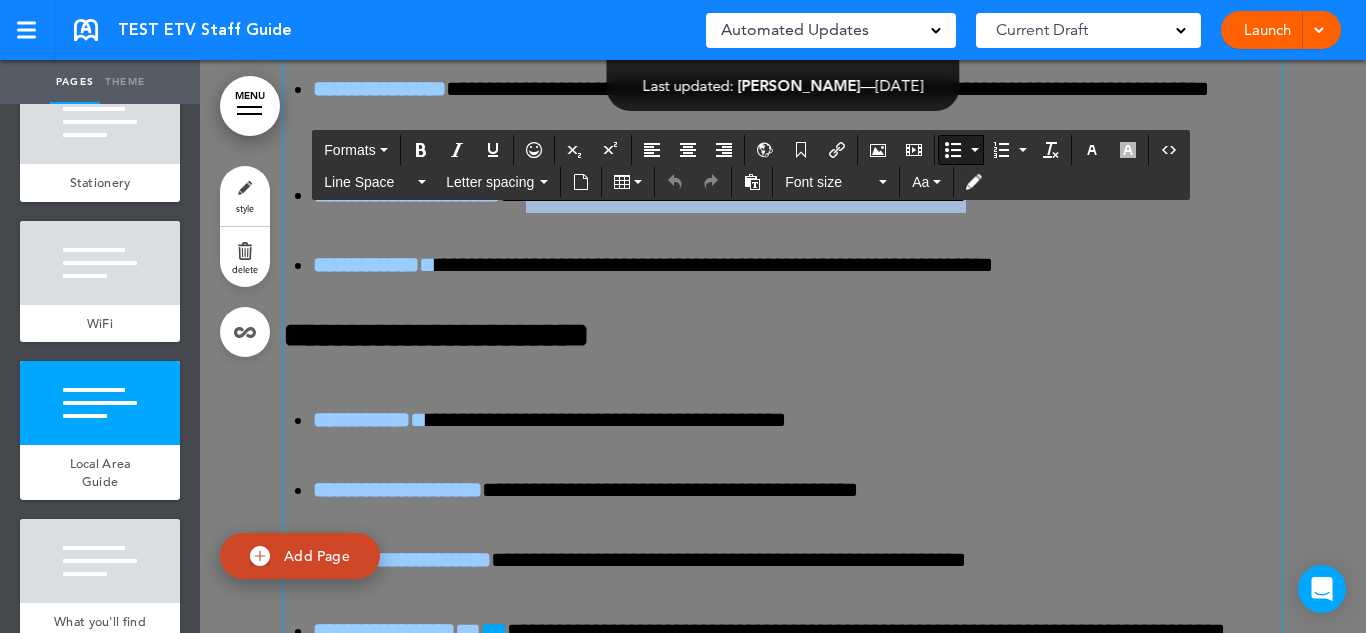 drag, startPoint x: 1050, startPoint y: 272, endPoint x: 575, endPoint y: 268, distance: 475.01685 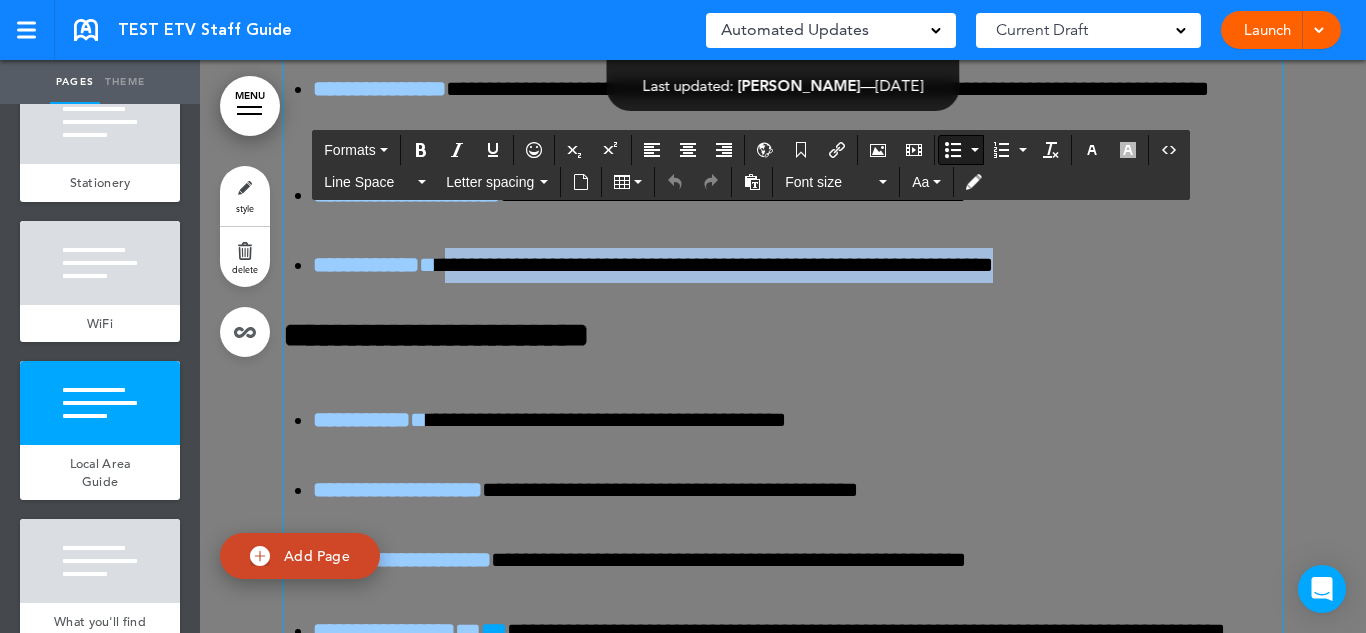 drag, startPoint x: 1083, startPoint y: 341, endPoint x: 469, endPoint y: 339, distance: 614.00323 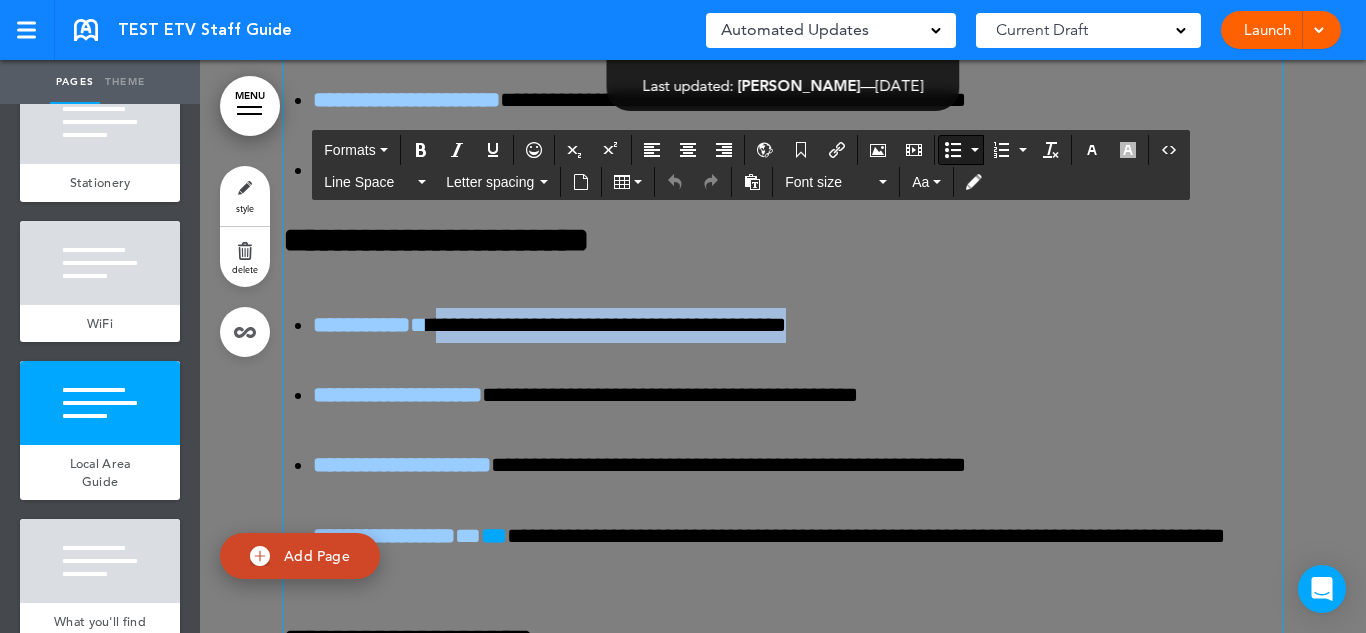 drag, startPoint x: 867, startPoint y: 408, endPoint x: 470, endPoint y: 387, distance: 397.55502 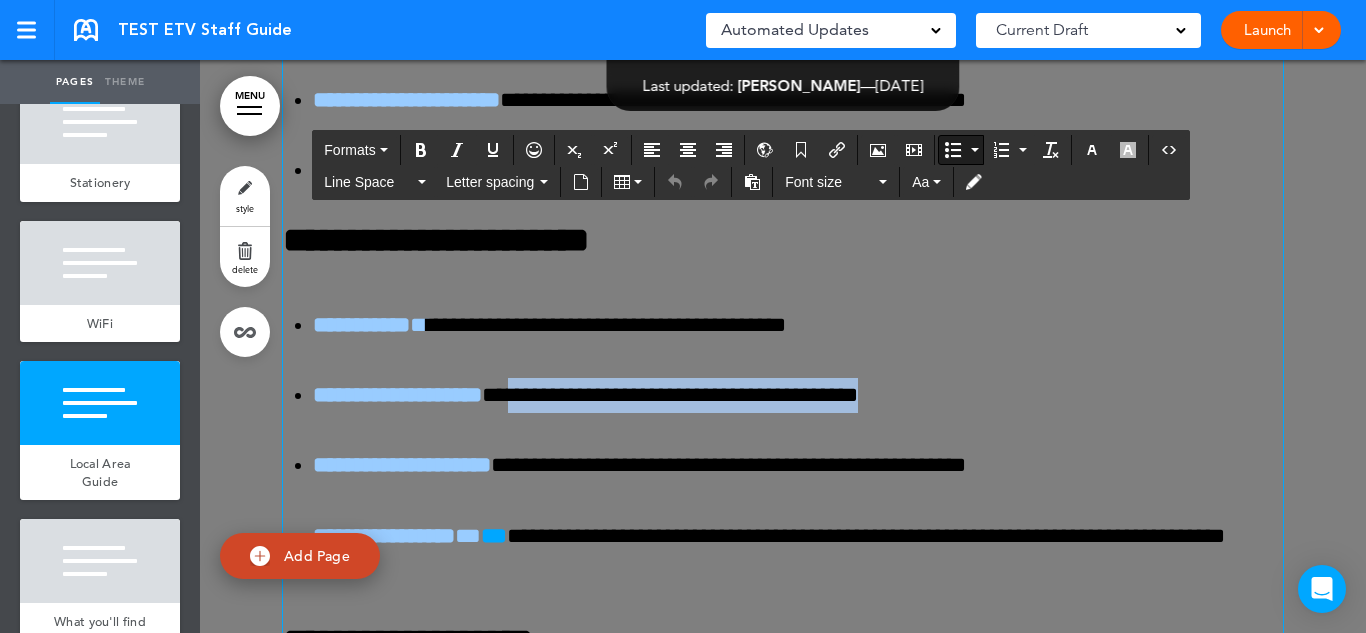 drag, startPoint x: 986, startPoint y: 465, endPoint x: 552, endPoint y: 469, distance: 434.01843 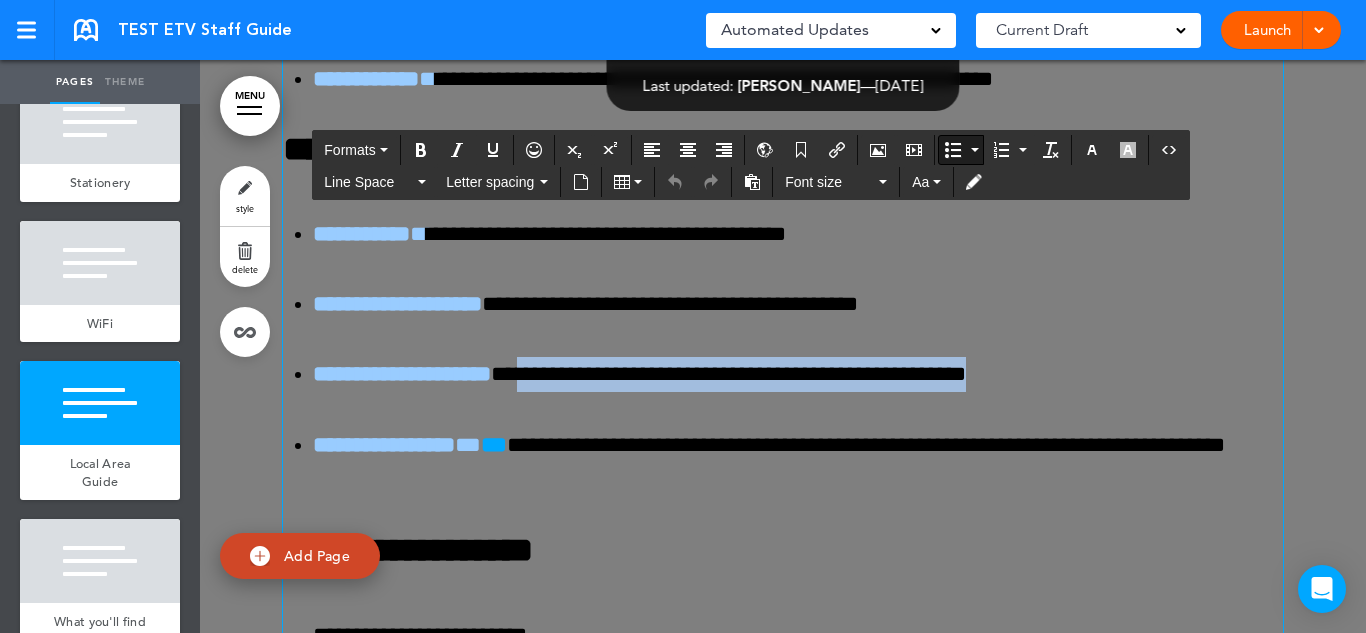 drag, startPoint x: 1077, startPoint y: 446, endPoint x: 554, endPoint y: 427, distance: 523.34503 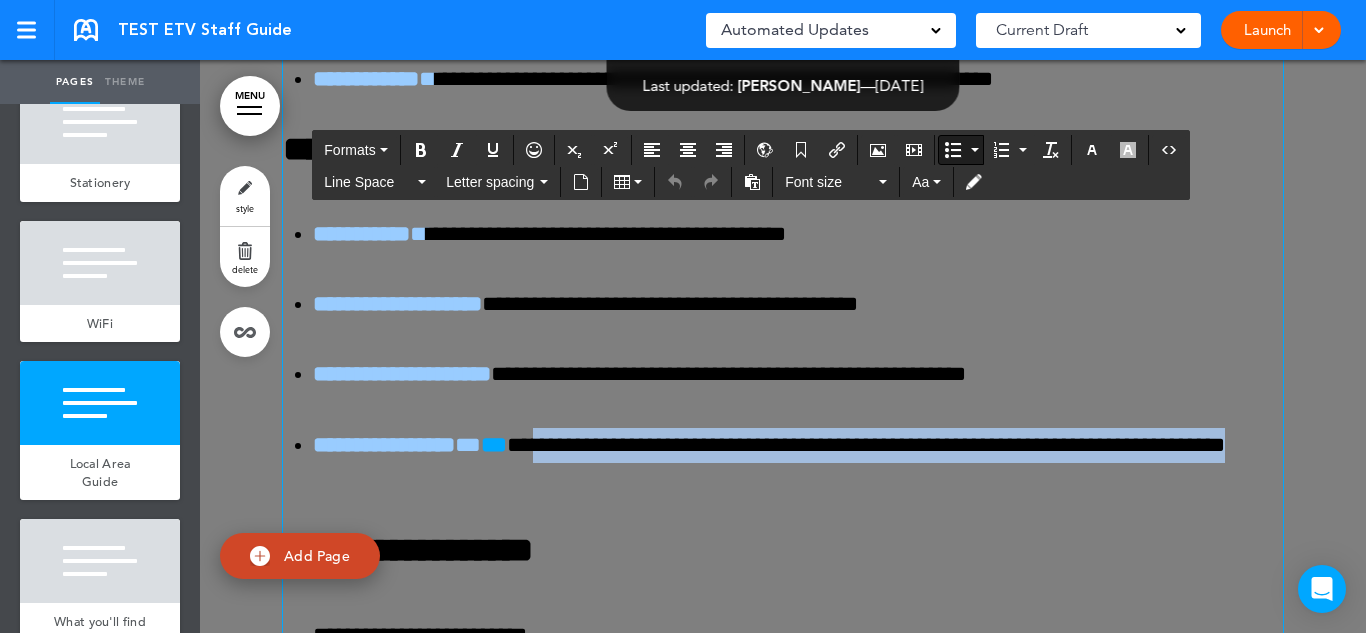 drag, startPoint x: 1034, startPoint y: 561, endPoint x: 585, endPoint y: 513, distance: 451.5584 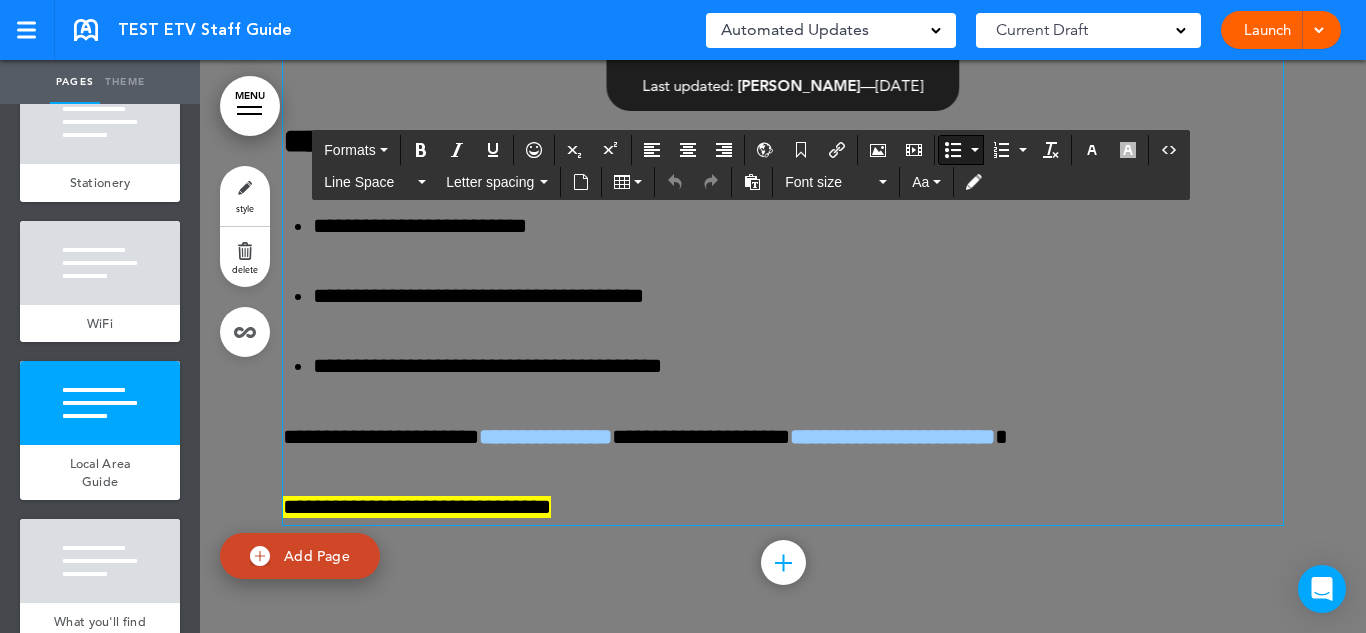 scroll, scrollTop: 32619, scrollLeft: 0, axis: vertical 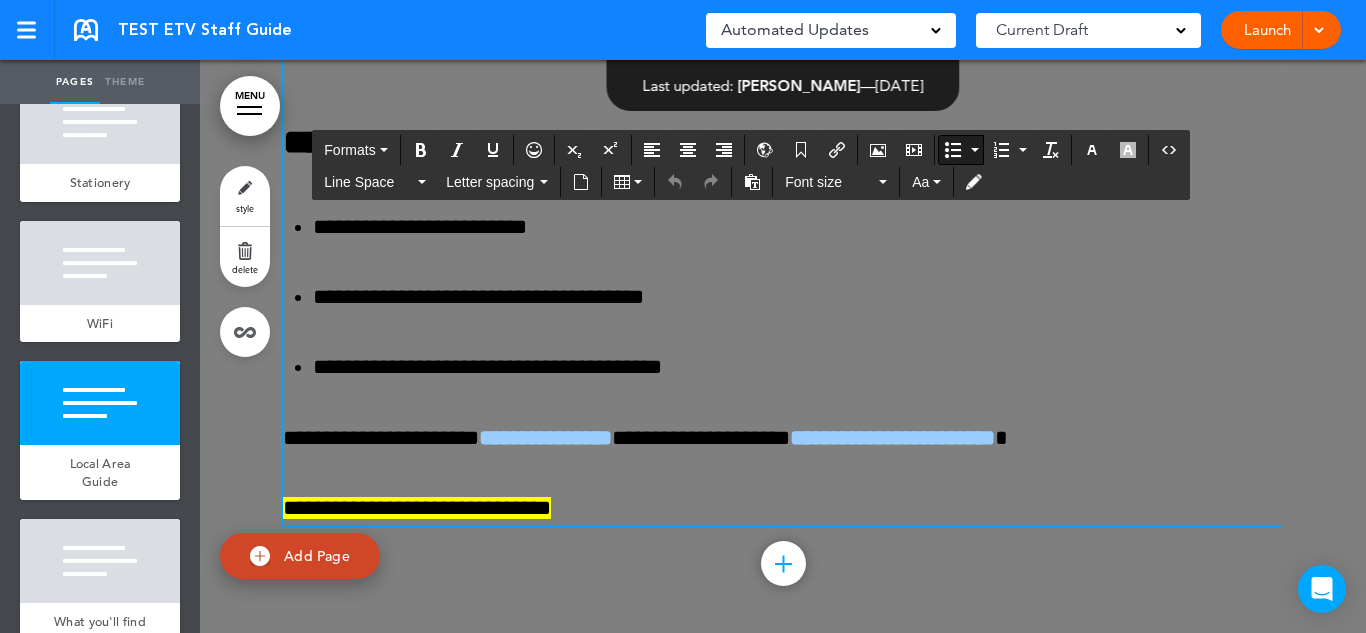 click on "**********" at bounding box center (783, 438) 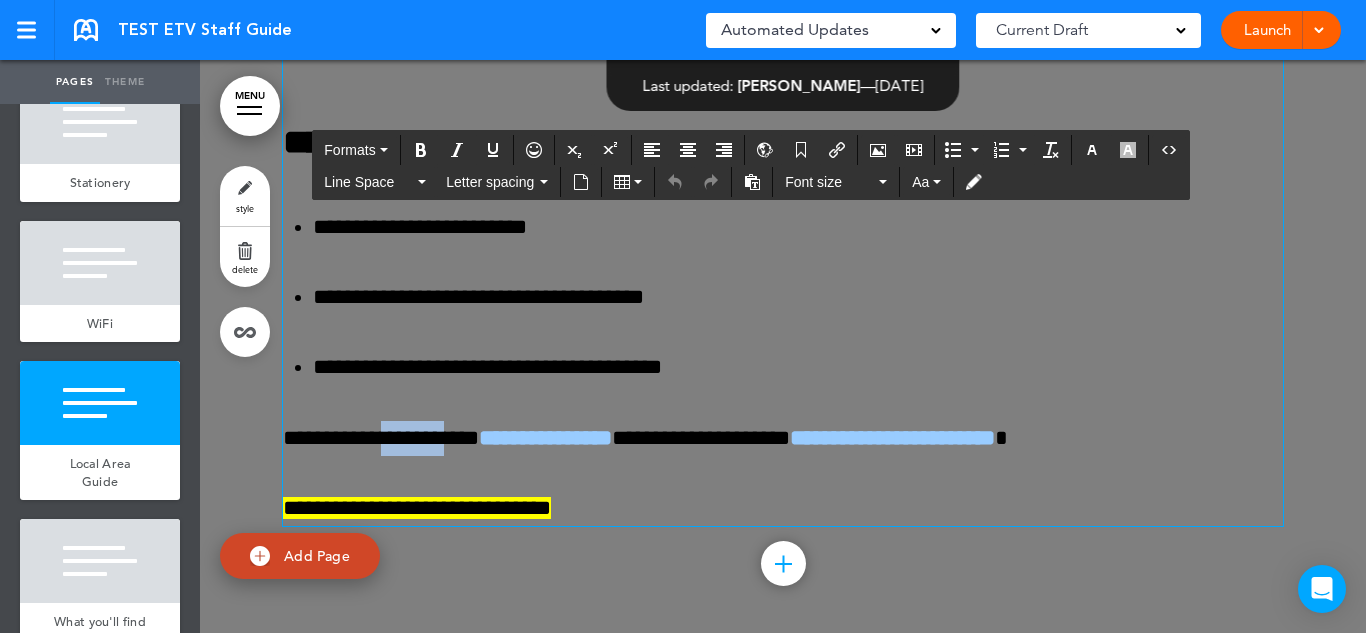 click on "**********" at bounding box center (783, 438) 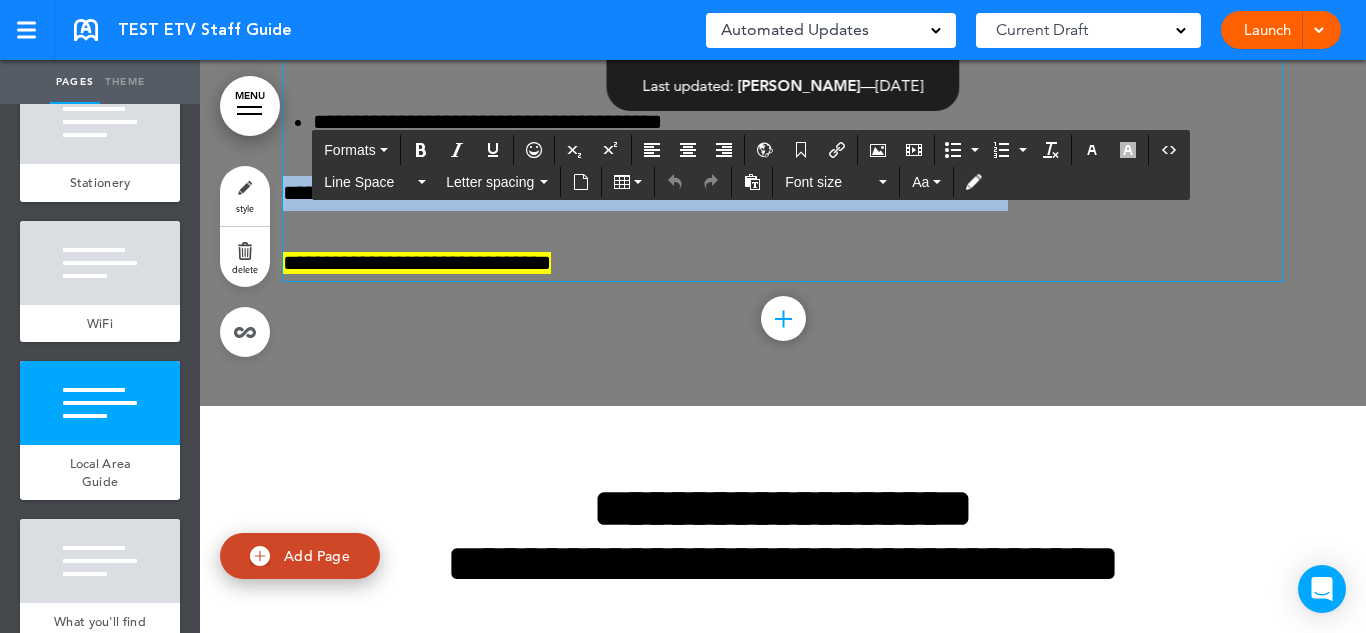 scroll, scrollTop: 32881, scrollLeft: 0, axis: vertical 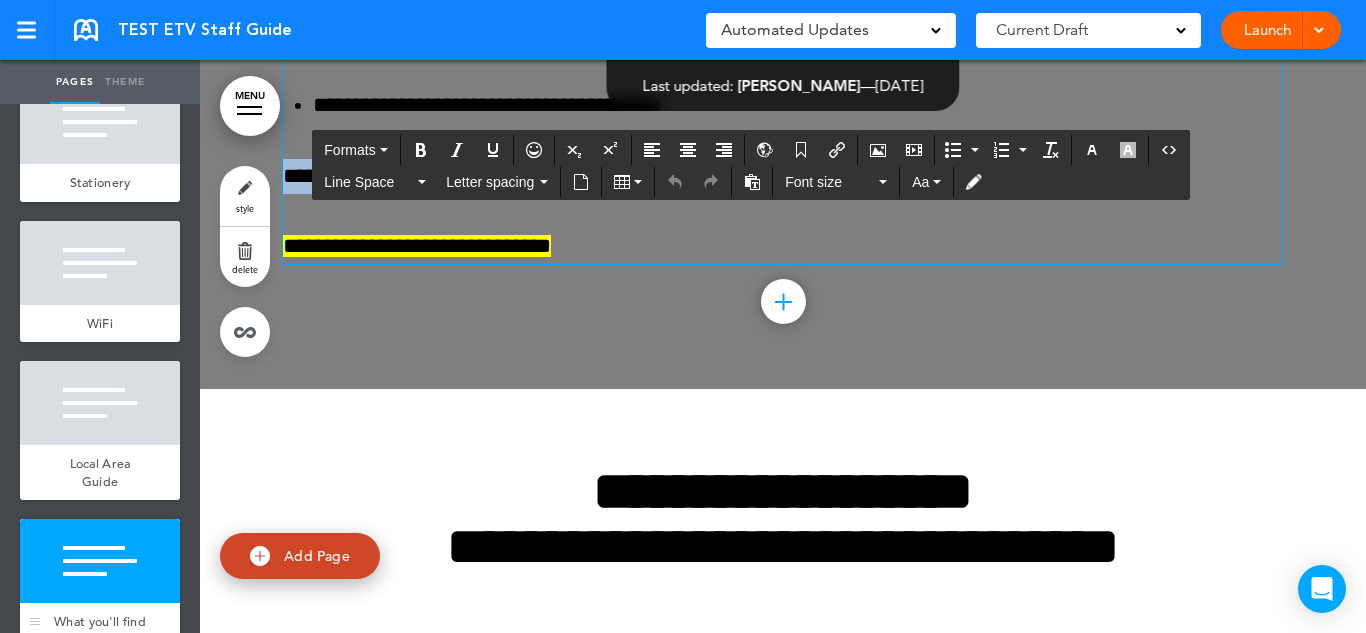 click at bounding box center [100, 561] 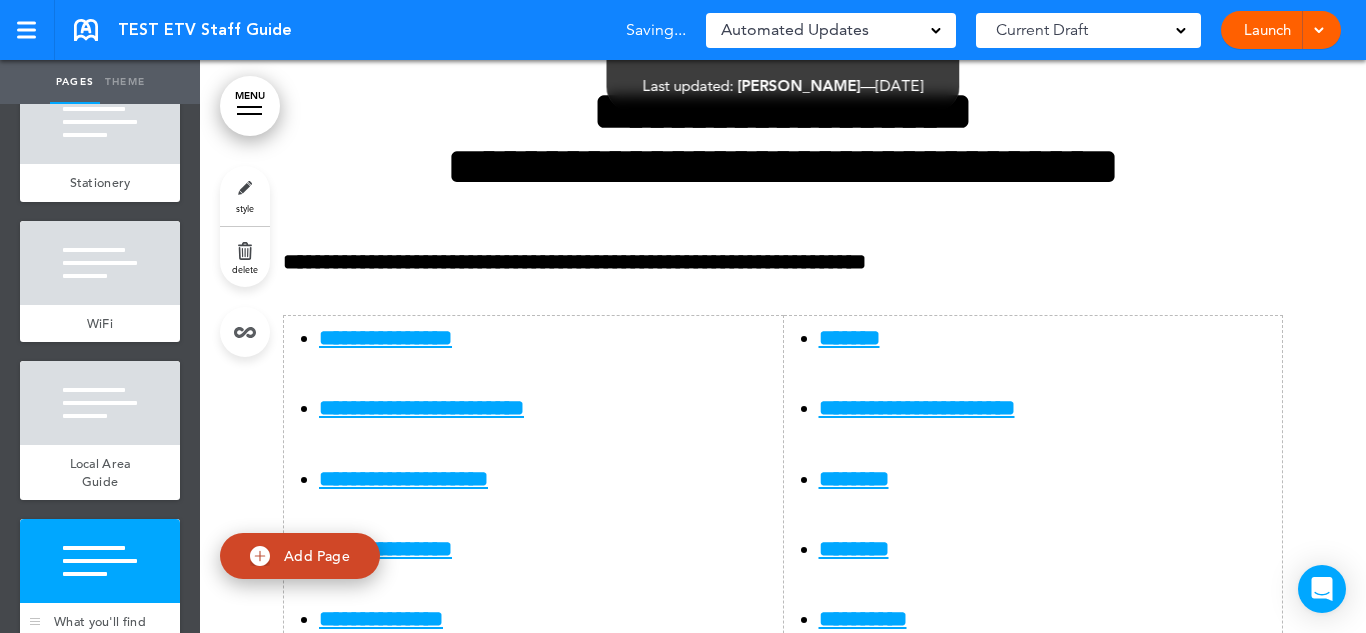 scroll, scrollTop: 33284, scrollLeft: 0, axis: vertical 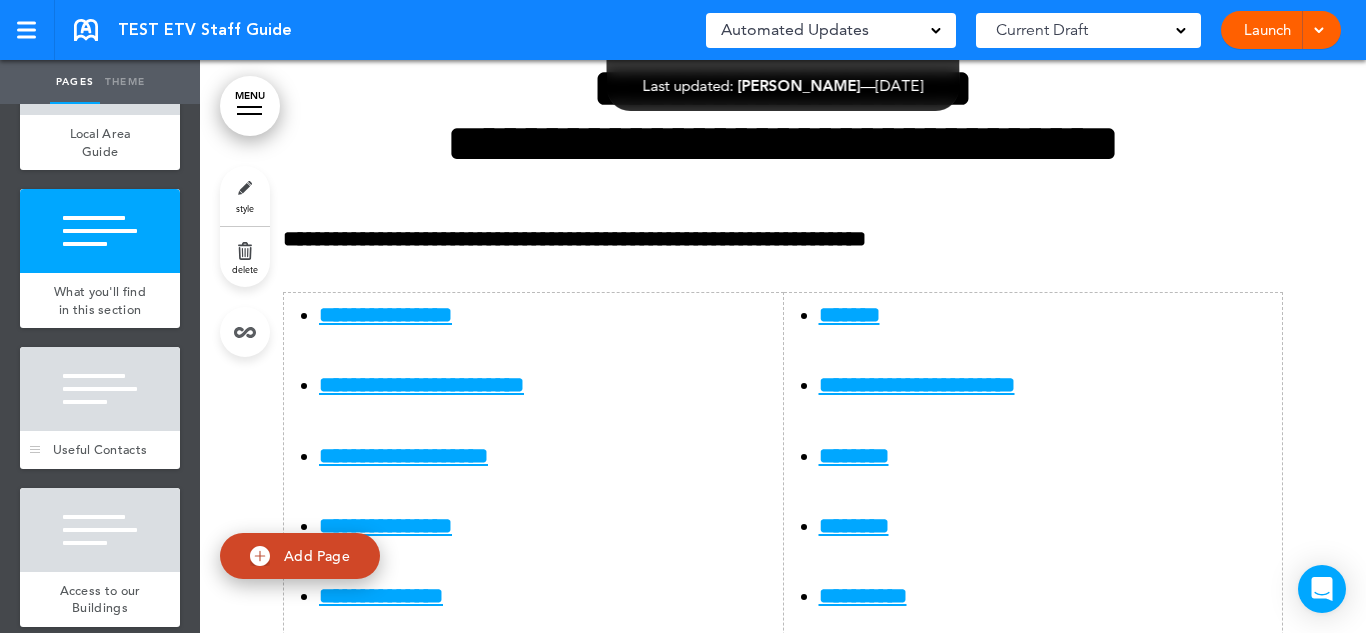 click at bounding box center [100, 389] 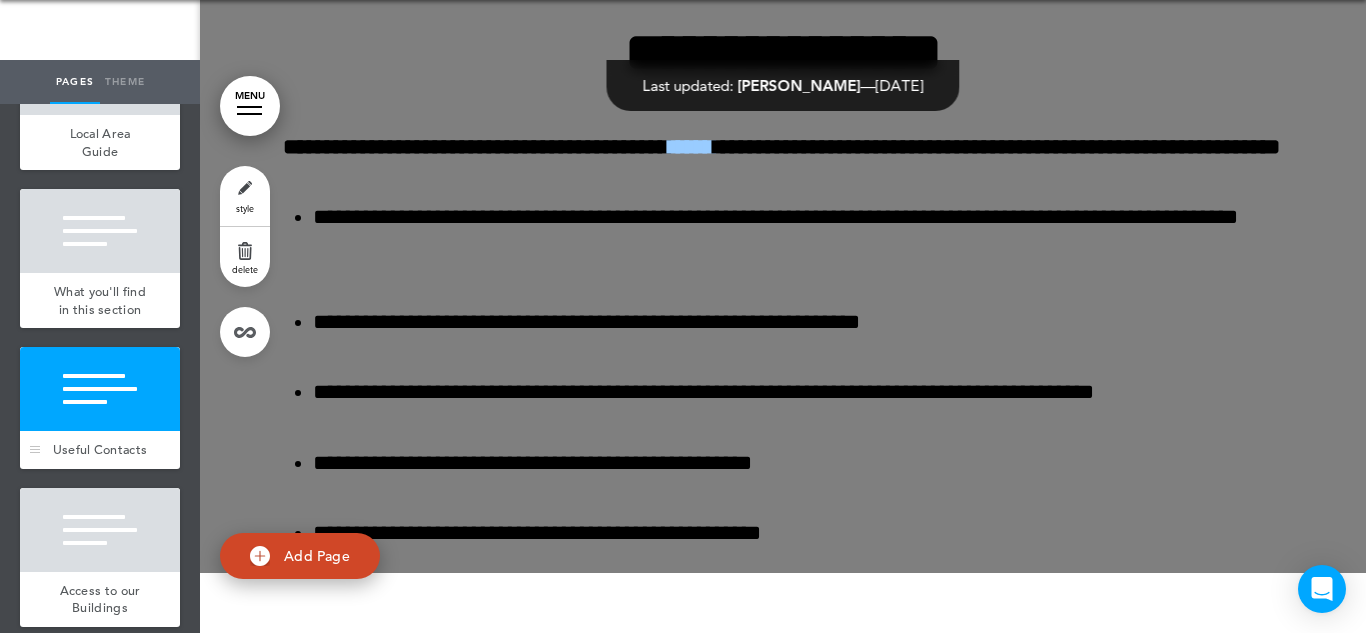 scroll, scrollTop: 34253, scrollLeft: 0, axis: vertical 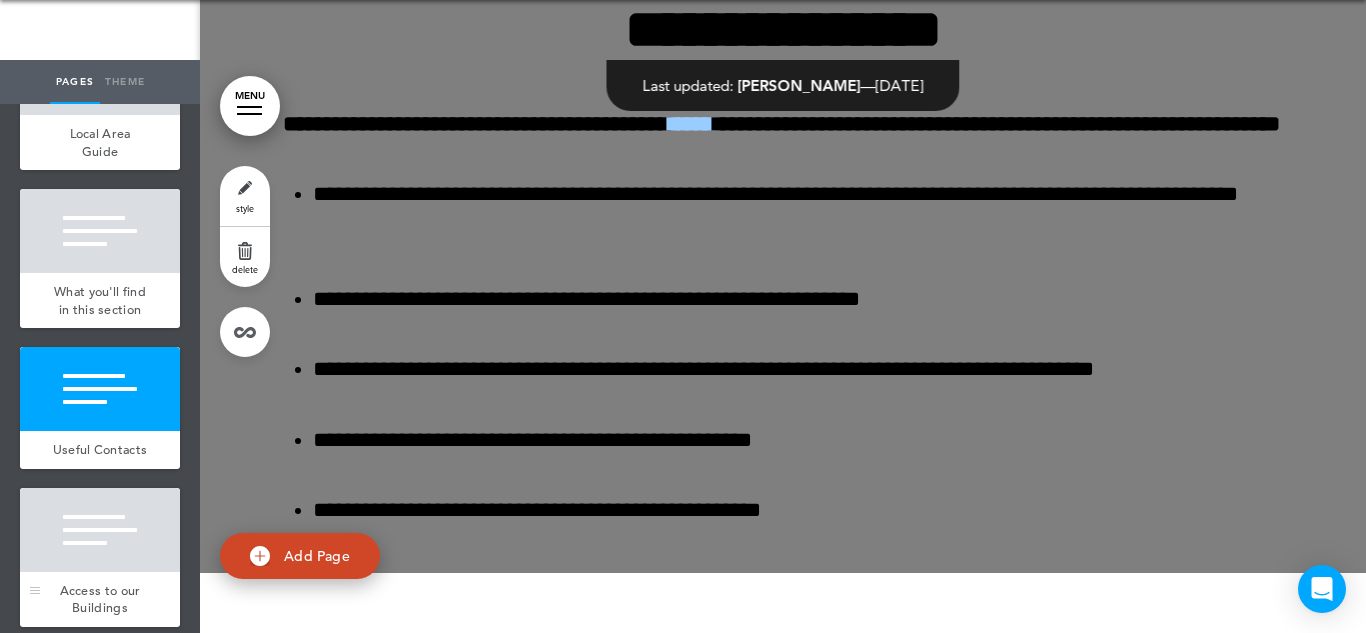 click at bounding box center (100, 530) 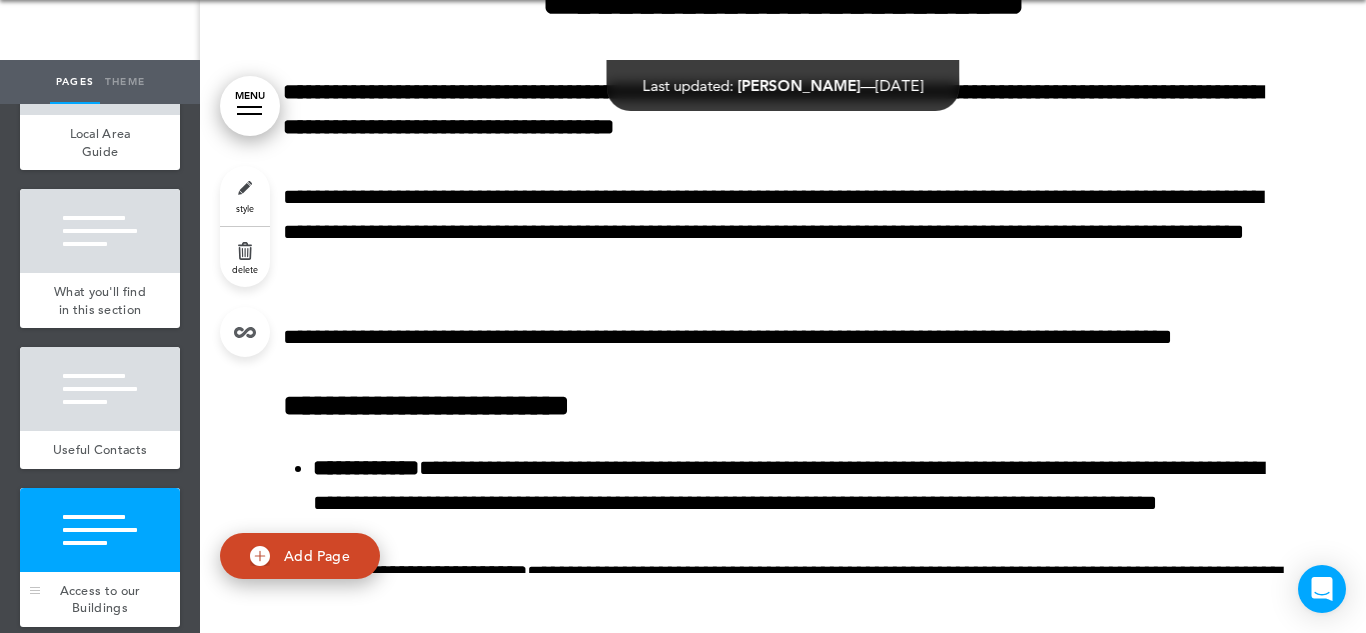 scroll, scrollTop: 35226, scrollLeft: 0, axis: vertical 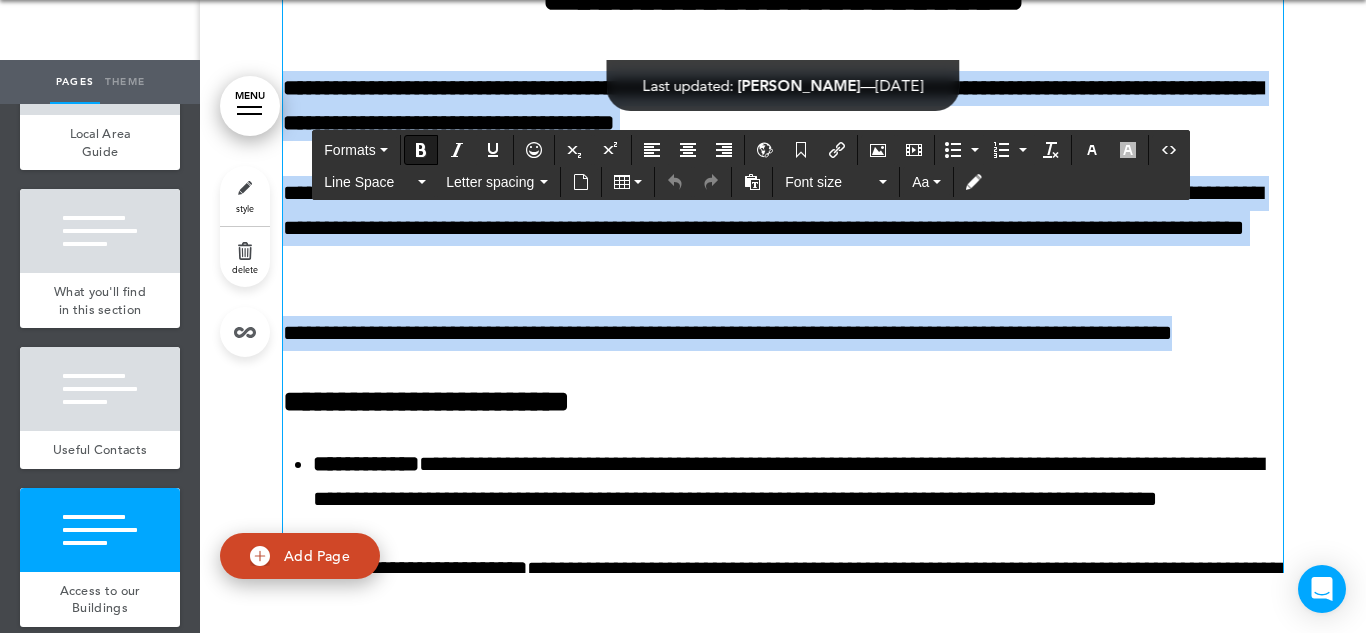 drag, startPoint x: 1244, startPoint y: 449, endPoint x: 279, endPoint y: 175, distance: 1003.14557 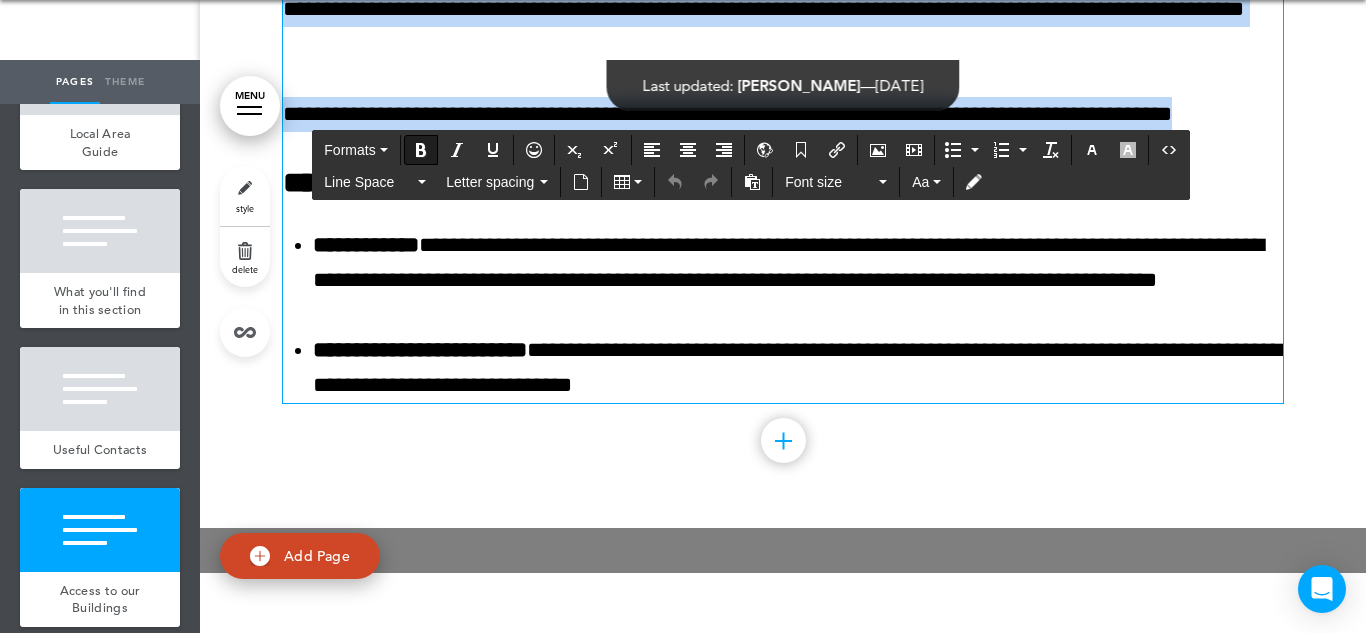 scroll, scrollTop: 35458, scrollLeft: 0, axis: vertical 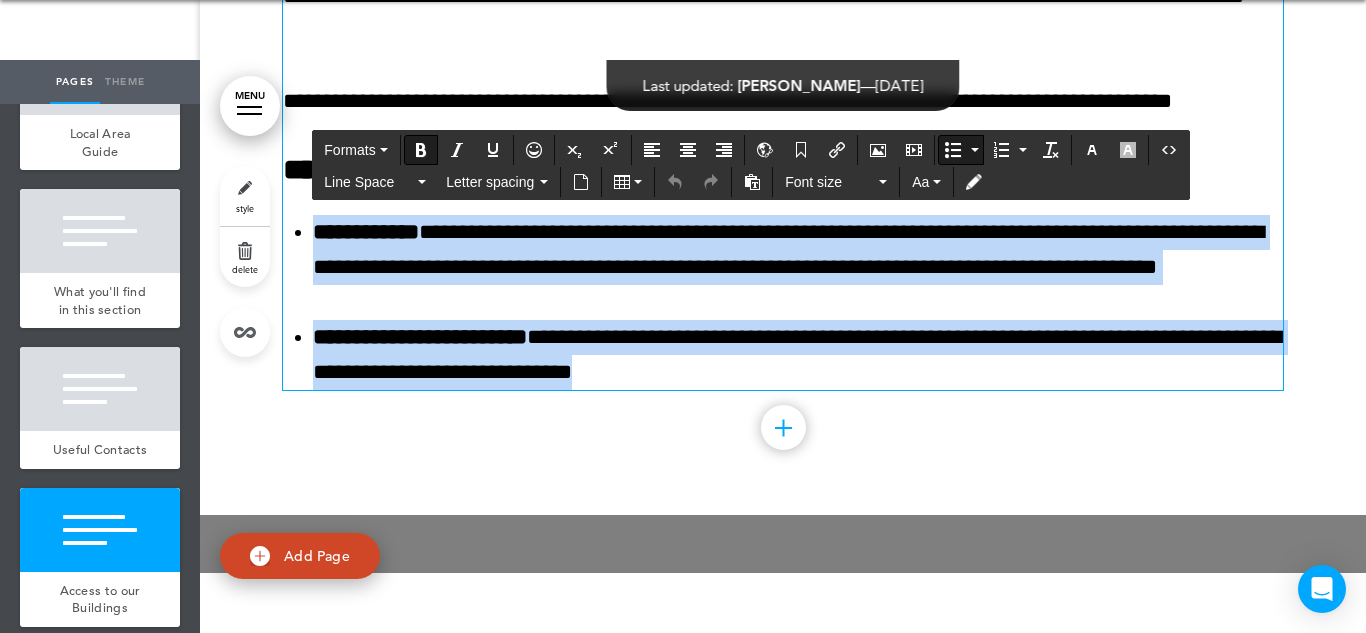 drag, startPoint x: 735, startPoint y: 480, endPoint x: 297, endPoint y: 348, distance: 457.4582 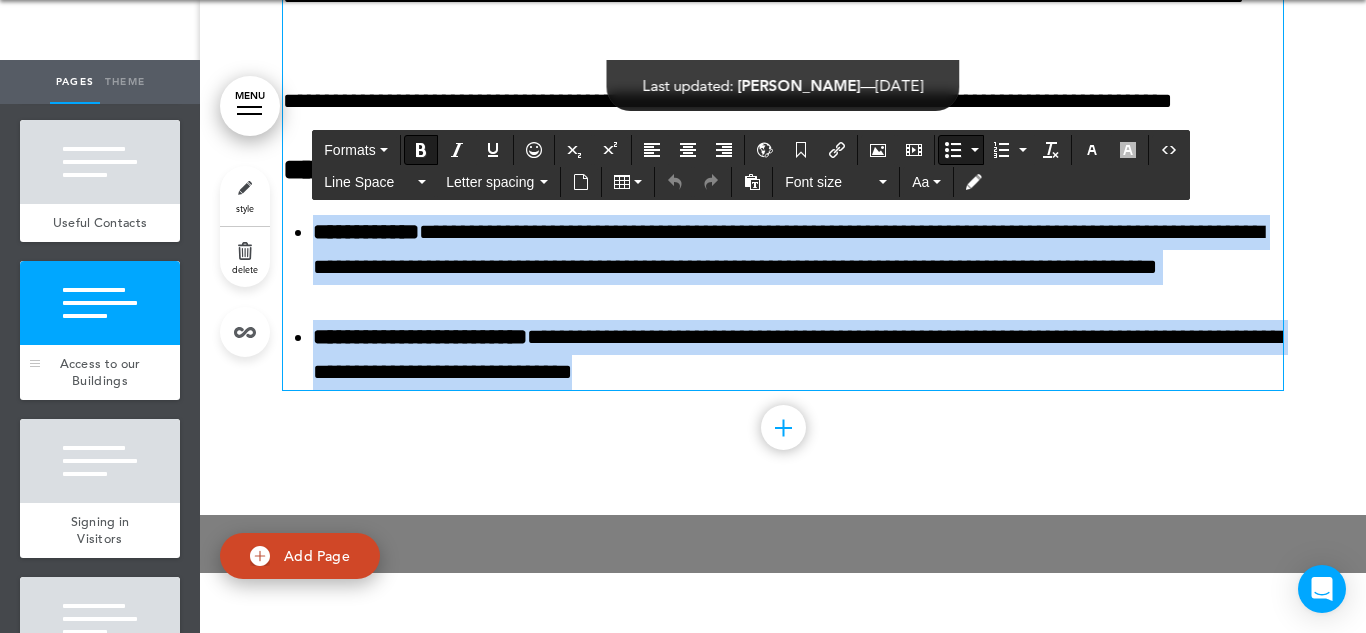 scroll, scrollTop: 5902, scrollLeft: 0, axis: vertical 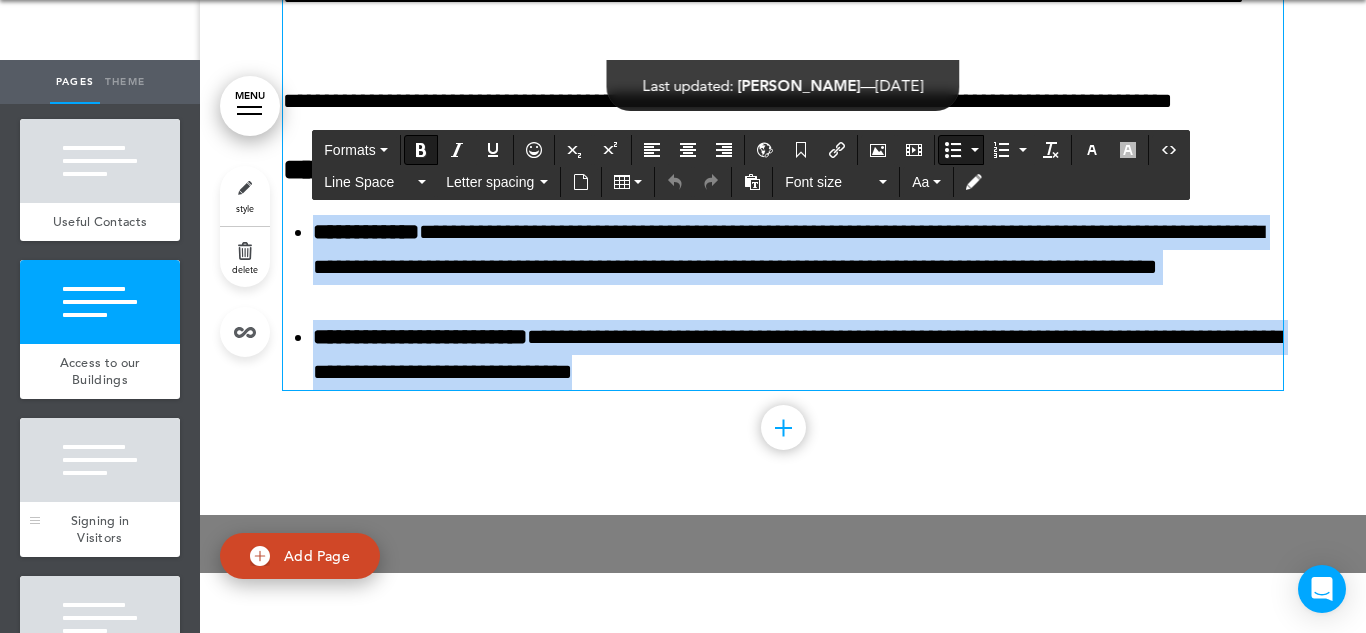 click at bounding box center [100, 460] 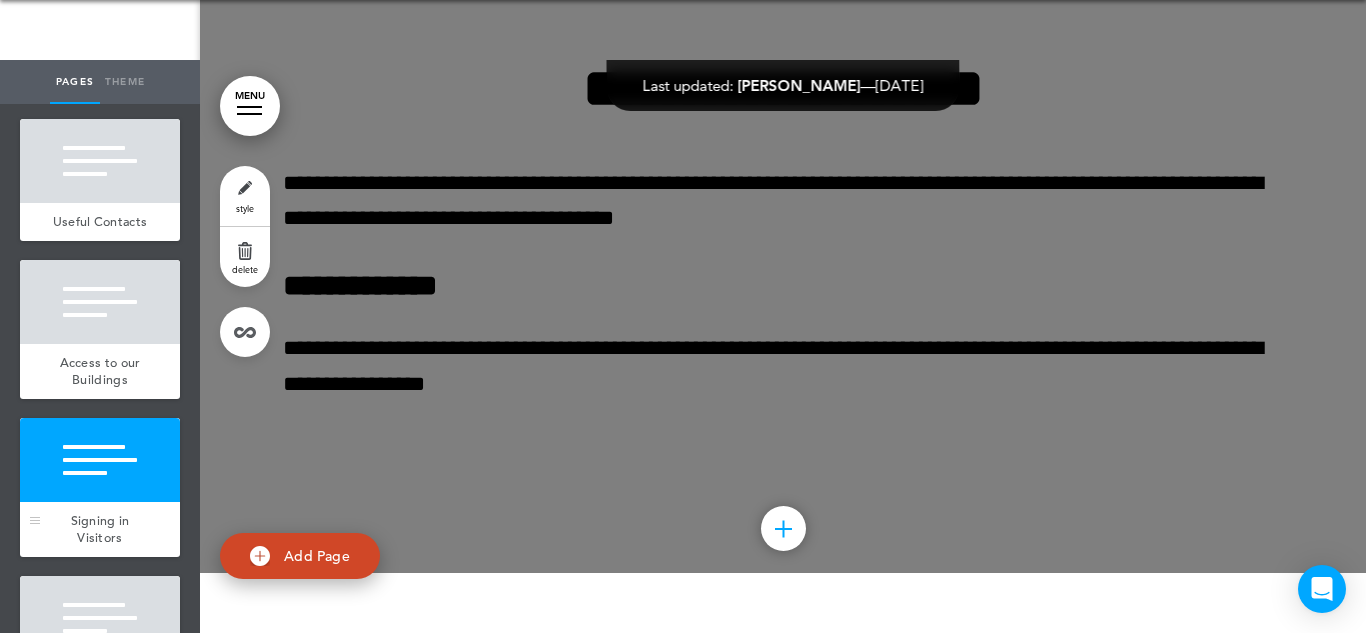 scroll, scrollTop: 36084, scrollLeft: 0, axis: vertical 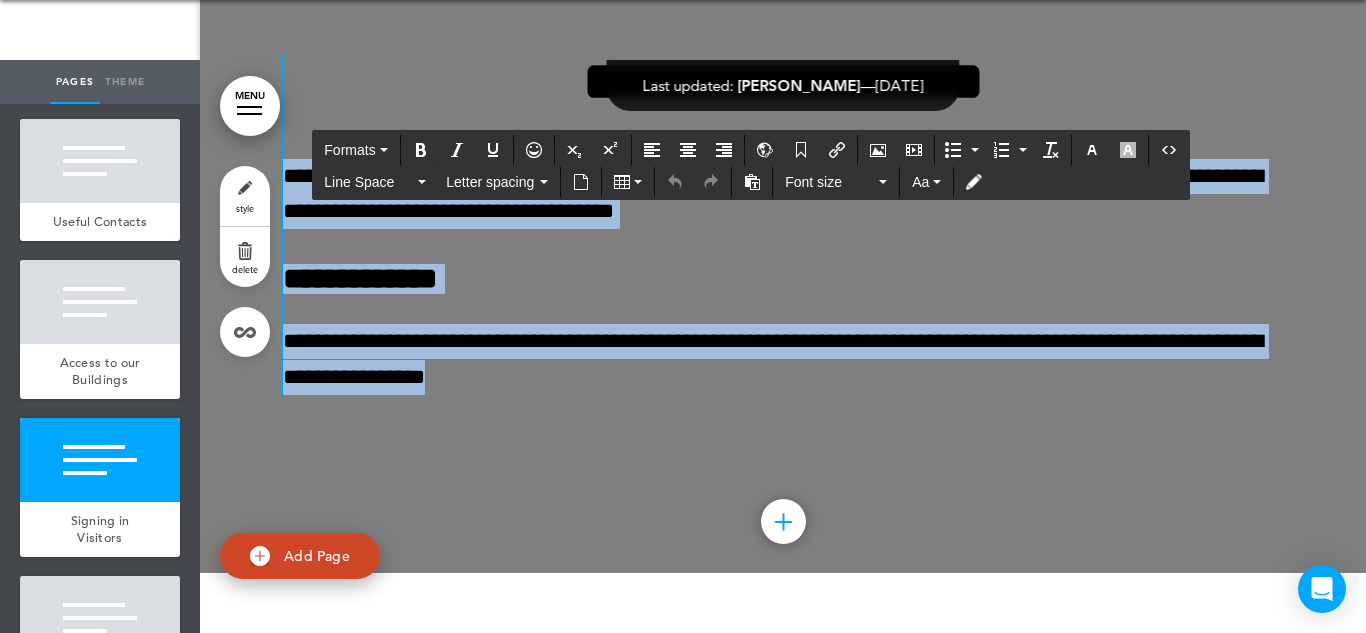 drag, startPoint x: 601, startPoint y: 493, endPoint x: 289, endPoint y: 283, distance: 376.09042 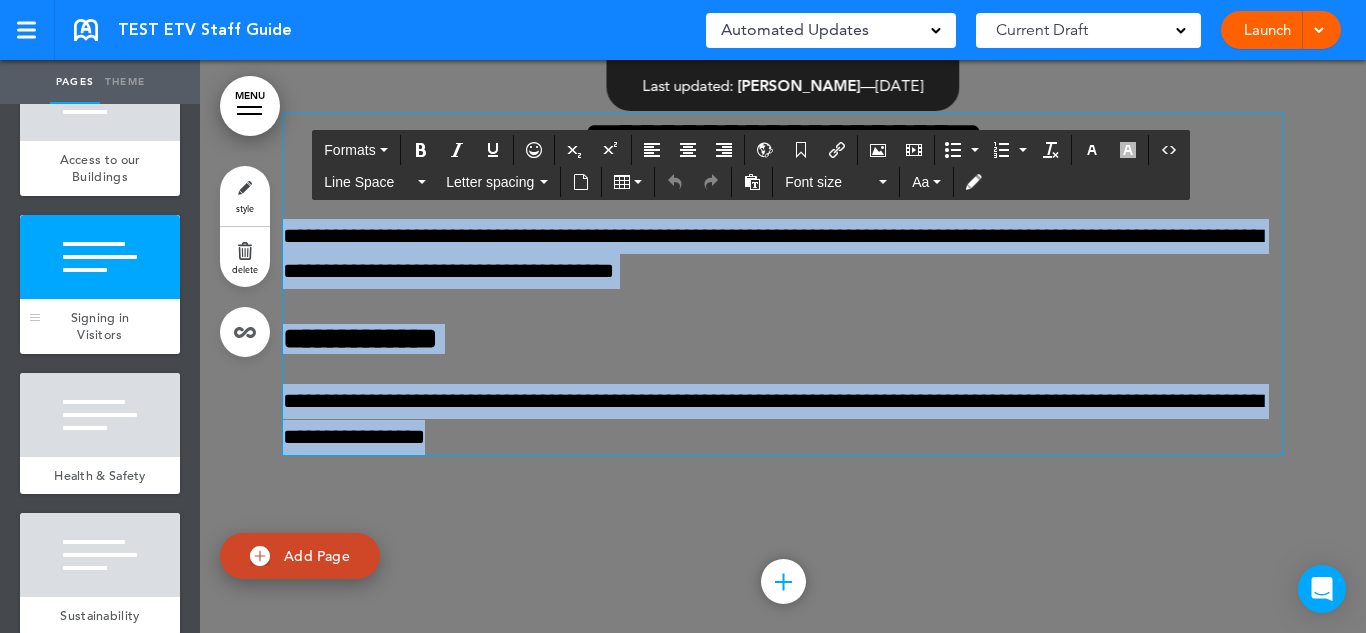 scroll, scrollTop: 6110, scrollLeft: 0, axis: vertical 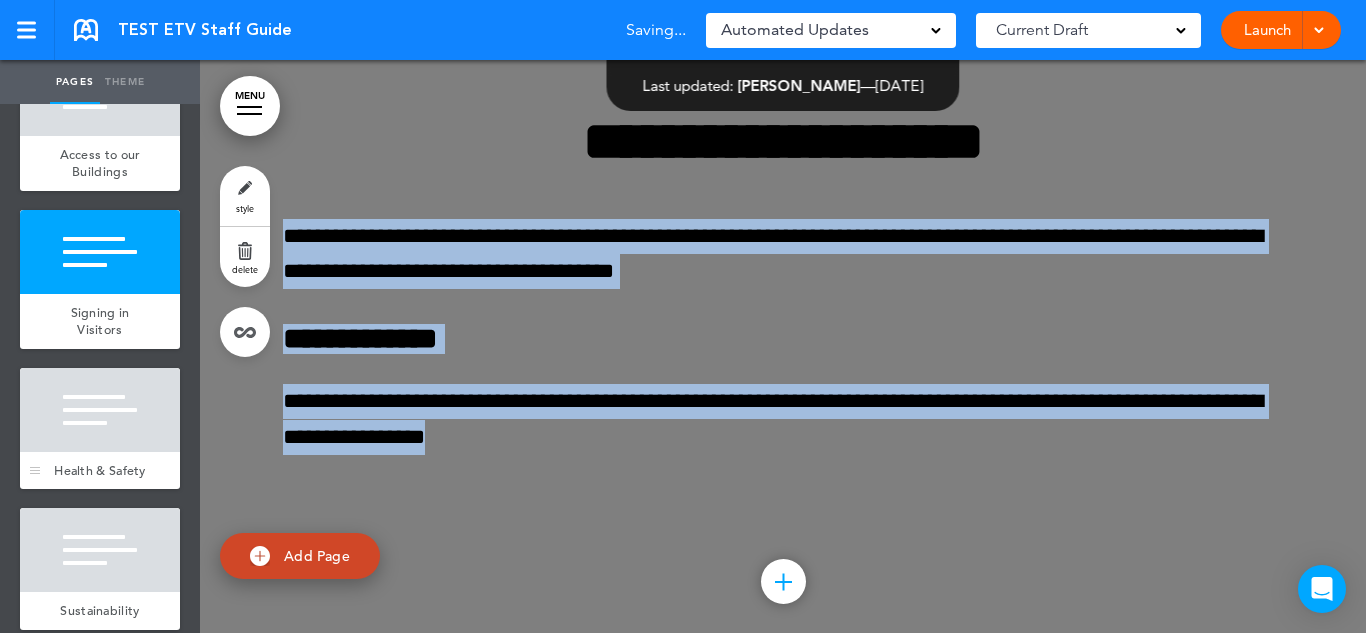 click at bounding box center [100, 410] 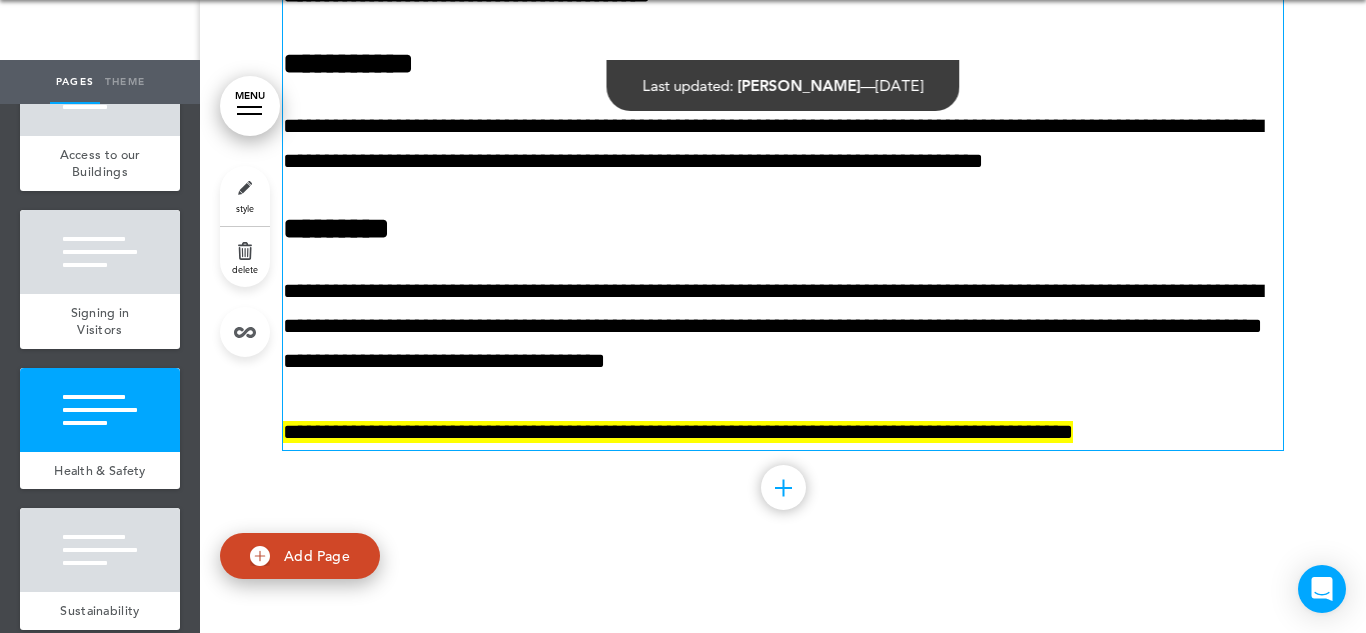 scroll, scrollTop: 36892, scrollLeft: 0, axis: vertical 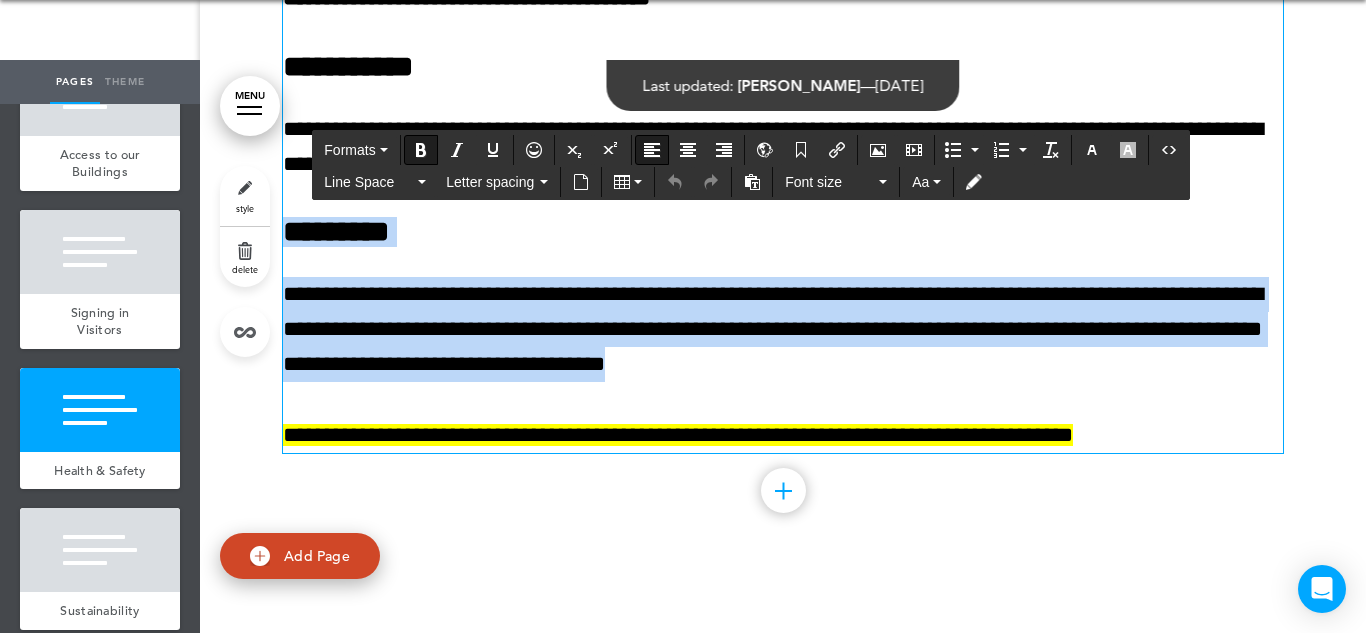 drag, startPoint x: 755, startPoint y: 484, endPoint x: 290, endPoint y: 306, distance: 497.9046 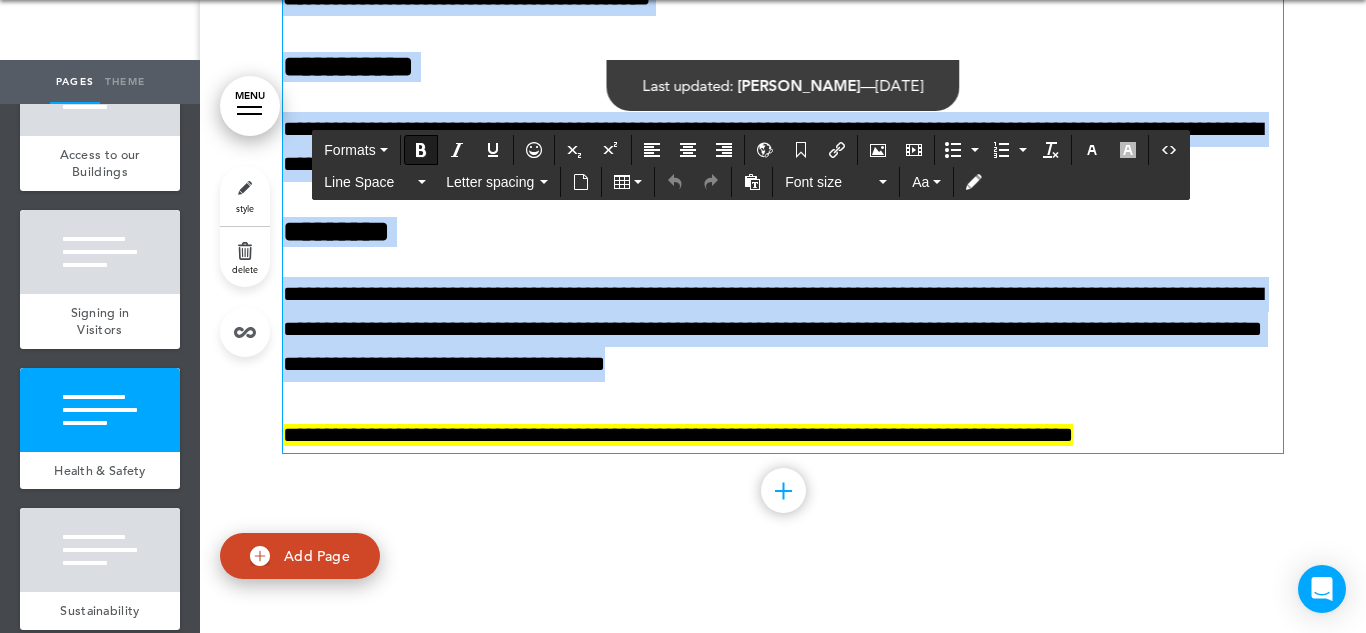drag, startPoint x: 788, startPoint y: 478, endPoint x: 285, endPoint y: 116, distance: 619.7201 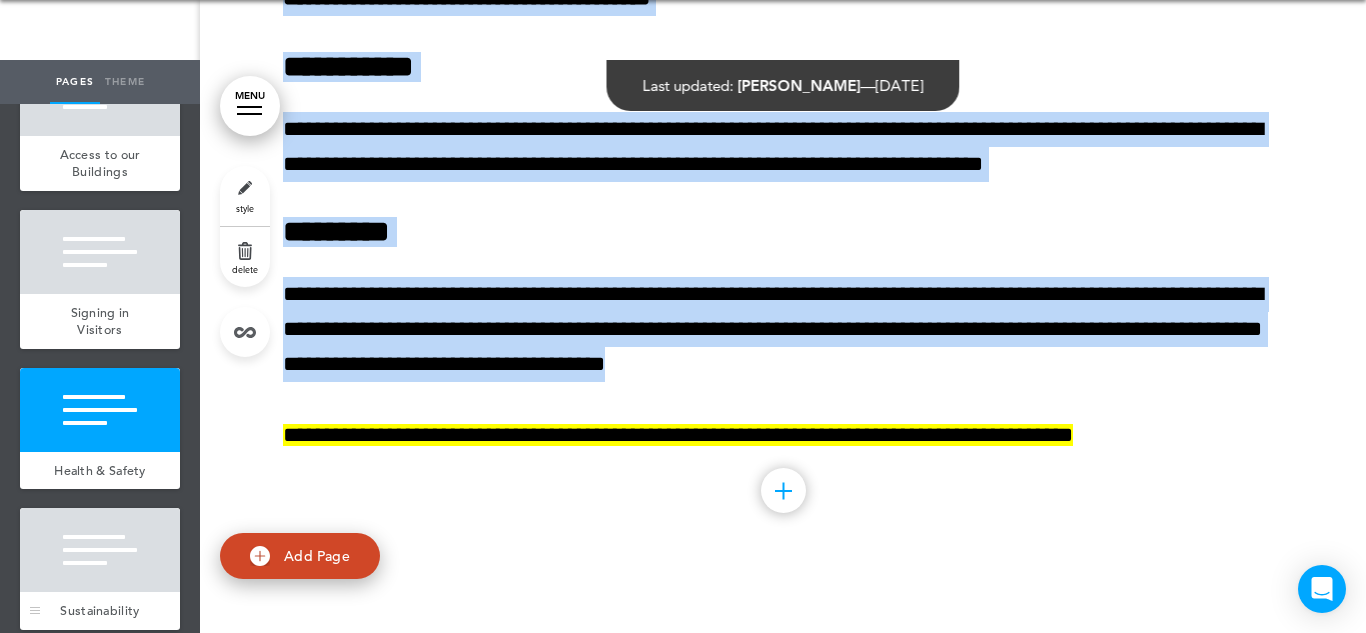 click at bounding box center (100, 550) 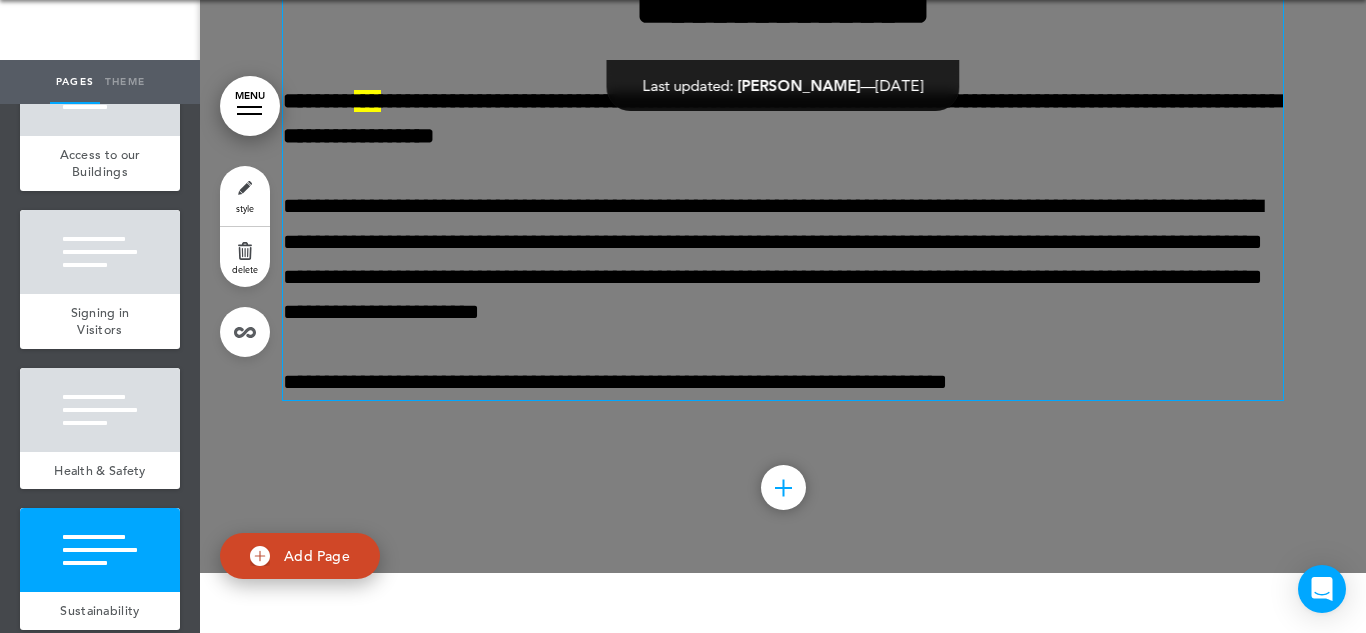scroll, scrollTop: 37606, scrollLeft: 0, axis: vertical 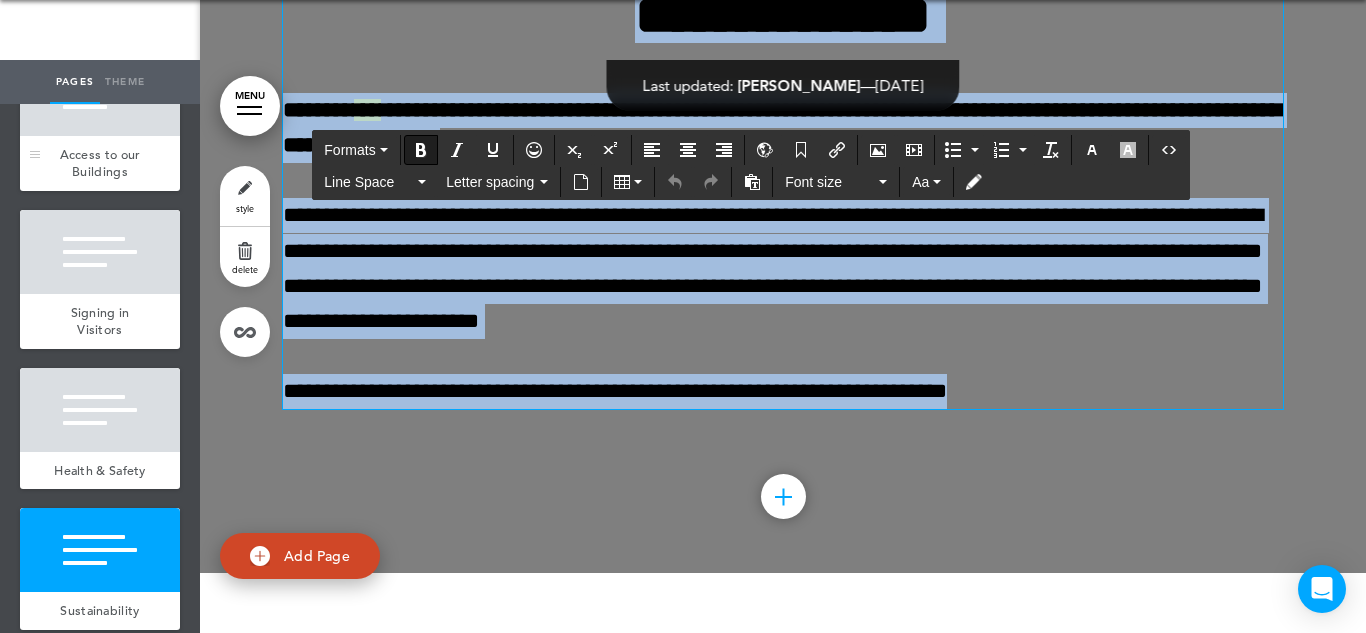drag, startPoint x: 1056, startPoint y: 499, endPoint x: 144, endPoint y: 125, distance: 985.7079 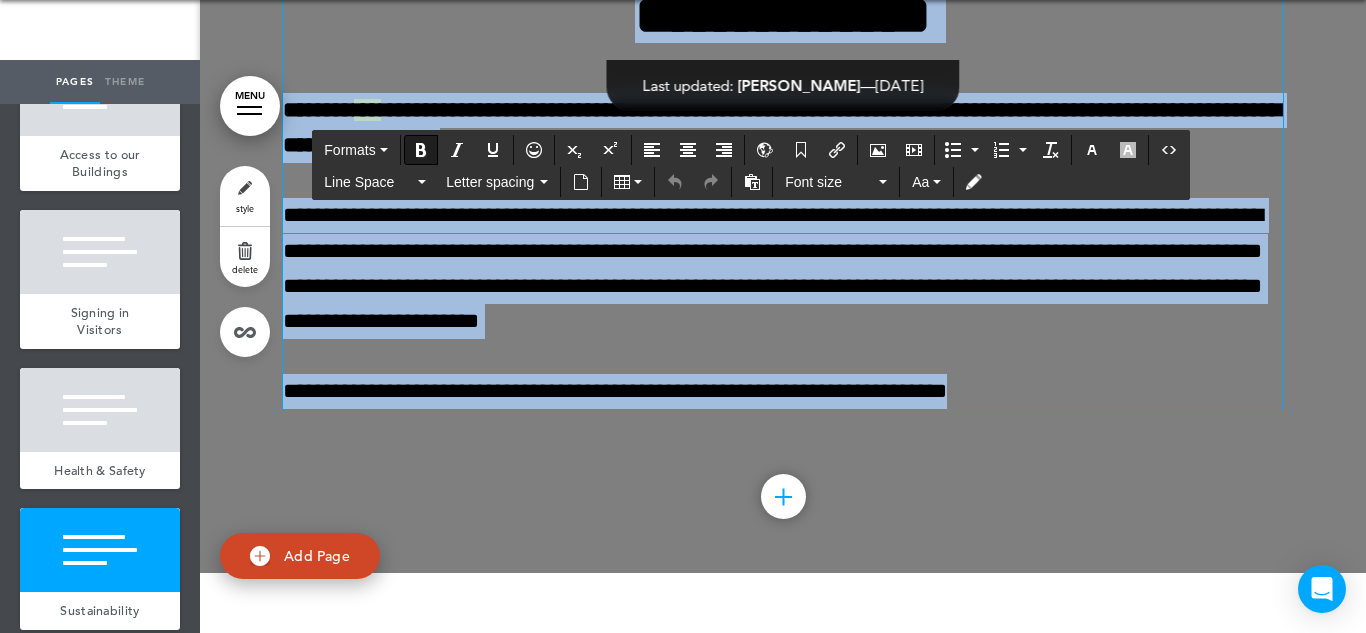 click on "**********" at bounding box center [783, 268] 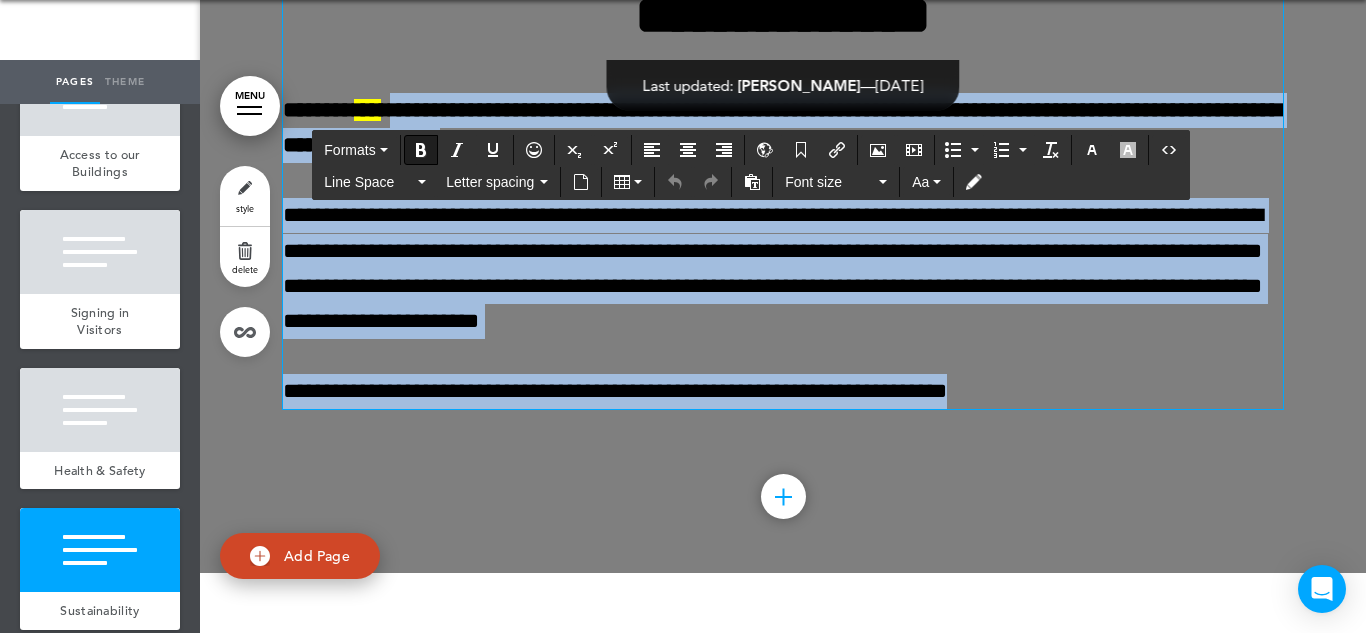 drag, startPoint x: 1027, startPoint y: 510, endPoint x: 406, endPoint y: 226, distance: 682.85944 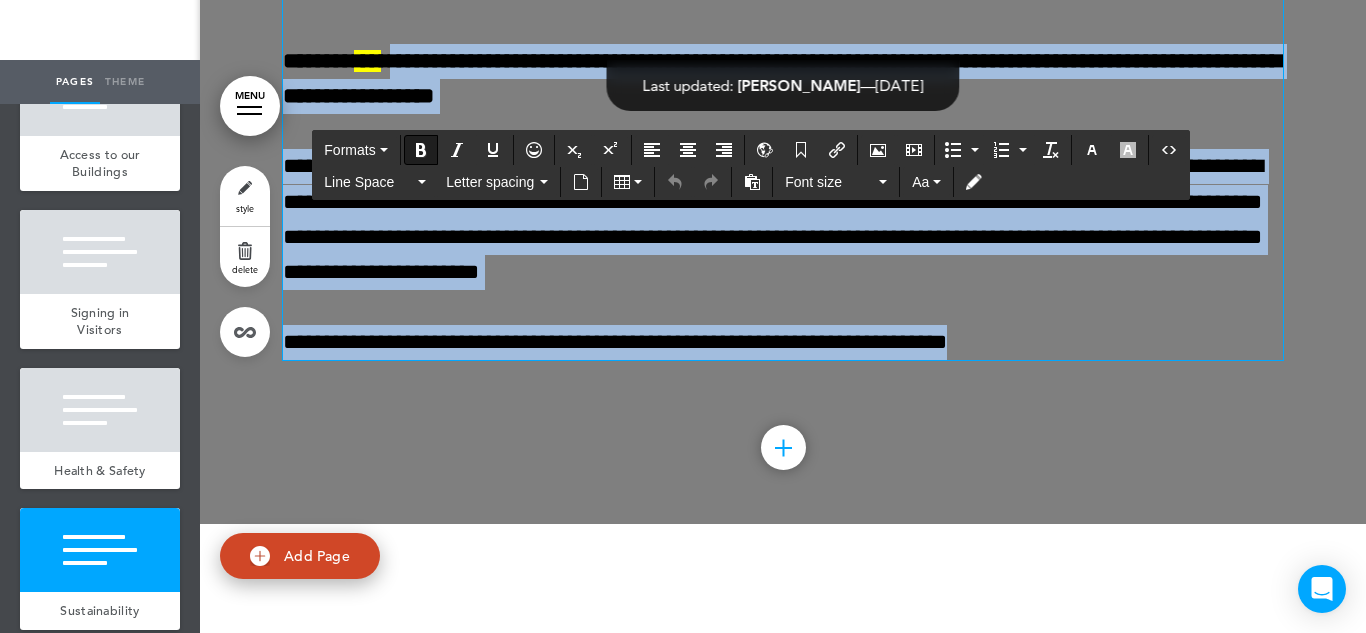 scroll, scrollTop: 60, scrollLeft: 0, axis: vertical 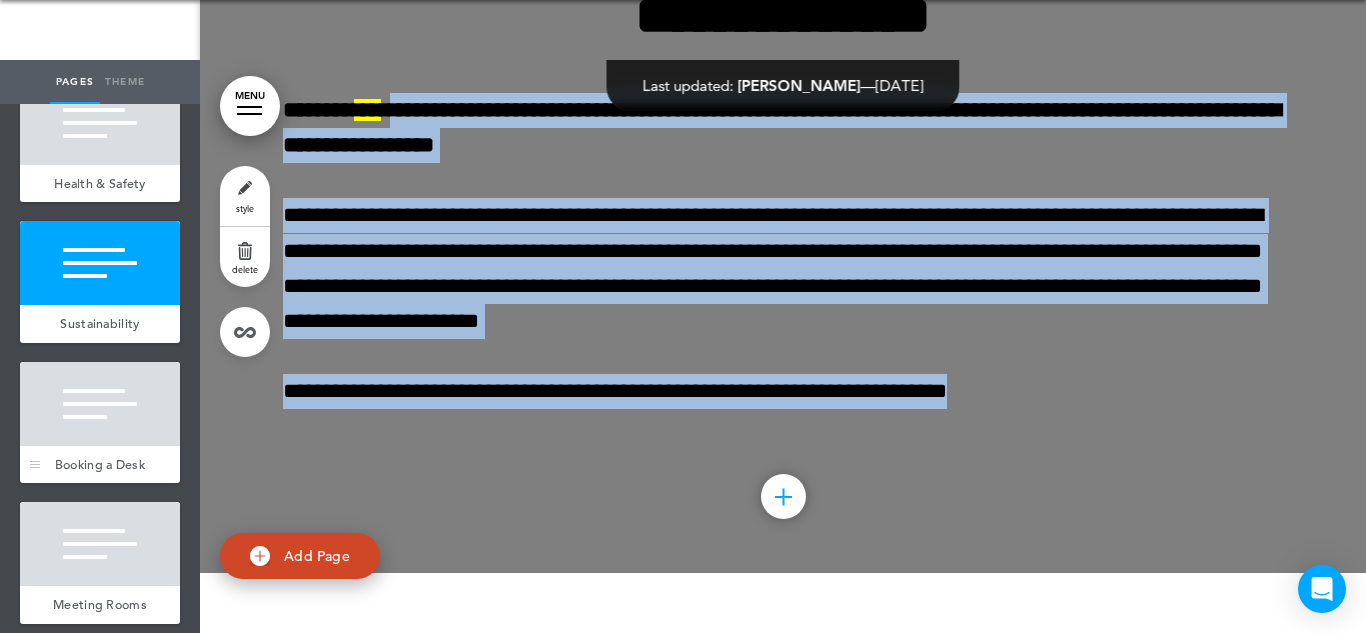 click at bounding box center (100, 404) 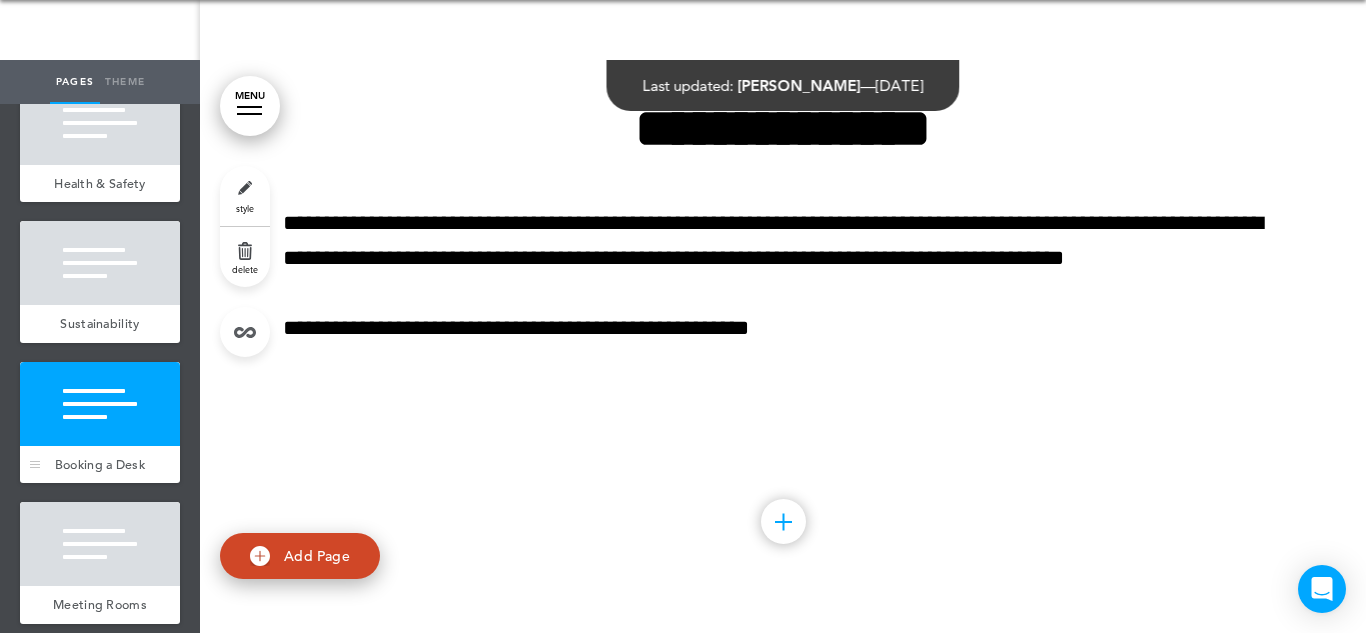 scroll, scrollTop: 38301, scrollLeft: 0, axis: vertical 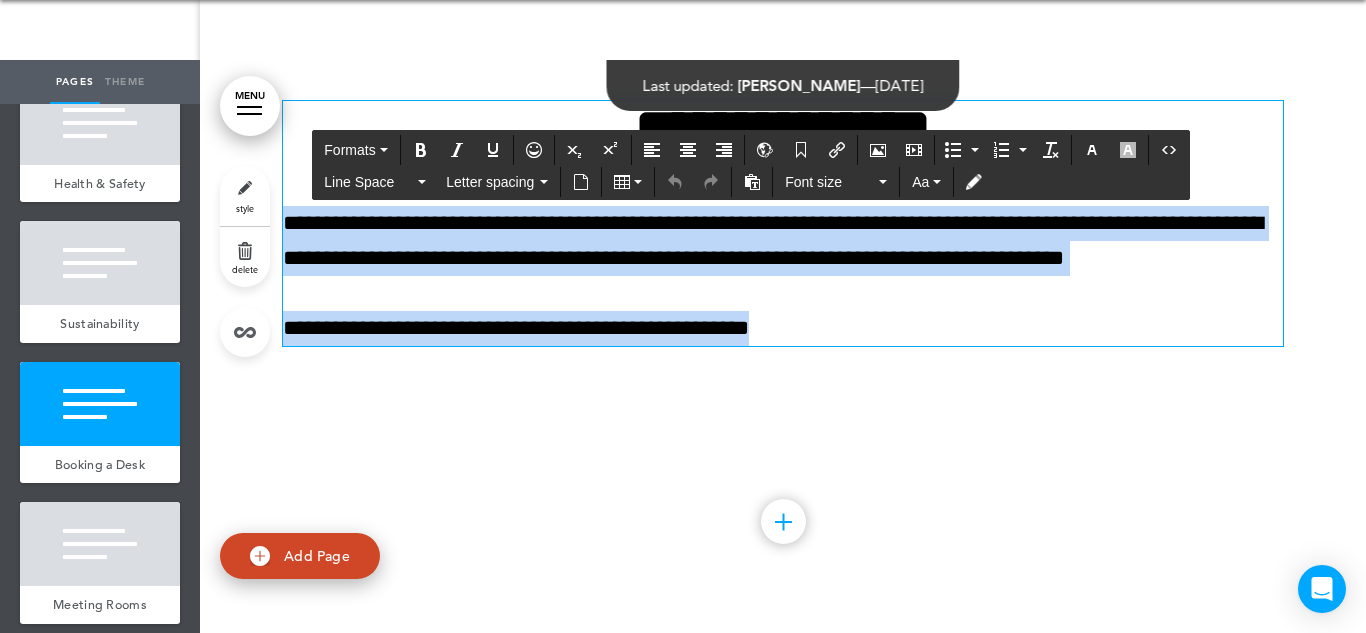 drag, startPoint x: 815, startPoint y: 444, endPoint x: 287, endPoint y: 331, distance: 539.9565 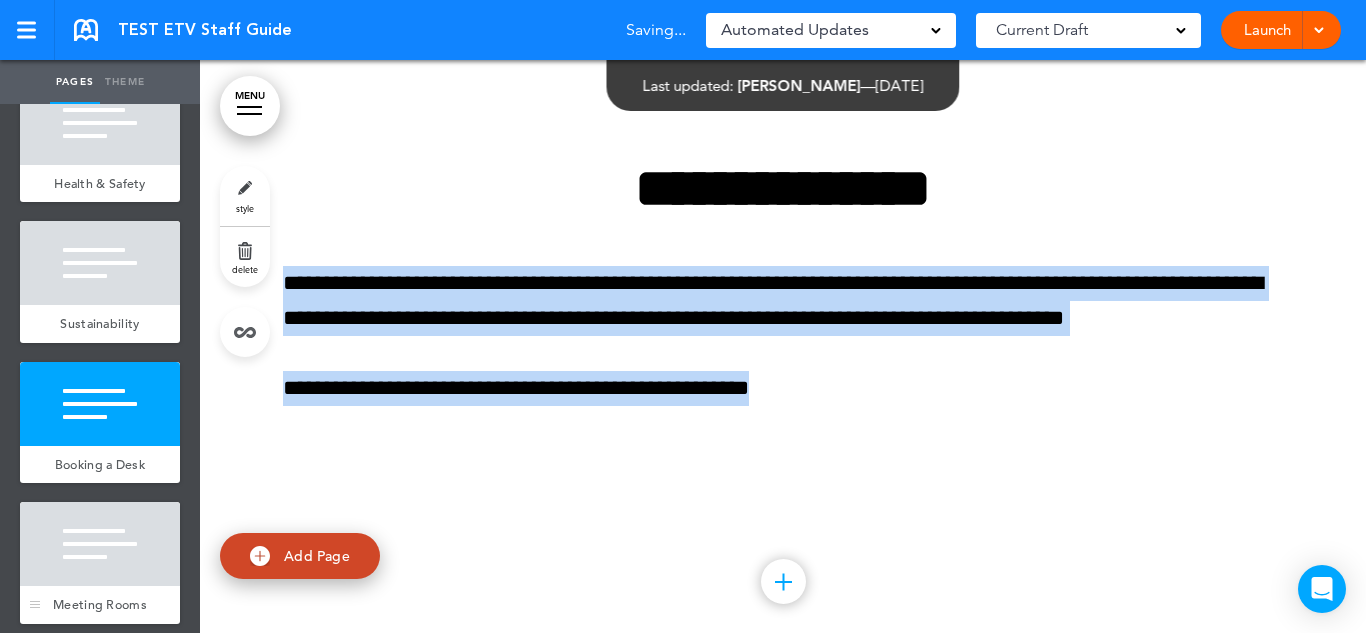 click at bounding box center (100, 544) 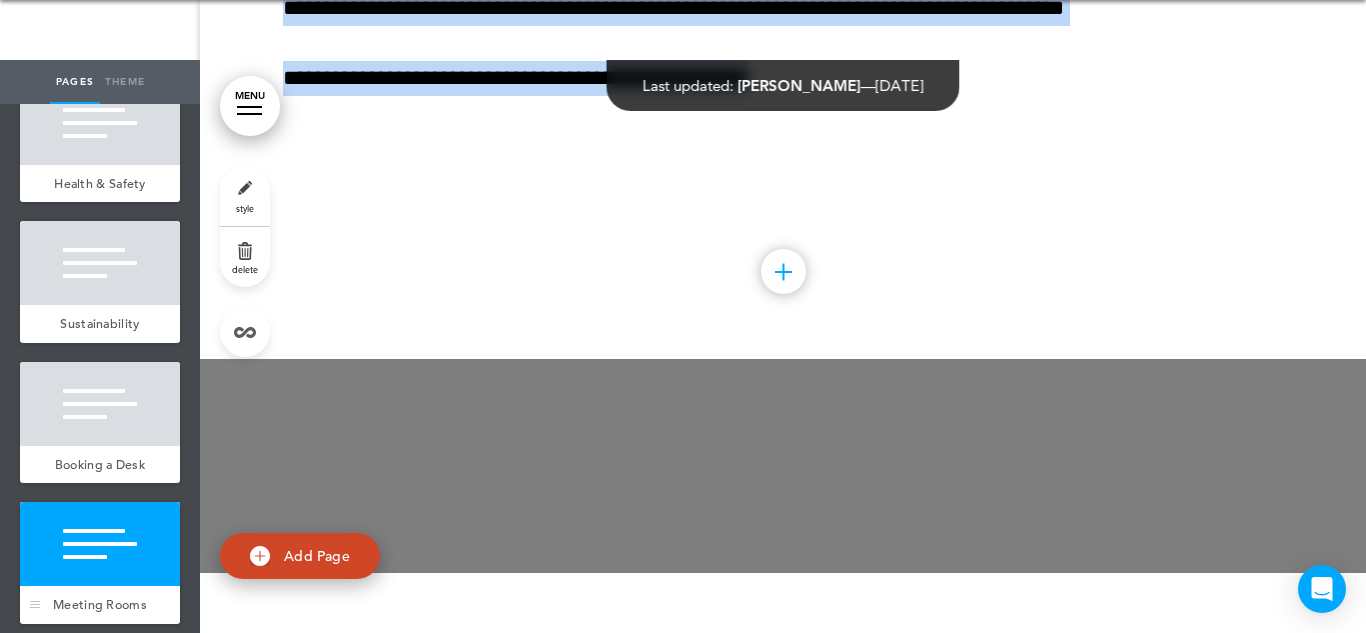 scroll, scrollTop: 39021, scrollLeft: 0, axis: vertical 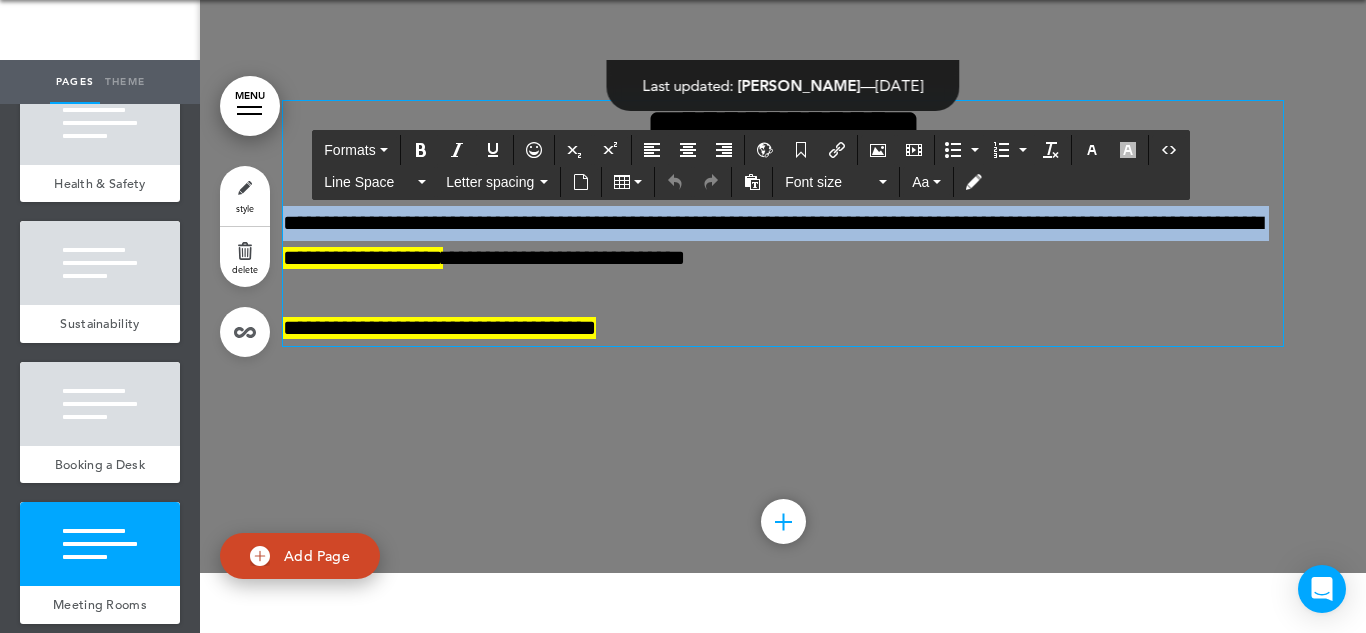 drag, startPoint x: 417, startPoint y: 372, endPoint x: 288, endPoint y: 327, distance: 136.62357 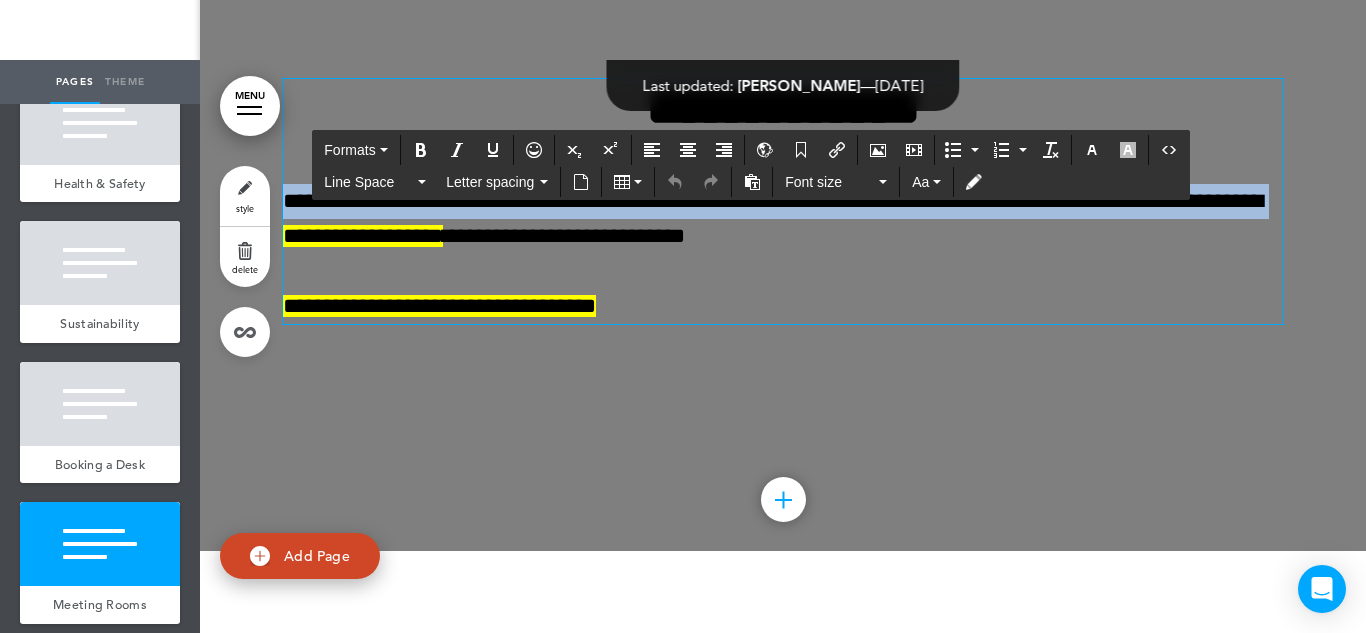 scroll, scrollTop: 60, scrollLeft: 0, axis: vertical 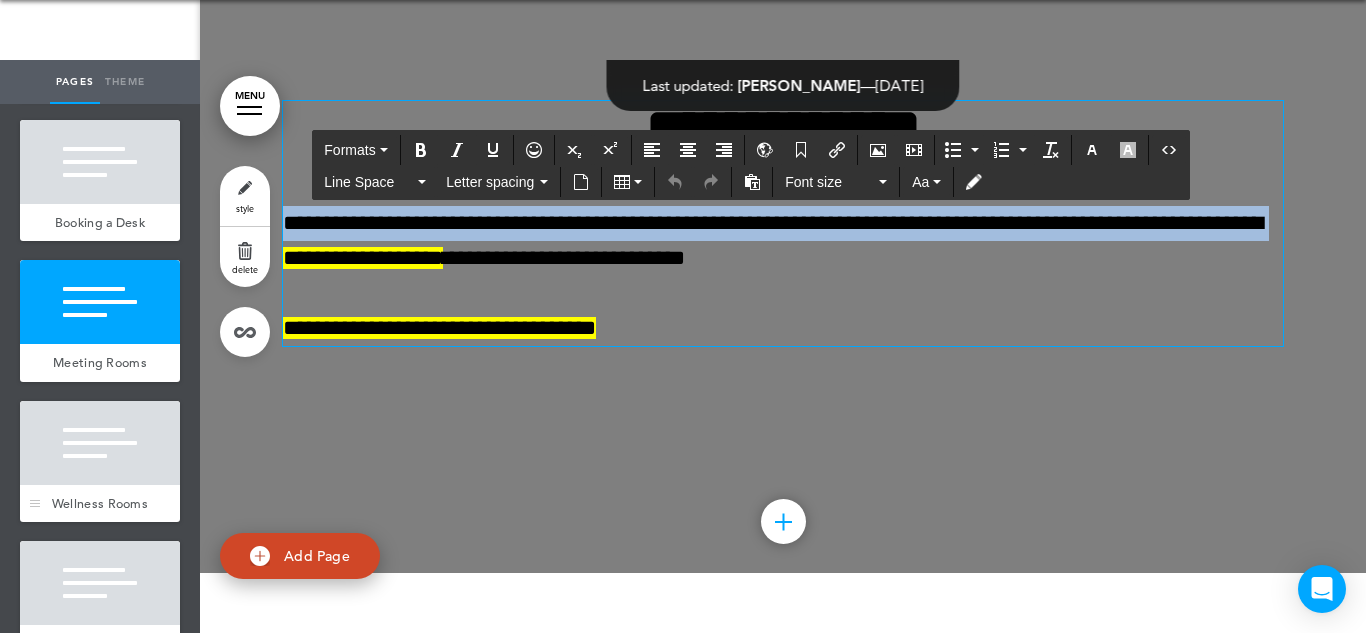 click at bounding box center [100, 443] 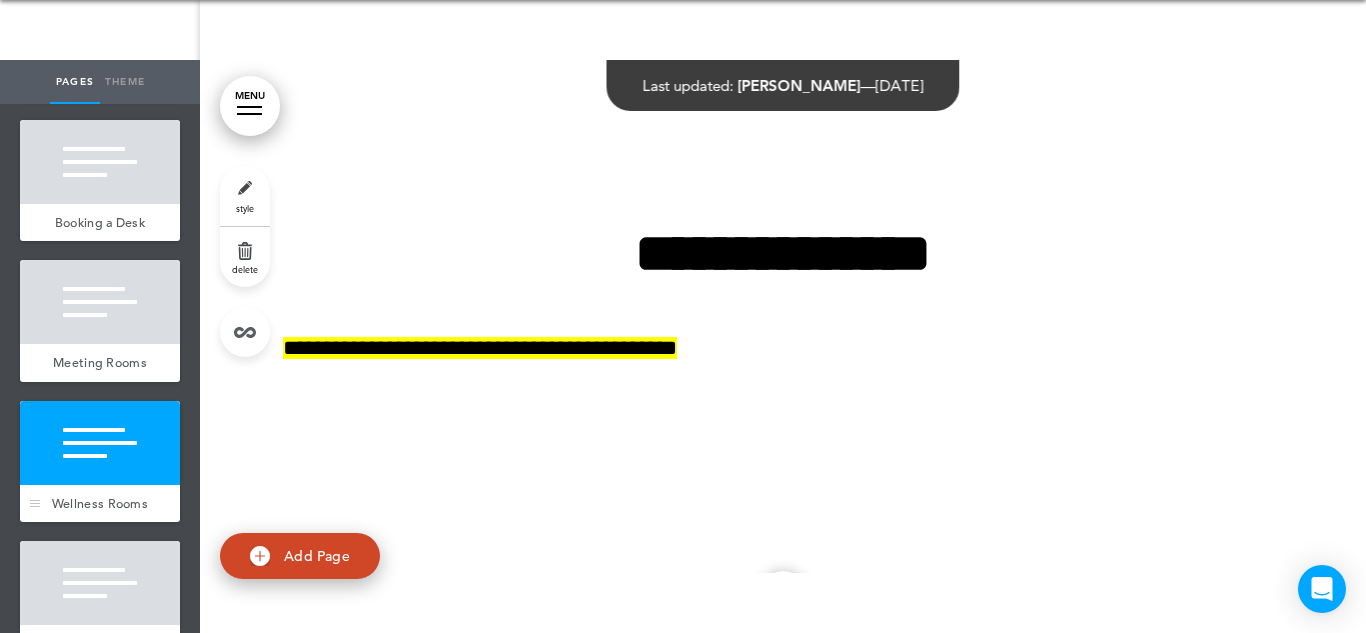 scroll, scrollTop: 39741, scrollLeft: 0, axis: vertical 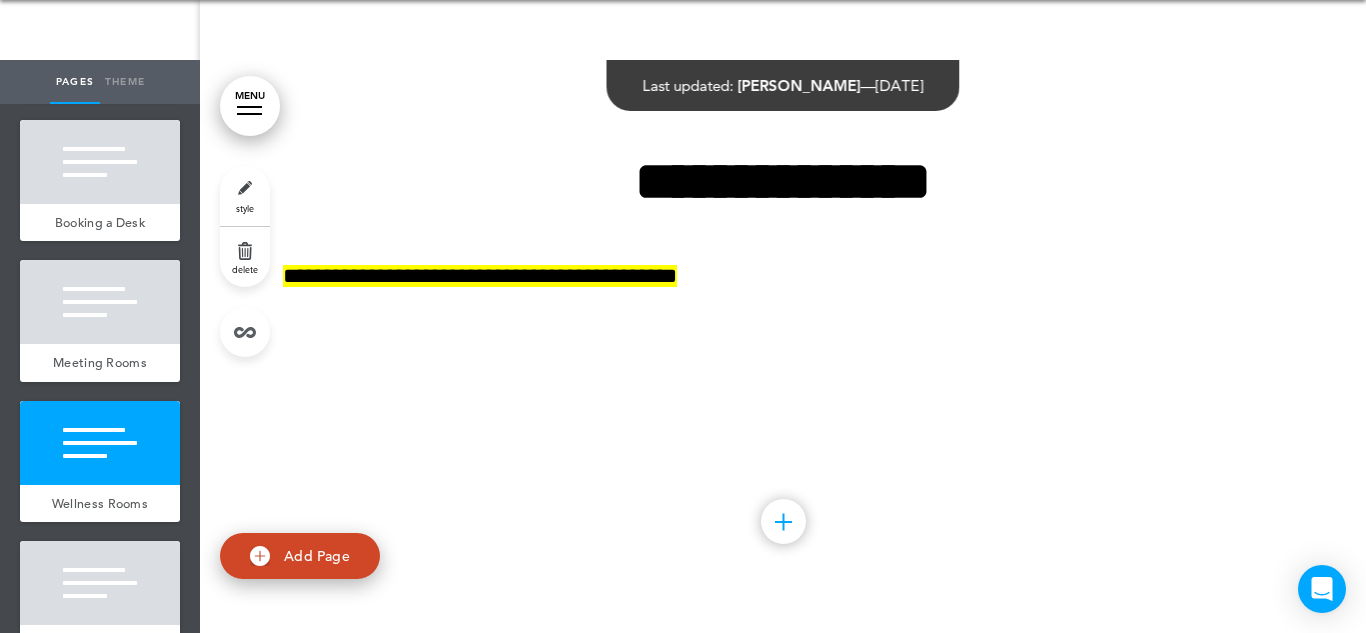 click at bounding box center (100, 583) 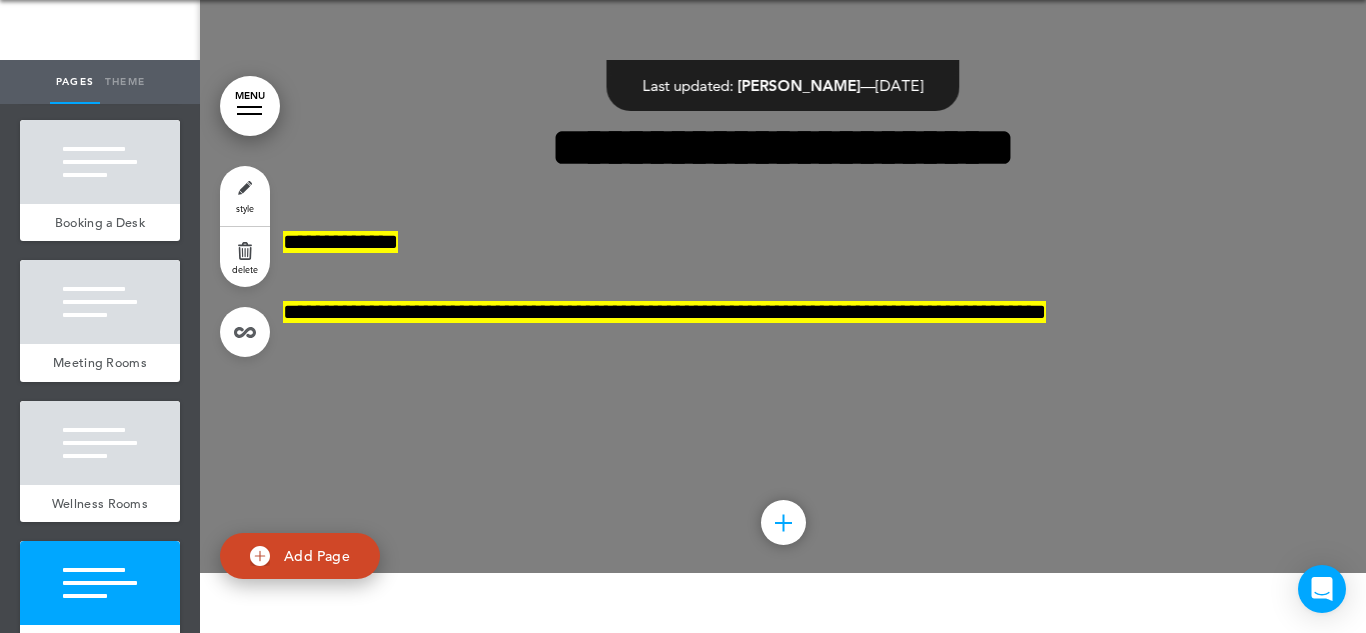 scroll, scrollTop: 40461, scrollLeft: 0, axis: vertical 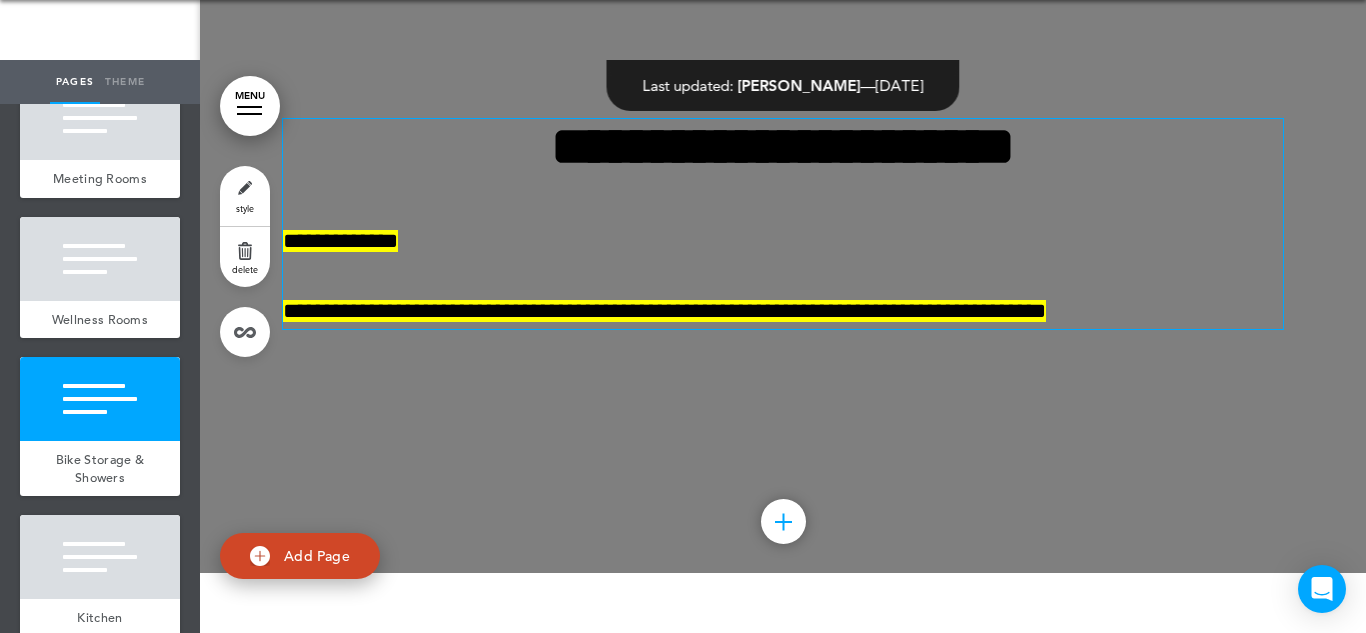 click on "**********" at bounding box center (664, 311) 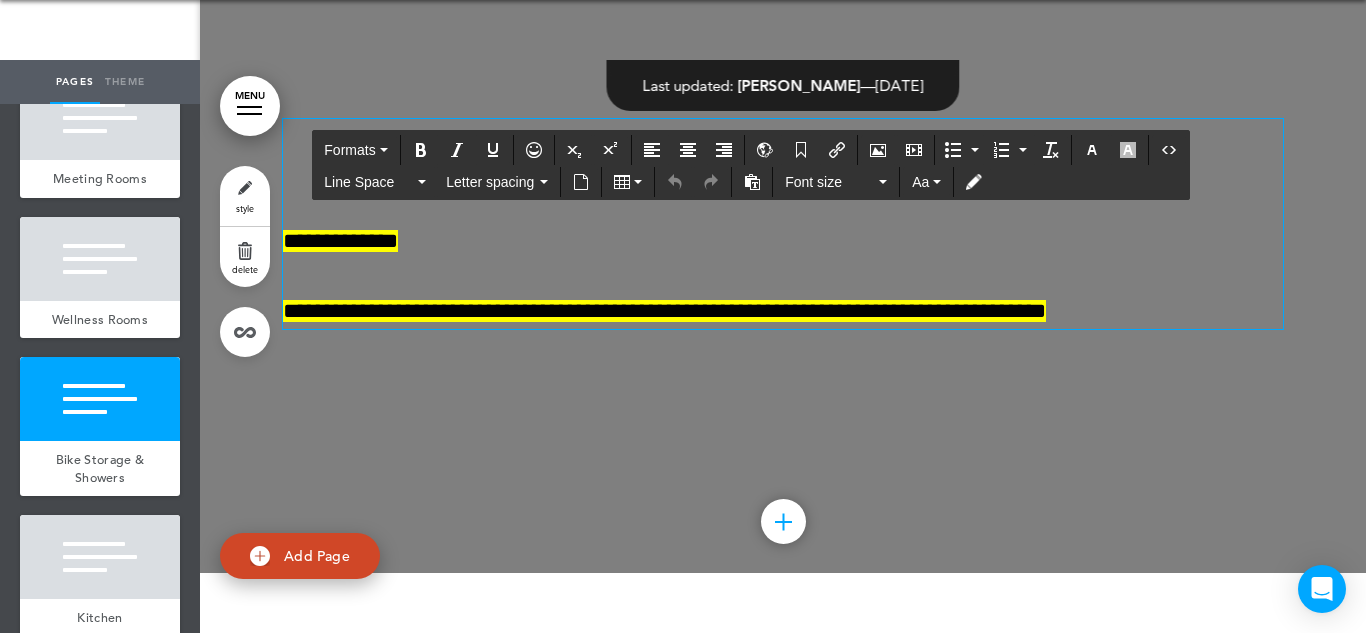 click on "**********" at bounding box center (664, 311) 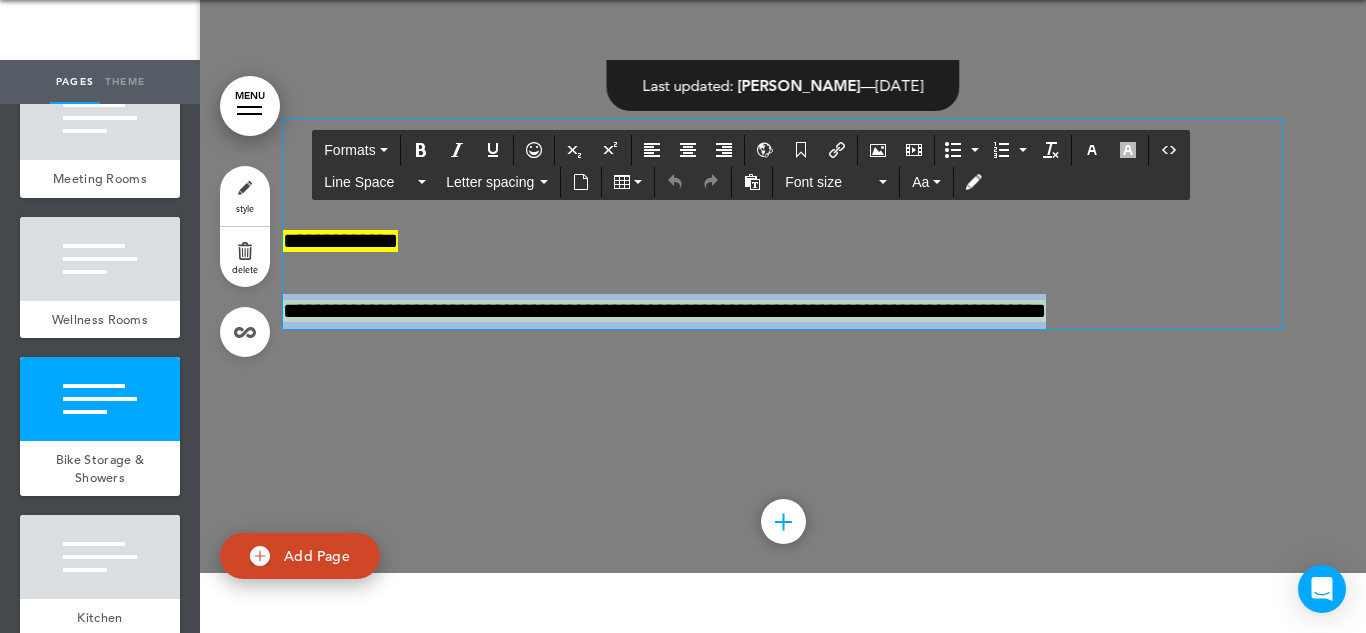 click on "**********" at bounding box center [664, 311] 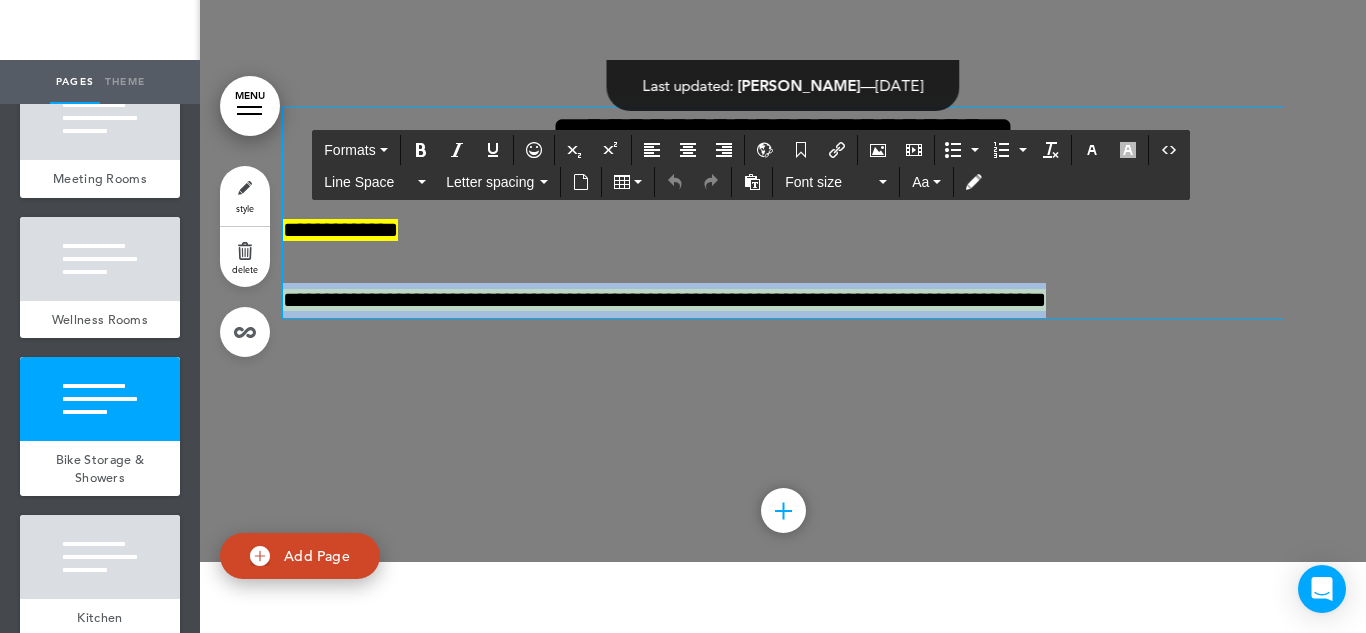 scroll, scrollTop: 60, scrollLeft: 0, axis: vertical 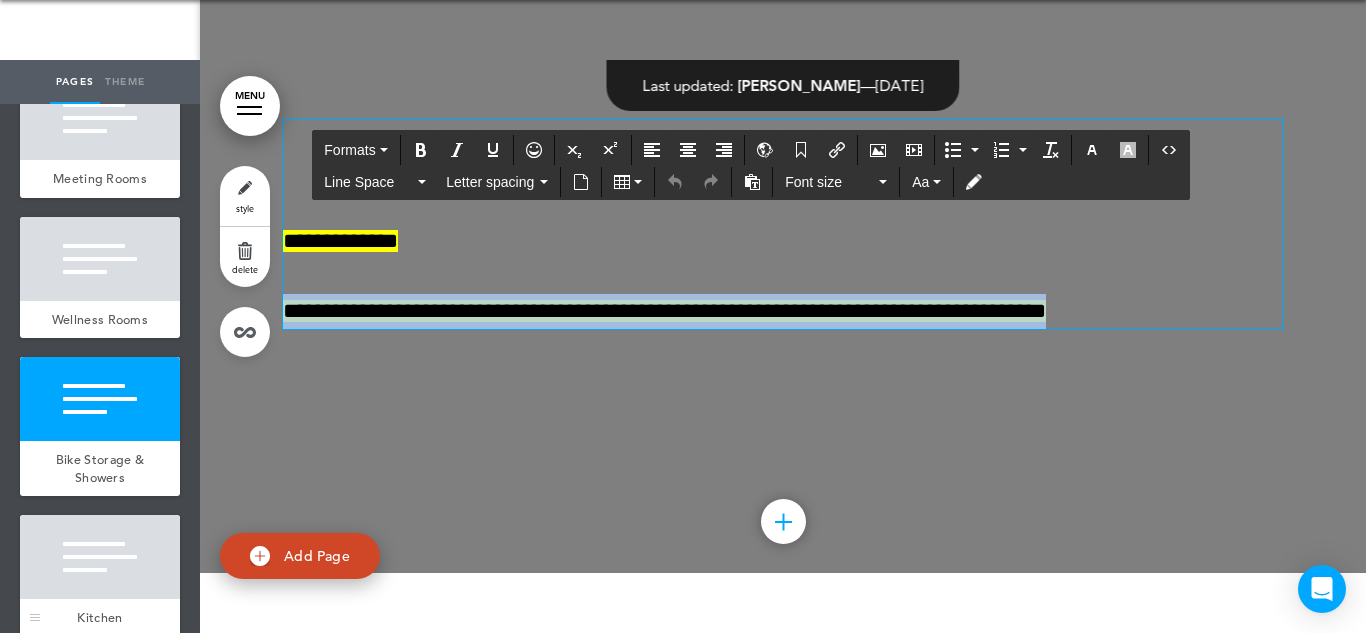 click at bounding box center [100, 557] 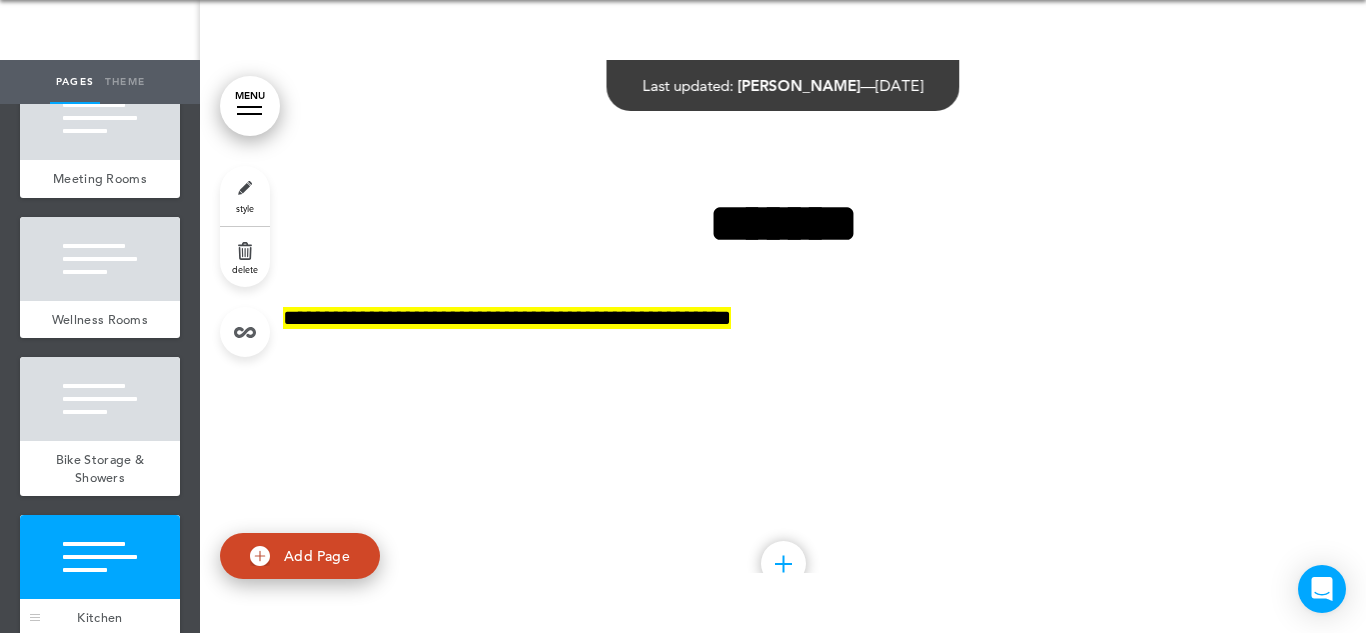 scroll, scrollTop: 41181, scrollLeft: 0, axis: vertical 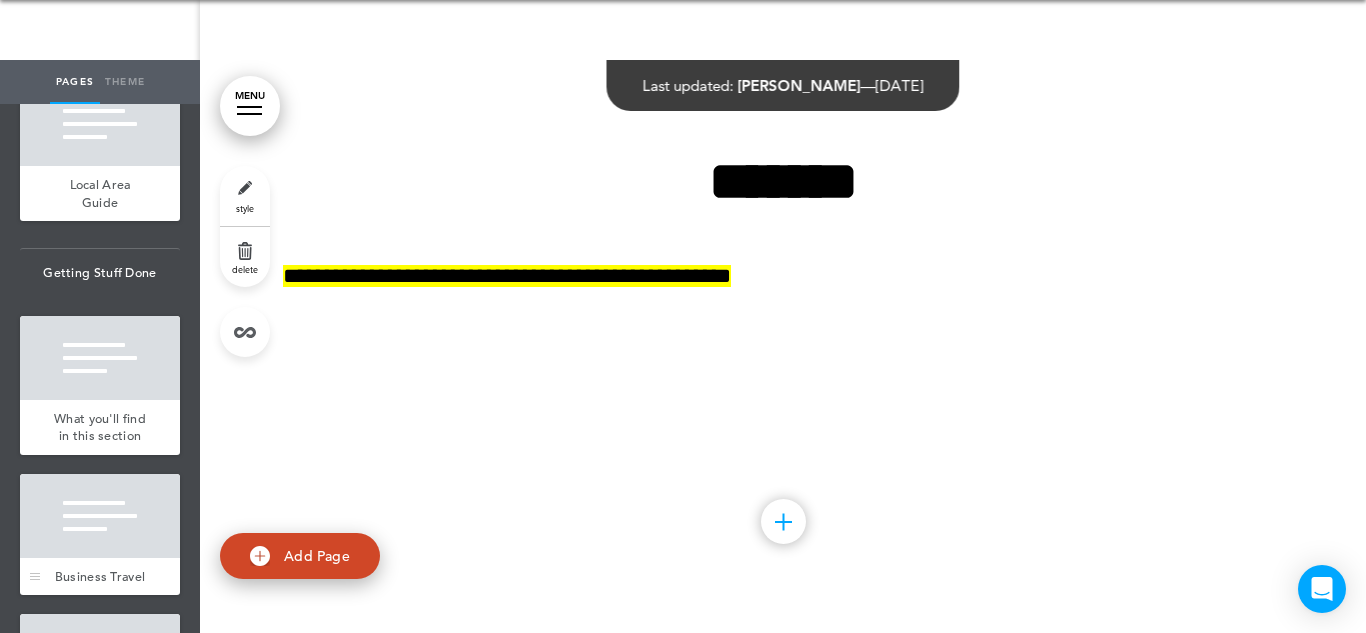 click at bounding box center [100, 516] 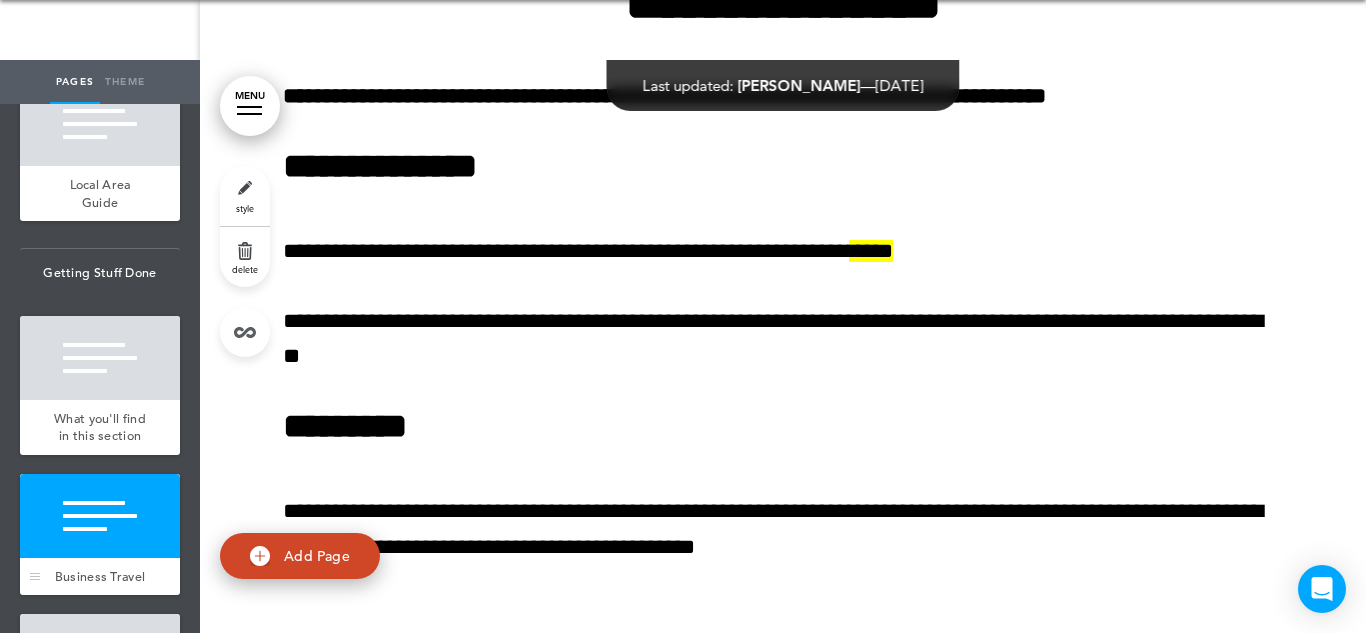 scroll, scrollTop: 45810, scrollLeft: 0, axis: vertical 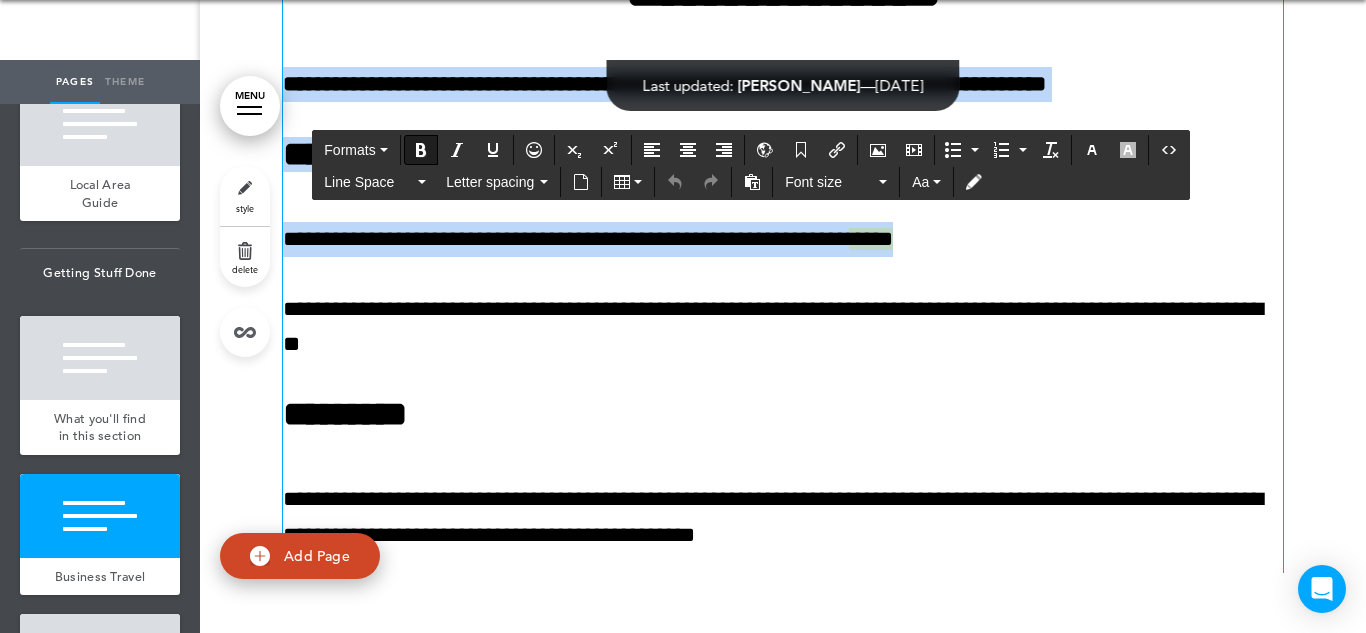 drag, startPoint x: 961, startPoint y: 359, endPoint x: 285, endPoint y: 195, distance: 695.6091 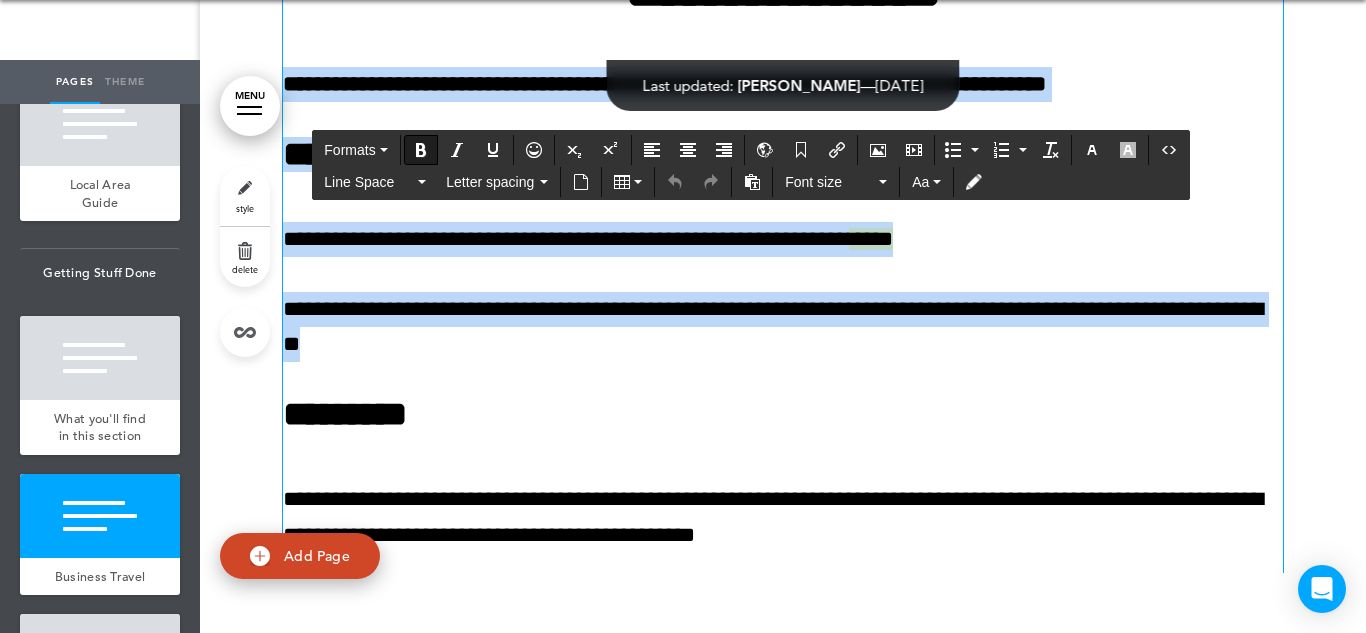 drag, startPoint x: 451, startPoint y: 462, endPoint x: 263, endPoint y: 196, distance: 325.72995 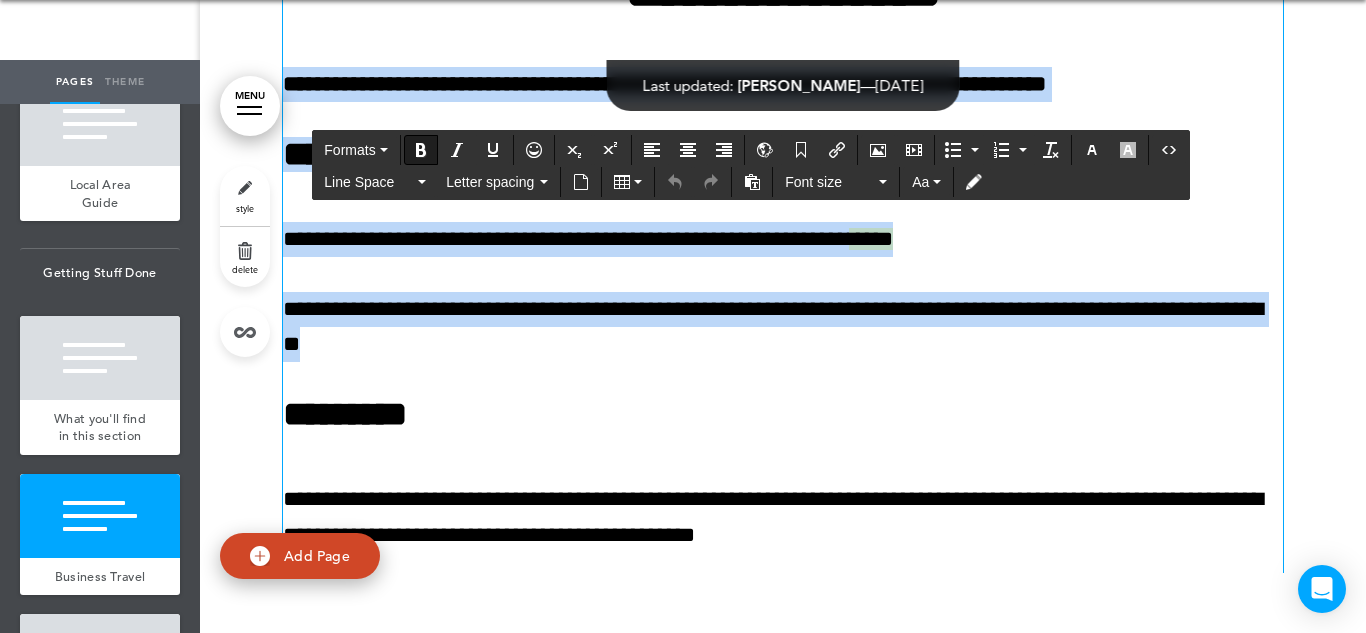 click on "**********" at bounding box center (783, 239) 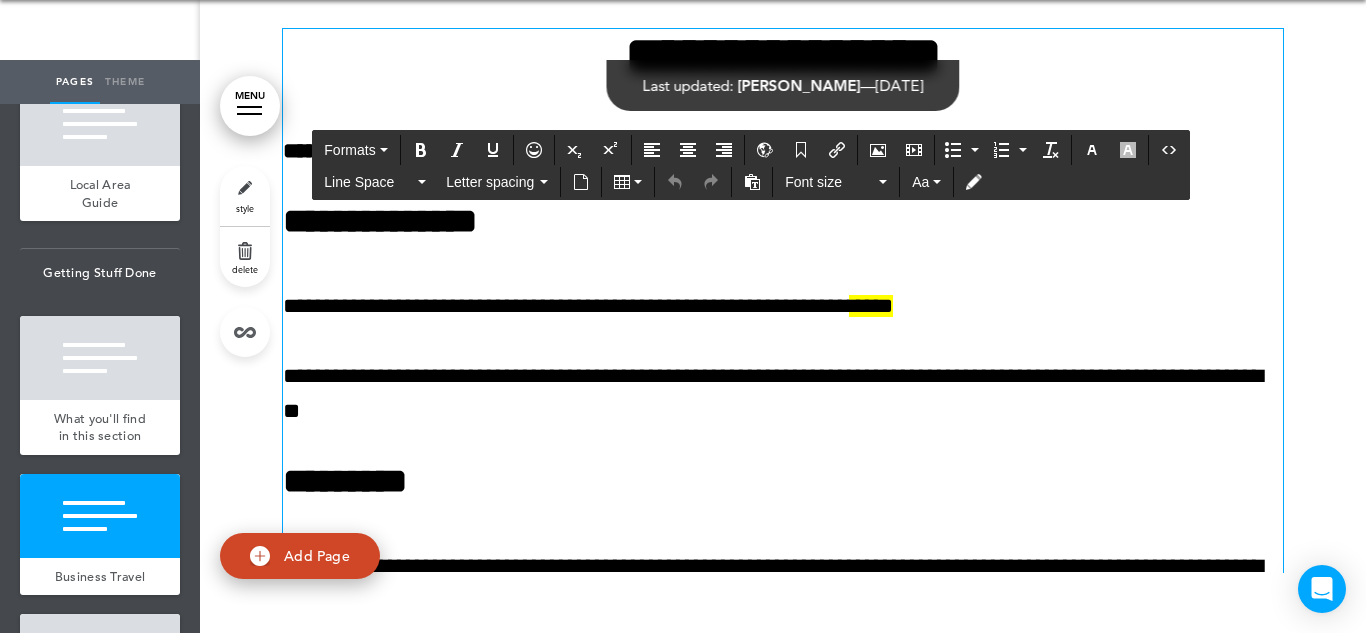 scroll, scrollTop: 45744, scrollLeft: 0, axis: vertical 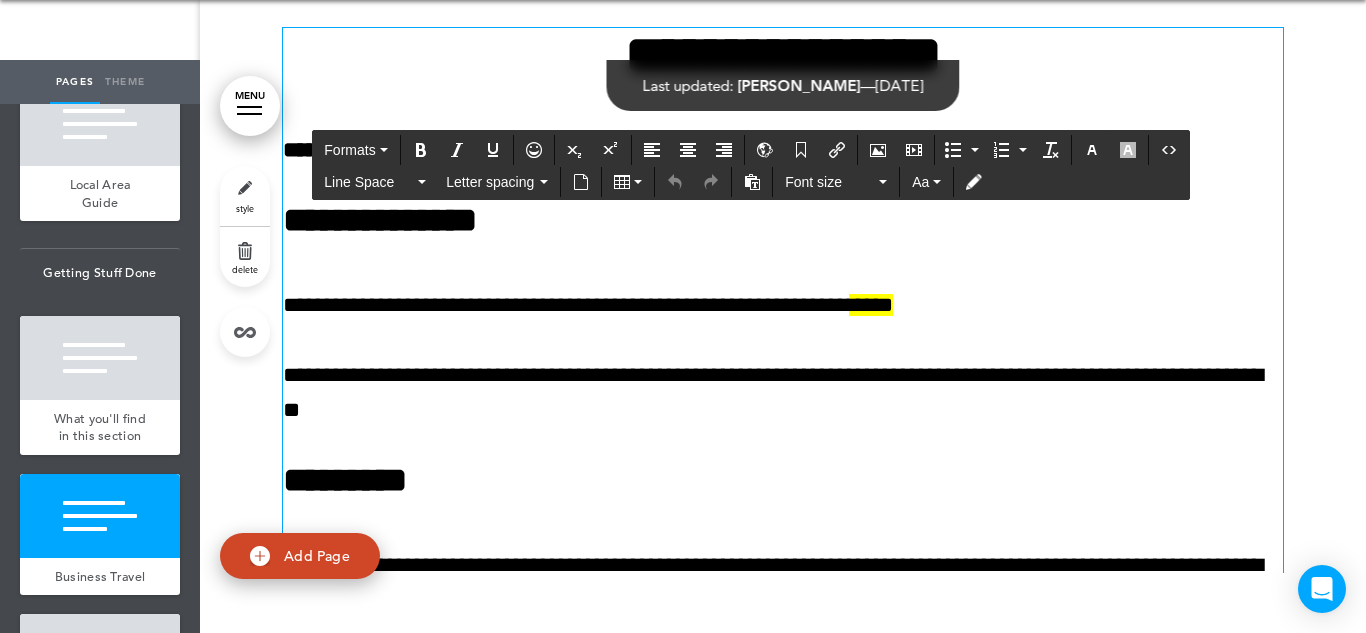 click on "**********" at bounding box center (664, 150) 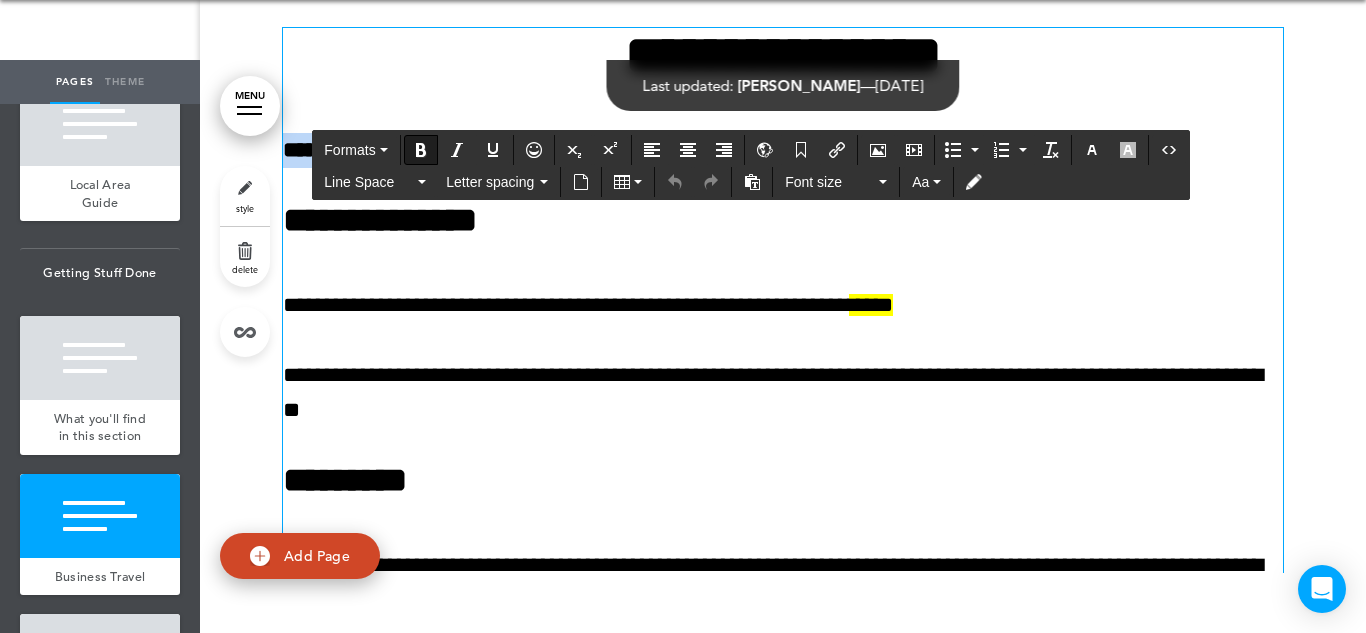 click on "**********" at bounding box center (664, 150) 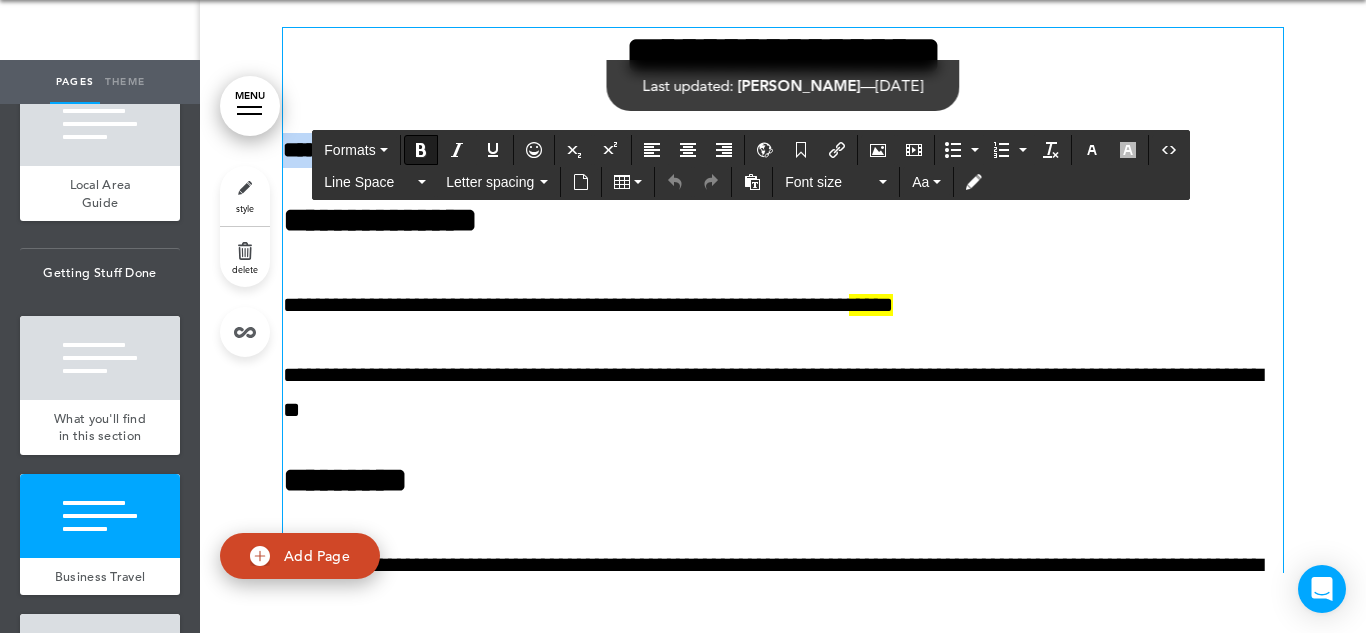 scroll, scrollTop: 45807, scrollLeft: 0, axis: vertical 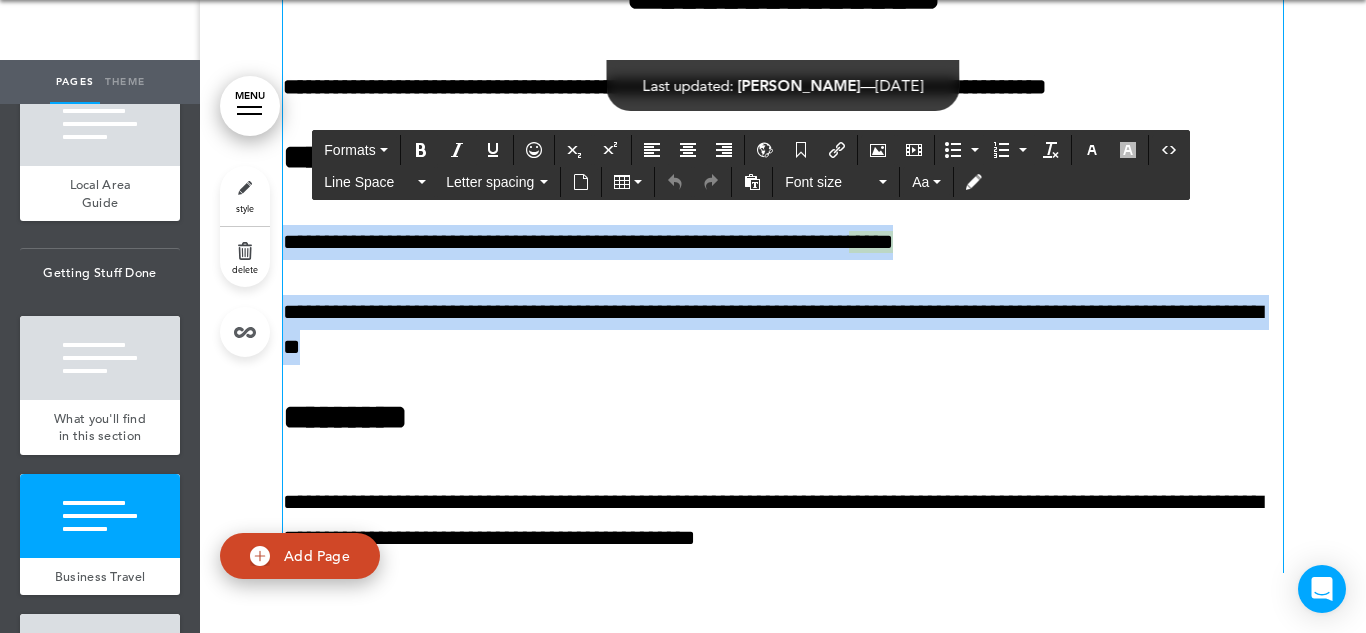 drag, startPoint x: 468, startPoint y: 469, endPoint x: 270, endPoint y: 357, distance: 227.48187 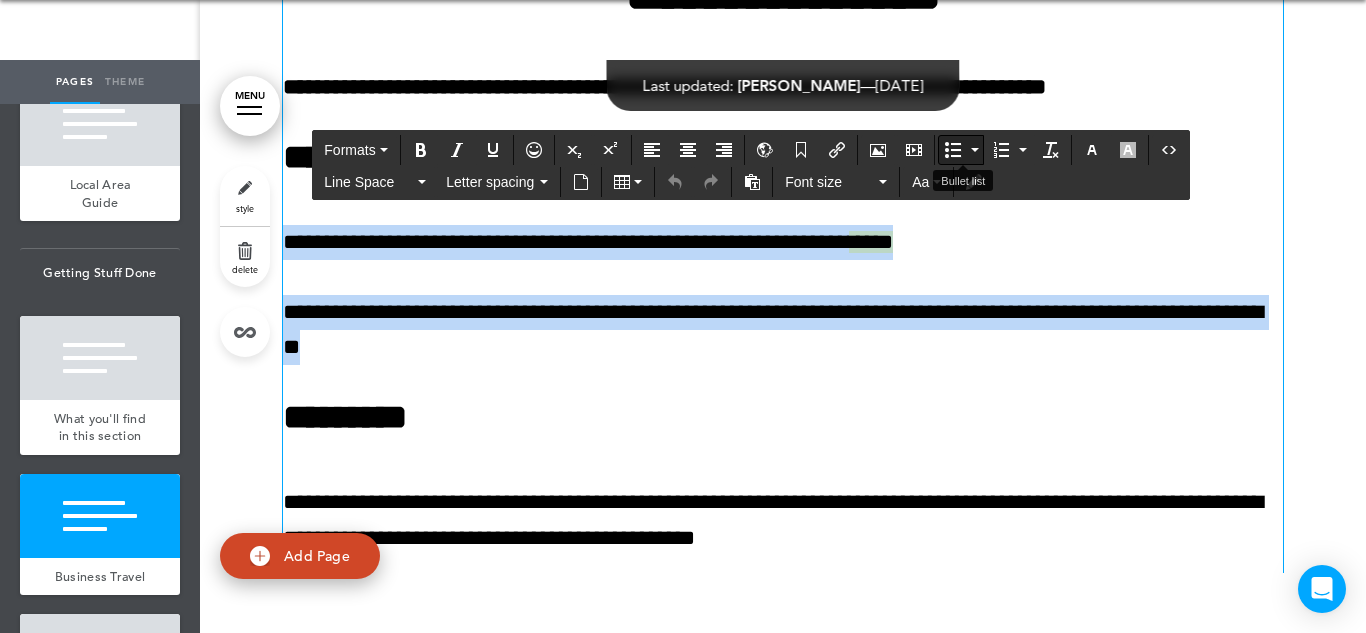 click at bounding box center (953, 150) 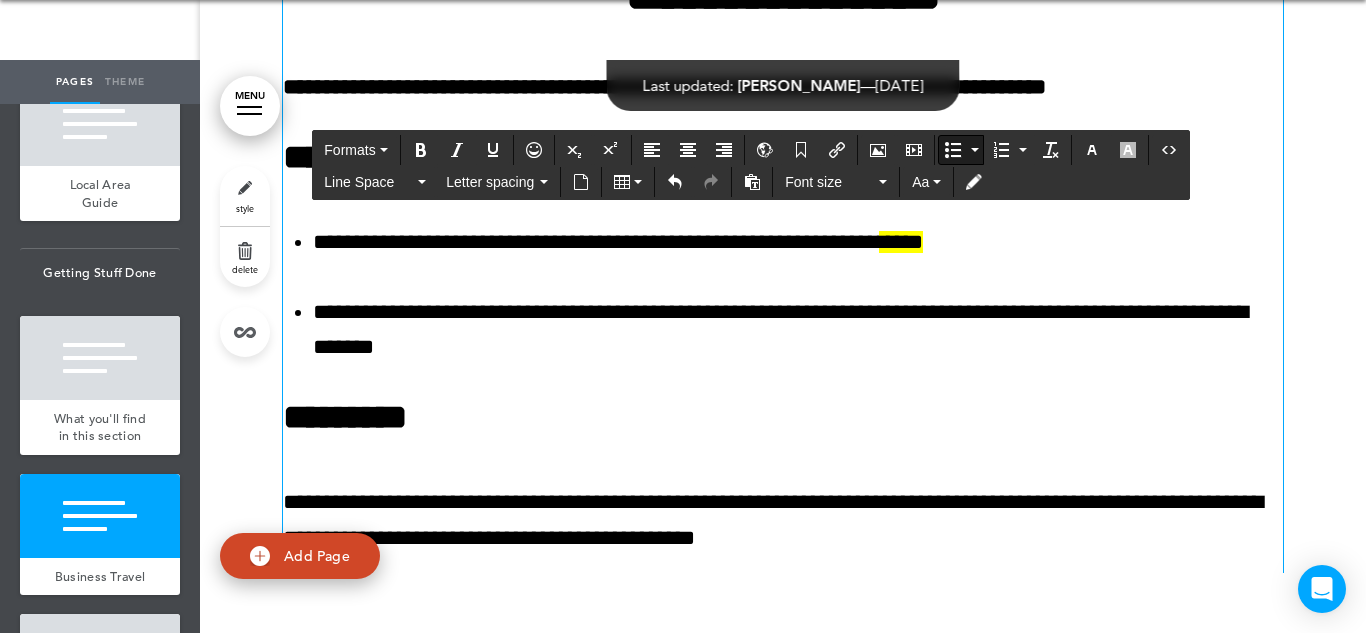 click on "**********" at bounding box center [783, 338] 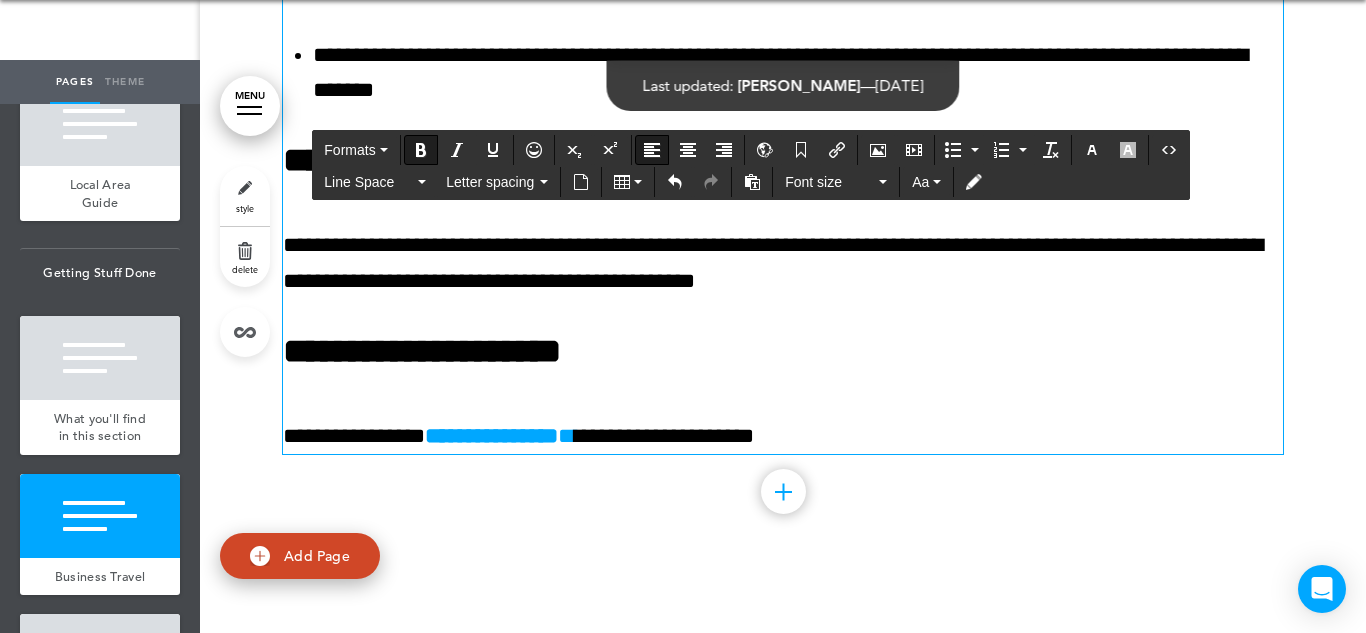 scroll, scrollTop: 46065, scrollLeft: 0, axis: vertical 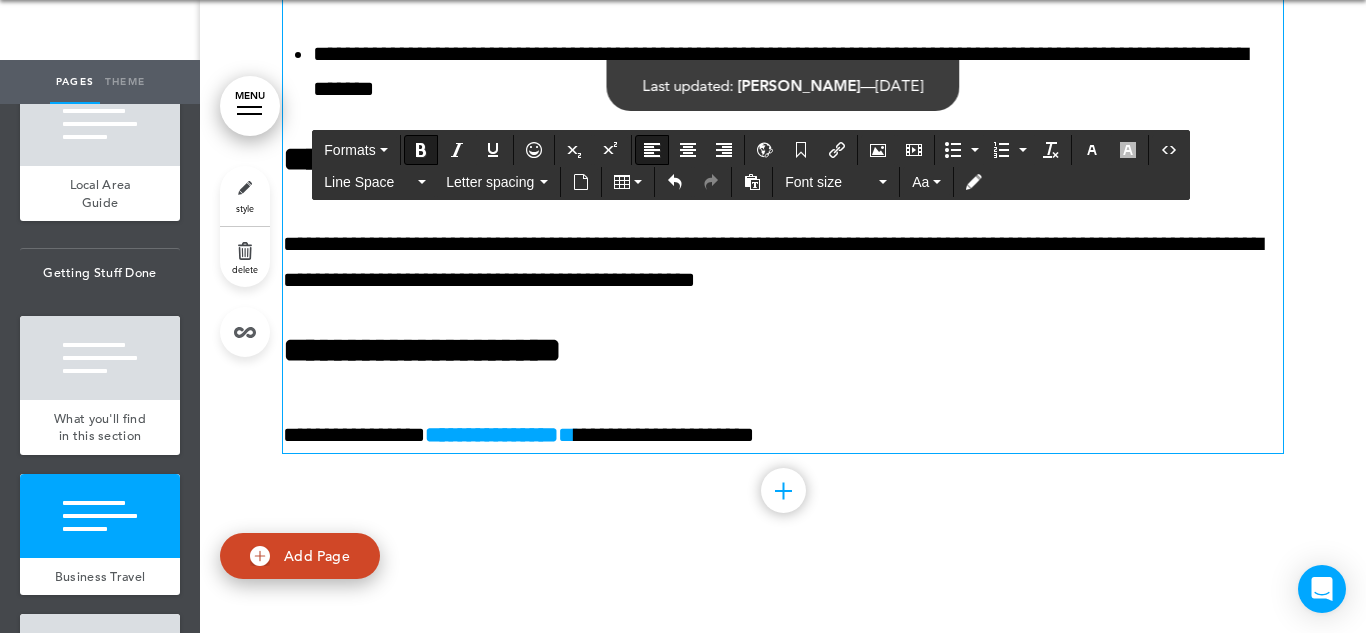 click on "**********" at bounding box center [783, 262] 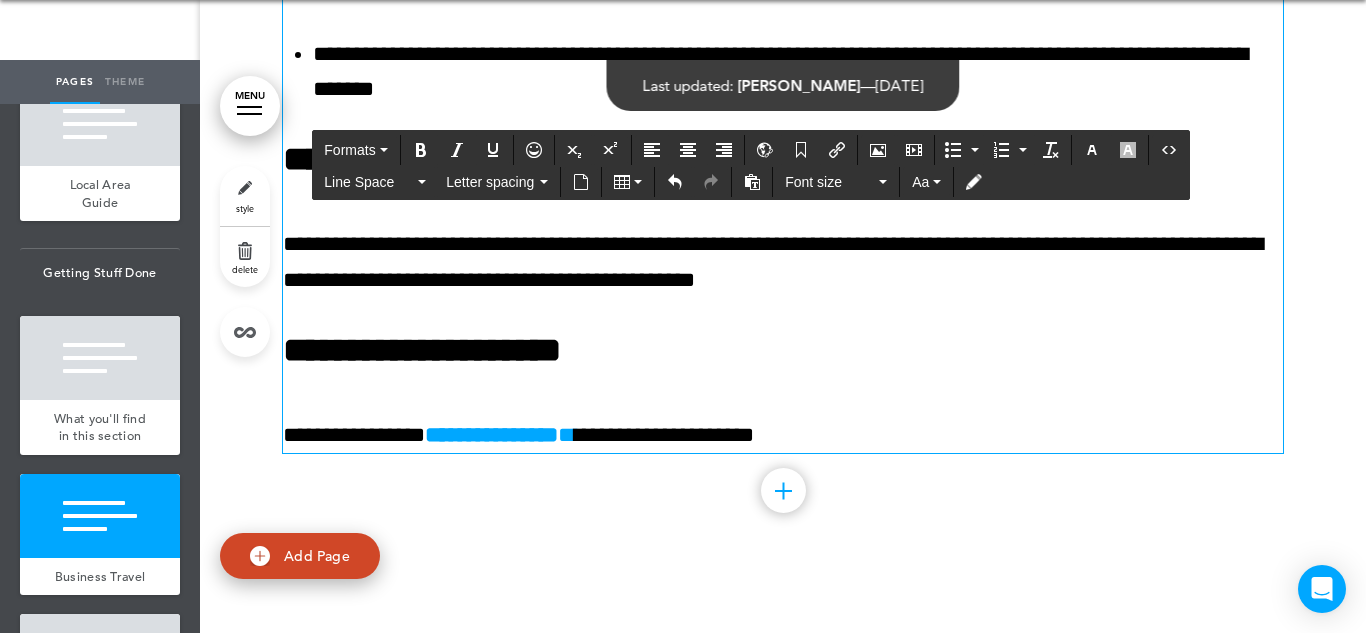 click on "**********" at bounding box center (783, 262) 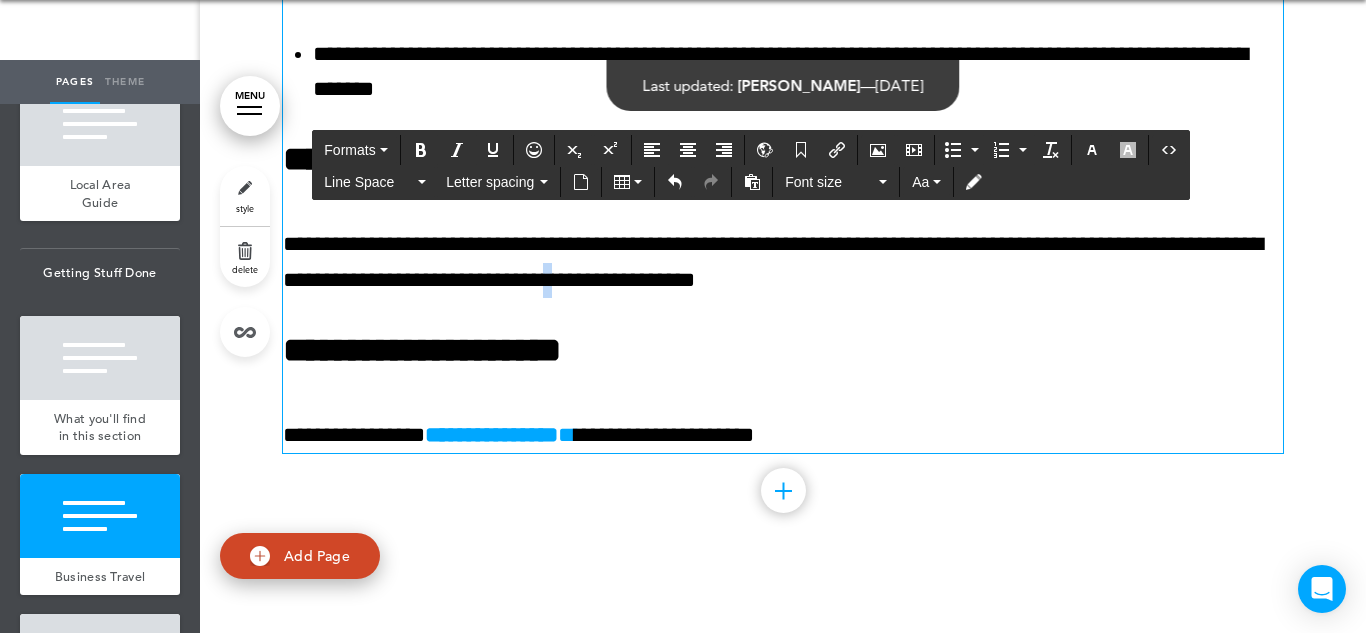 click on "**********" at bounding box center [783, 262] 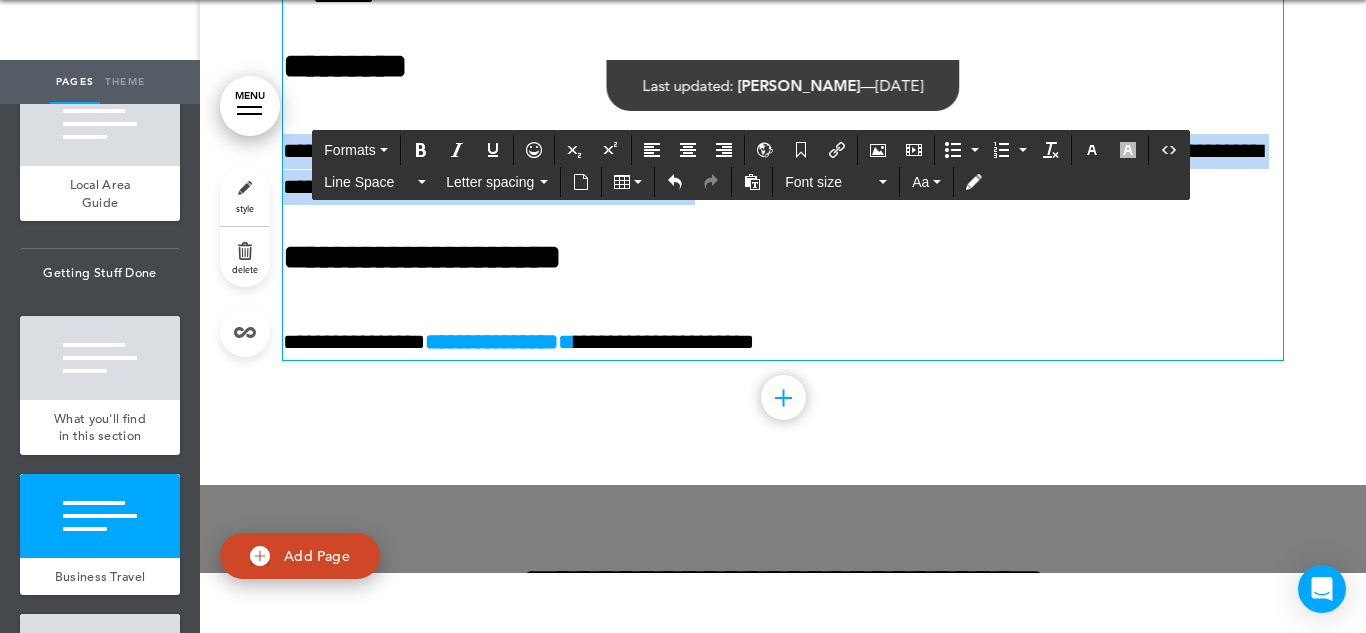 scroll, scrollTop: 46168, scrollLeft: 0, axis: vertical 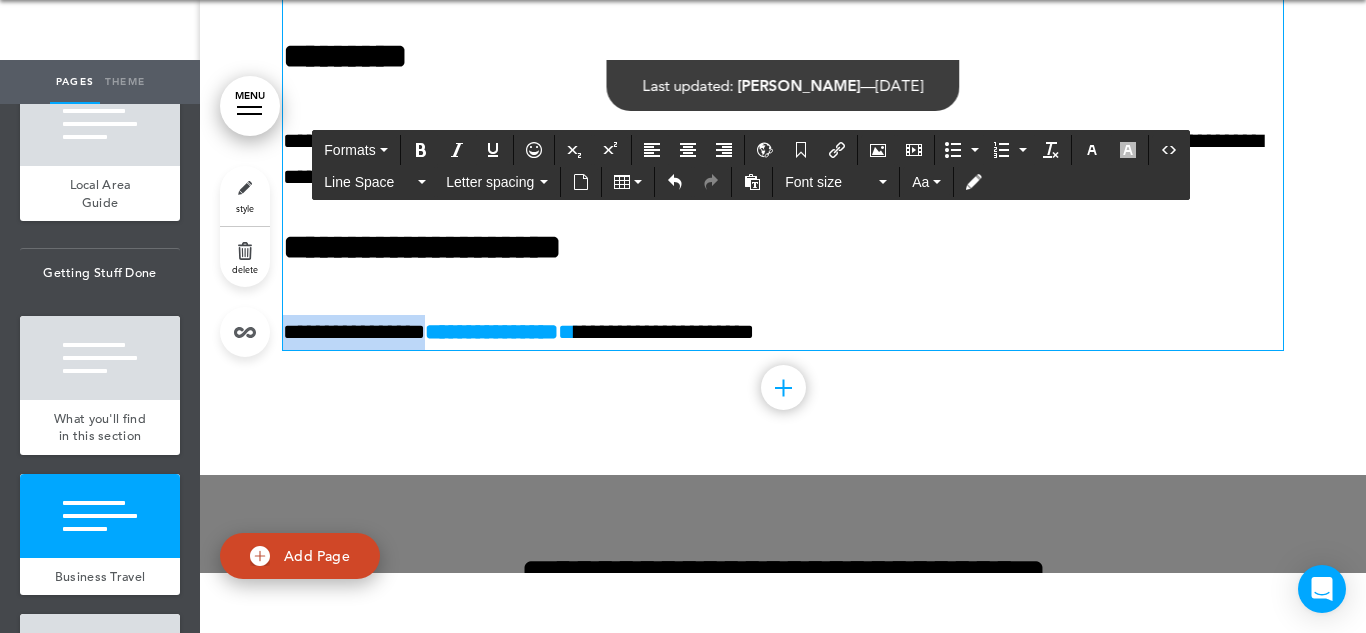 drag, startPoint x: 440, startPoint y: 456, endPoint x: 283, endPoint y: 449, distance: 157.15598 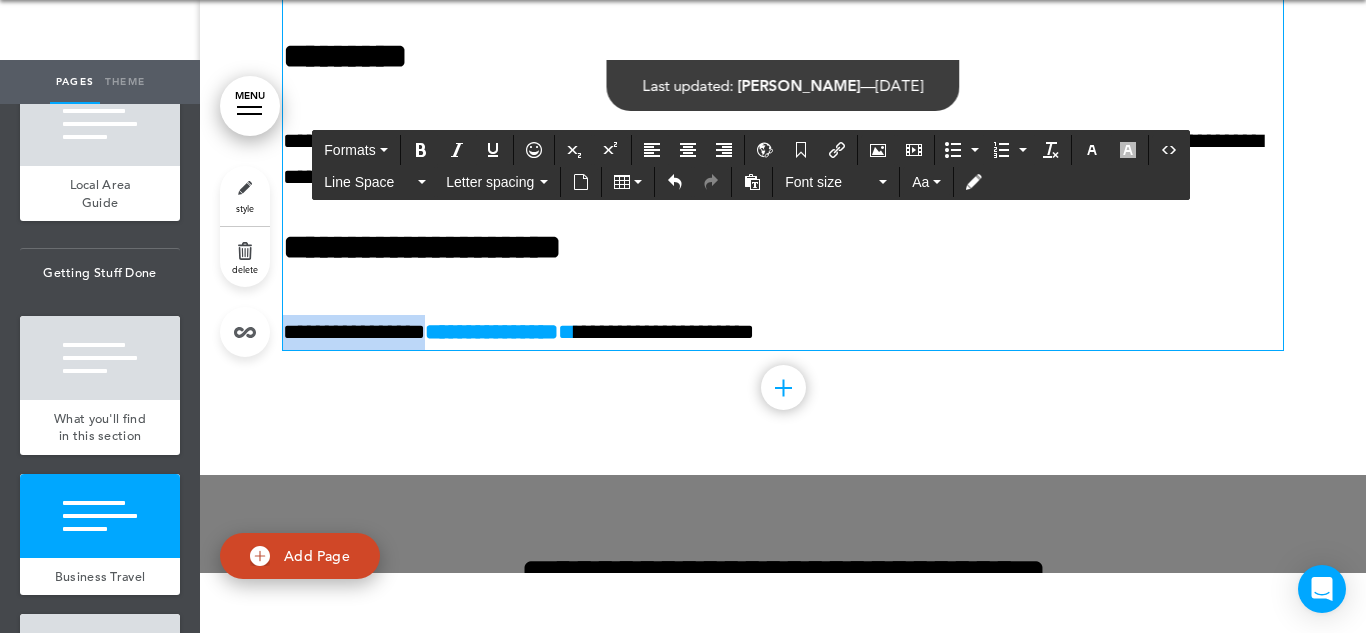 click on "**********" at bounding box center (783, 159) 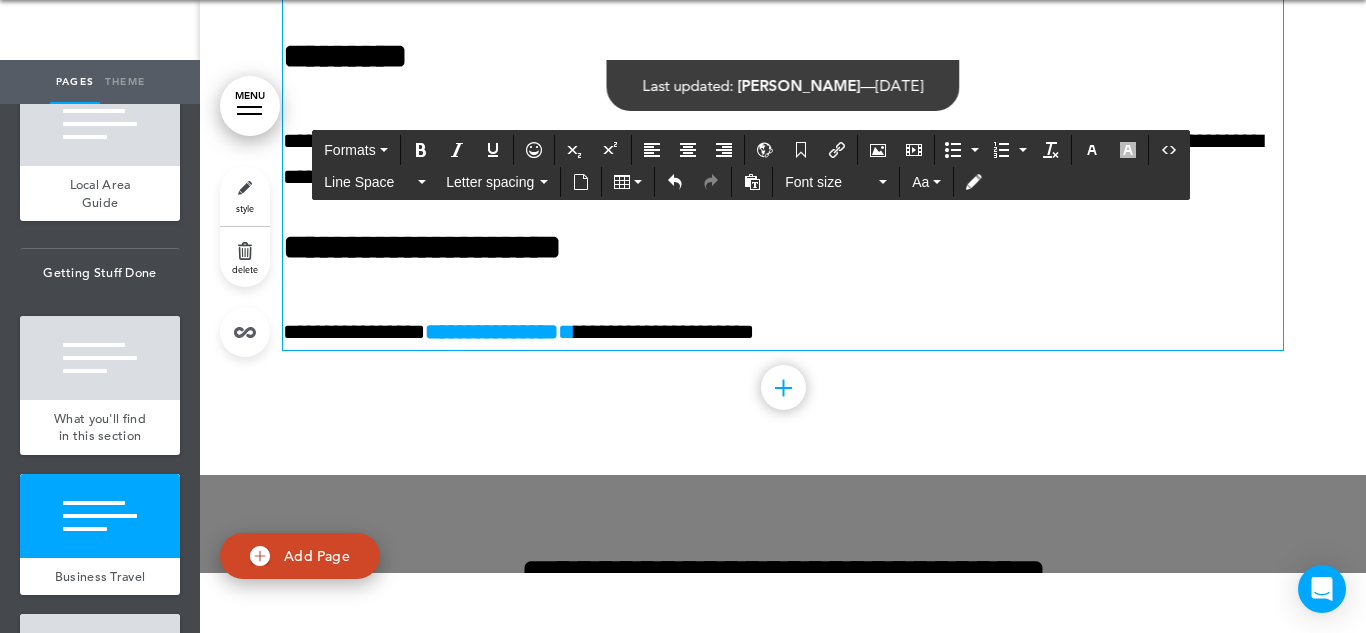 click on "**********" at bounding box center [783, 159] 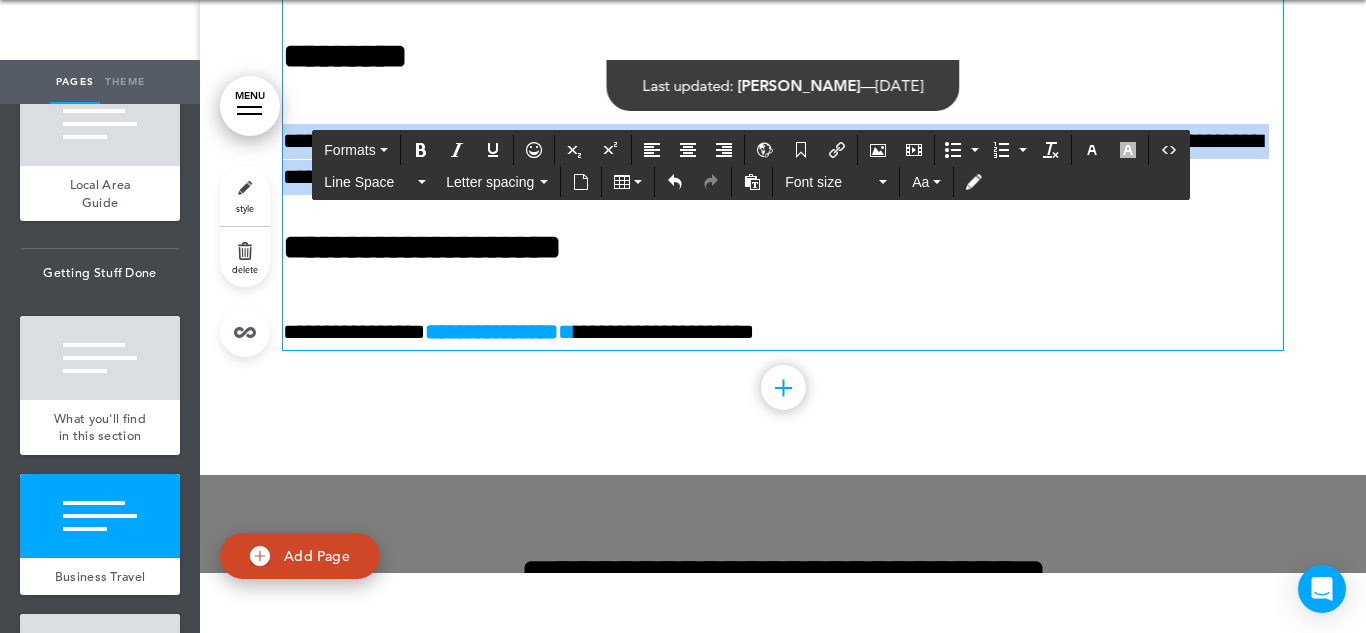 click on "**********" at bounding box center [783, 159] 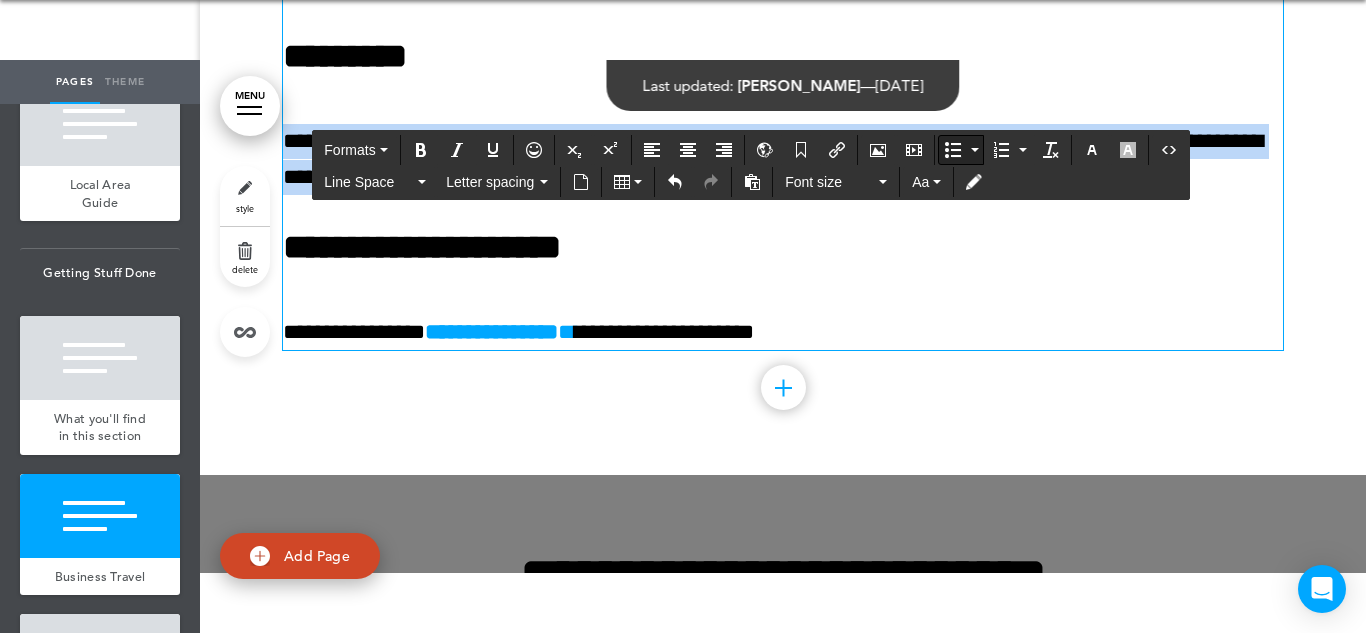 click at bounding box center [953, 150] 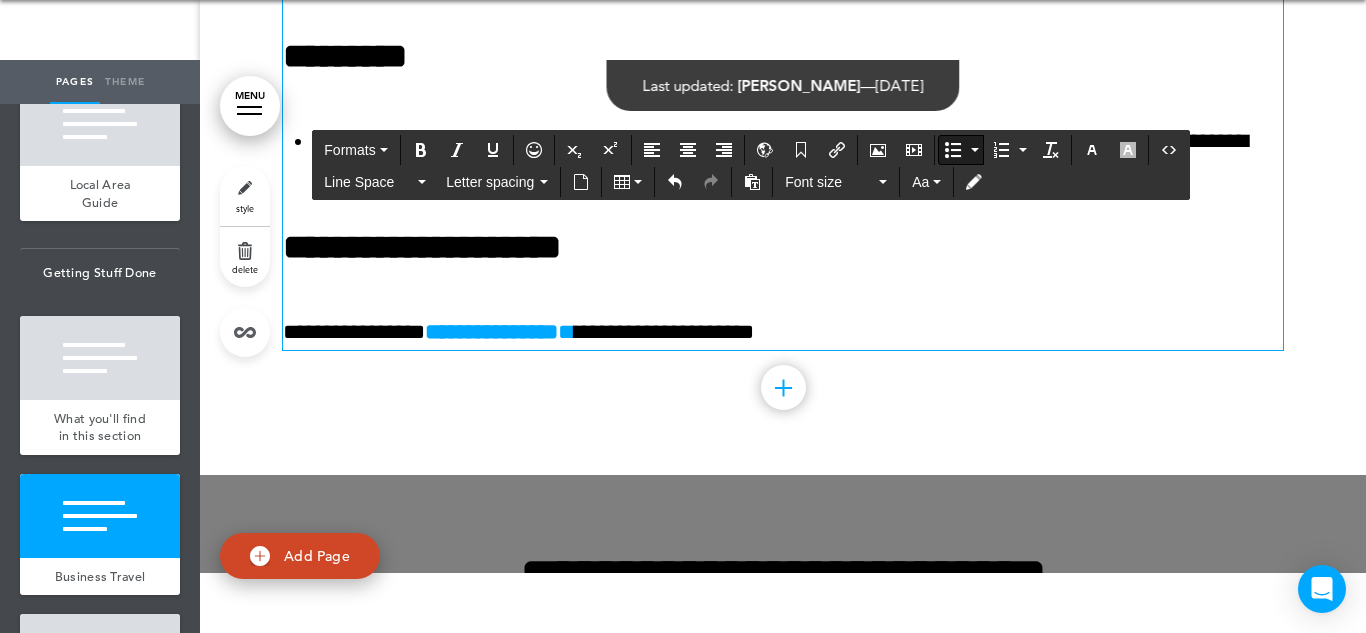 click on "**********" at bounding box center (783, 332) 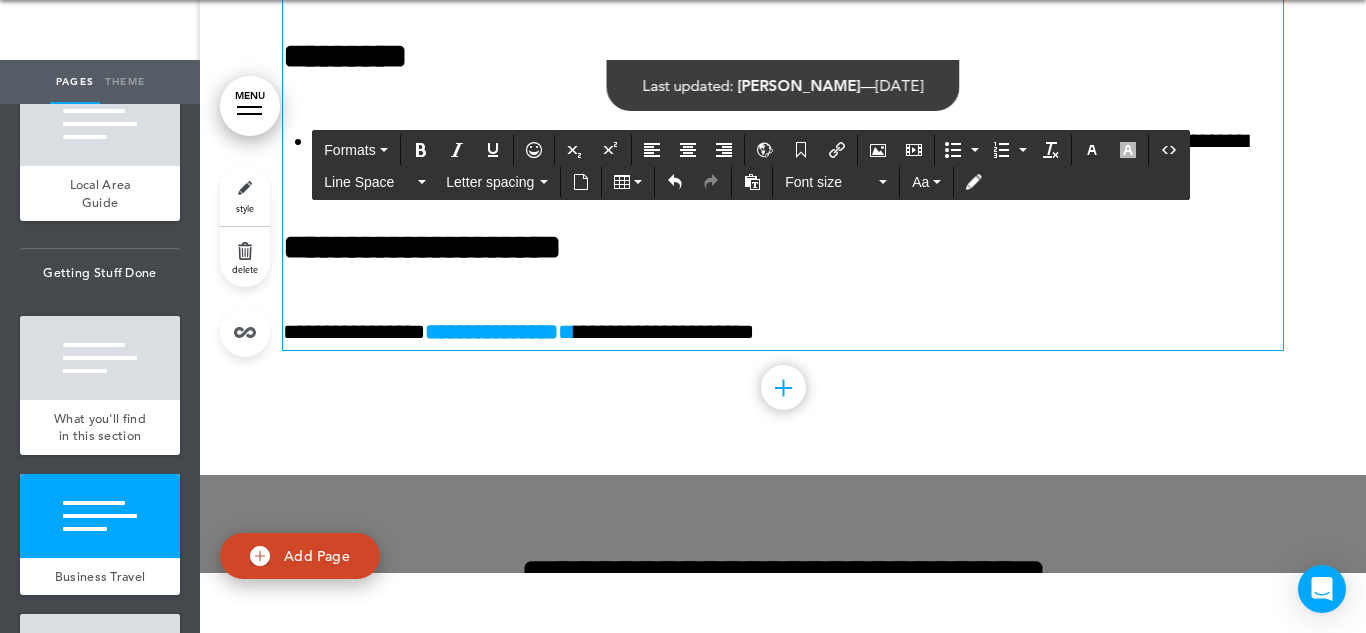 click on "**********" at bounding box center (783, 332) 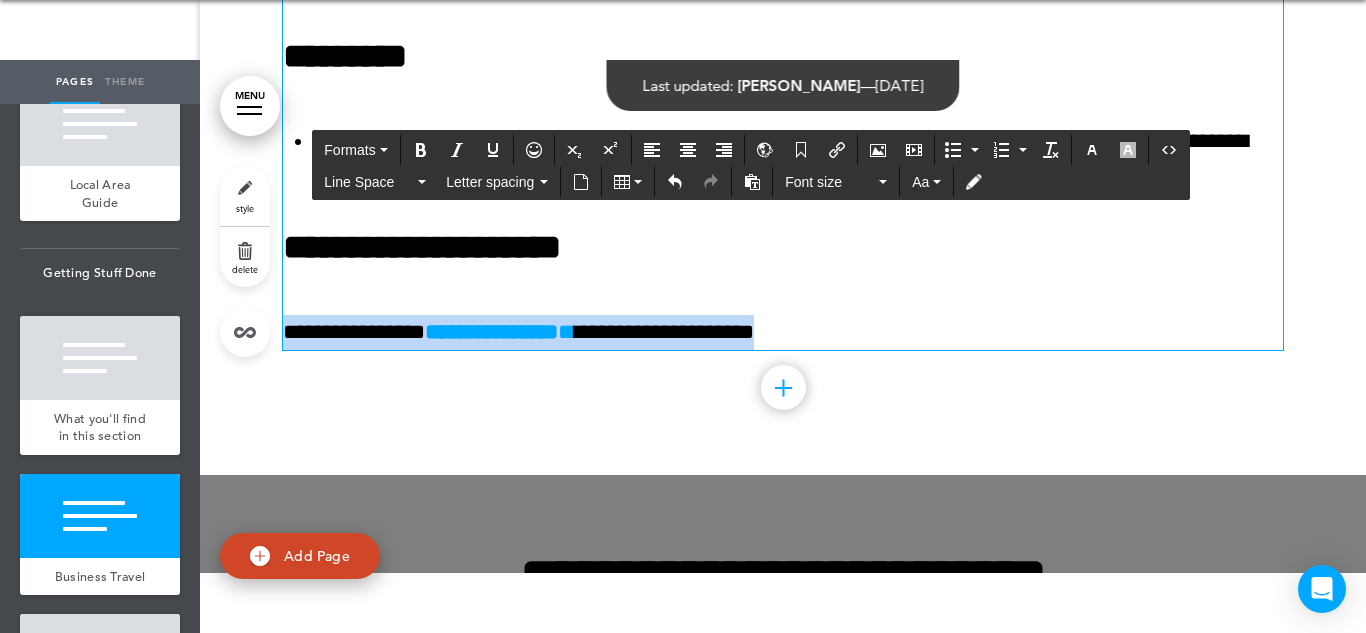 click on "**********" at bounding box center (783, 332) 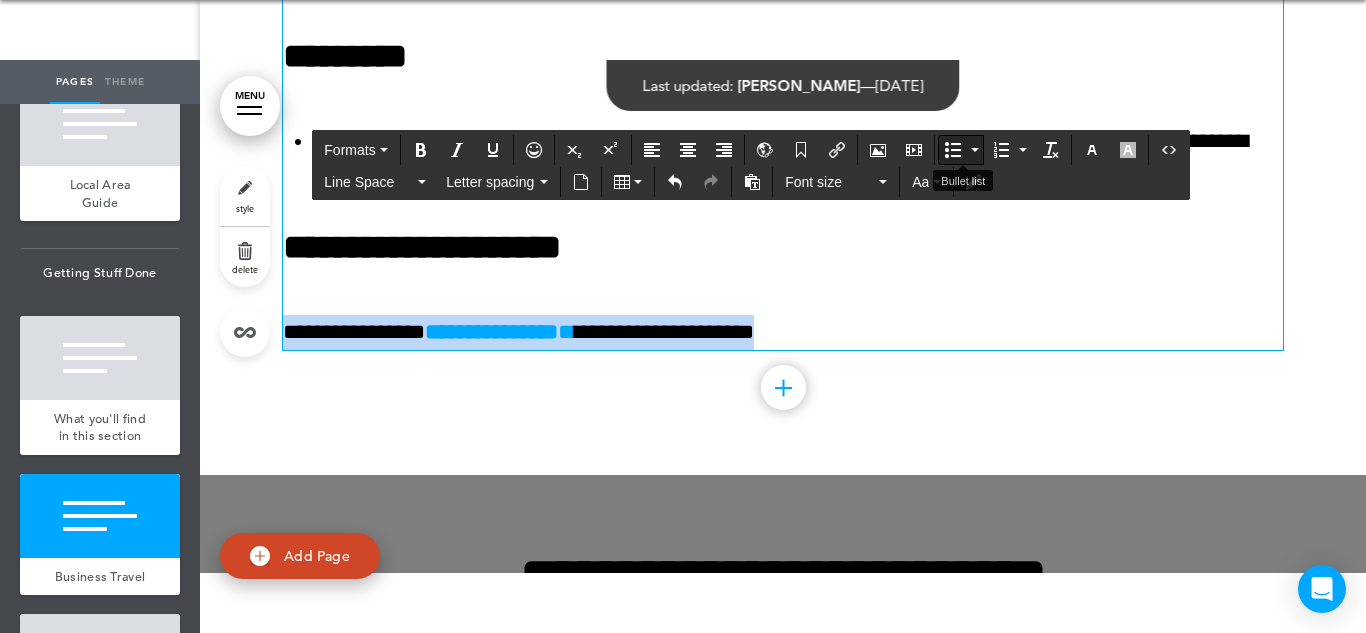 click at bounding box center [953, 150] 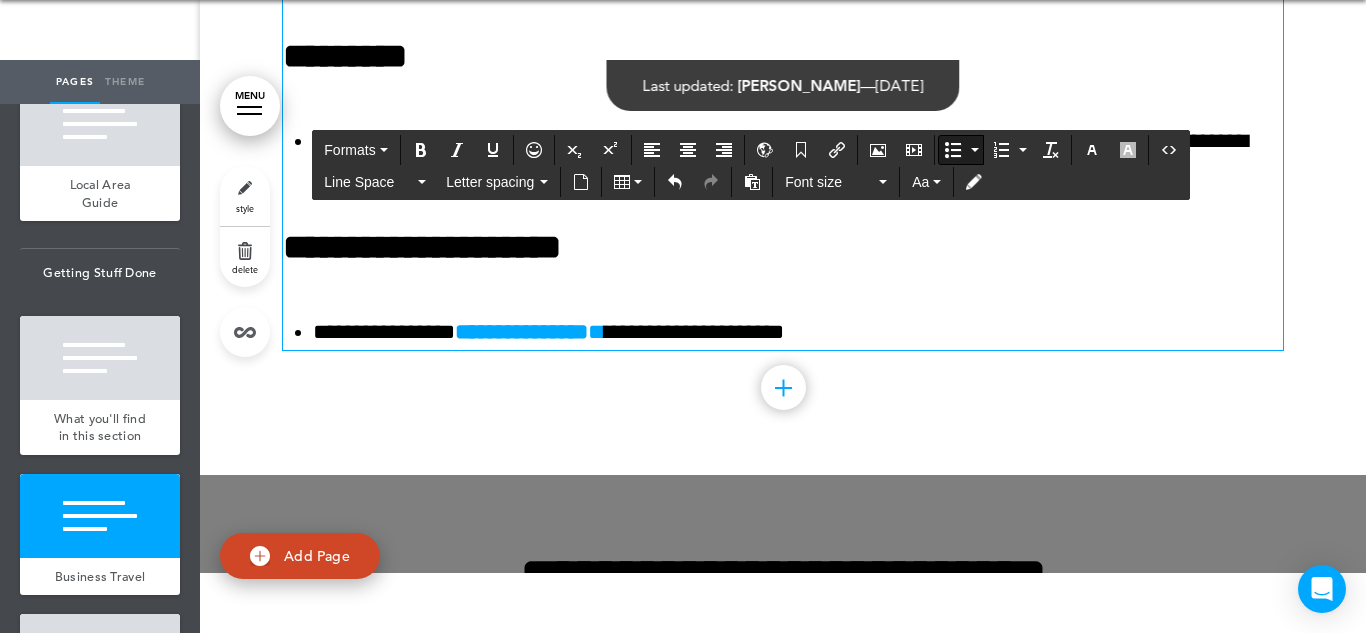click on "**********" at bounding box center (783, -23) 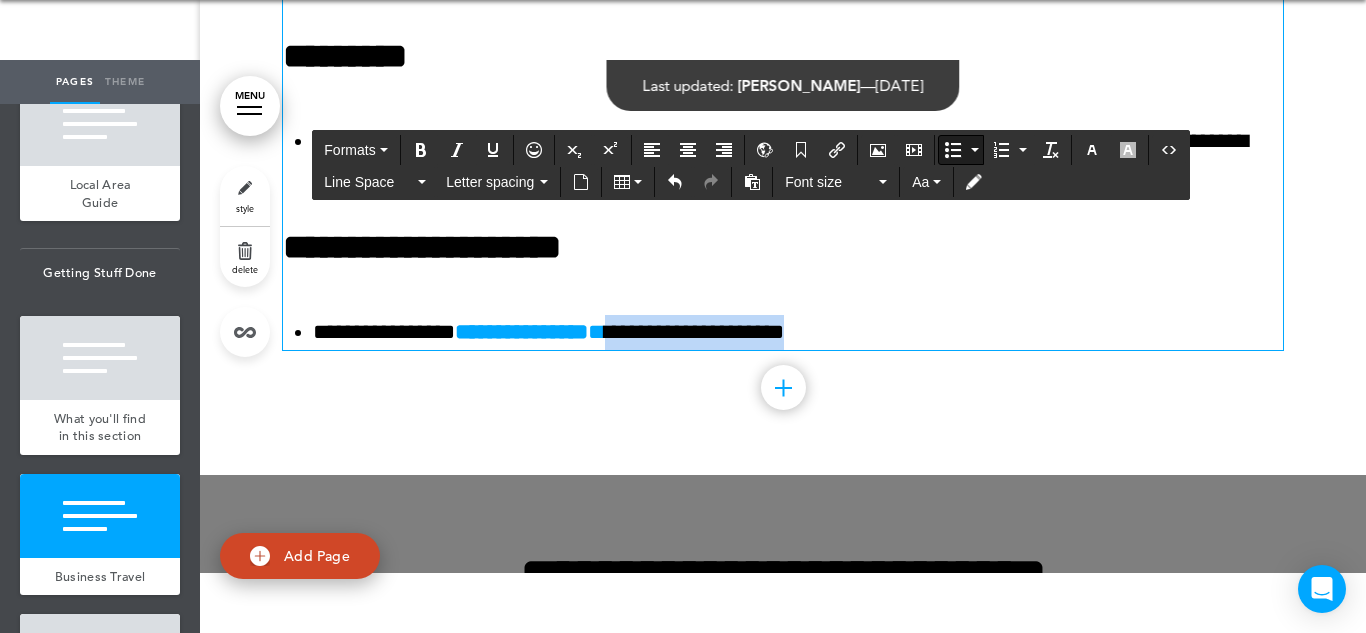 drag, startPoint x: 872, startPoint y: 450, endPoint x: 641, endPoint y: 458, distance: 231.13849 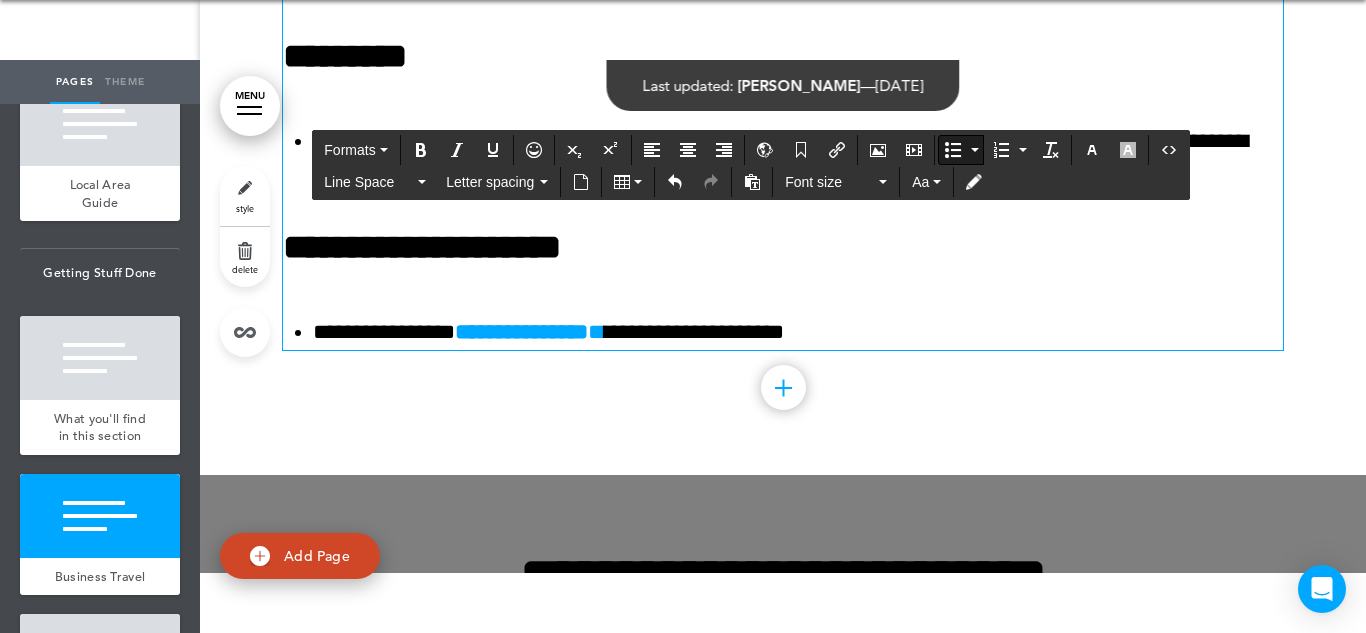 click on "**********" at bounding box center (798, 159) 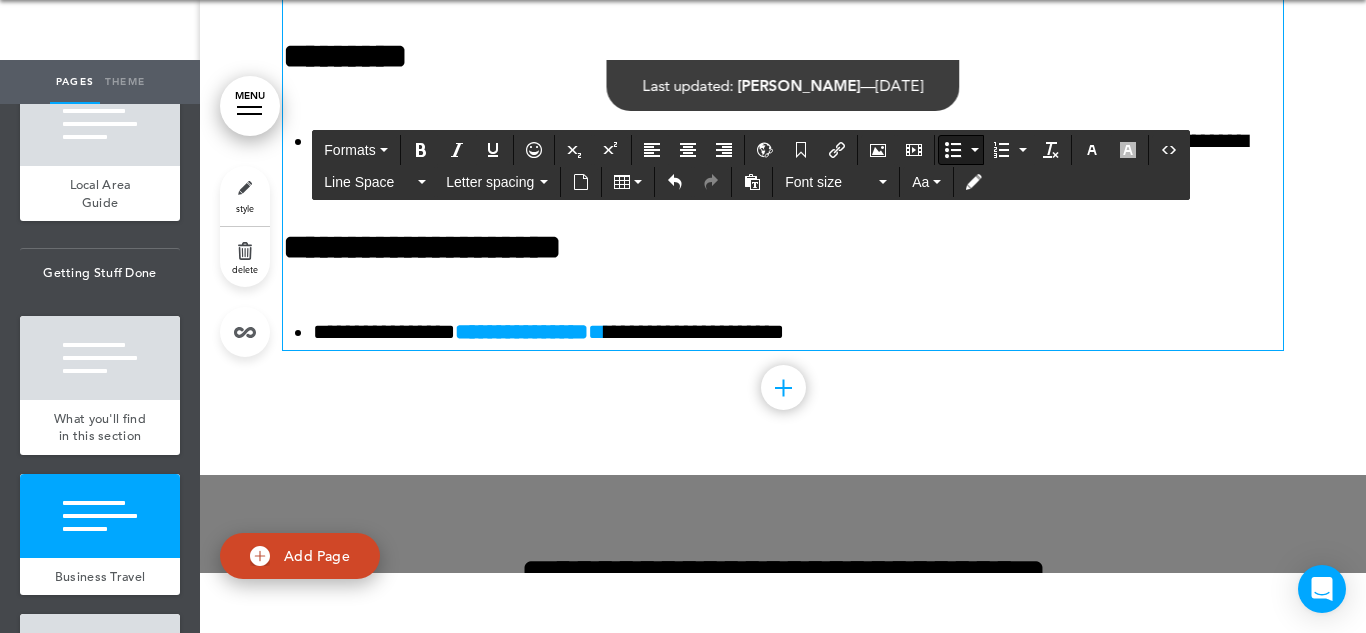 type 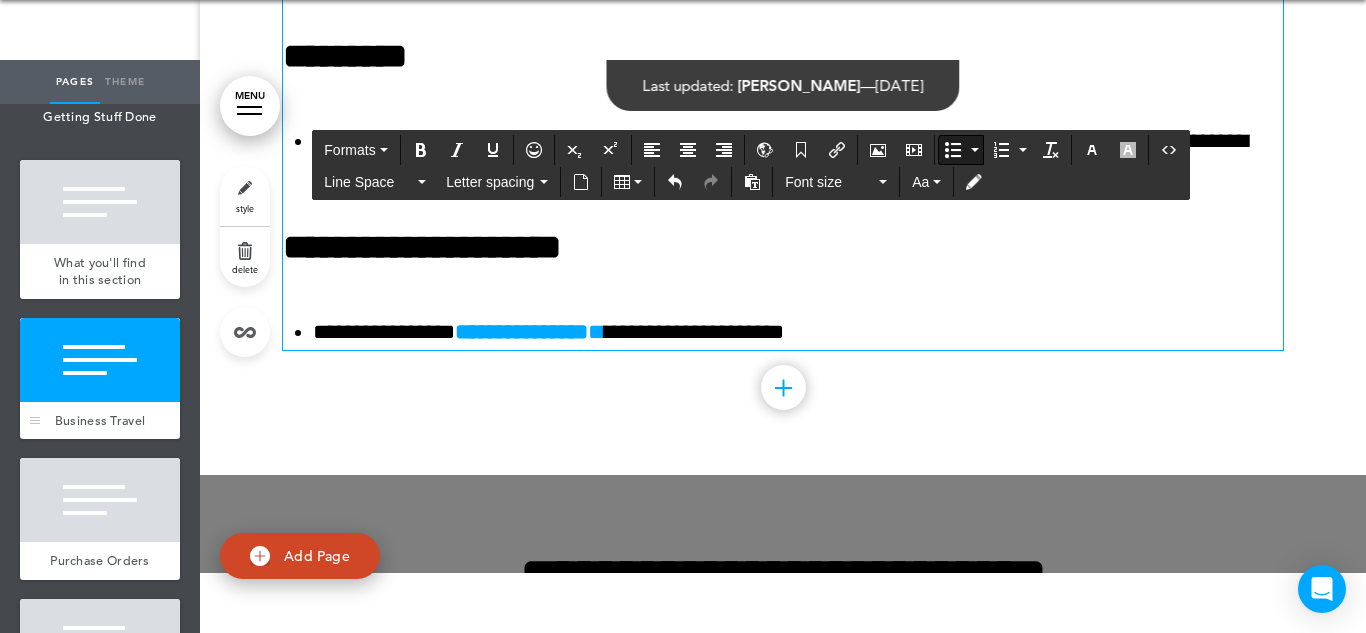 scroll, scrollTop: 7976, scrollLeft: 0, axis: vertical 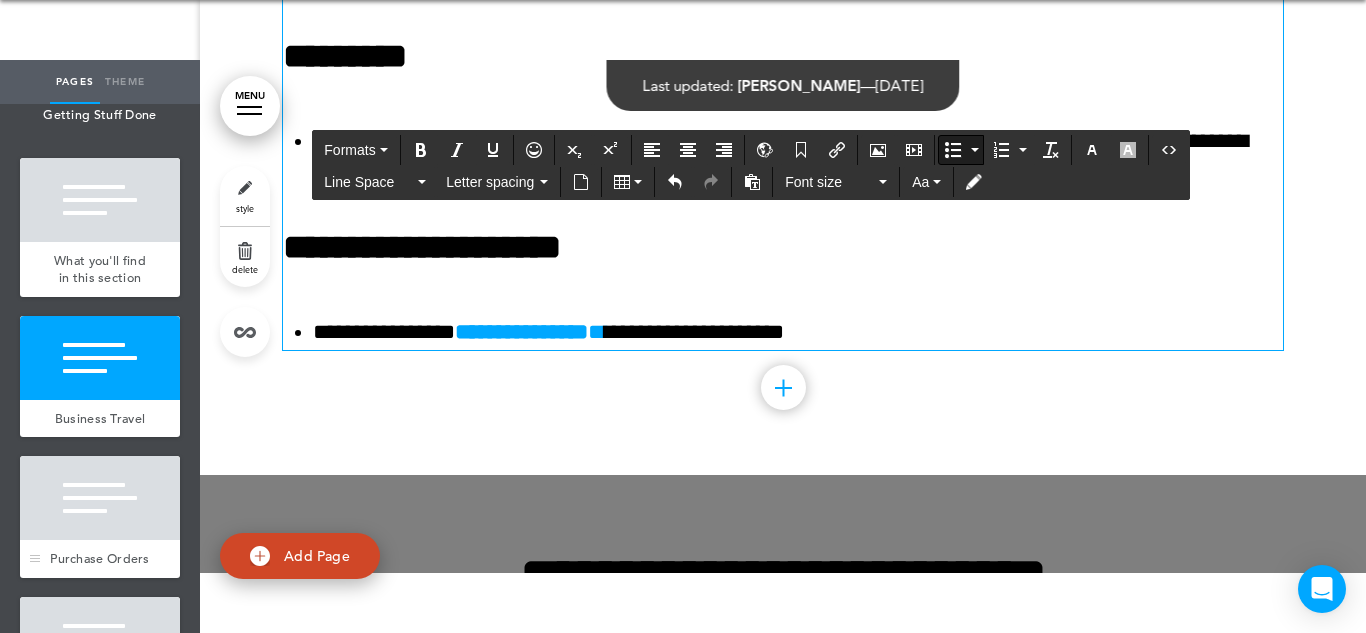 click at bounding box center (100, 498) 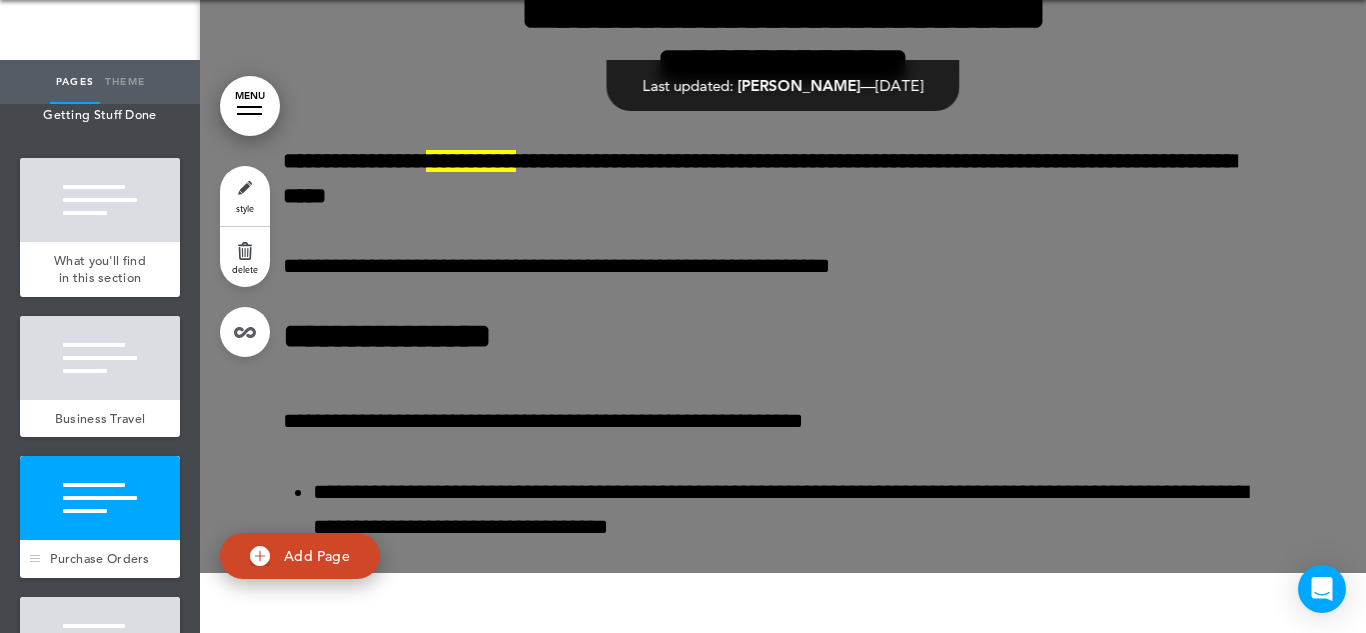 scroll, scrollTop: 46761, scrollLeft: 0, axis: vertical 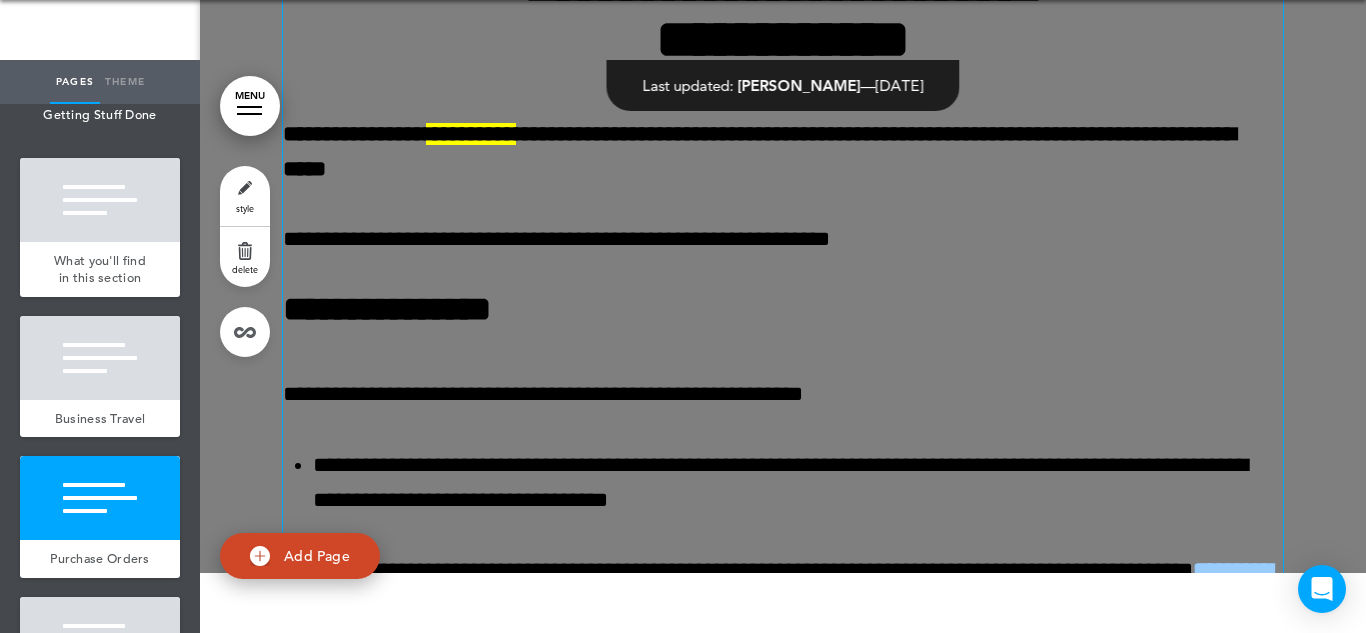 click on "**********" at bounding box center [783, 239] 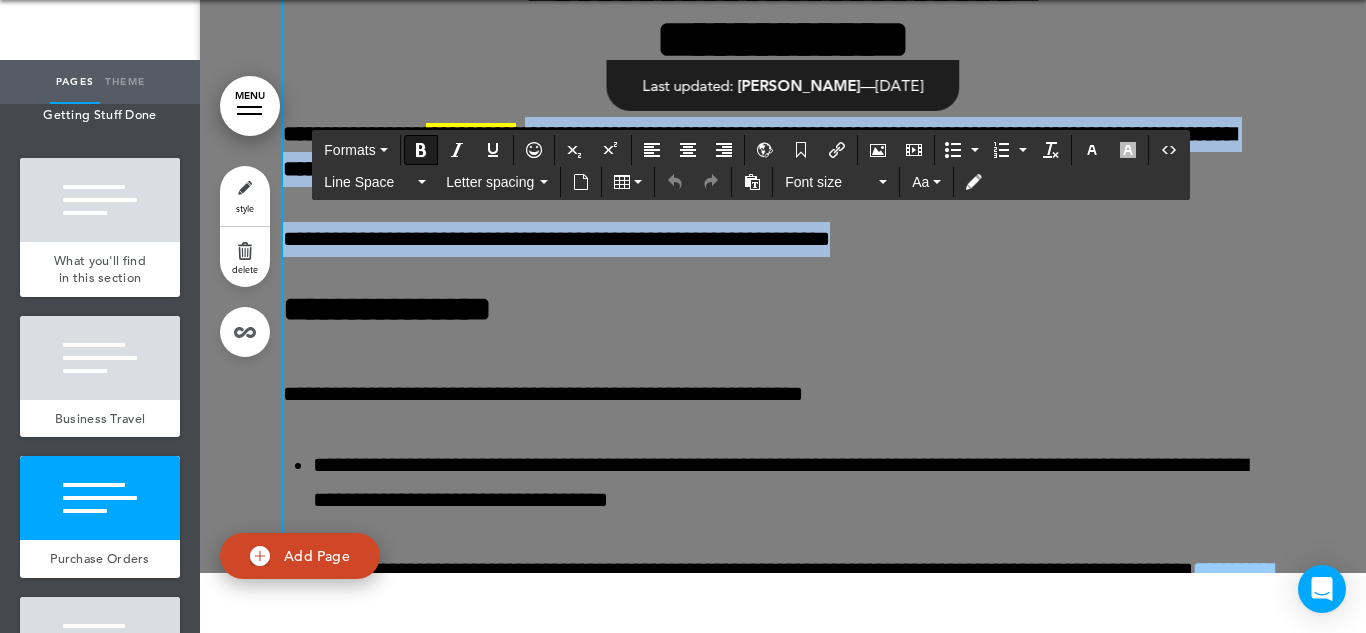drag, startPoint x: 932, startPoint y: 366, endPoint x: 567, endPoint y: 253, distance: 382.0916 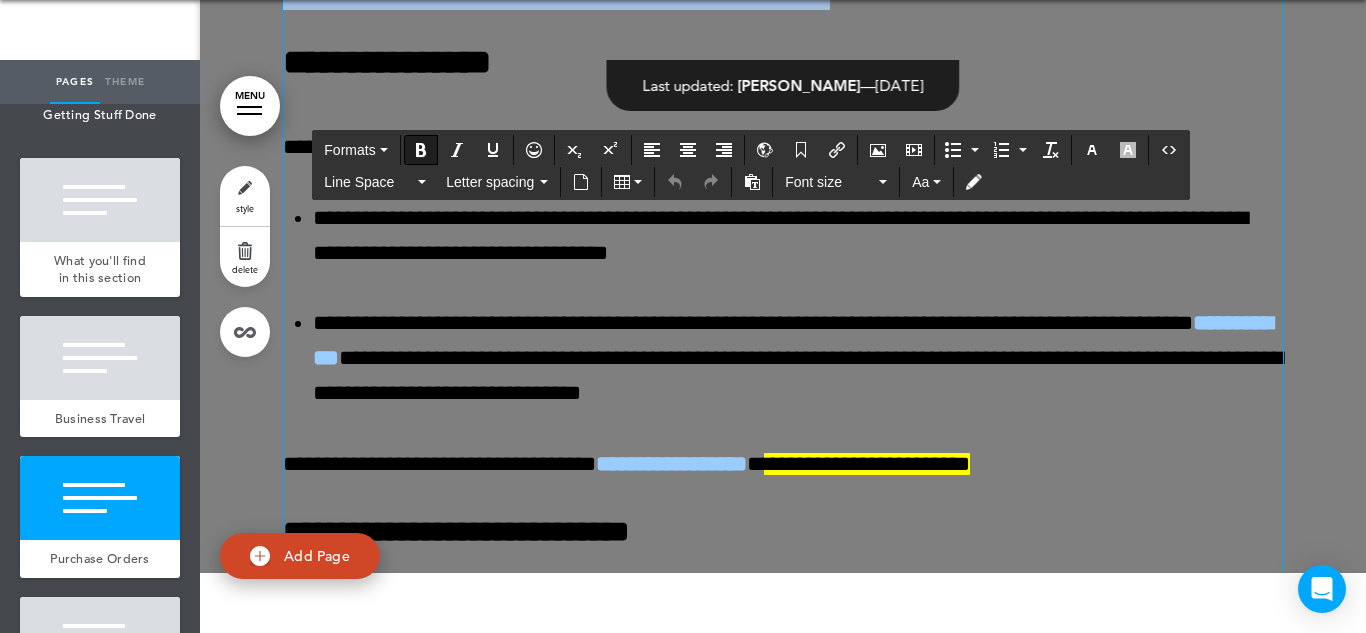 scroll, scrollTop: 47009, scrollLeft: 0, axis: vertical 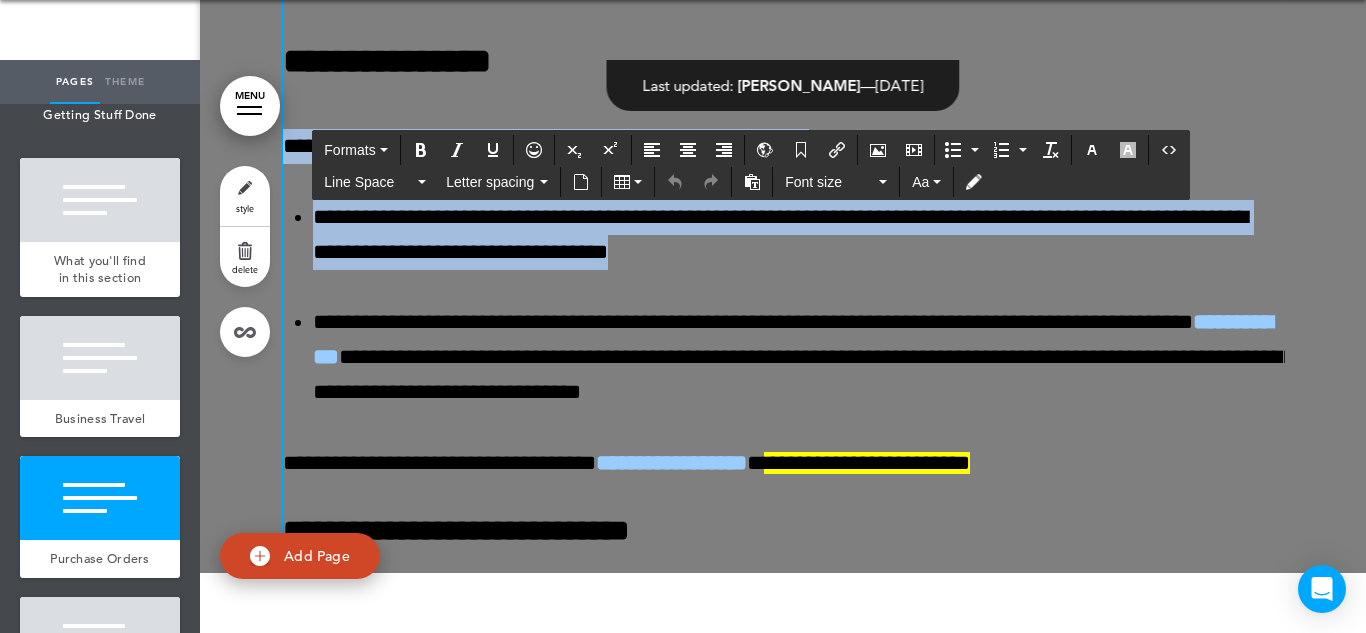drag, startPoint x: 821, startPoint y: 379, endPoint x: 289, endPoint y: 265, distance: 544.0772 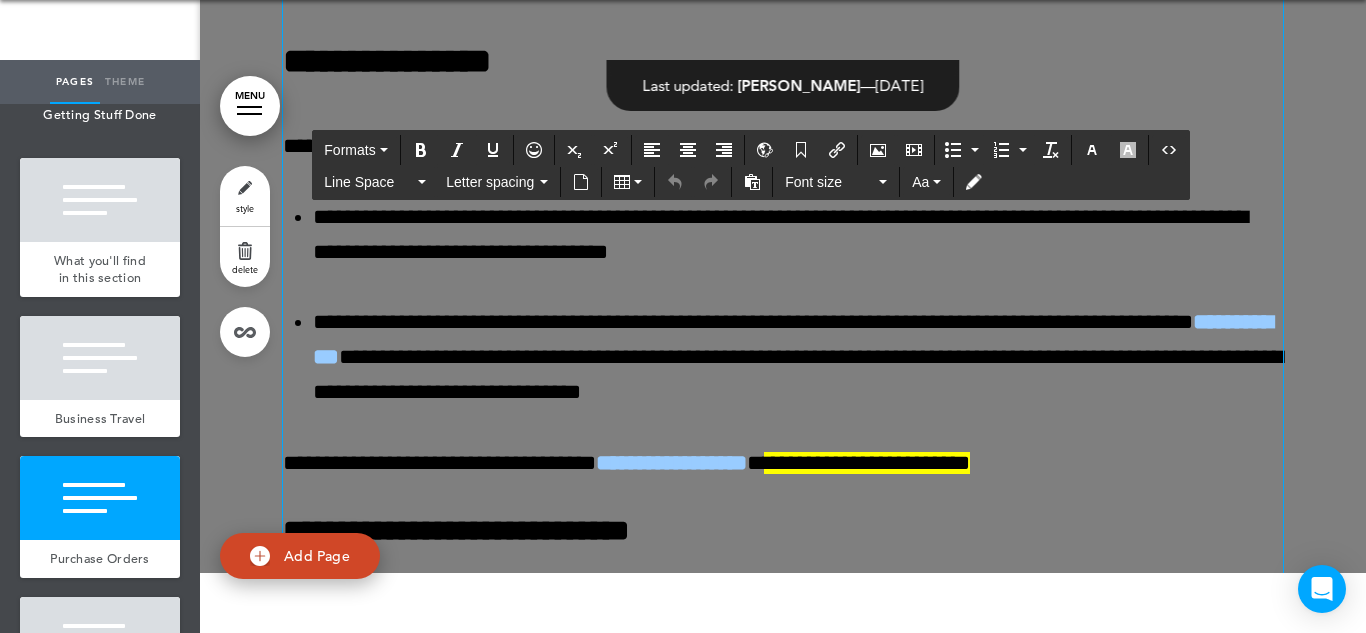 click on "**********" at bounding box center [798, 358] 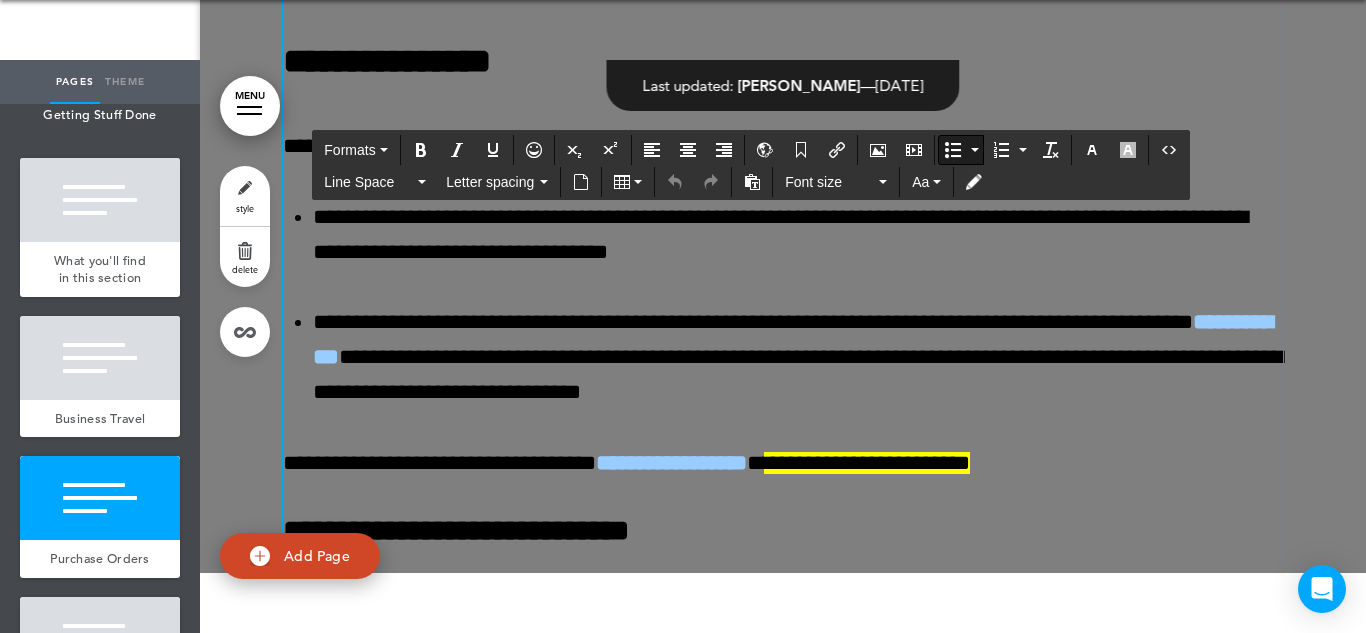 click on "**********" at bounding box center [798, 358] 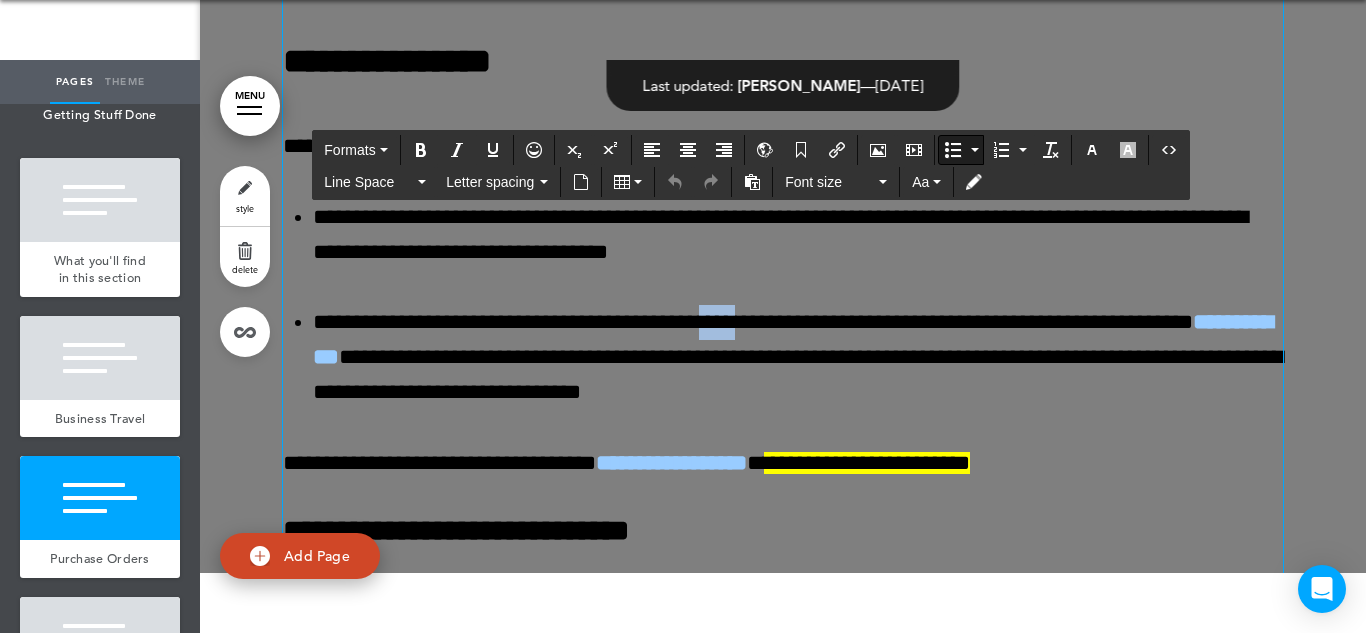 click on "**********" at bounding box center (798, 358) 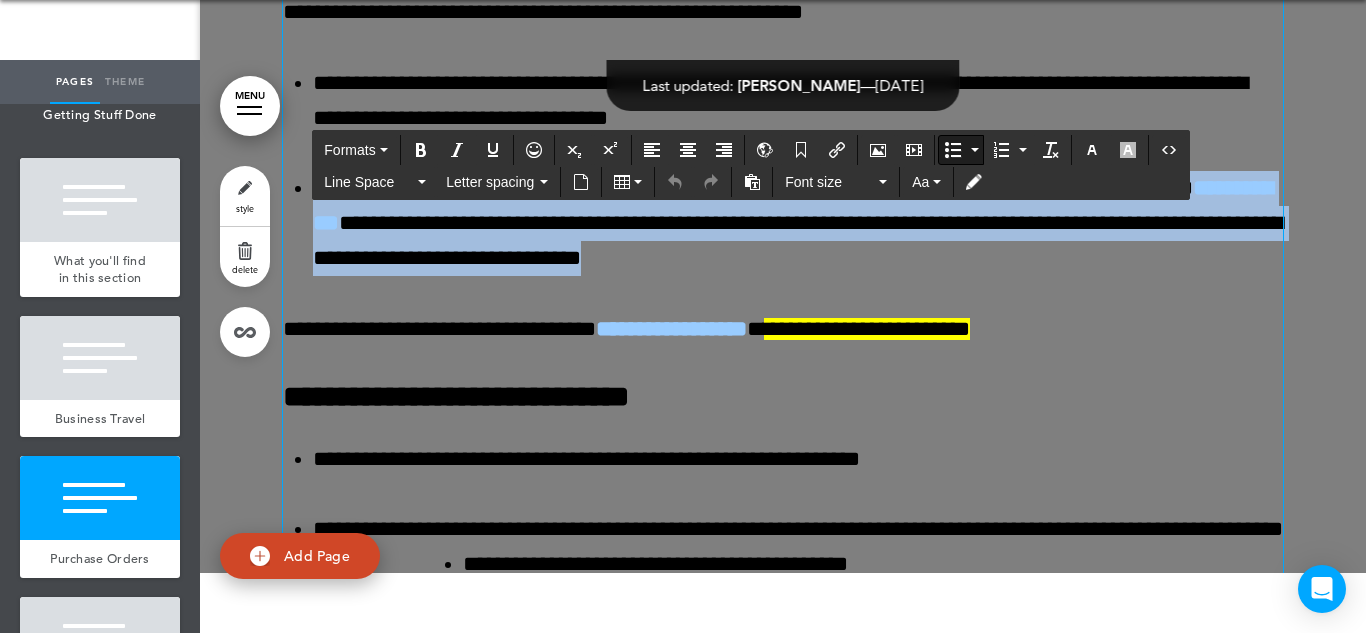 scroll, scrollTop: 47153, scrollLeft: 0, axis: vertical 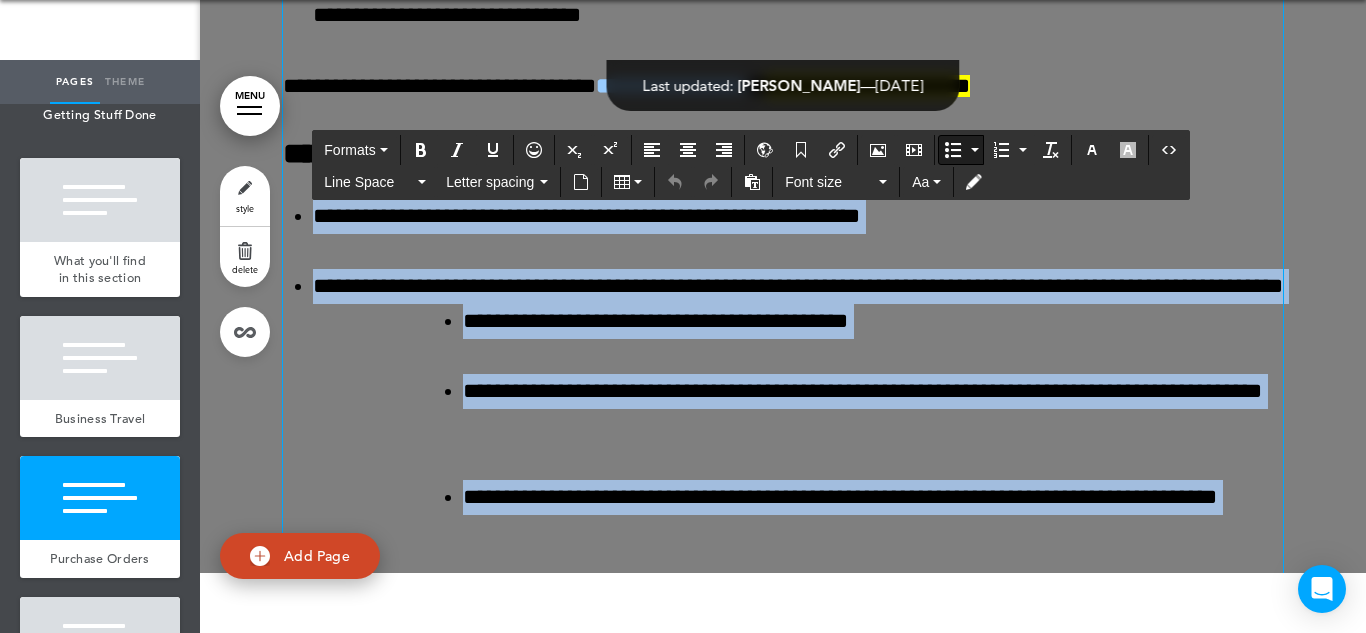 drag, startPoint x: 628, startPoint y: 469, endPoint x: 306, endPoint y: 346, distance: 344.69263 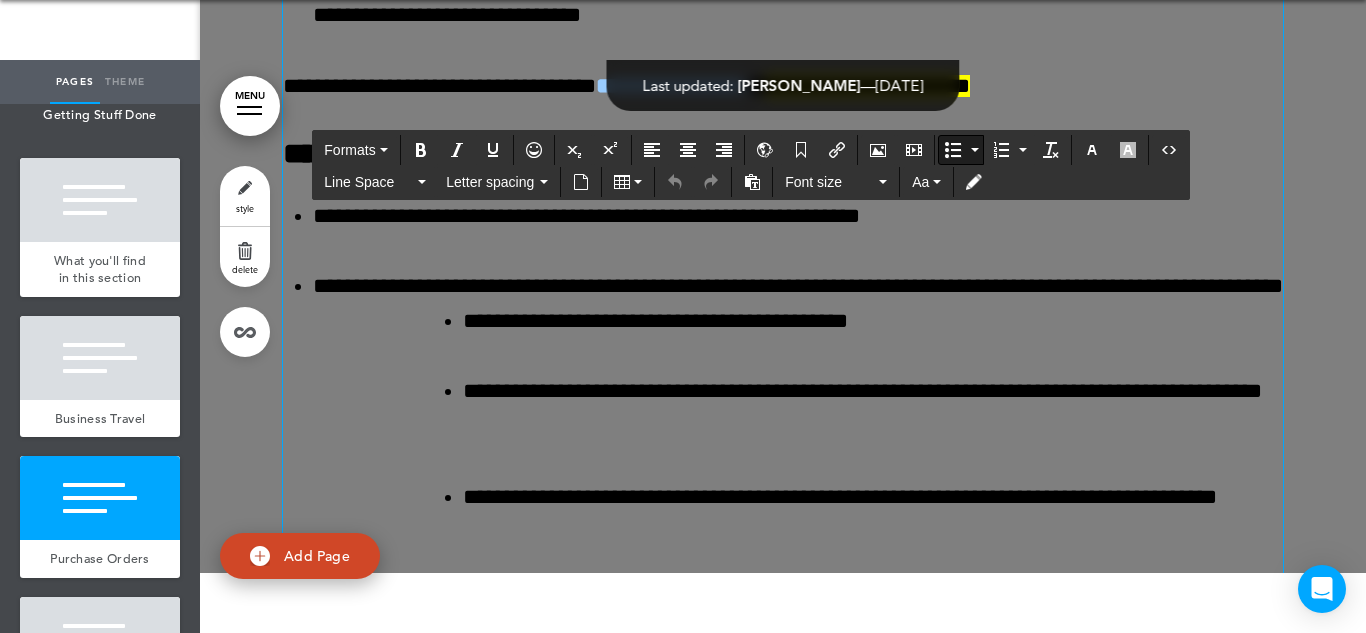 click on "**********" at bounding box center [873, 321] 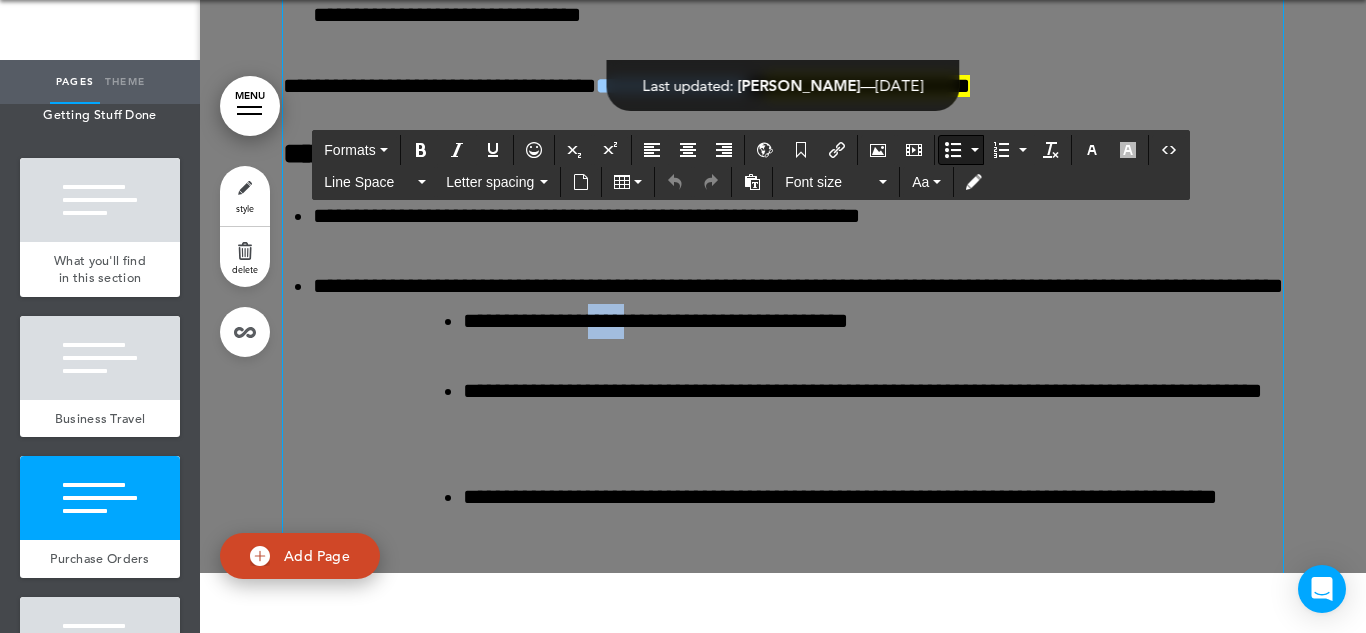click on "**********" at bounding box center (873, 321) 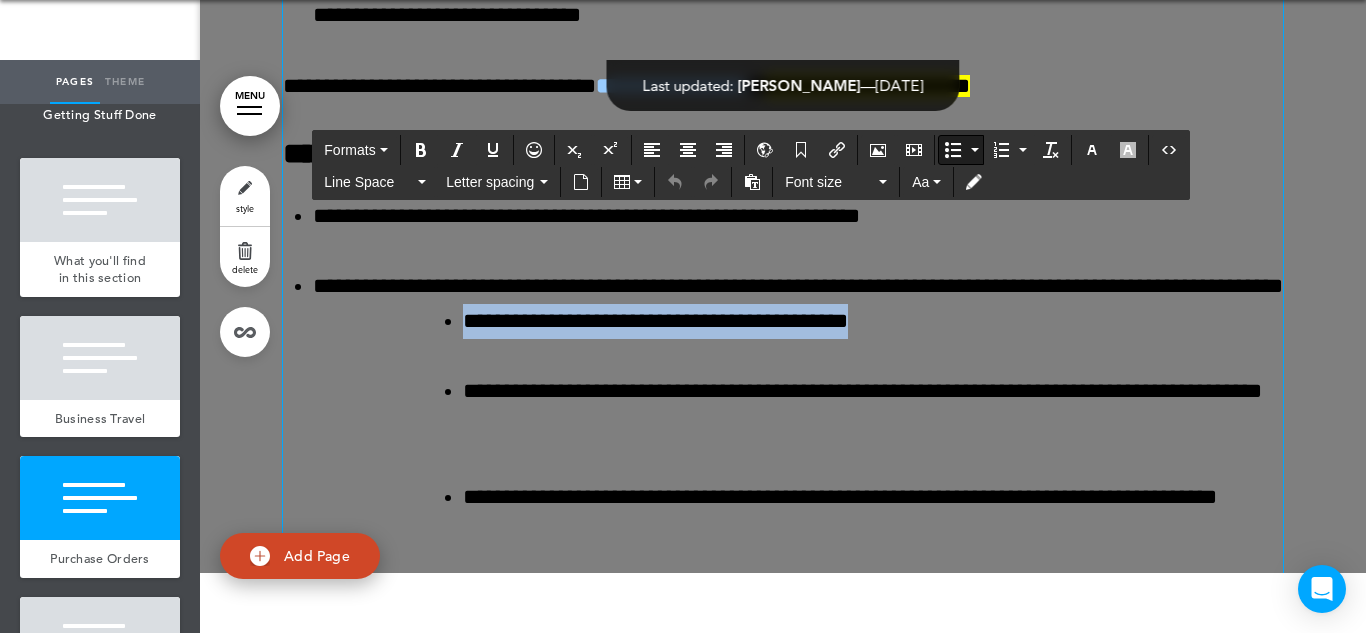 click on "**********" at bounding box center (873, 321) 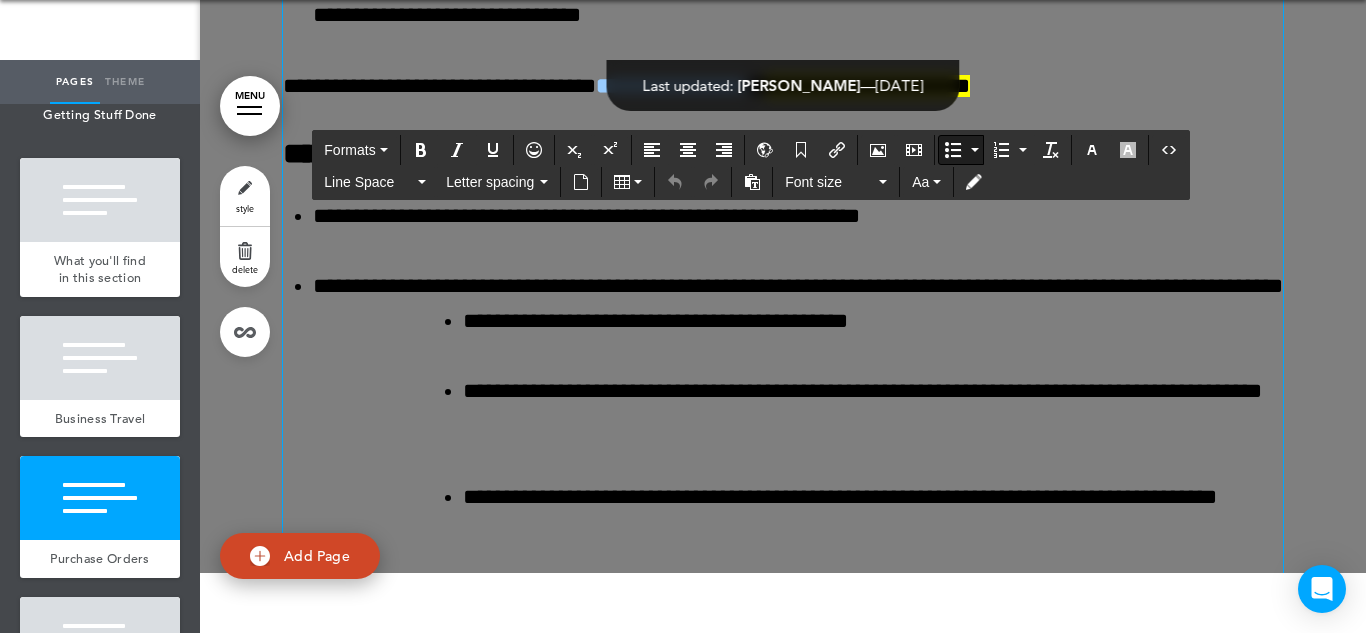 click on "**********" at bounding box center [873, 321] 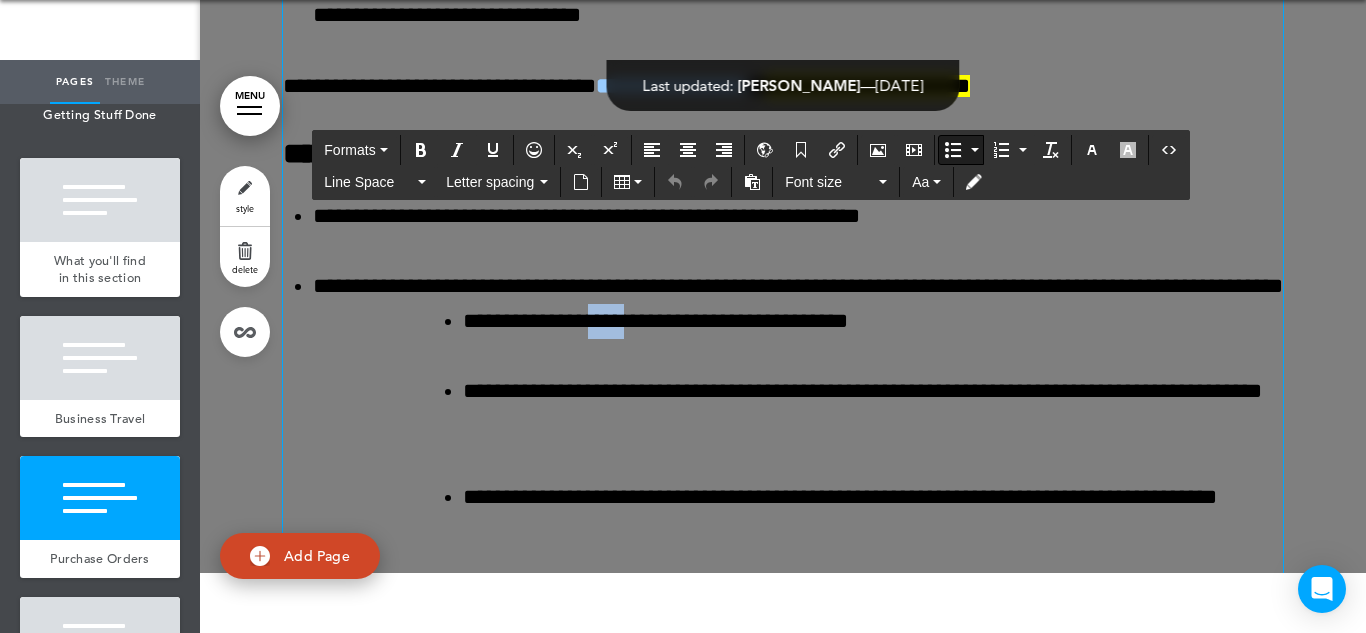 click on "**********" at bounding box center (873, 321) 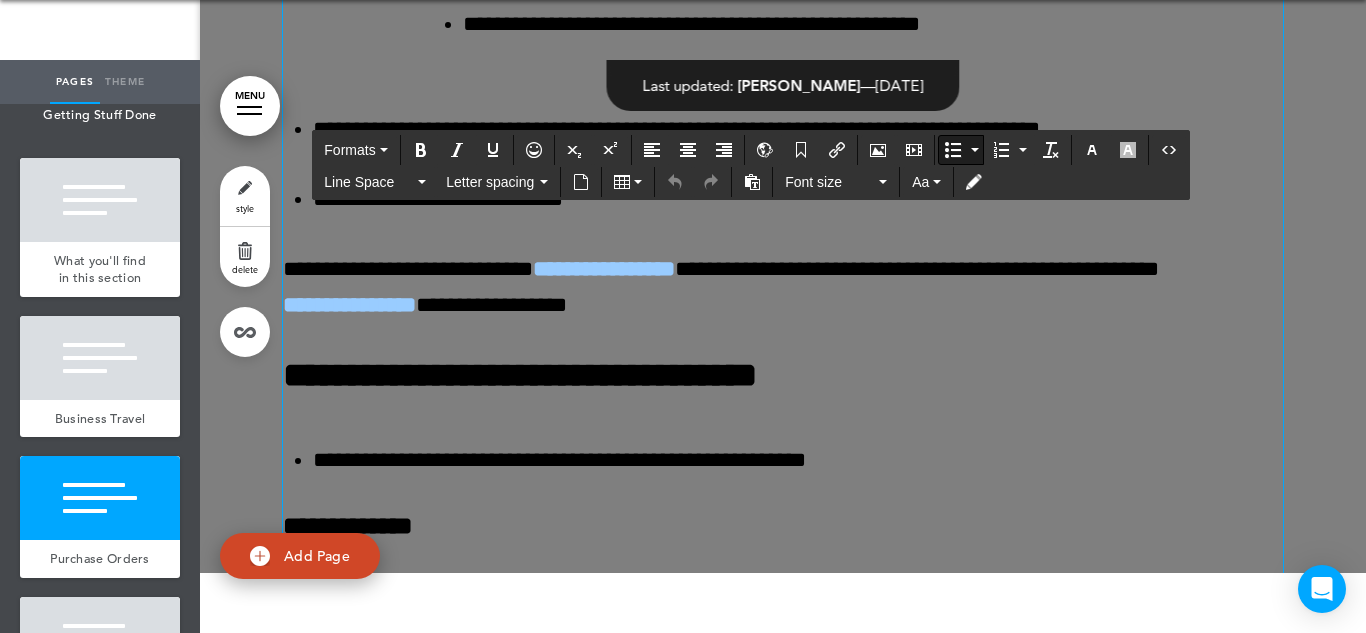scroll, scrollTop: 48186, scrollLeft: 0, axis: vertical 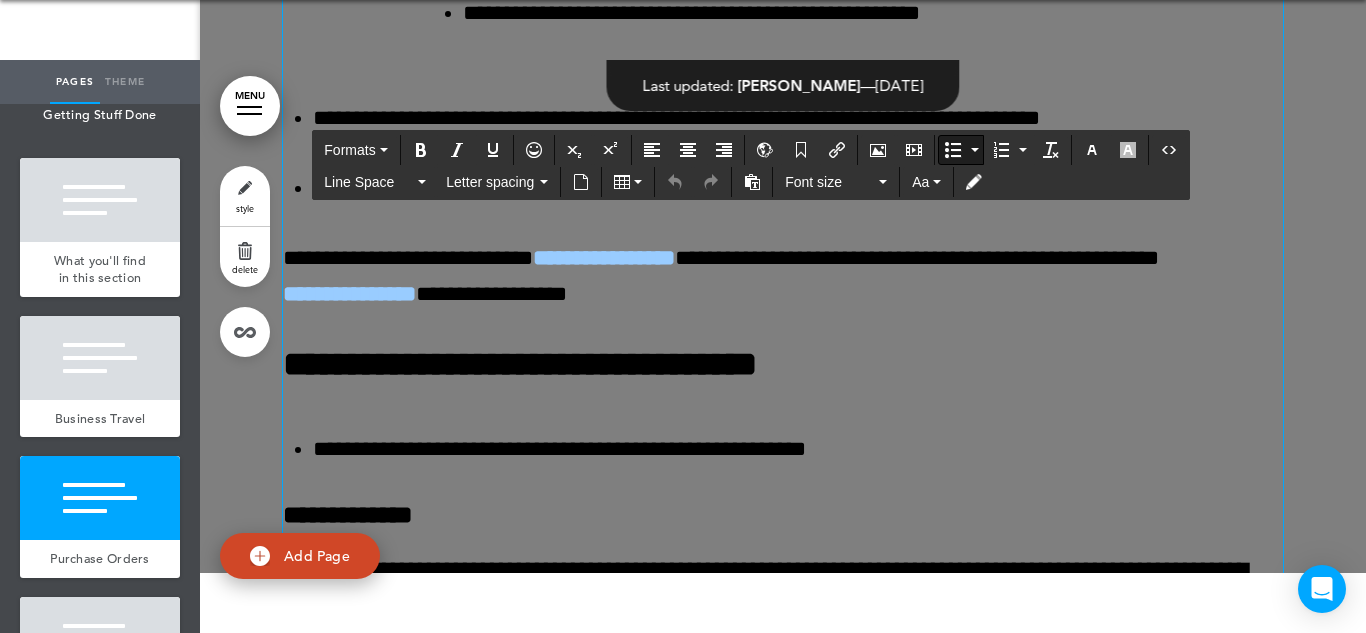 click on "**********" at bounding box center [783, 276] 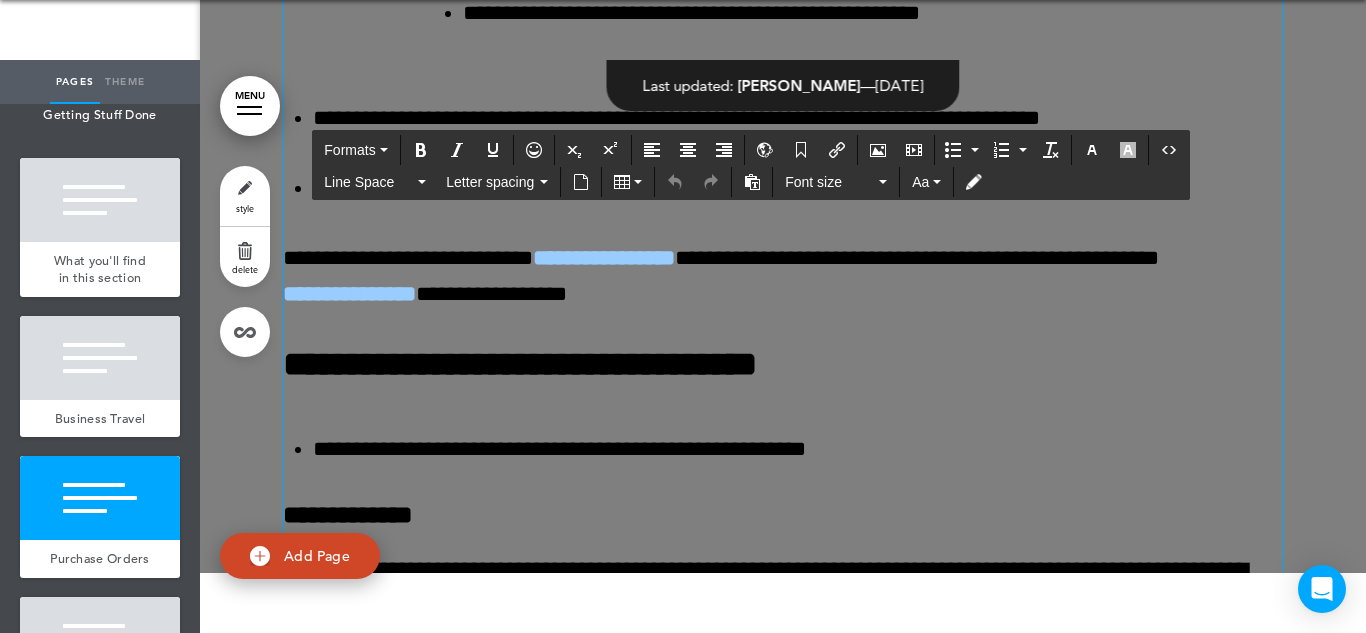 click on "**********" at bounding box center (783, 276) 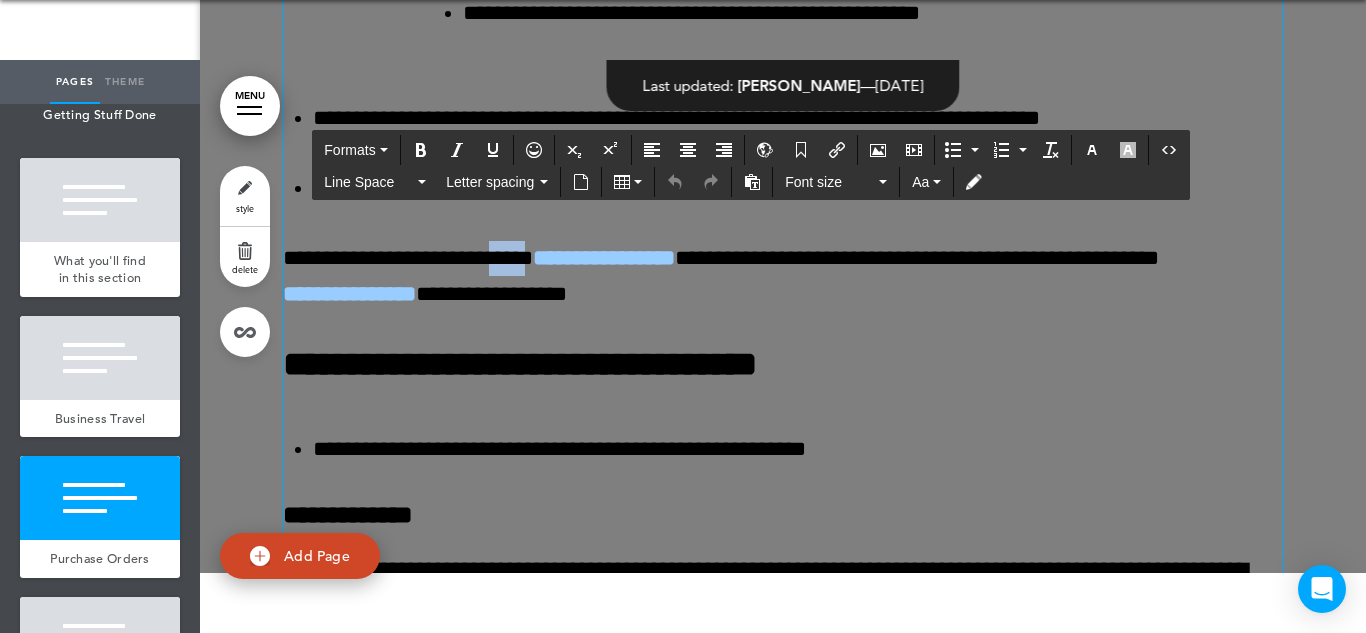 click on "**********" at bounding box center (783, 276) 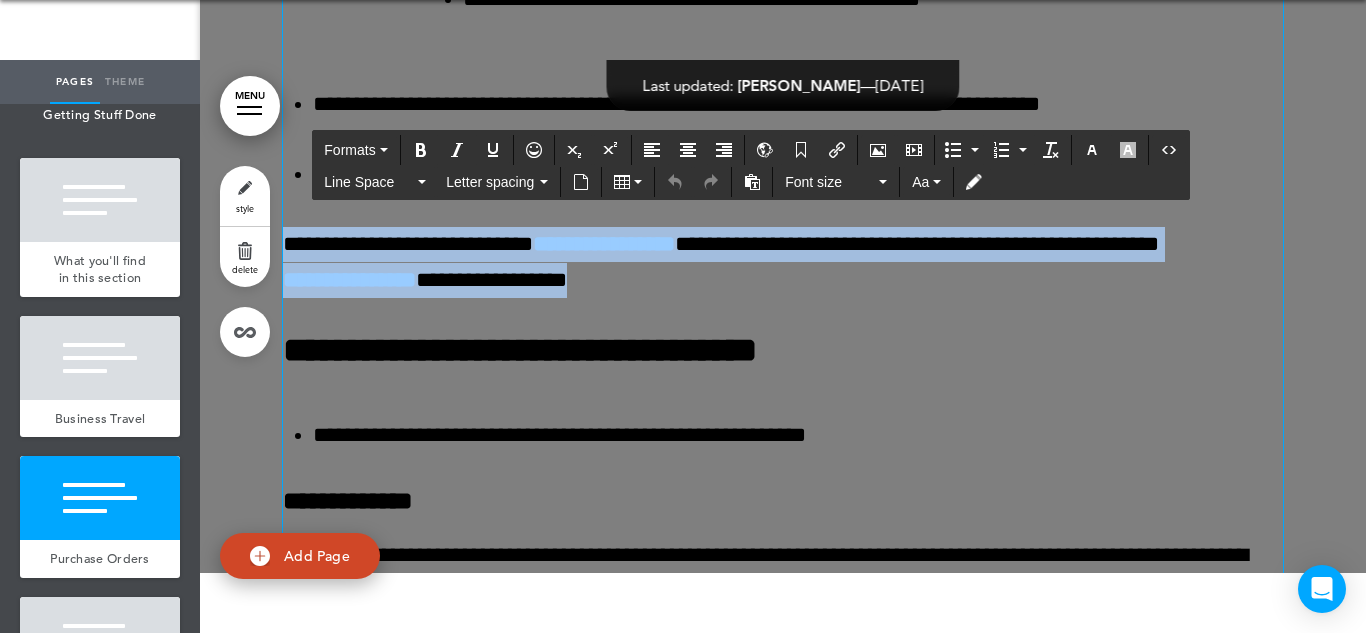 scroll, scrollTop: 48203, scrollLeft: 0, axis: vertical 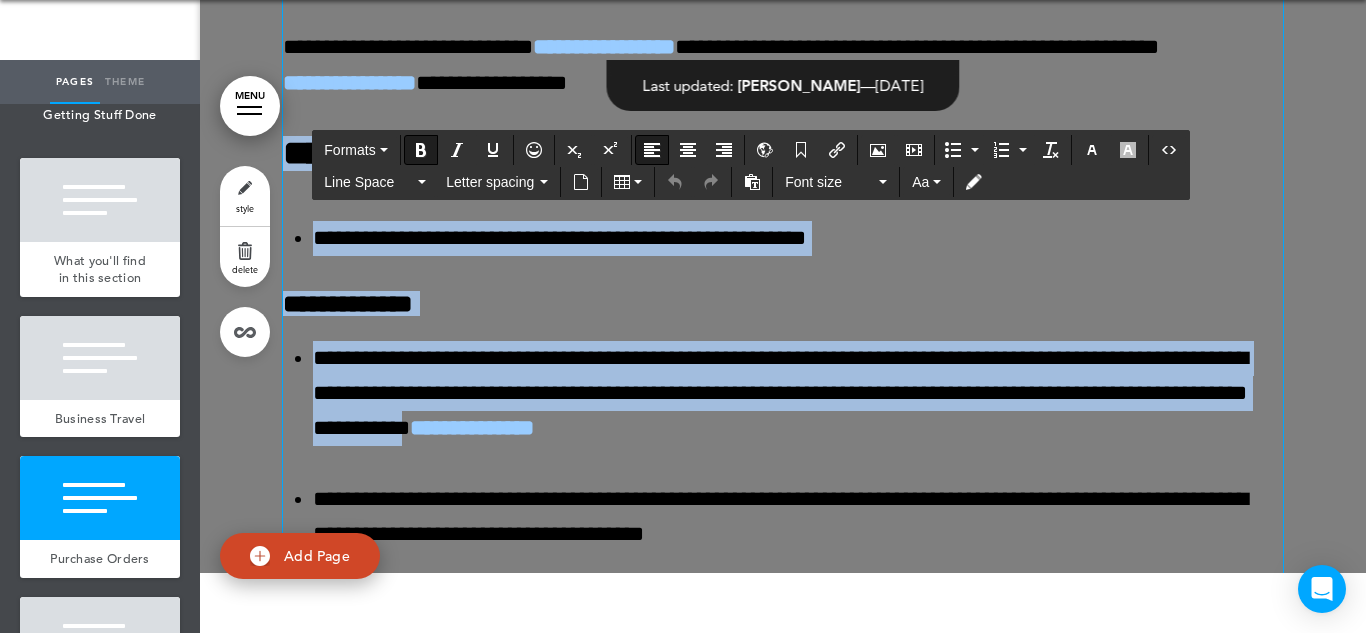 drag, startPoint x: 540, startPoint y: 547, endPoint x: 292, endPoint y: 278, distance: 365.87567 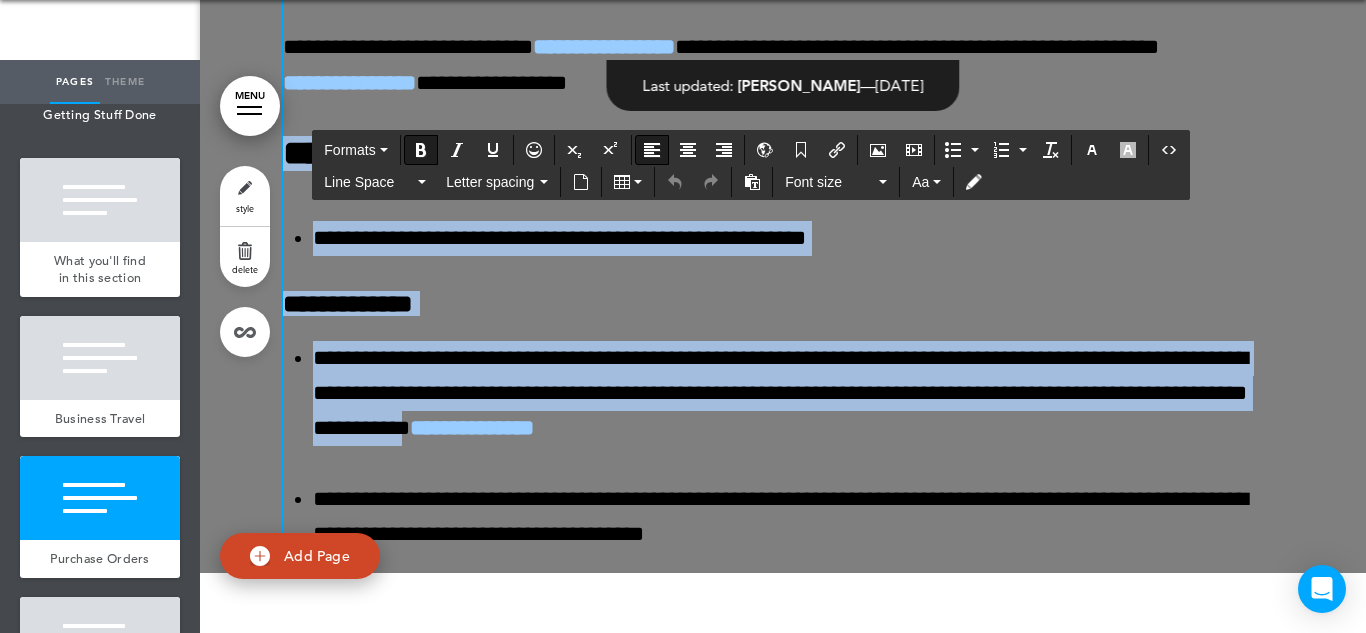 click on "**********" at bounding box center [783, -451] 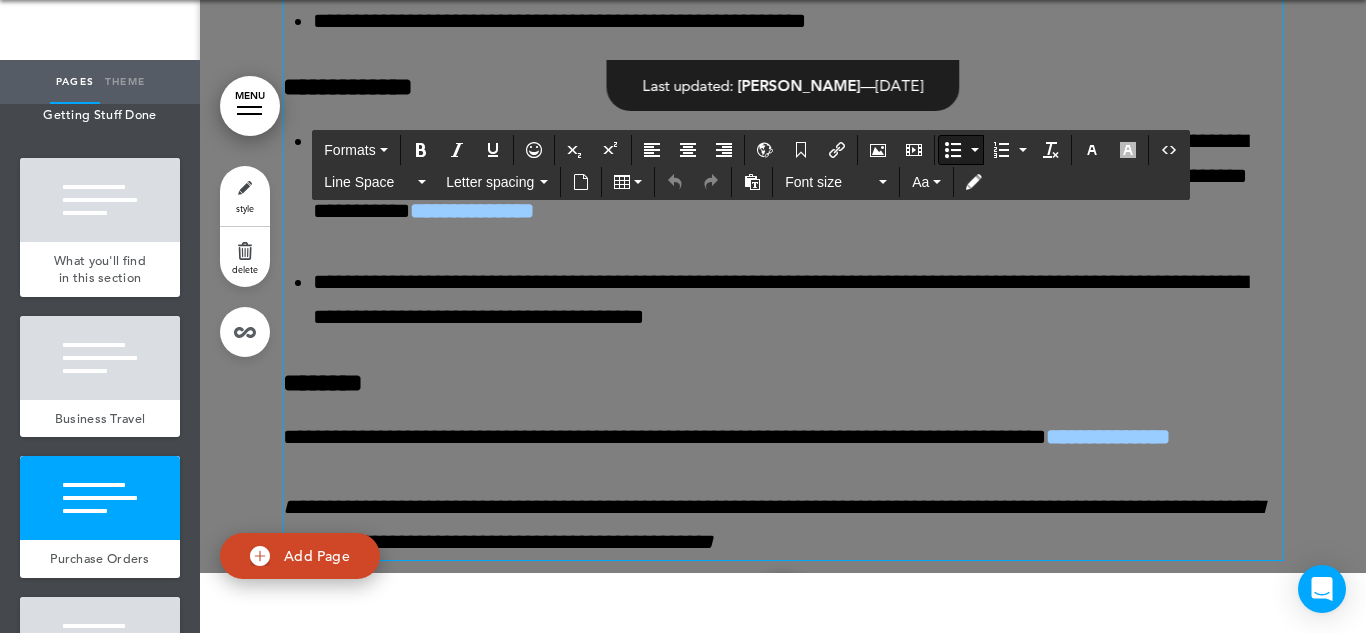 scroll, scrollTop: 48615, scrollLeft: 0, axis: vertical 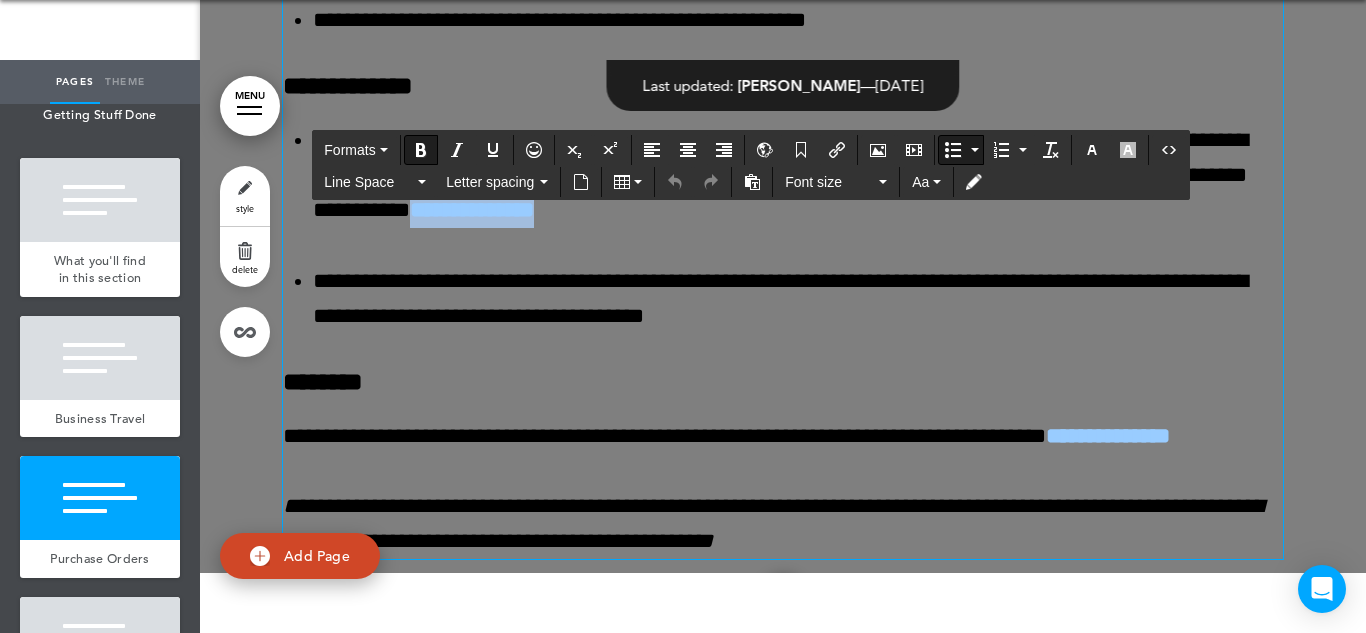 drag, startPoint x: 728, startPoint y: 339, endPoint x: 544, endPoint y: 338, distance: 184.00272 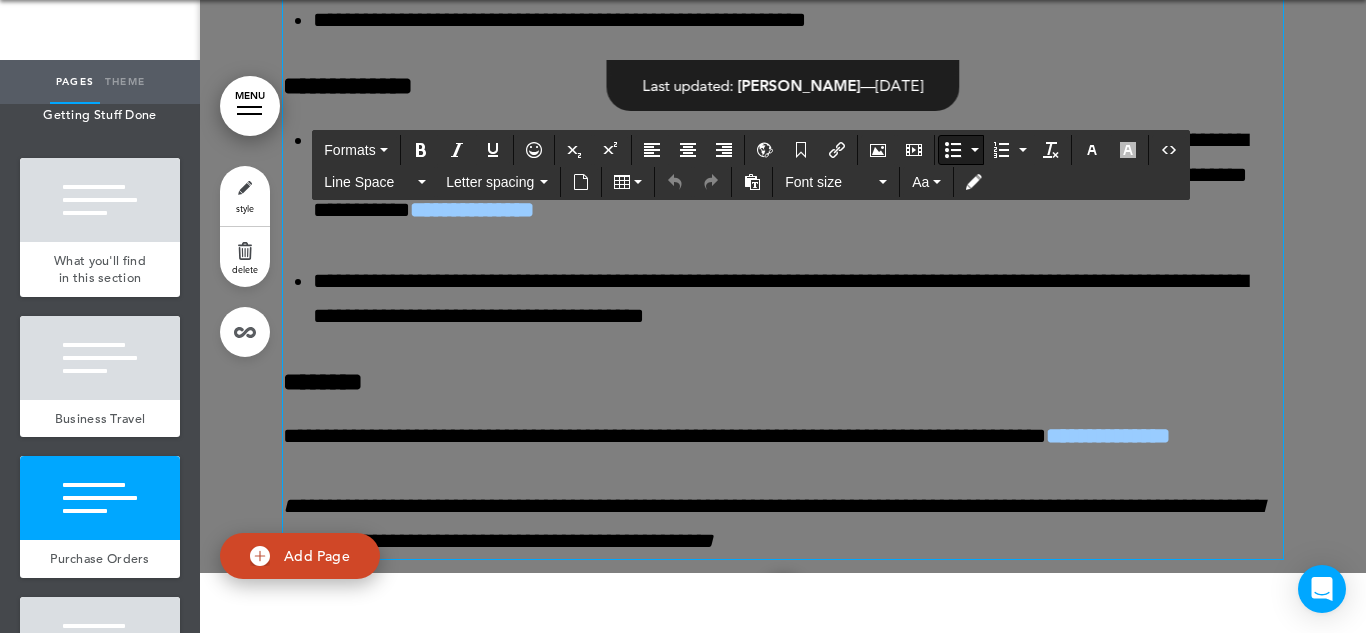 click on "**********" at bounding box center [798, 299] 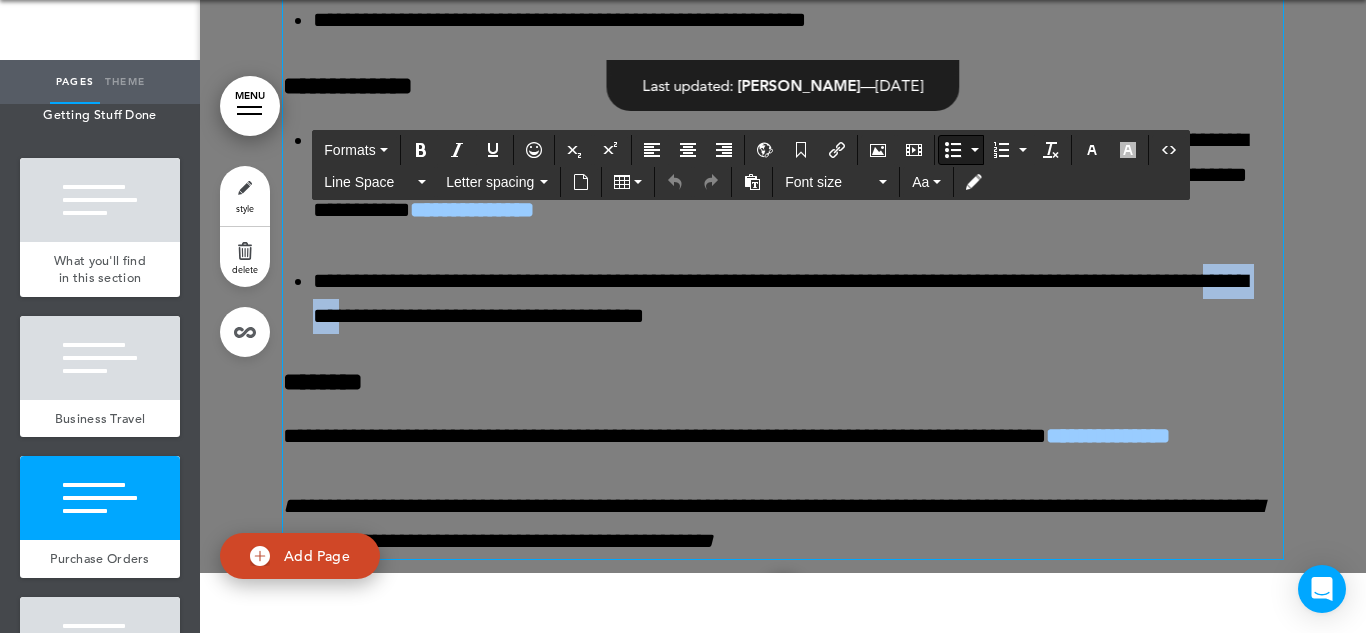 click on "**********" at bounding box center [798, 299] 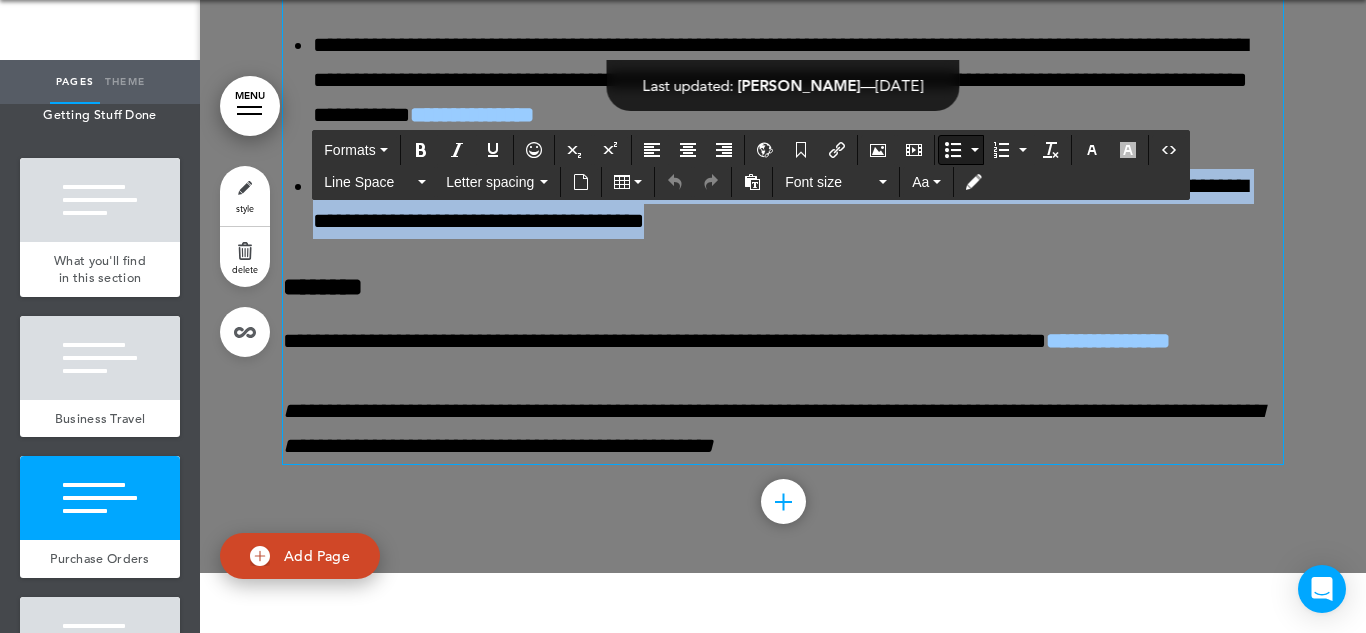 scroll, scrollTop: 48714, scrollLeft: 0, axis: vertical 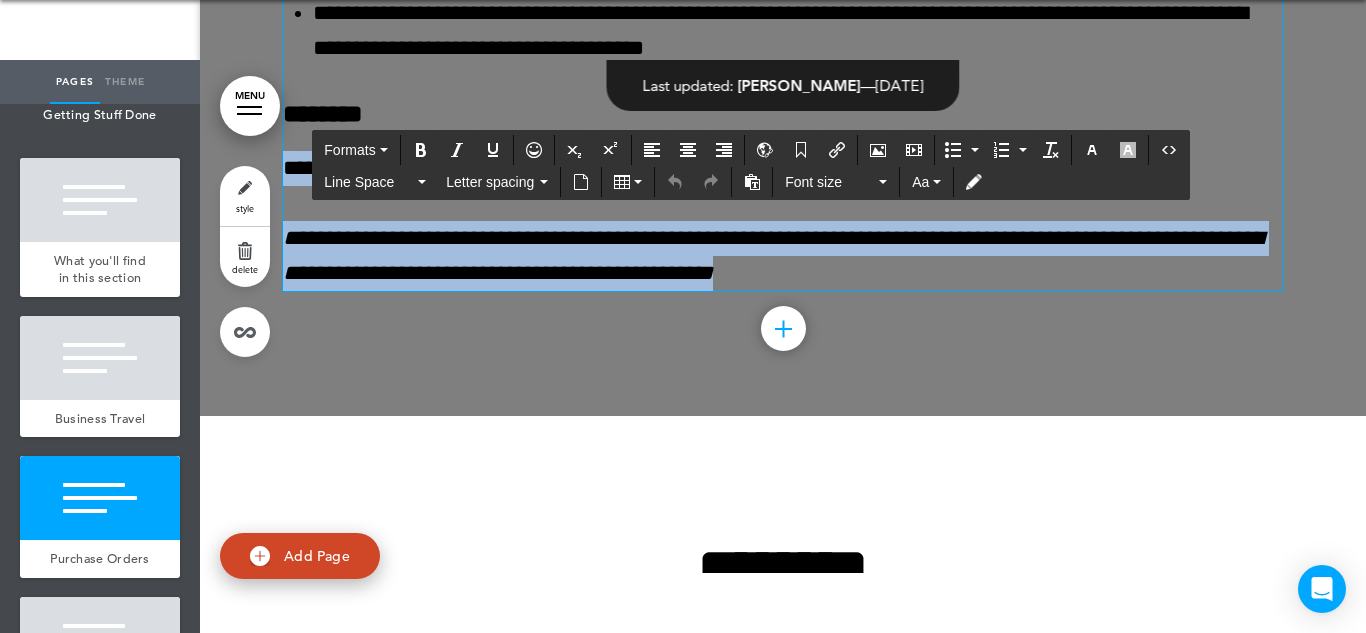 drag, startPoint x: 960, startPoint y: 394, endPoint x: 284, endPoint y: 289, distance: 684.10596 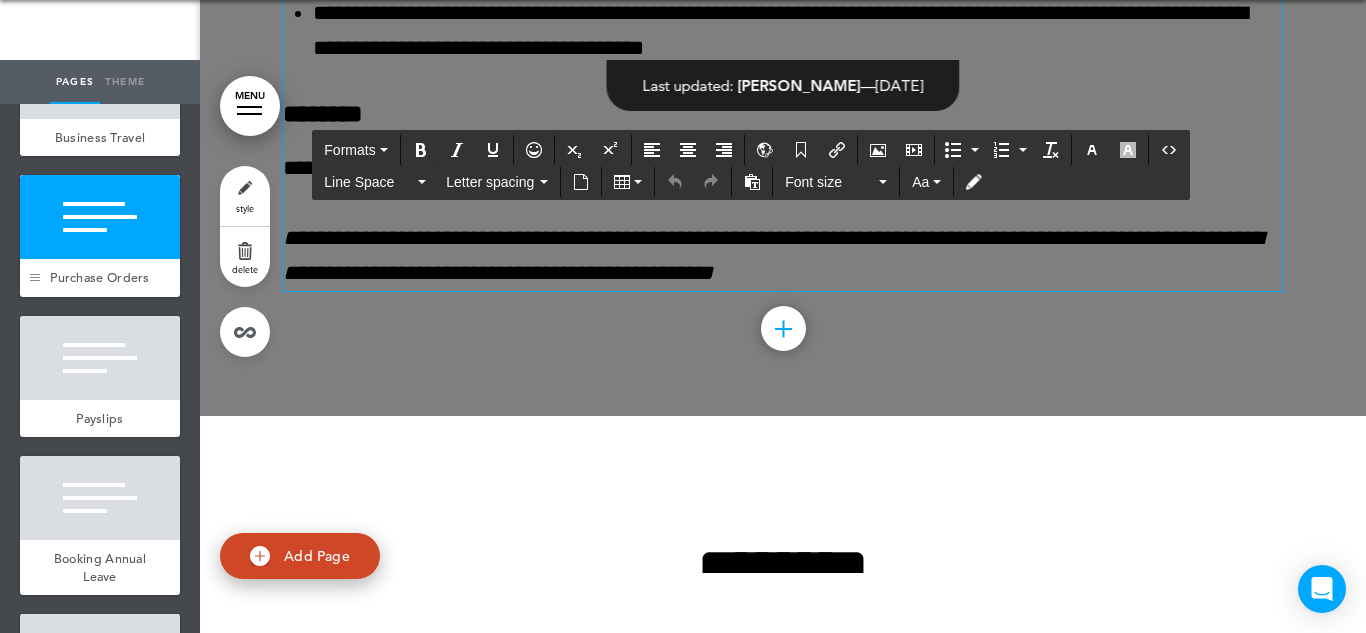 scroll, scrollTop: 8263, scrollLeft: 0, axis: vertical 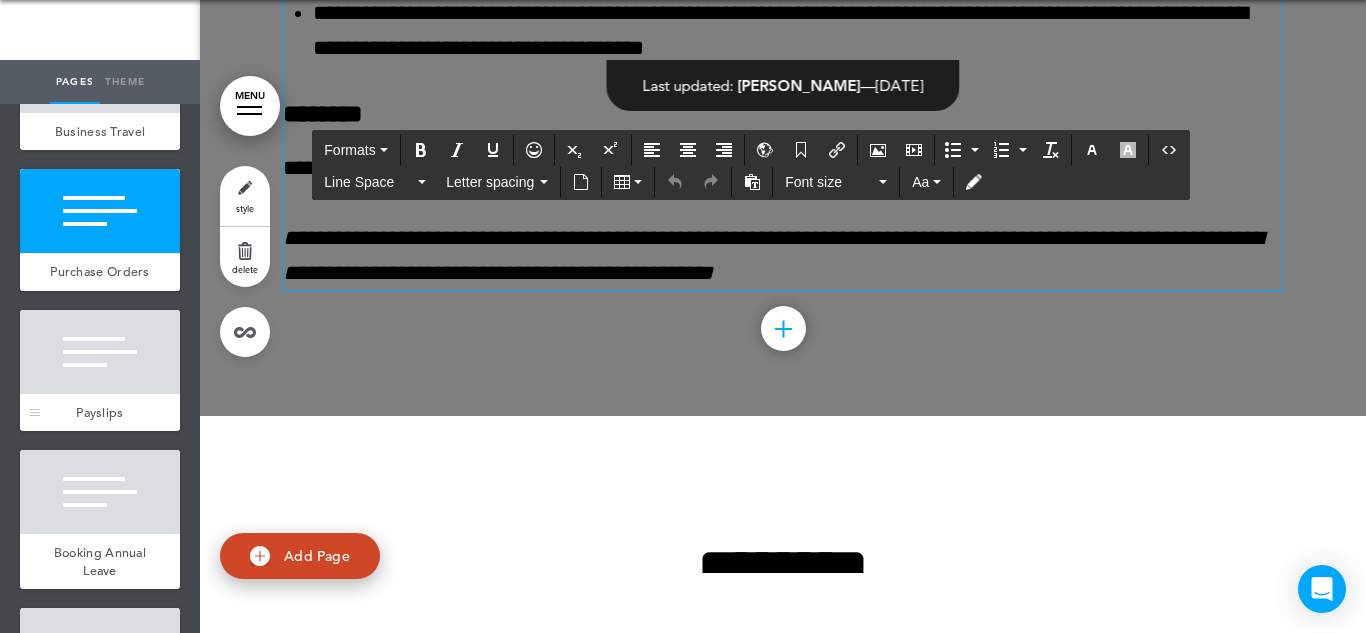 click at bounding box center [100, 352] 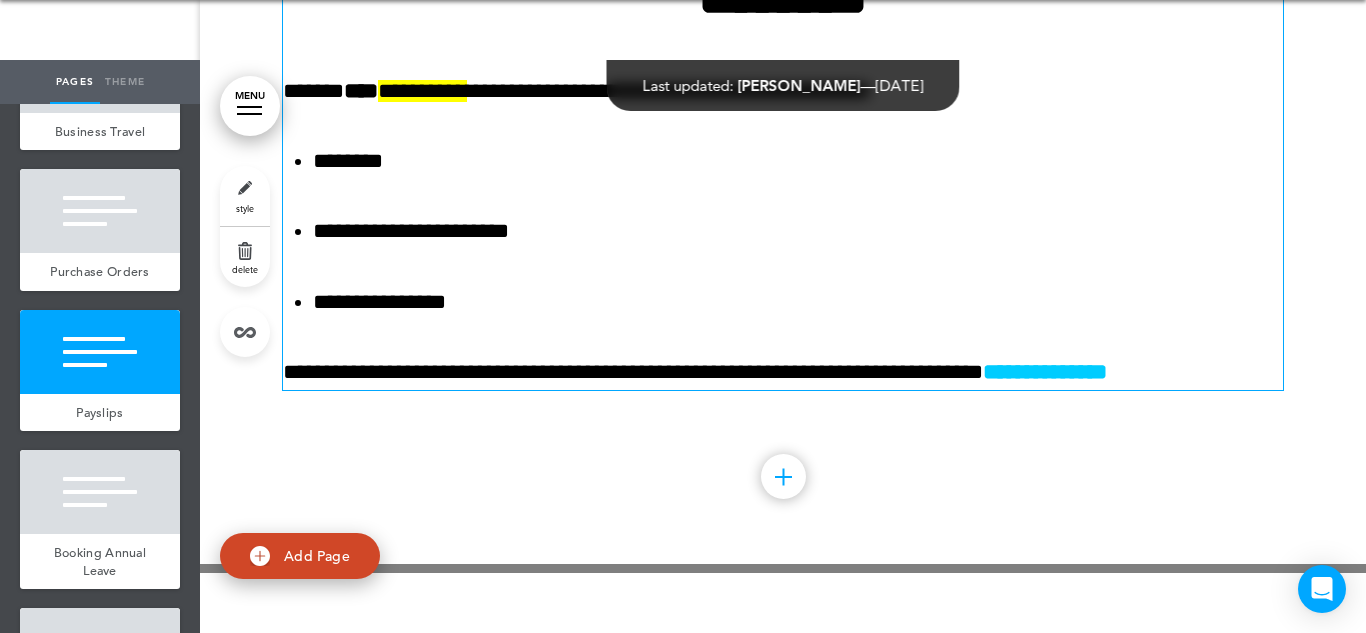 scroll, scrollTop: 49458, scrollLeft: 0, axis: vertical 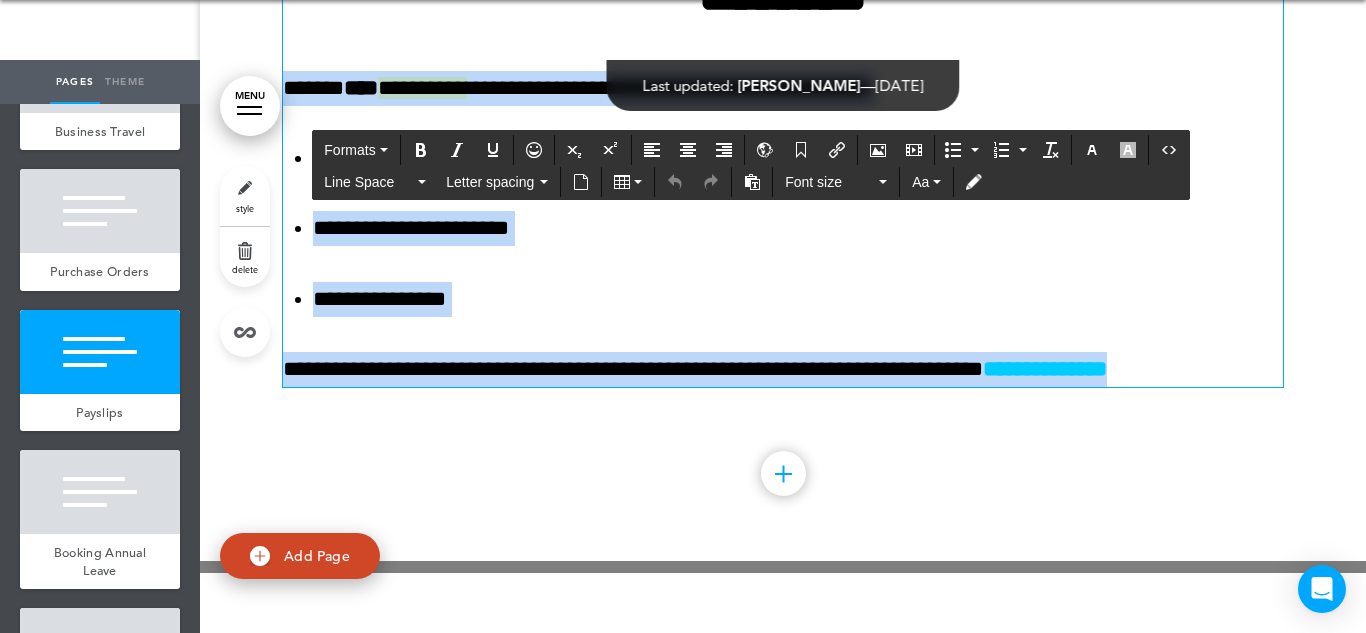 drag, startPoint x: 1215, startPoint y: 496, endPoint x: 289, endPoint y: 216, distance: 967.40686 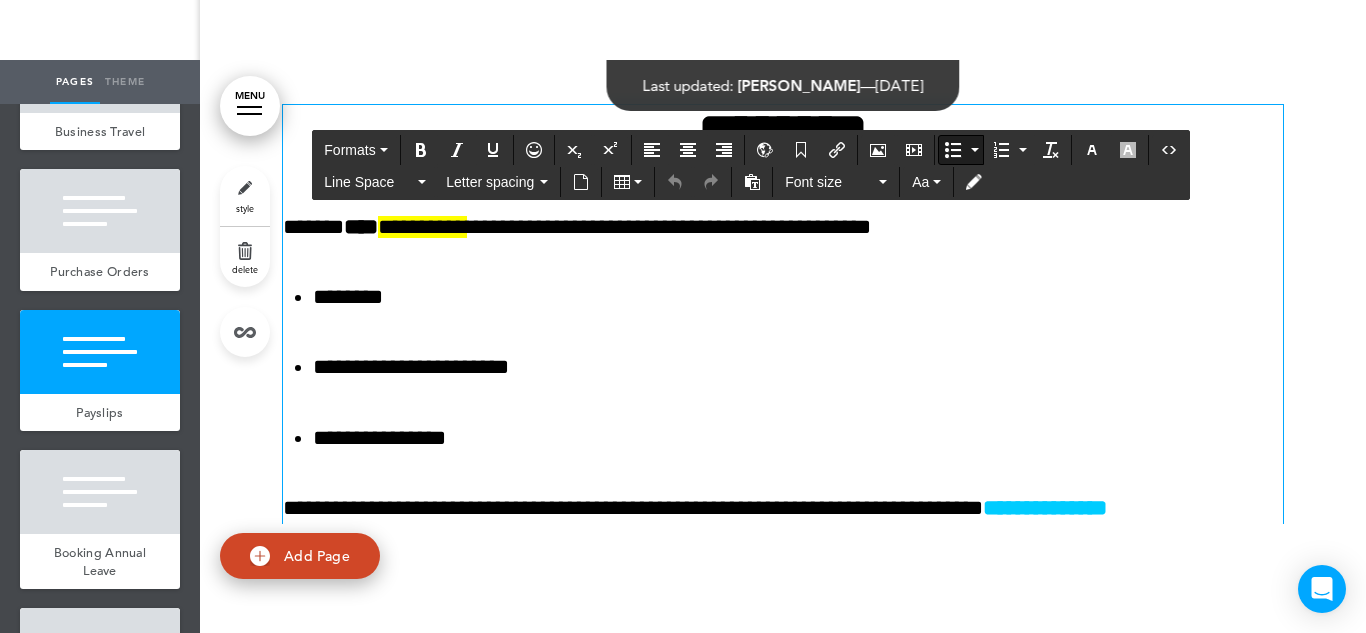 scroll, scrollTop: 49266, scrollLeft: 0, axis: vertical 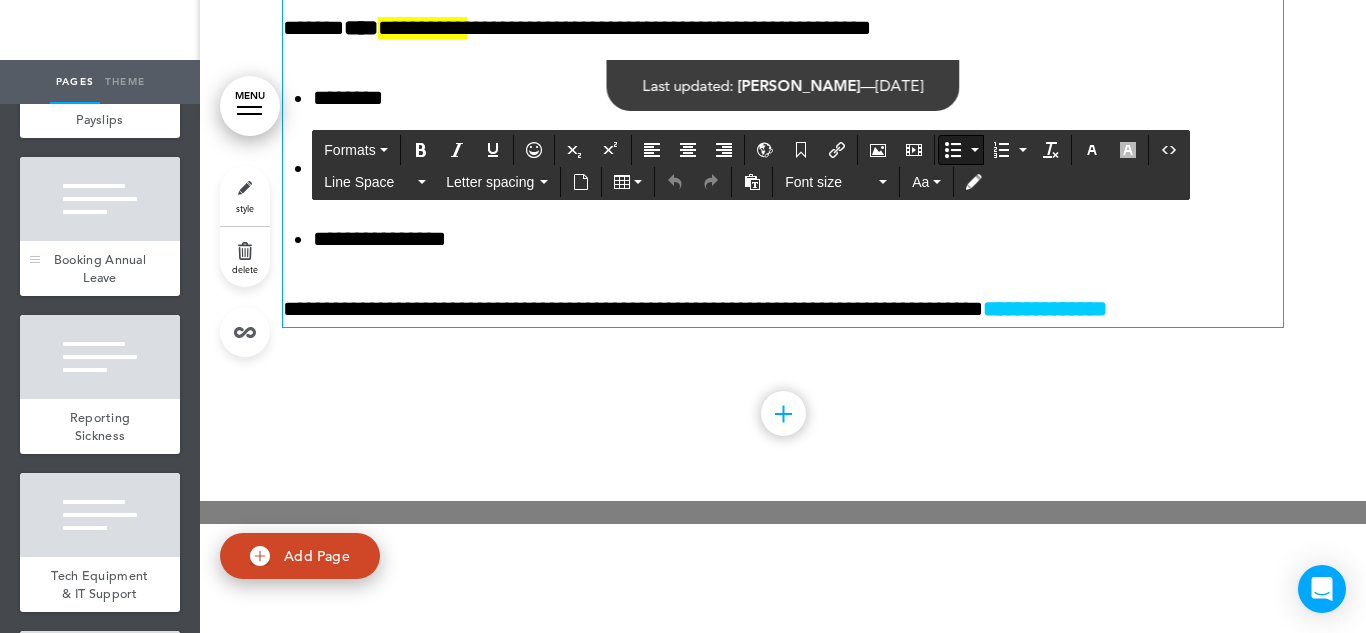 click at bounding box center [100, 199] 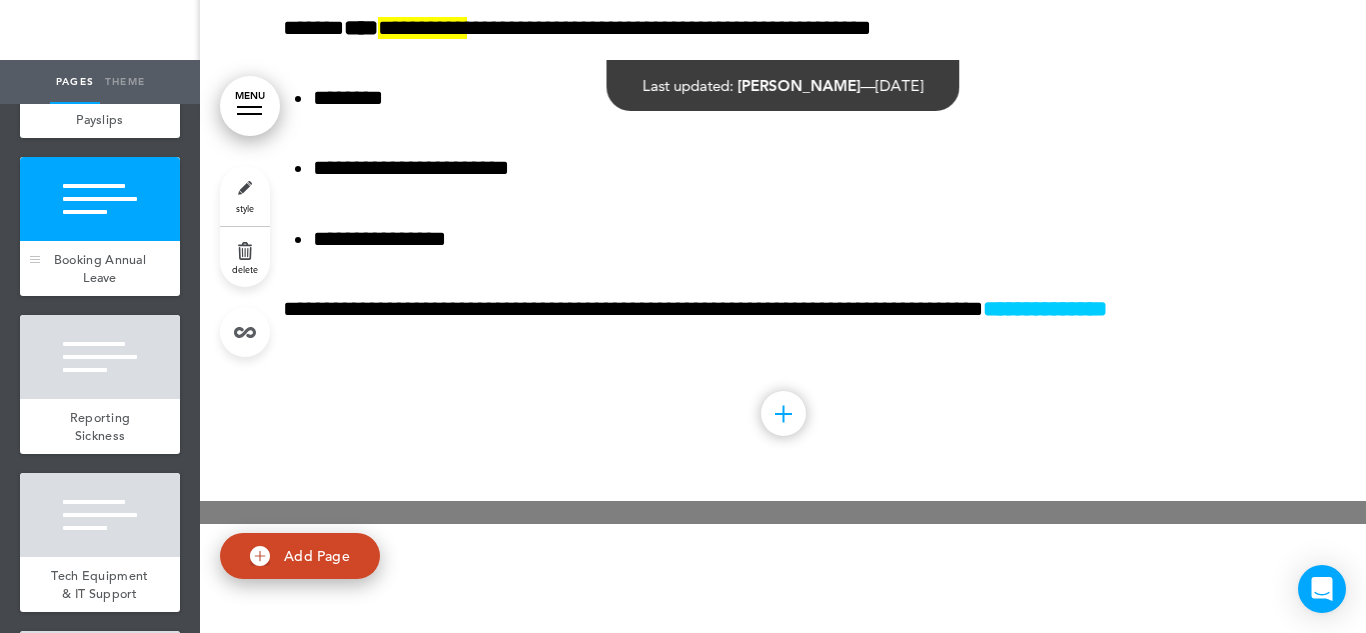 scroll, scrollTop: 60, scrollLeft: 0, axis: vertical 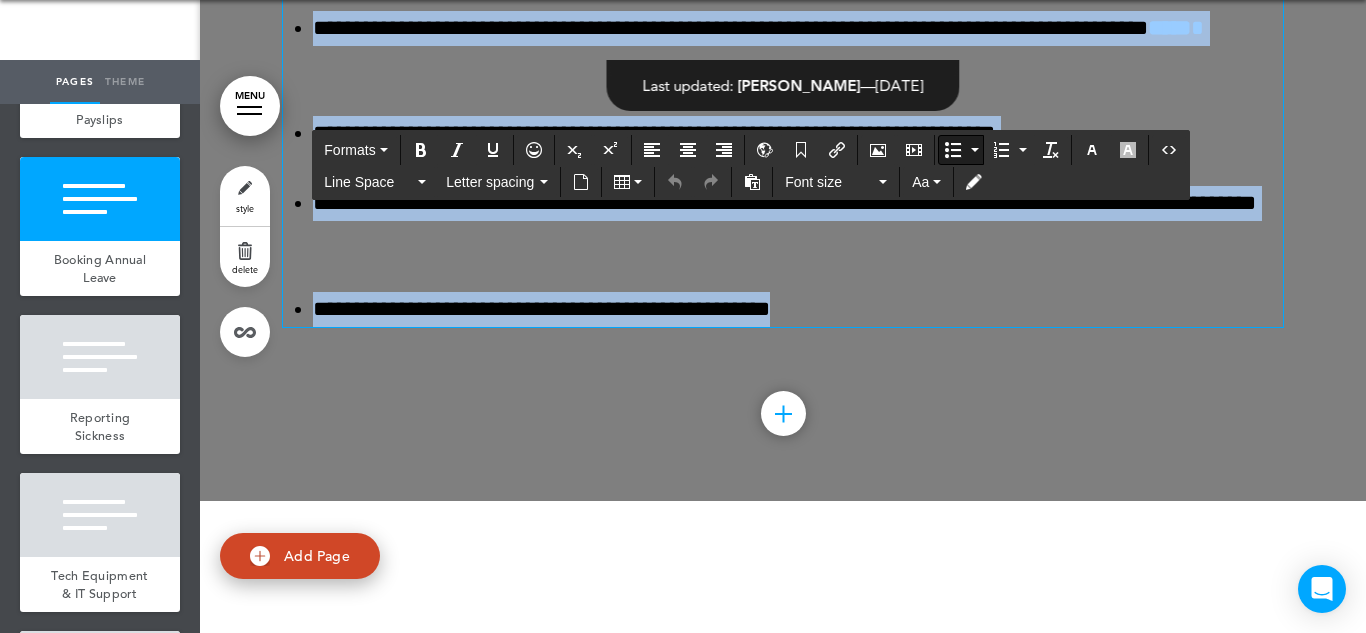 drag, startPoint x: 804, startPoint y: 438, endPoint x: 293, endPoint y: 129, distance: 597.1616 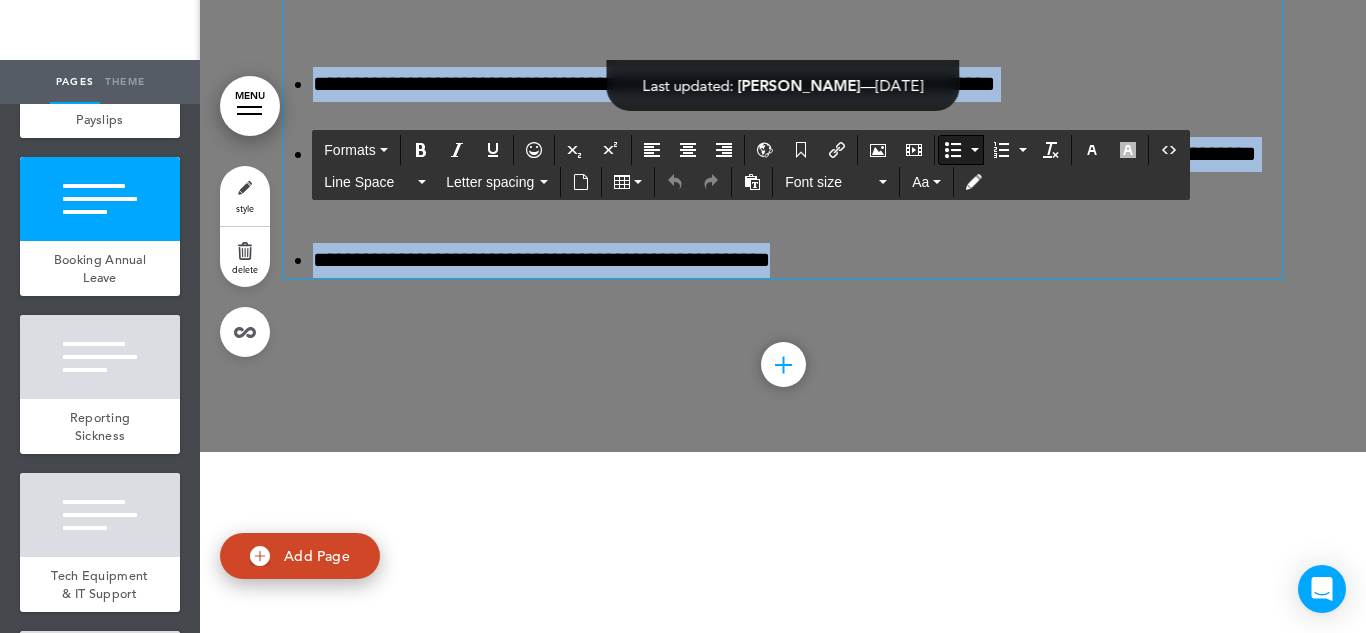 scroll, scrollTop: 60, scrollLeft: 0, axis: vertical 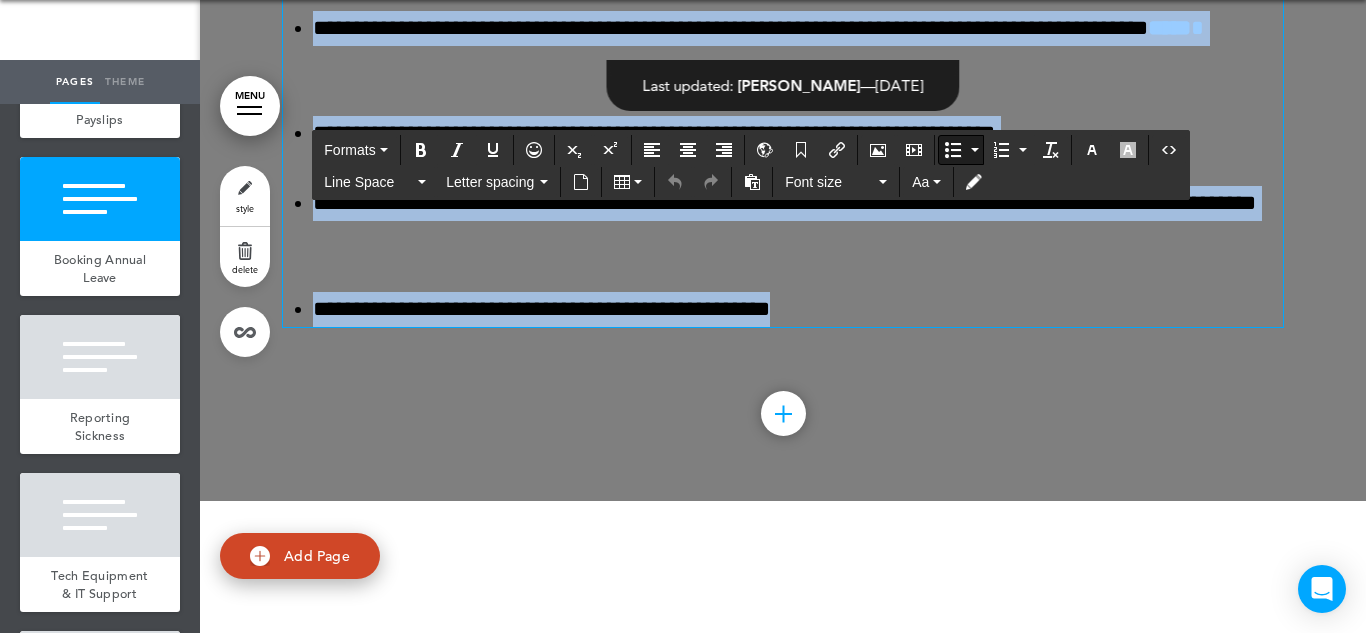 click on "**********" at bounding box center [783, 141] 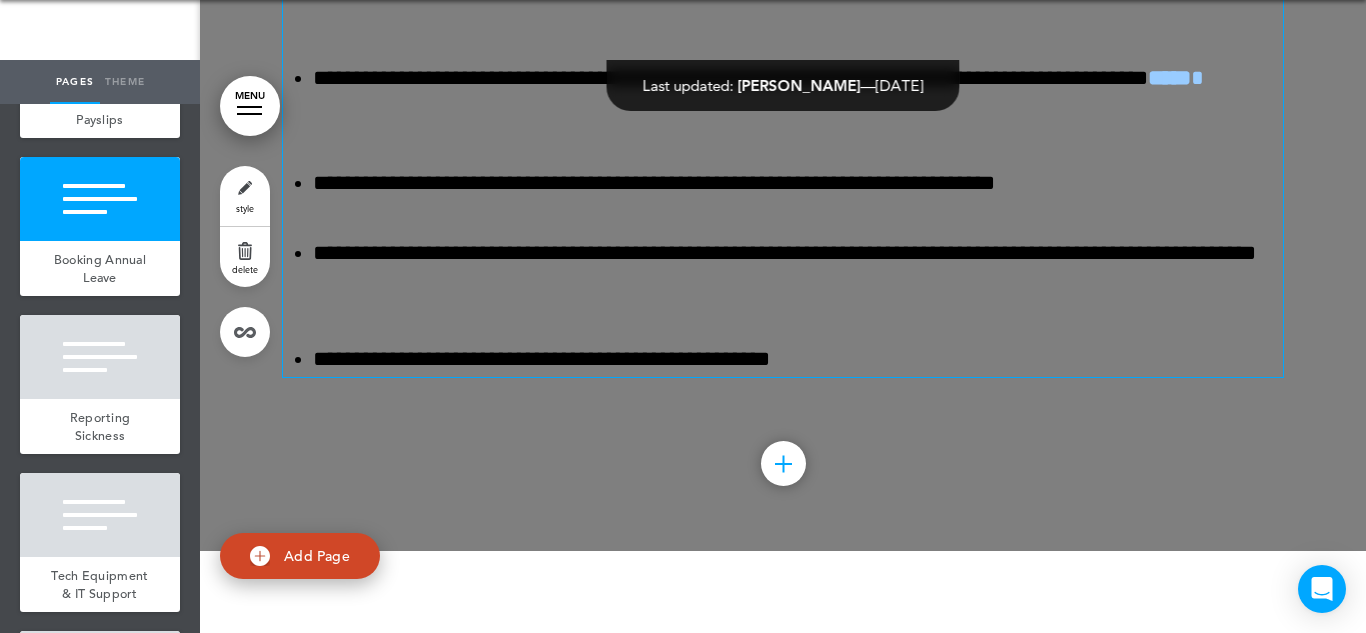 scroll, scrollTop: 50187, scrollLeft: 0, axis: vertical 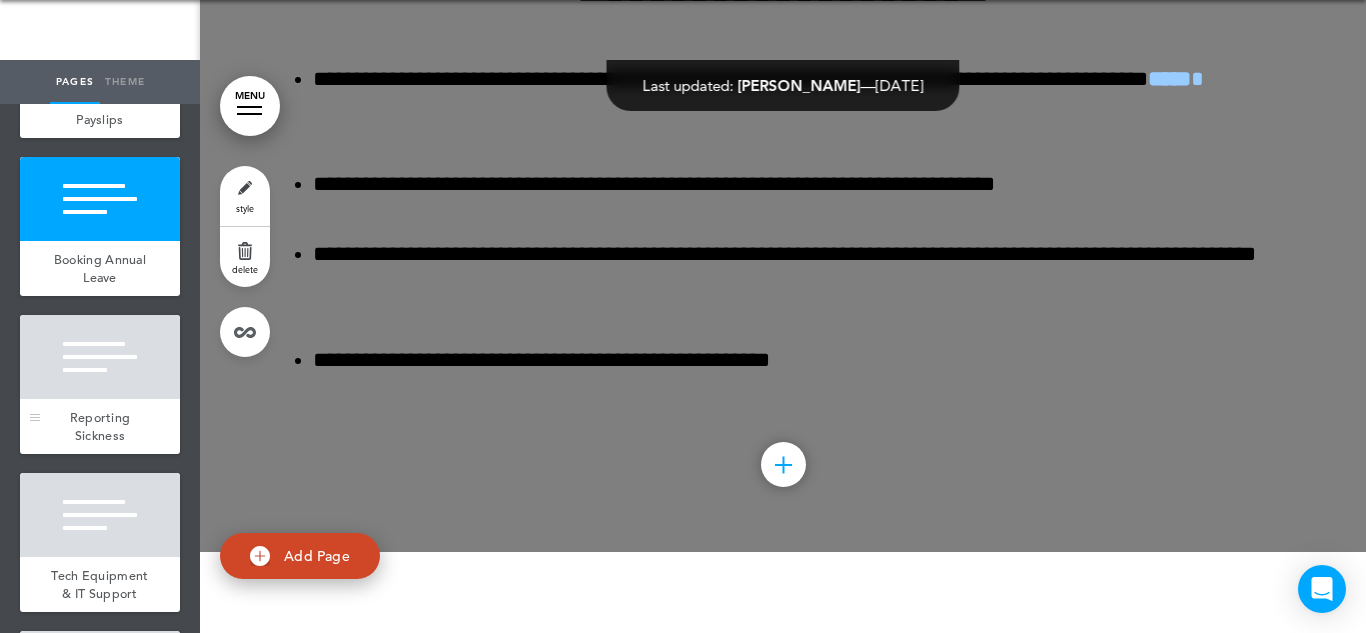 click at bounding box center [100, 357] 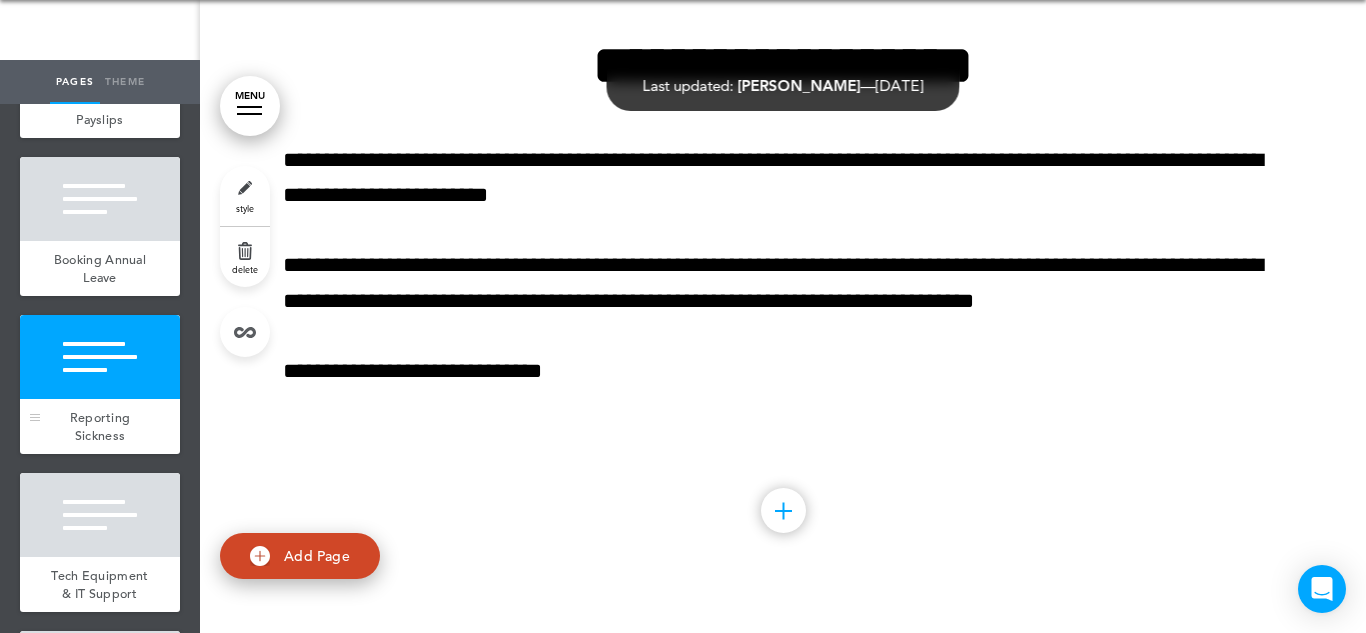 scroll, scrollTop: 50861, scrollLeft: 0, axis: vertical 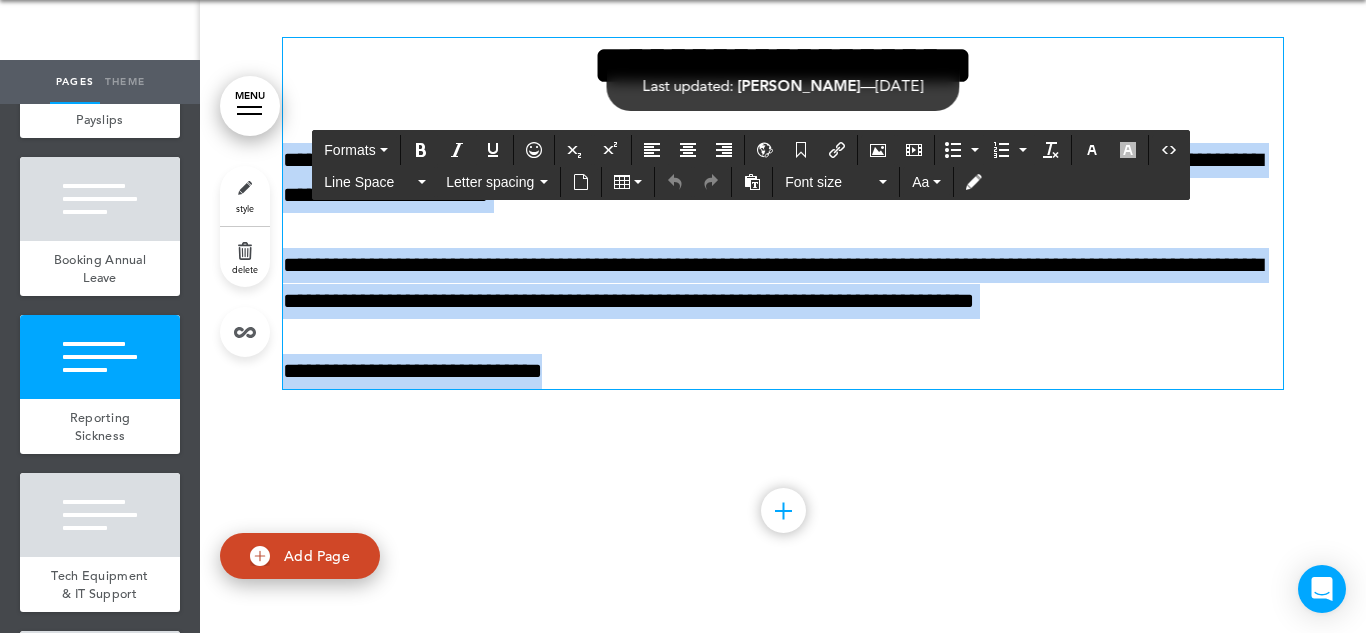drag, startPoint x: 603, startPoint y: 496, endPoint x: 281, endPoint y: 280, distance: 387.73703 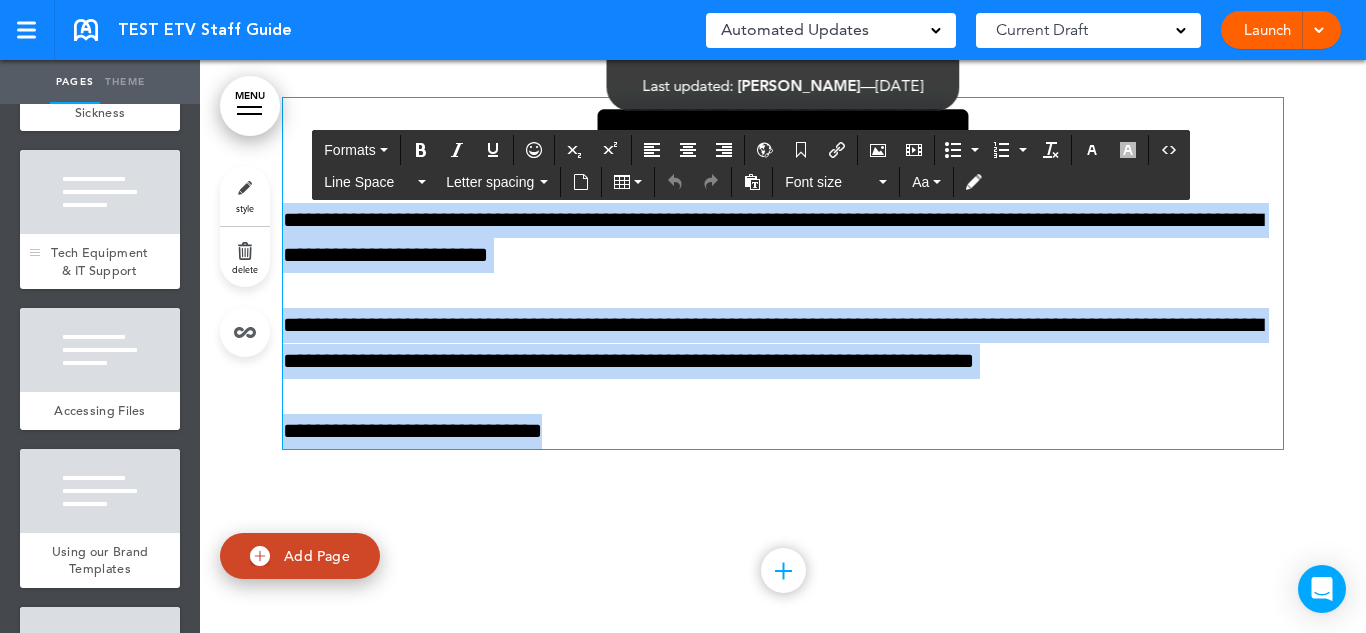 scroll, scrollTop: 8922, scrollLeft: 0, axis: vertical 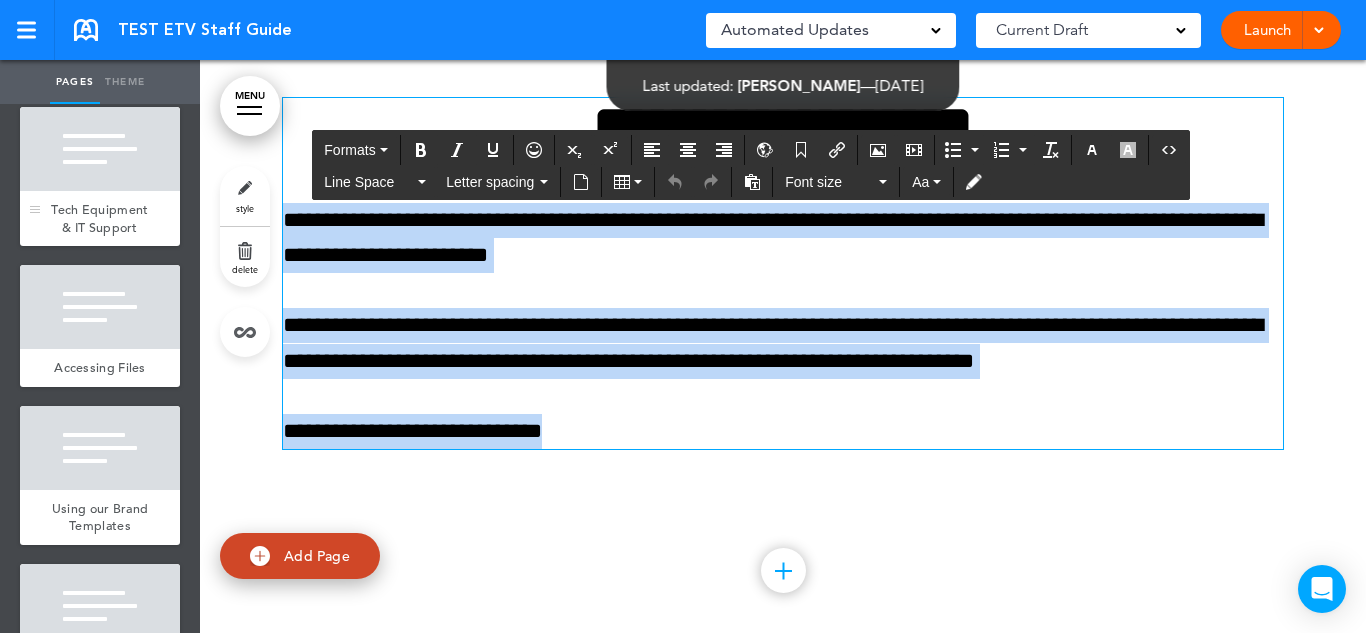 click on "Tech Equipment & IT Support" at bounding box center (99, 218) 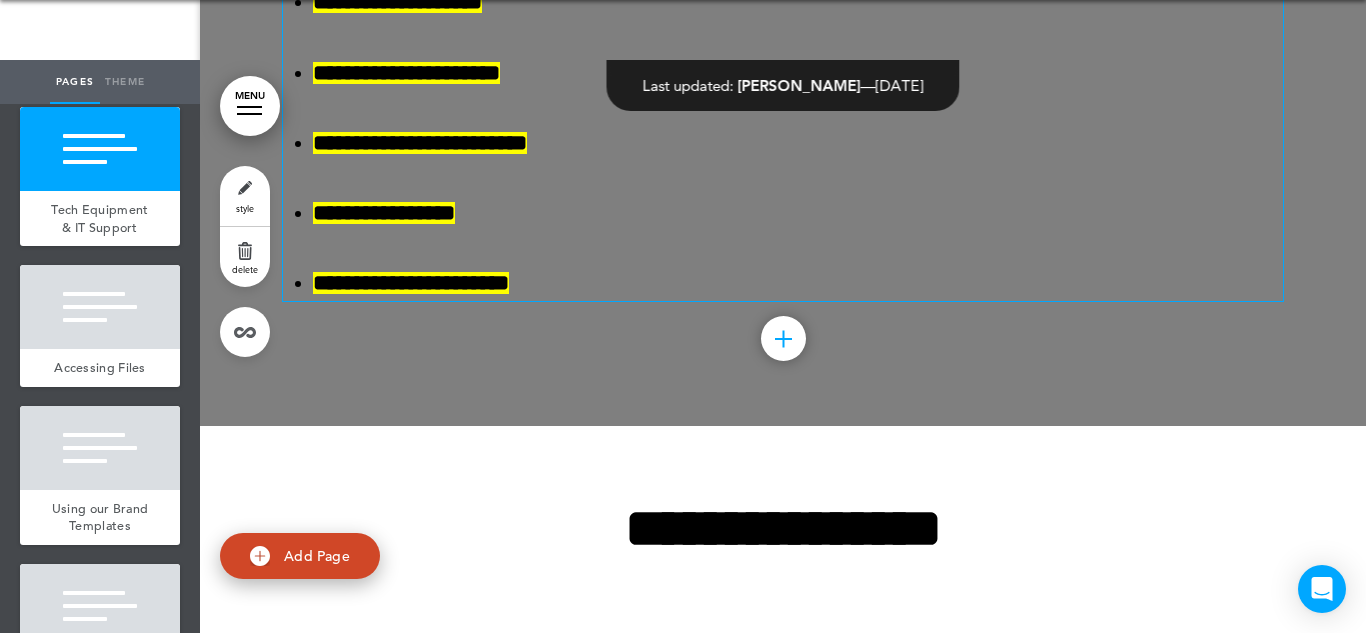 scroll, scrollTop: 52010, scrollLeft: 0, axis: vertical 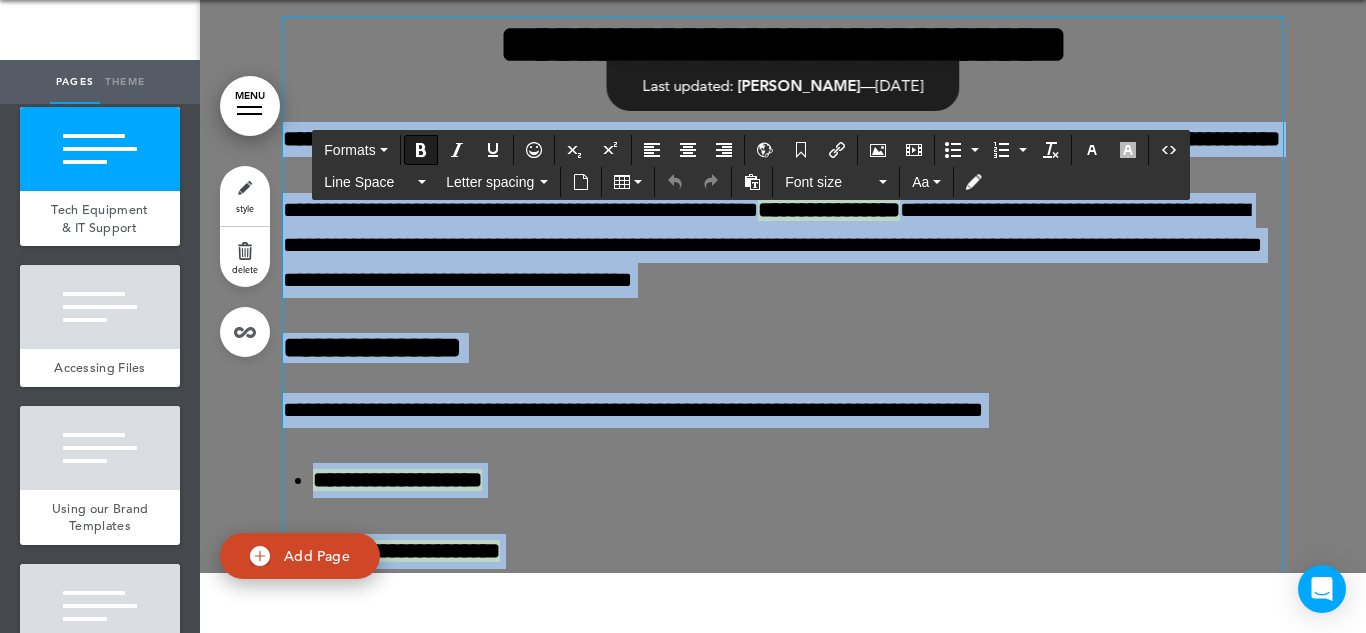 drag, startPoint x: 561, startPoint y: 429, endPoint x: 290, endPoint y: 258, distance: 320.4403 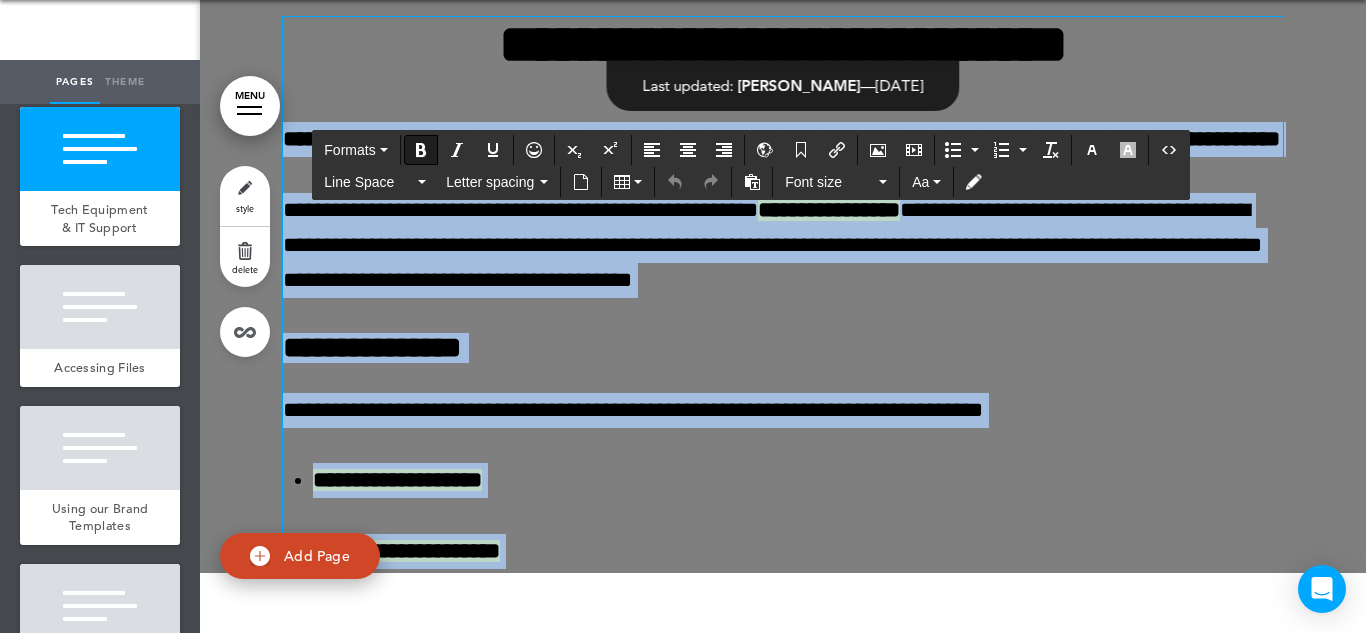click on "**********" at bounding box center [783, 246] 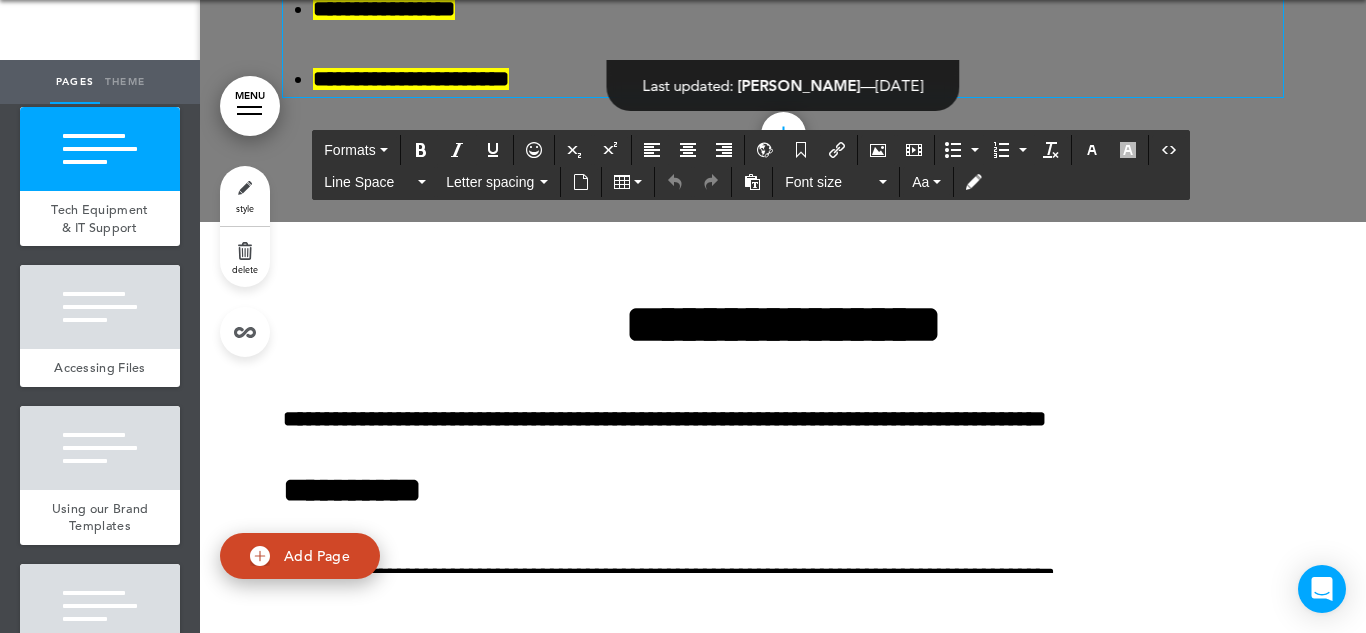 scroll, scrollTop: 52204, scrollLeft: 0, axis: vertical 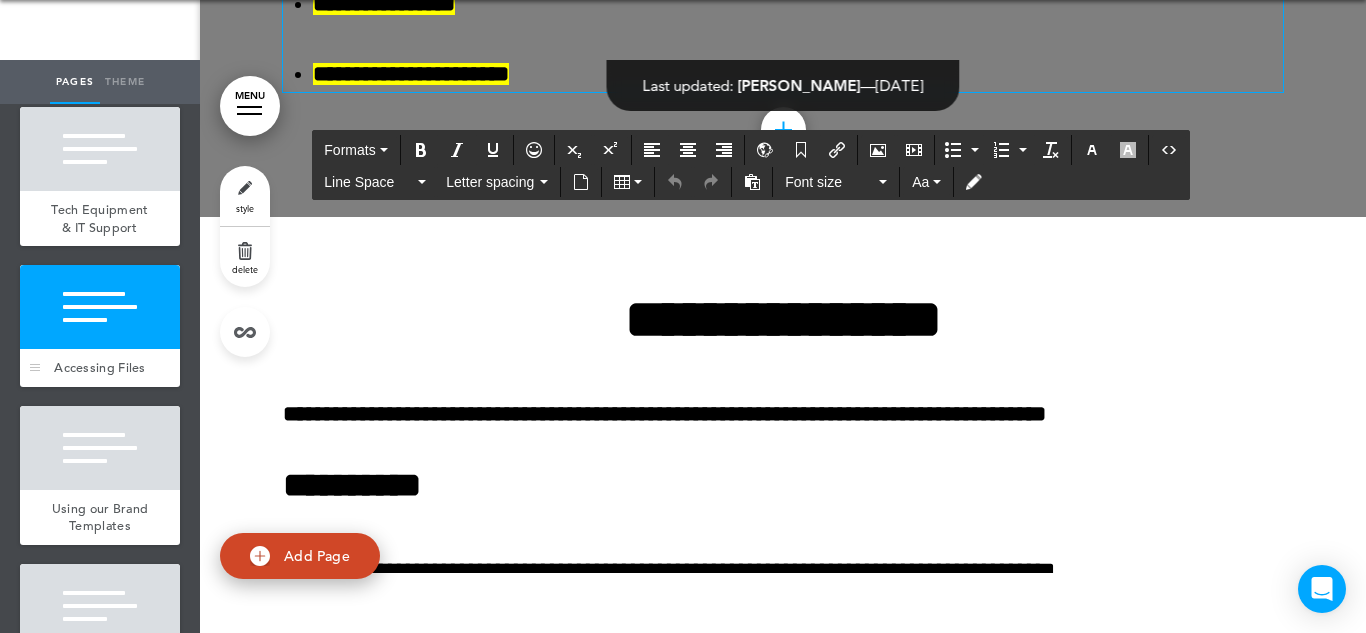 click at bounding box center [100, 307] 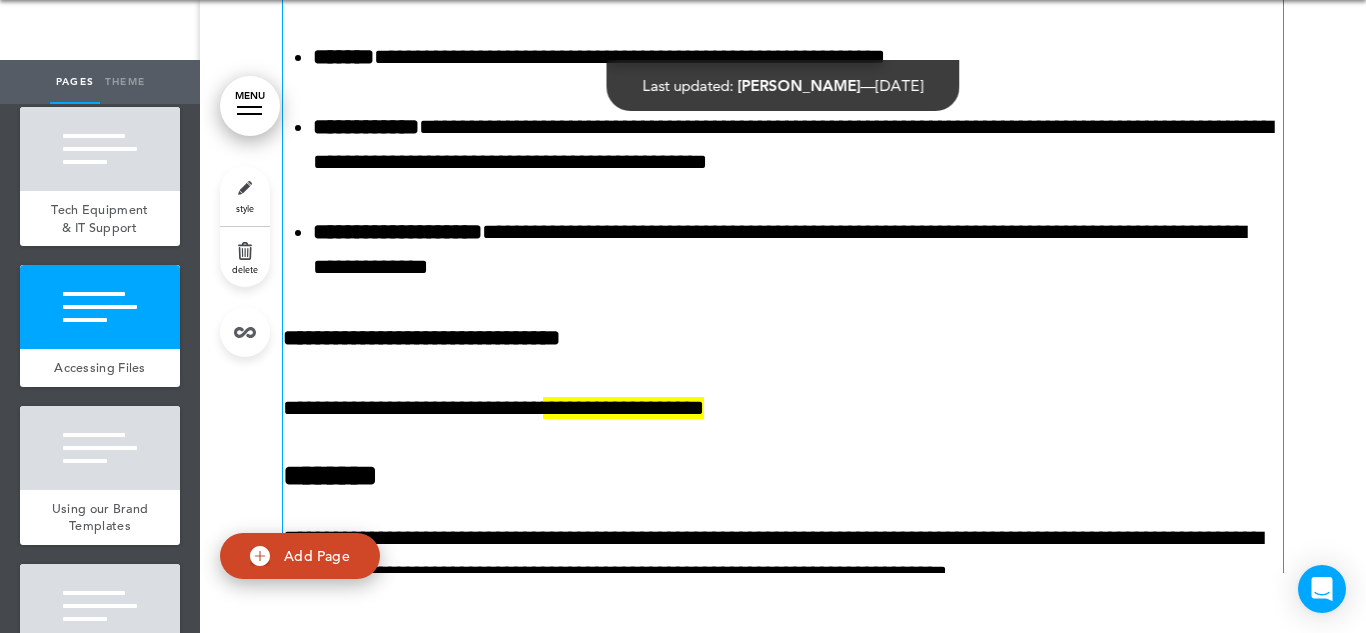 scroll, scrollTop: 52812, scrollLeft: 0, axis: vertical 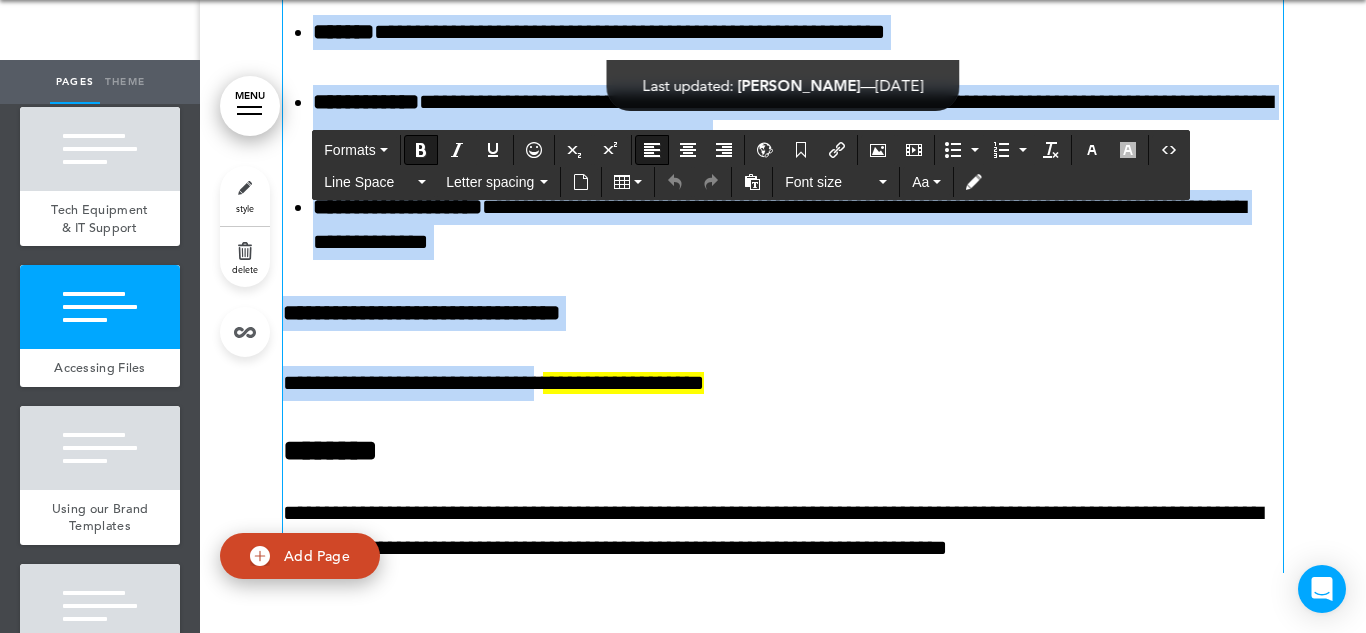 drag, startPoint x: 560, startPoint y: 546, endPoint x: 287, endPoint y: 35, distance: 579.3531 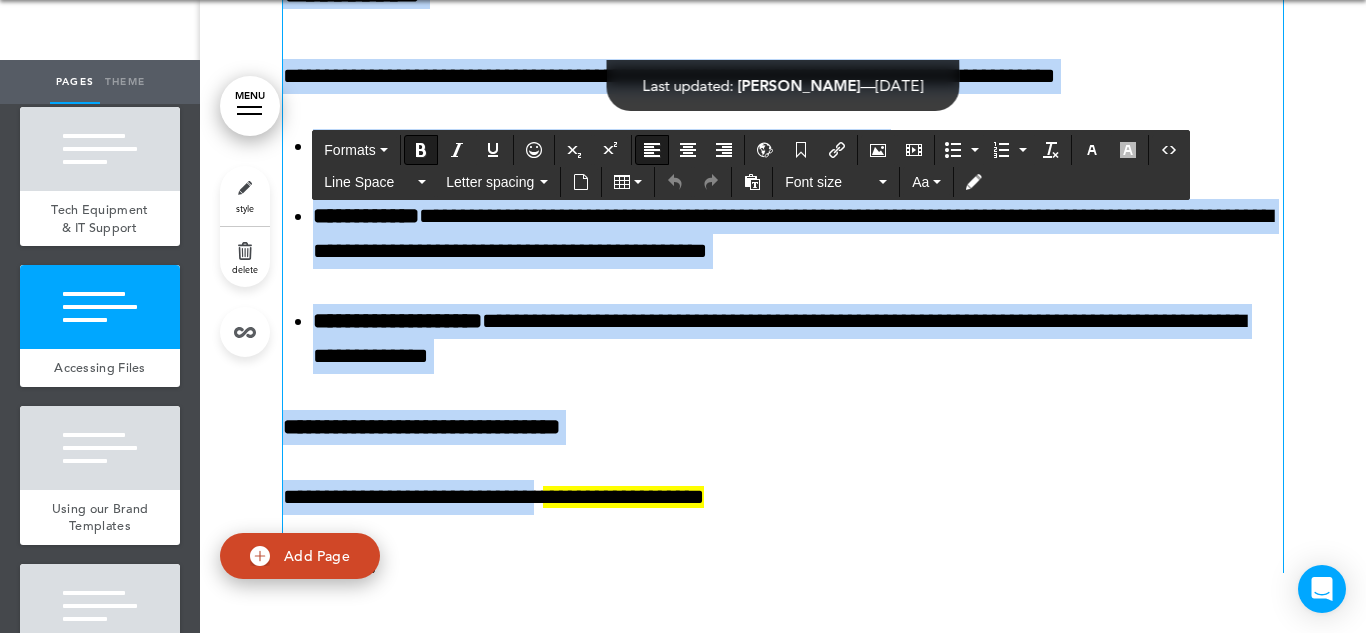 scroll, scrollTop: 52770, scrollLeft: 0, axis: vertical 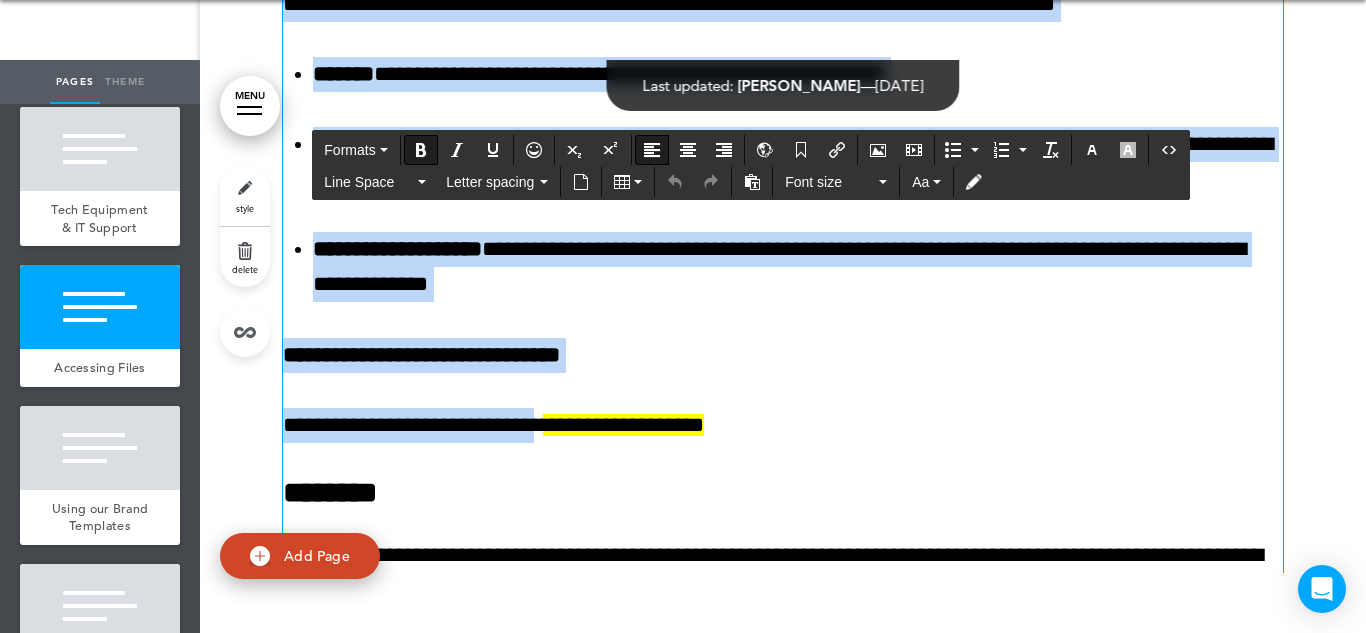 click on "**********" at bounding box center [798, 267] 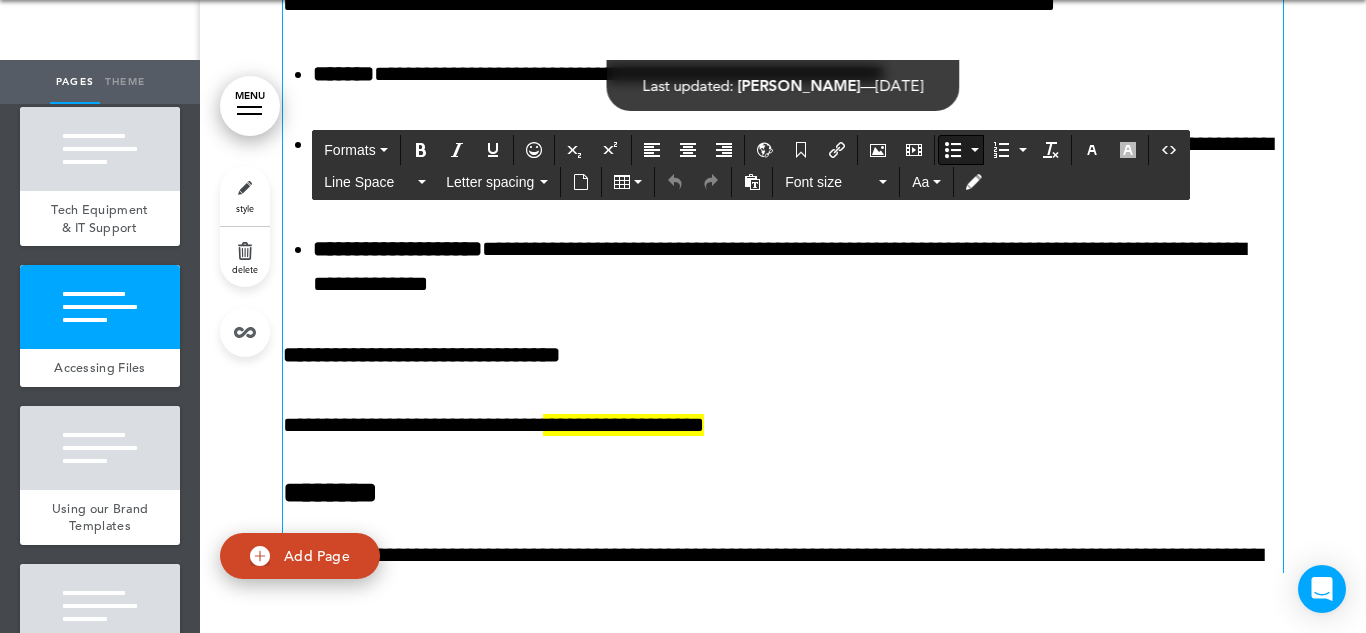 scroll, scrollTop: 52820, scrollLeft: 0, axis: vertical 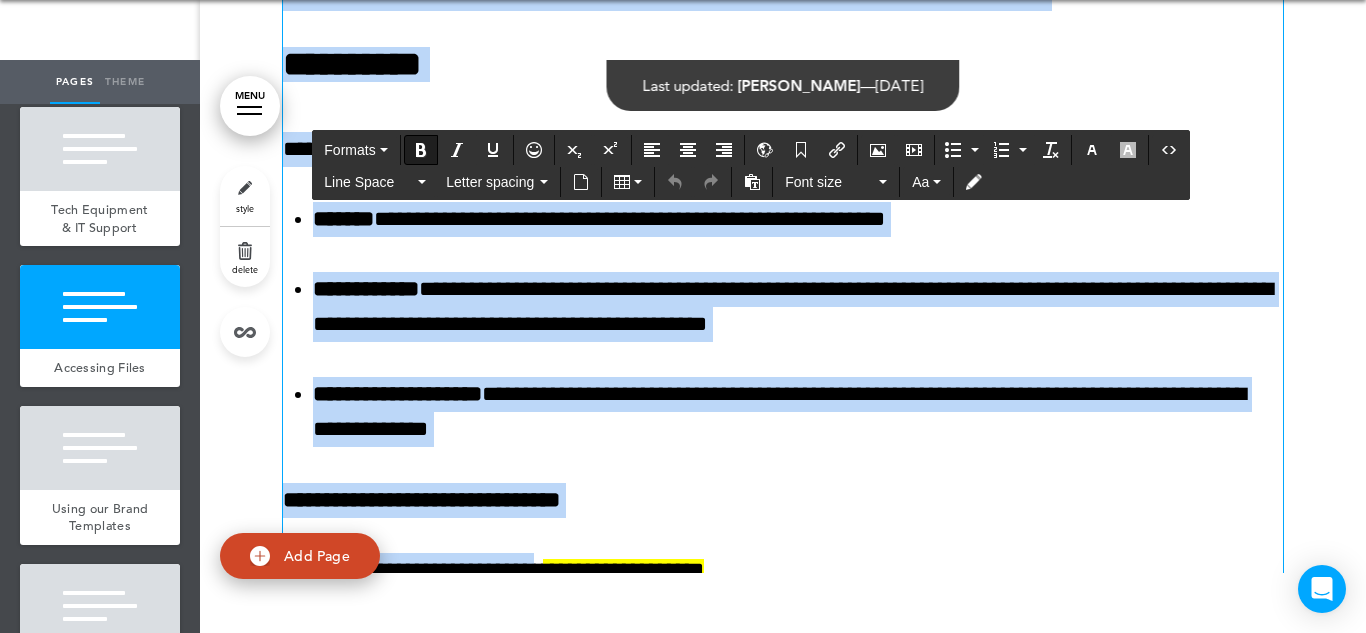 drag, startPoint x: 555, startPoint y: 543, endPoint x: 289, endPoint y: 154, distance: 471.25046 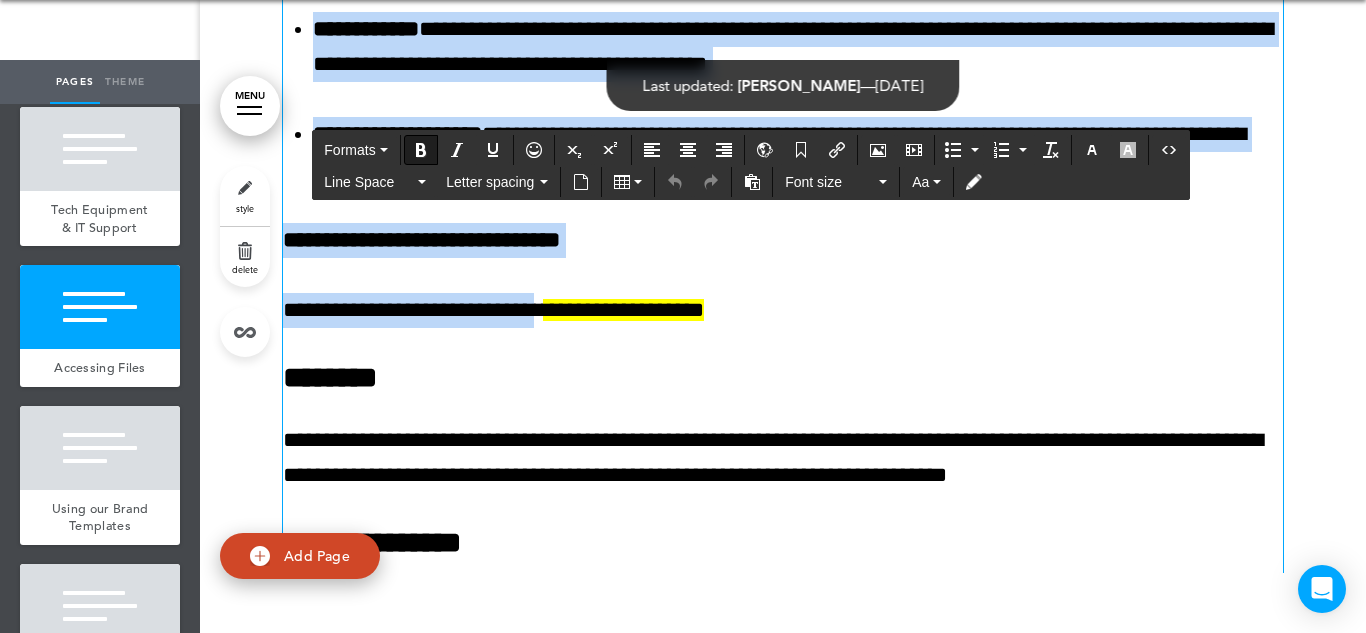 scroll, scrollTop: 52880, scrollLeft: 0, axis: vertical 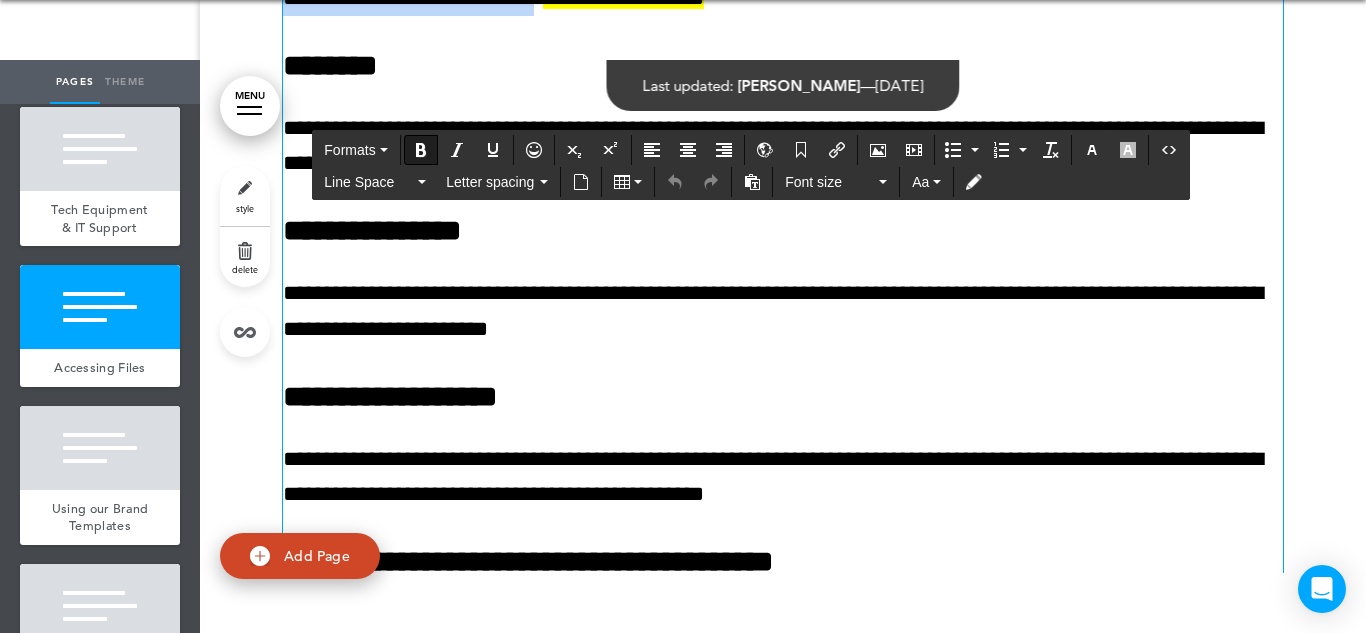 click on "**********" at bounding box center (783, 146) 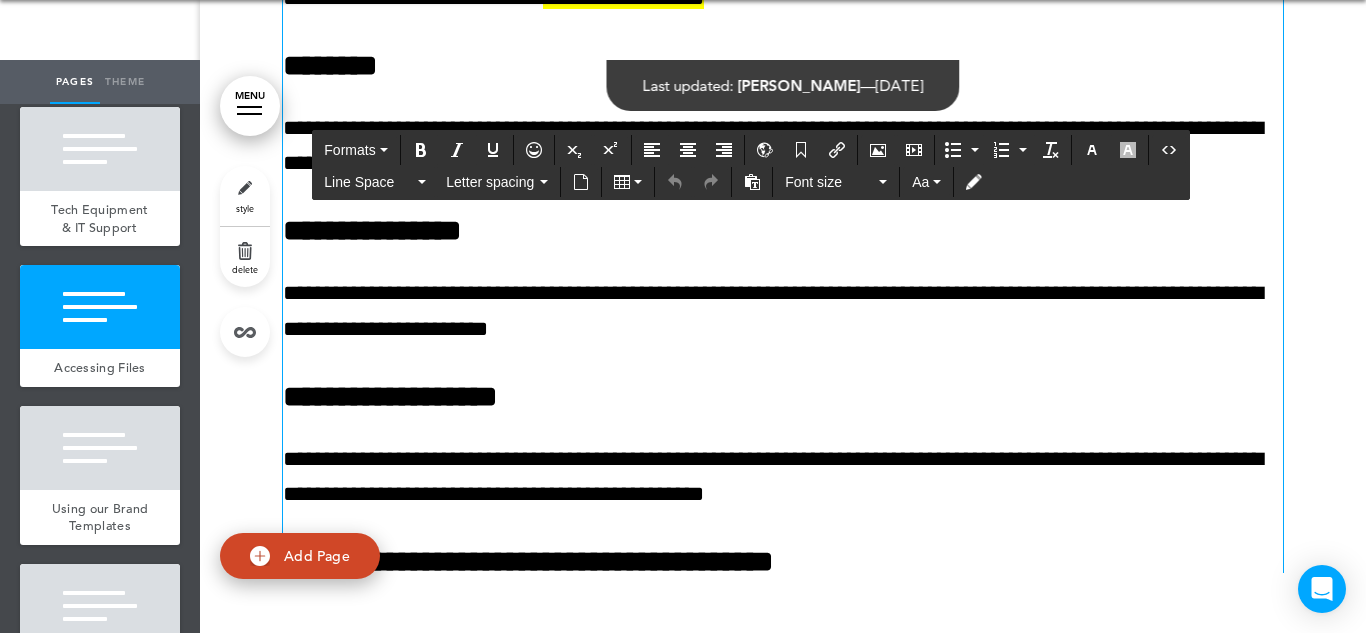 click on "**********" at bounding box center (783, 146) 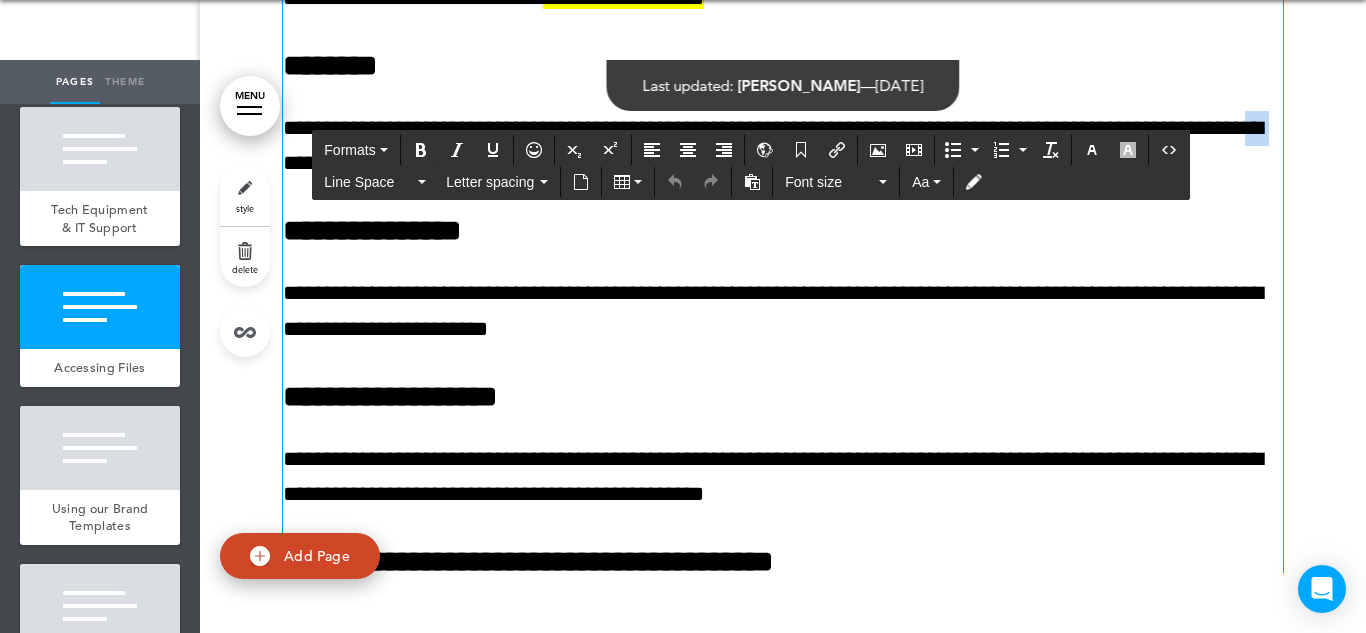 click on "**********" at bounding box center (783, 146) 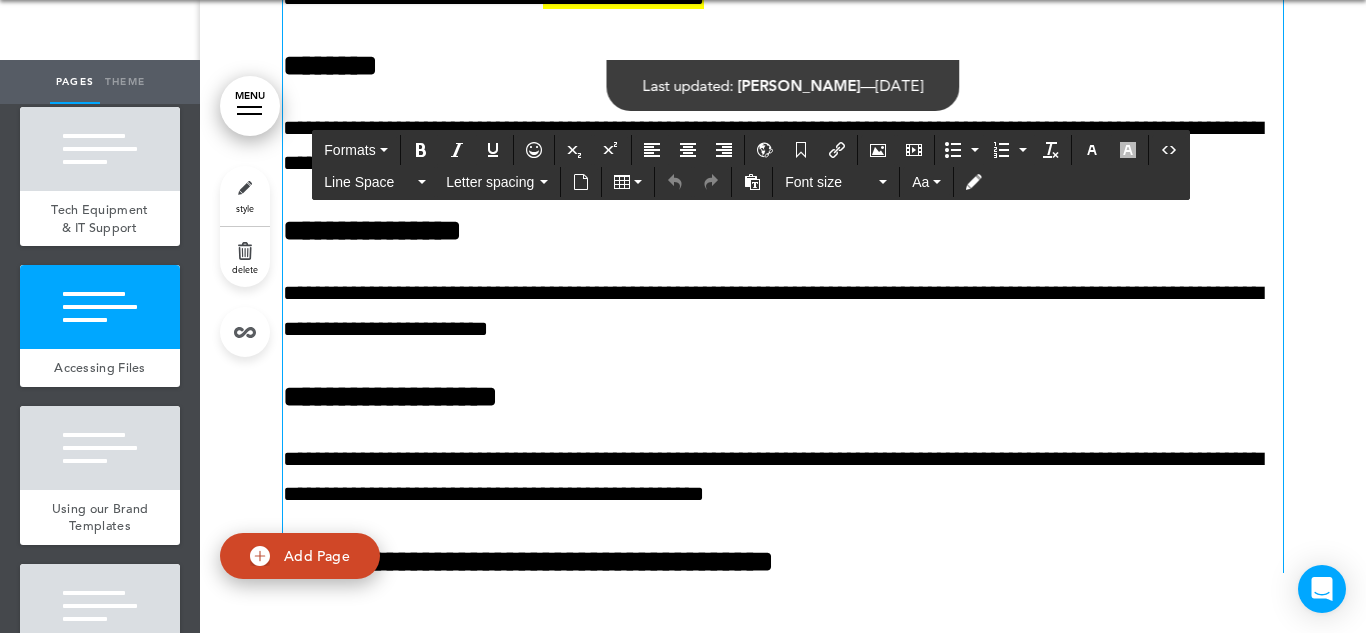 click on "**********" at bounding box center [783, 311] 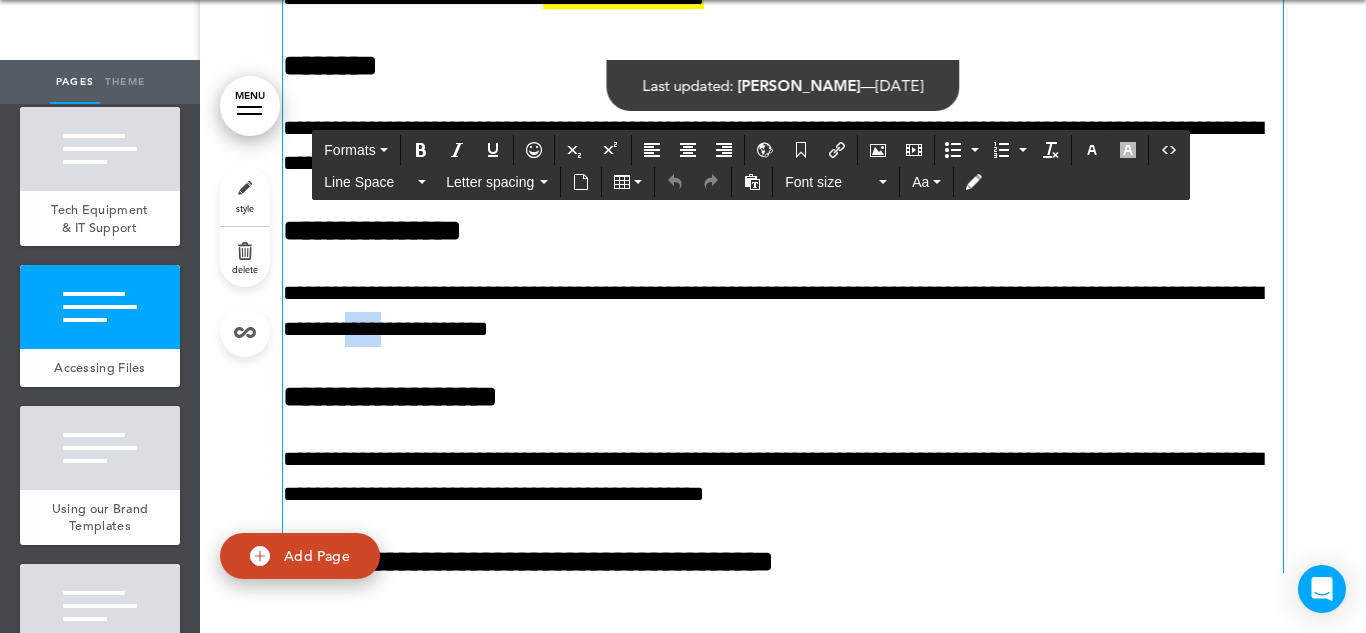 click on "**********" at bounding box center (783, 311) 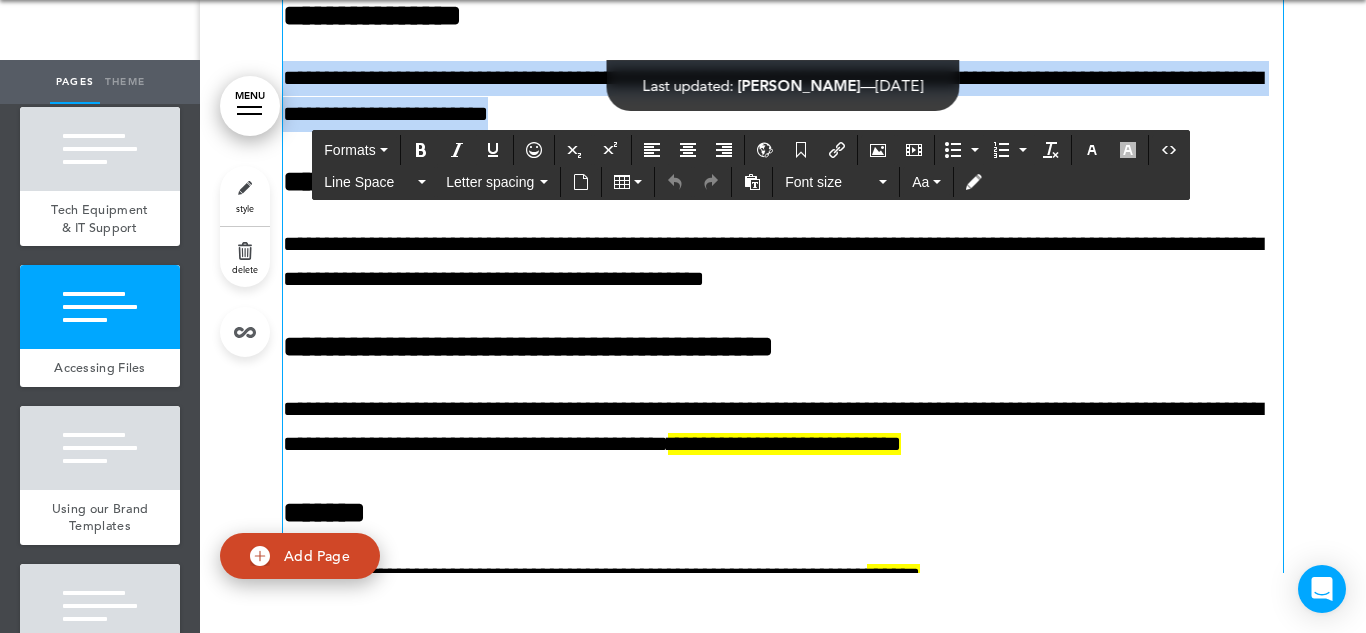 scroll, scrollTop: 53421, scrollLeft: 0, axis: vertical 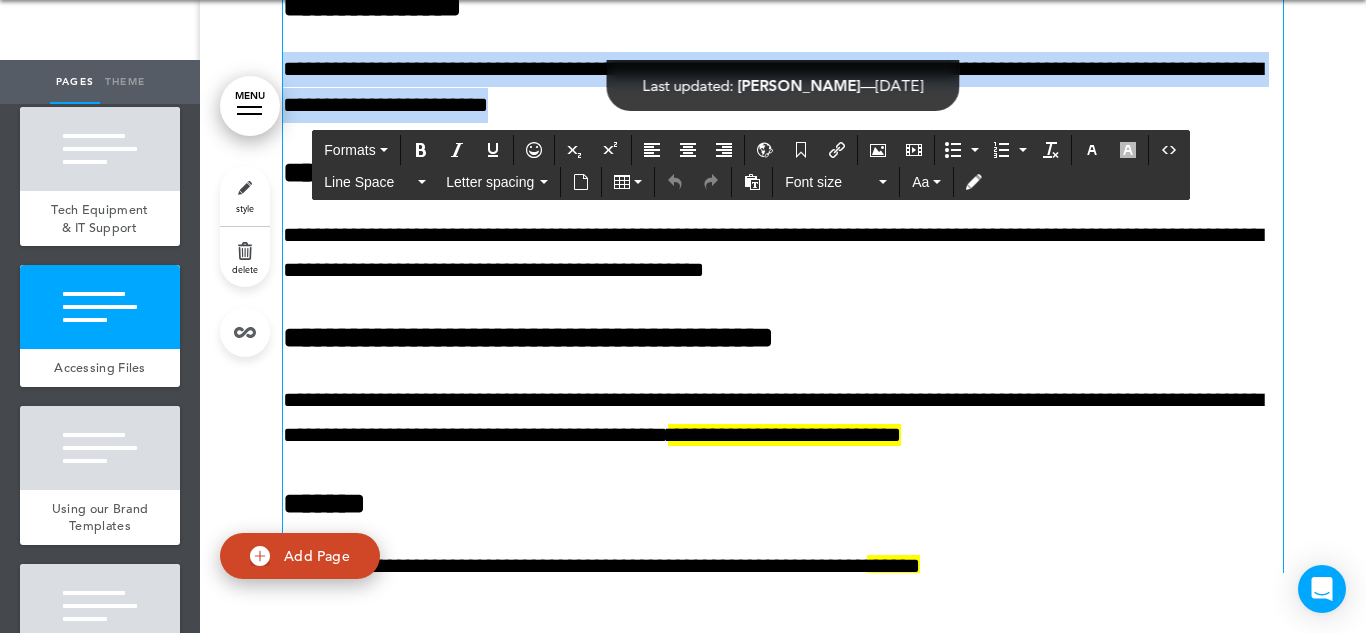 click on "**********" at bounding box center [783, 253] 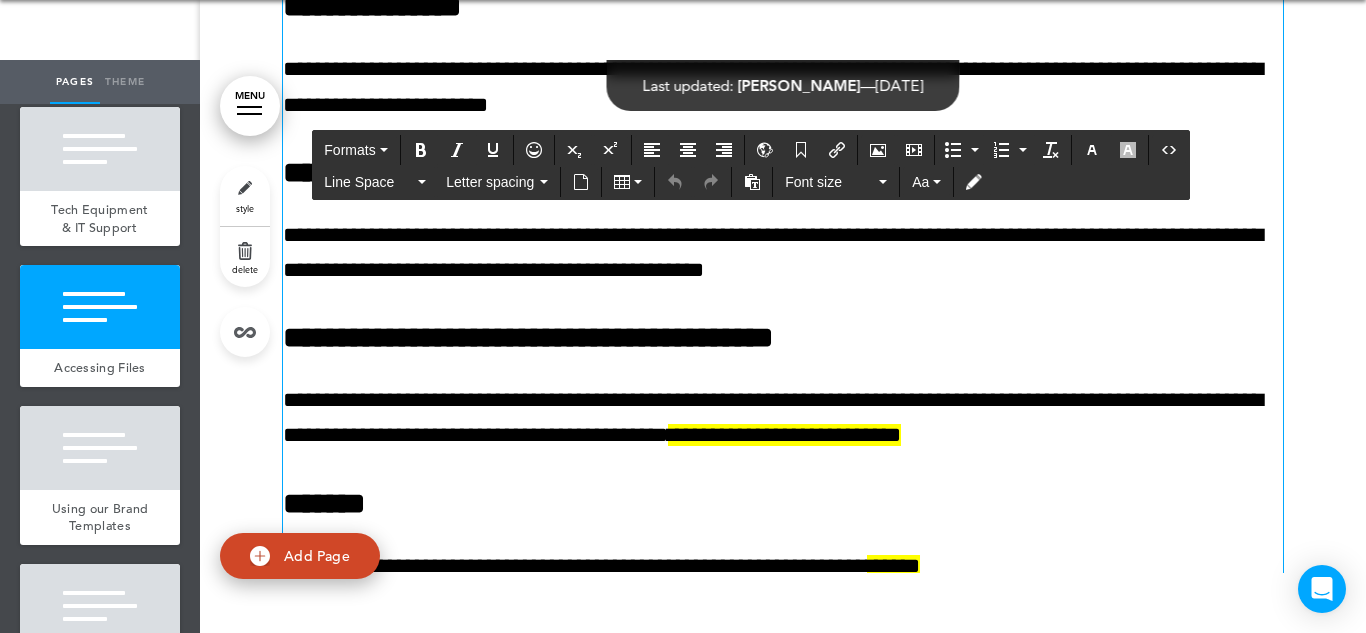 click on "**********" at bounding box center [783, 253] 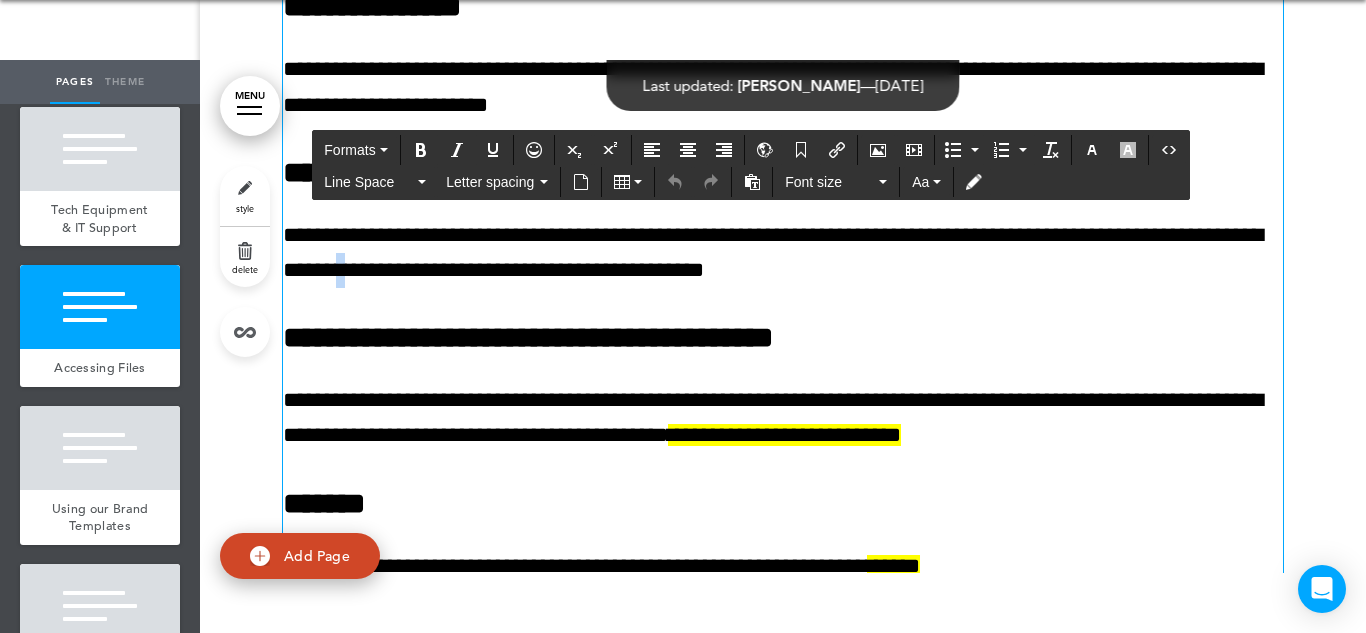 click on "**********" at bounding box center (783, 253) 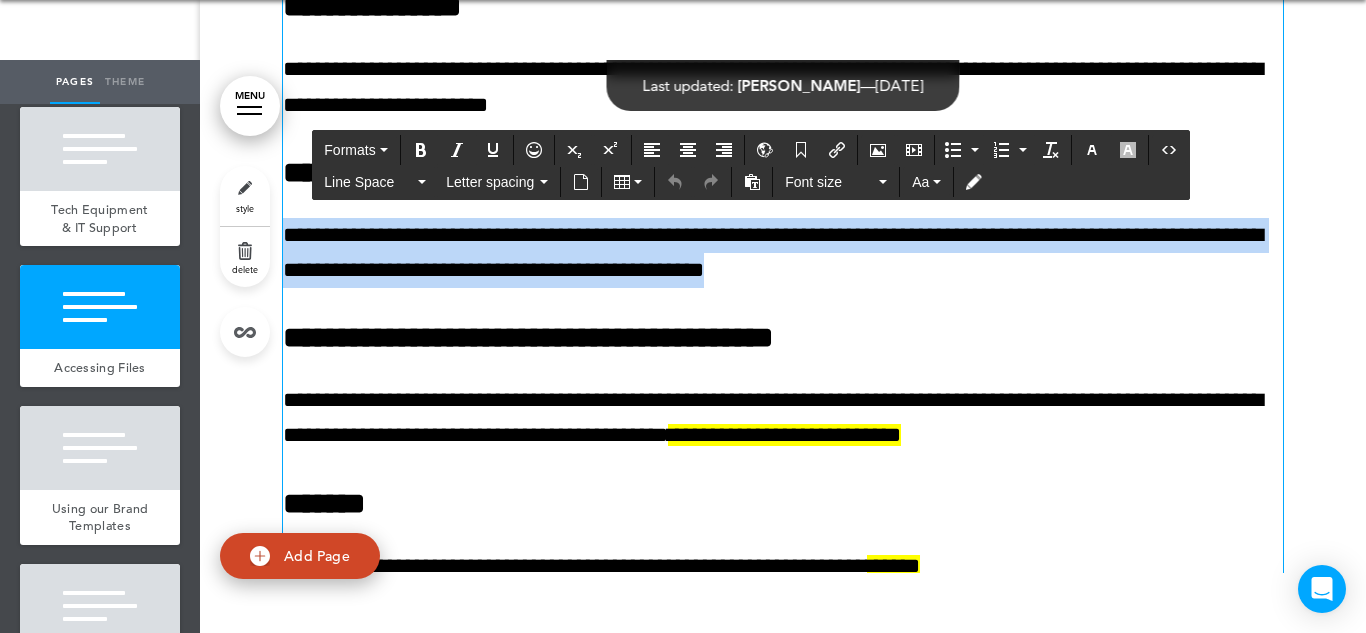 scroll, scrollTop: 53666, scrollLeft: 0, axis: vertical 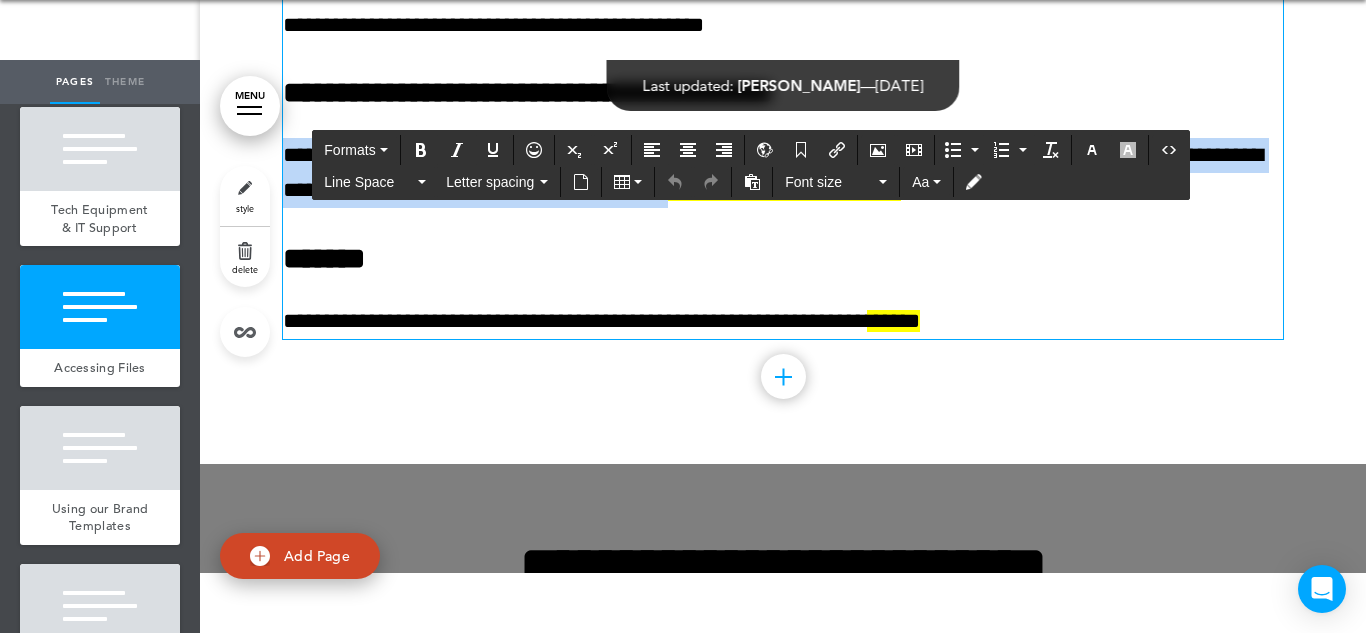 drag, startPoint x: 914, startPoint y: 351, endPoint x: 269, endPoint y: 311, distance: 646.23914 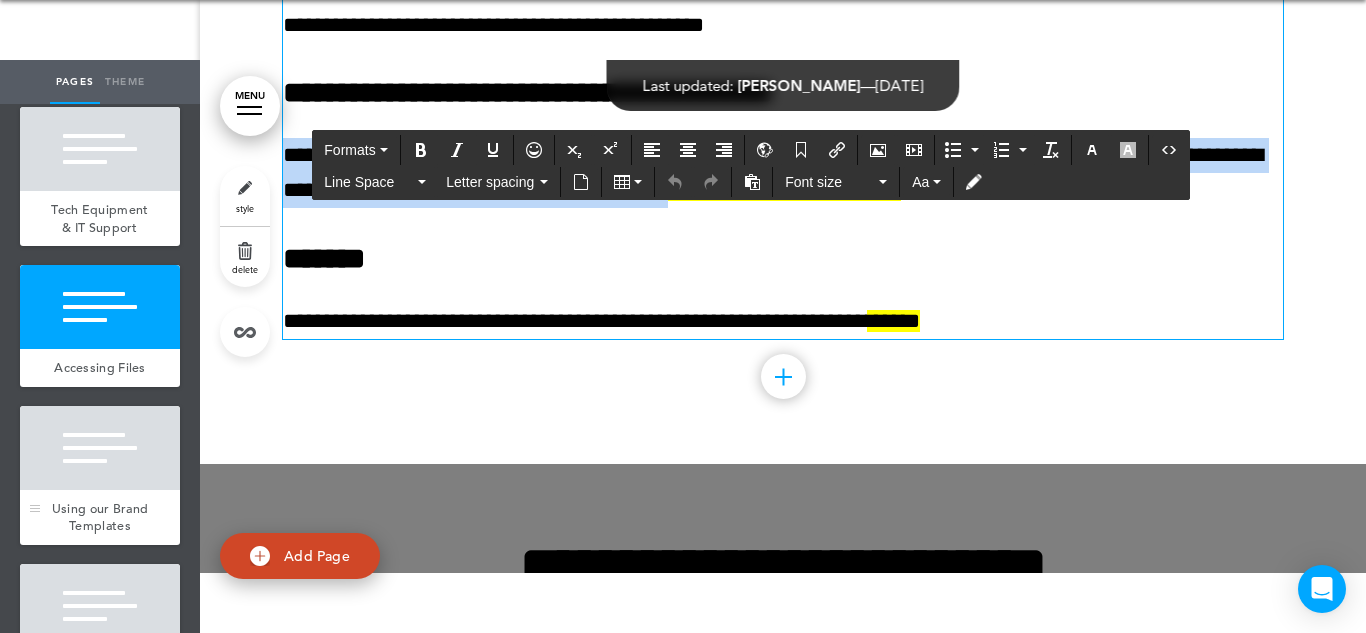 click at bounding box center (100, 448) 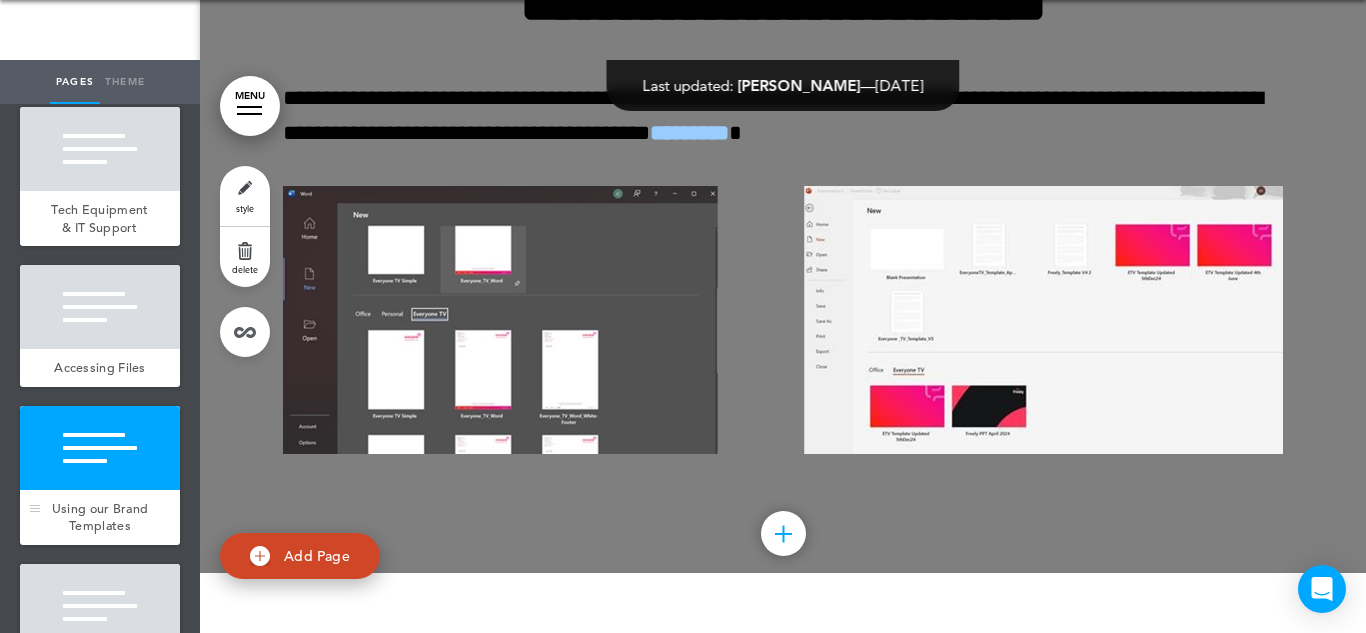 scroll, scrollTop: 54290, scrollLeft: 0, axis: vertical 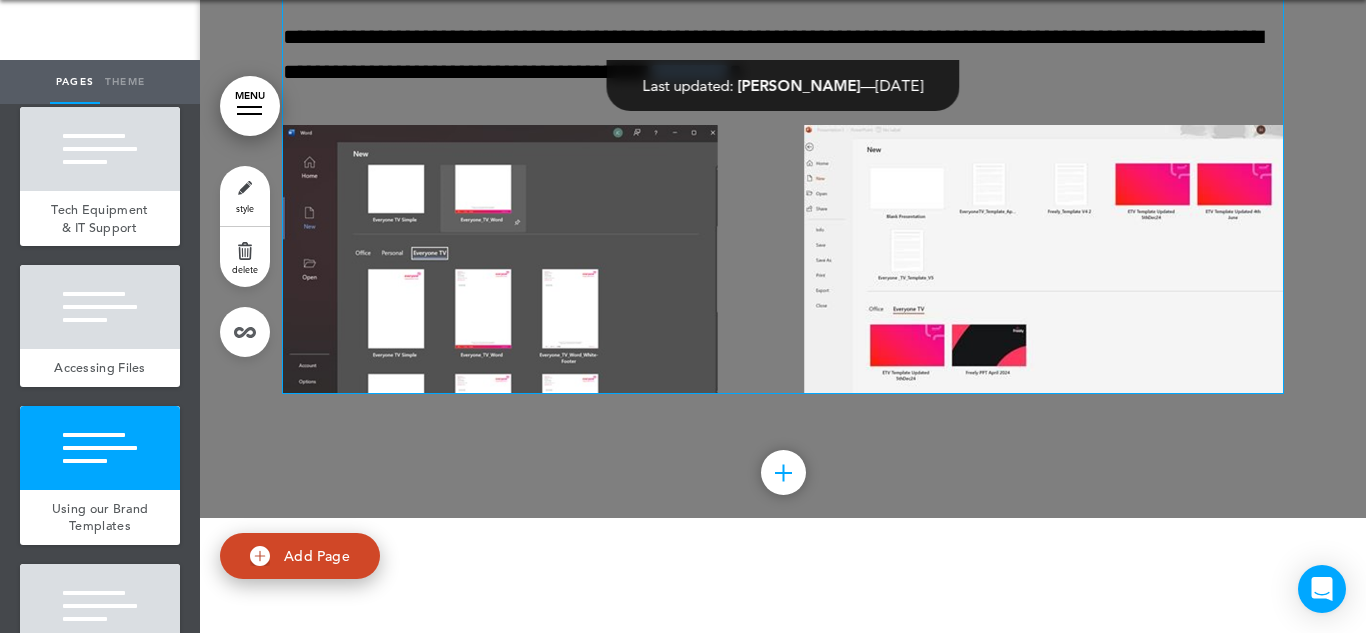 click on "**********" at bounding box center (783, 55) 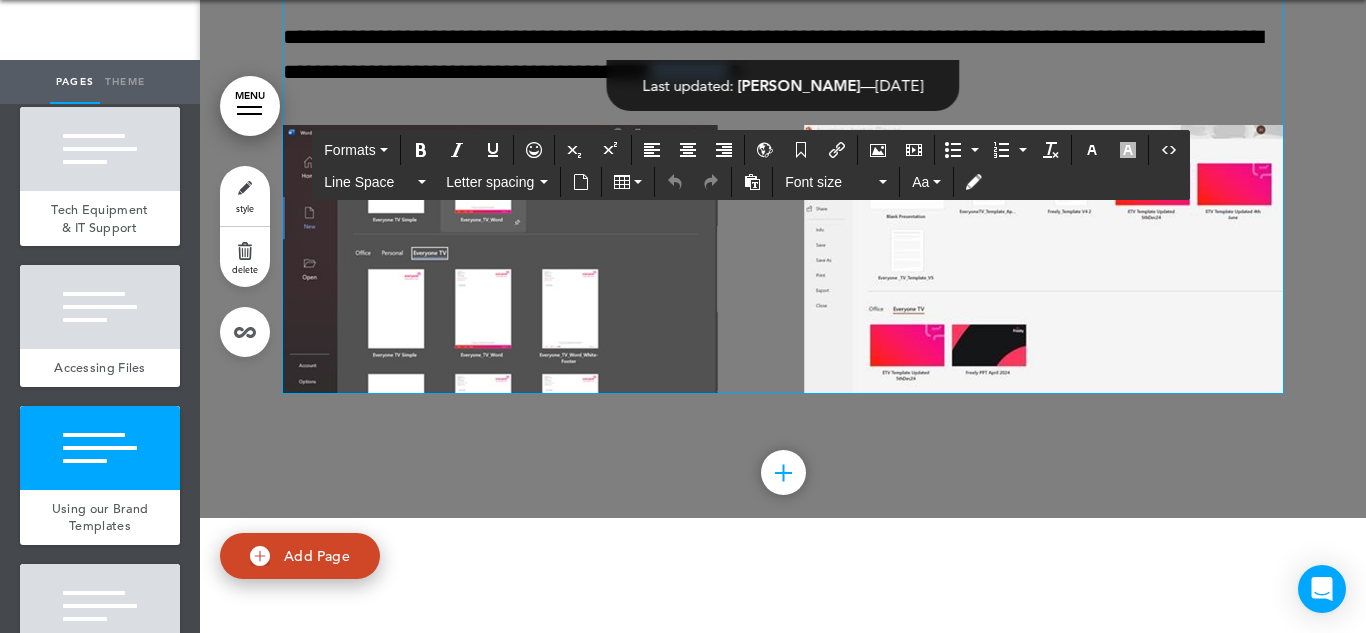 click on "**********" at bounding box center (783, 55) 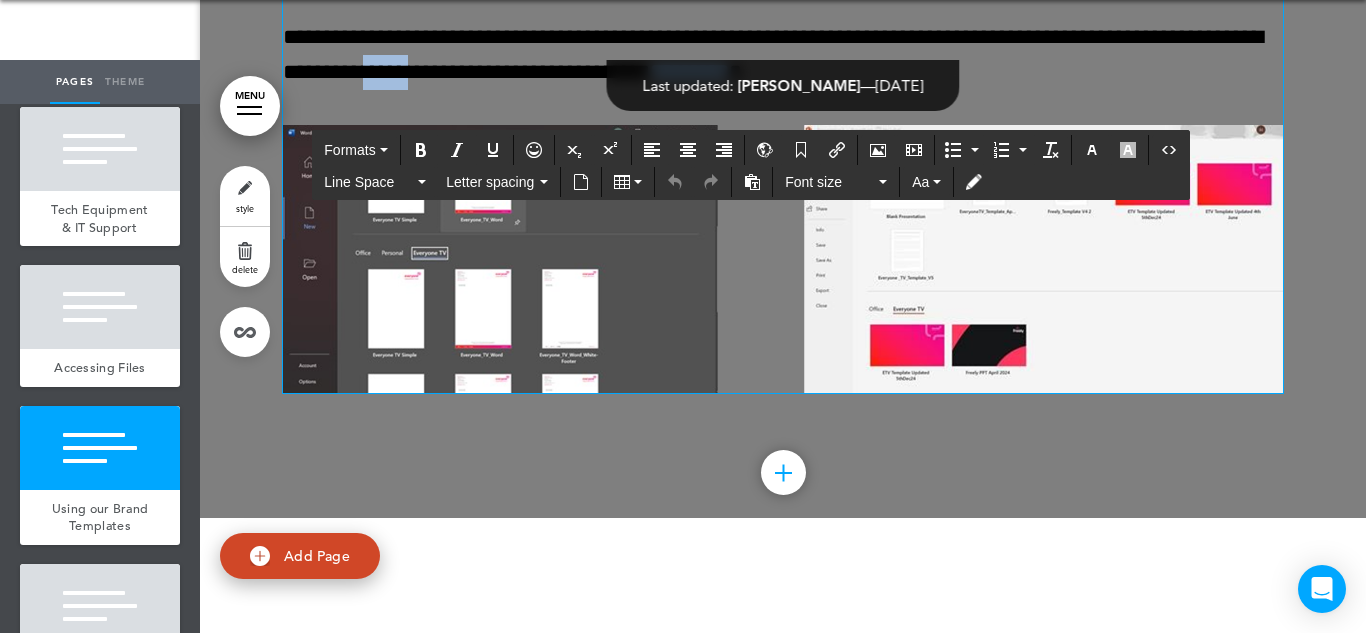 click on "**********" at bounding box center (783, 55) 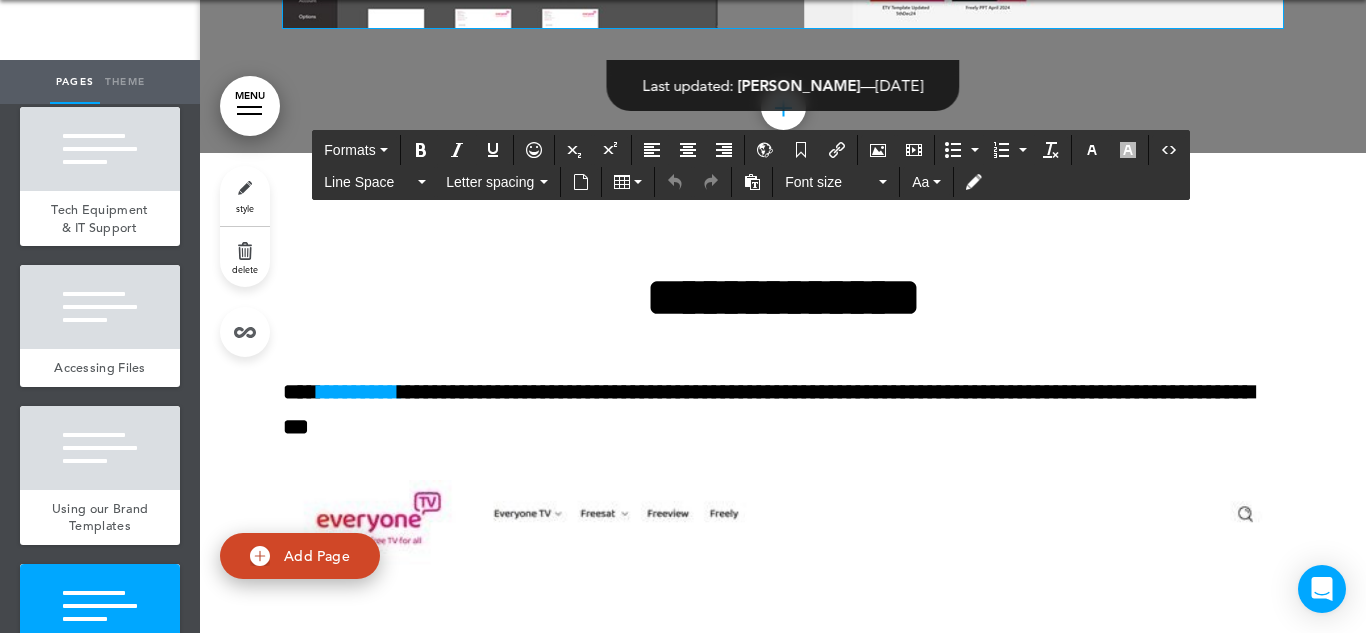 scroll, scrollTop: 54671, scrollLeft: 0, axis: vertical 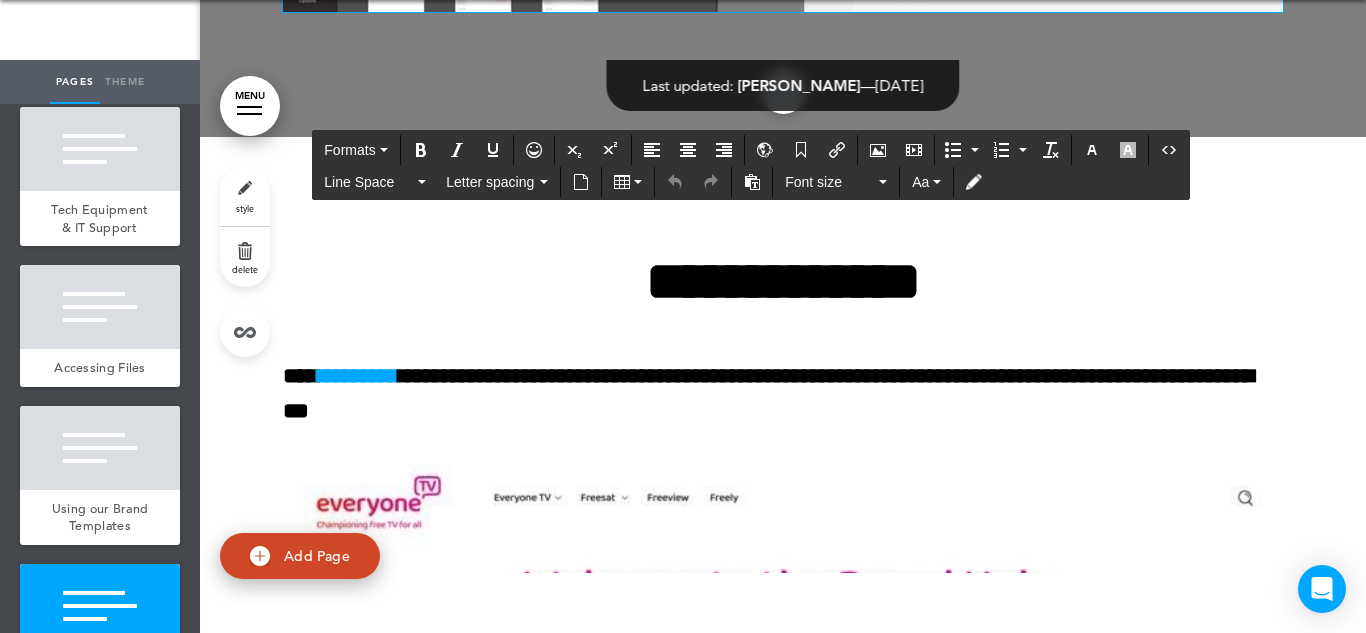click at bounding box center (100, 606) 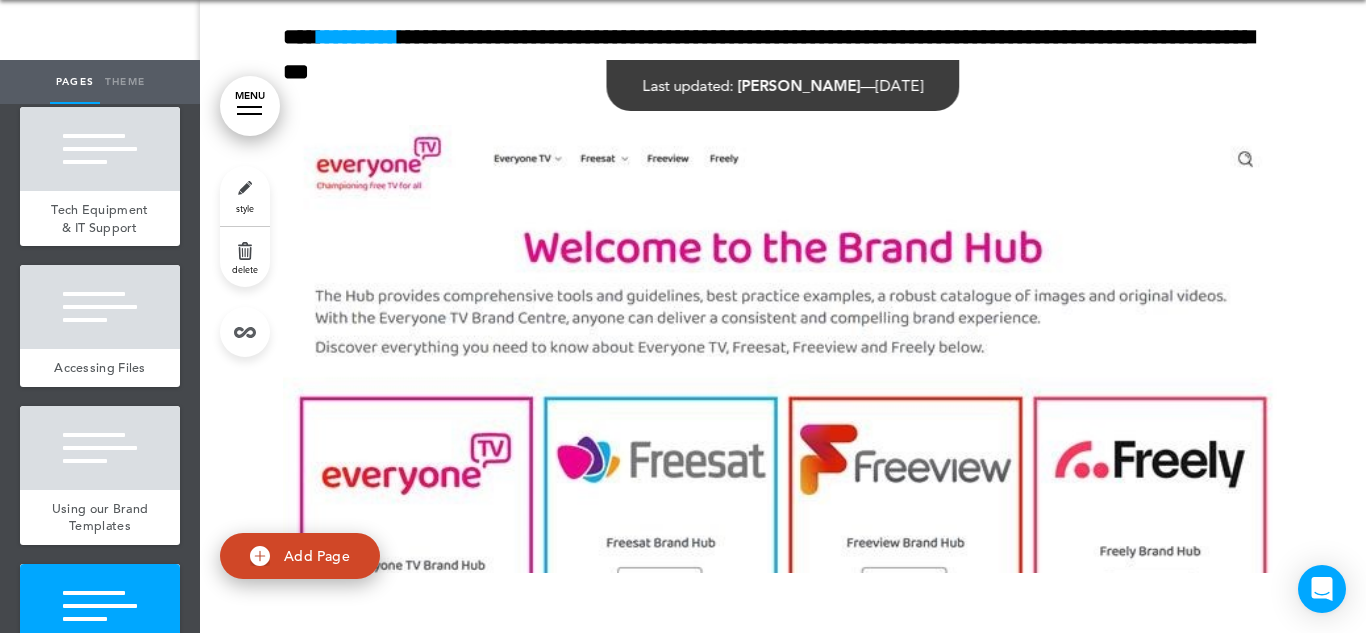 scroll, scrollTop: 55010, scrollLeft: 0, axis: vertical 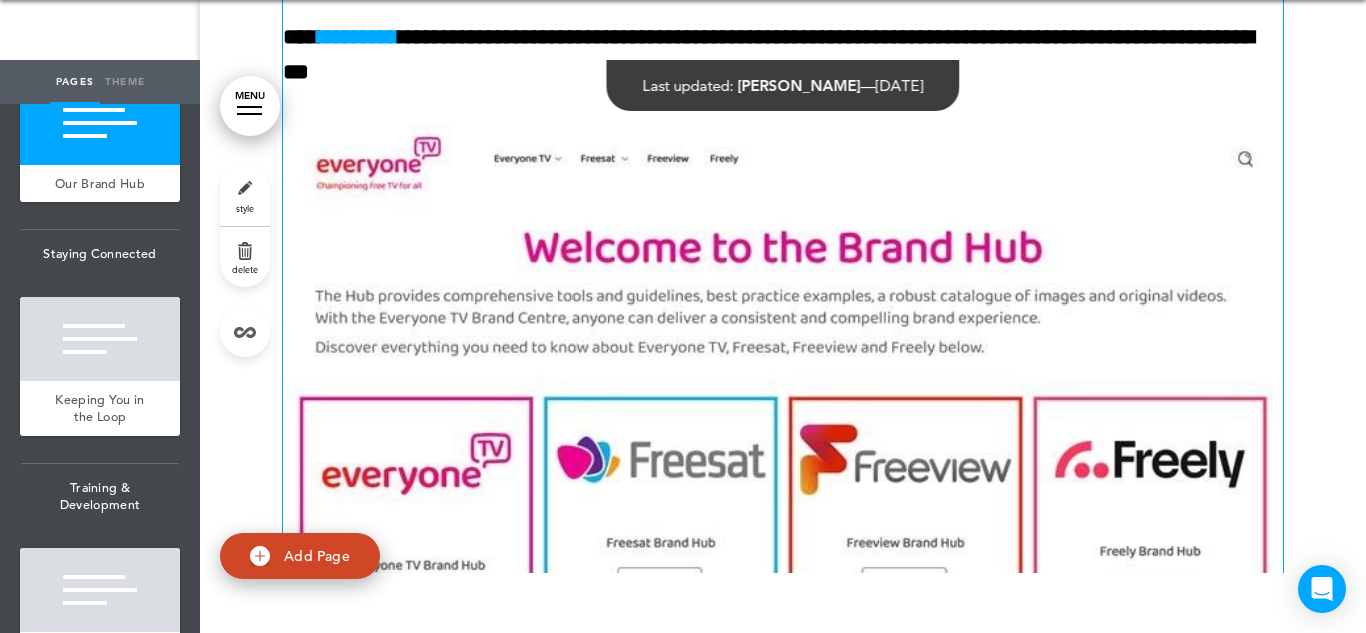 click on "**********" at bounding box center [783, 55] 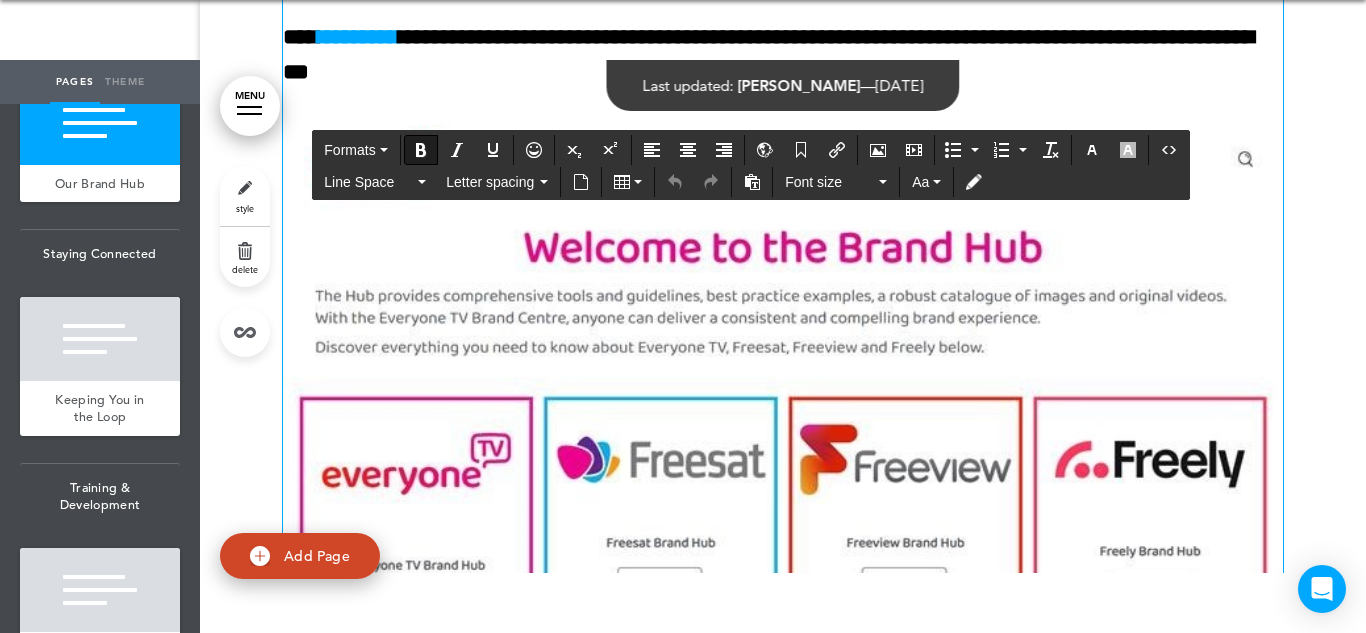 click on "**********" at bounding box center [783, 55] 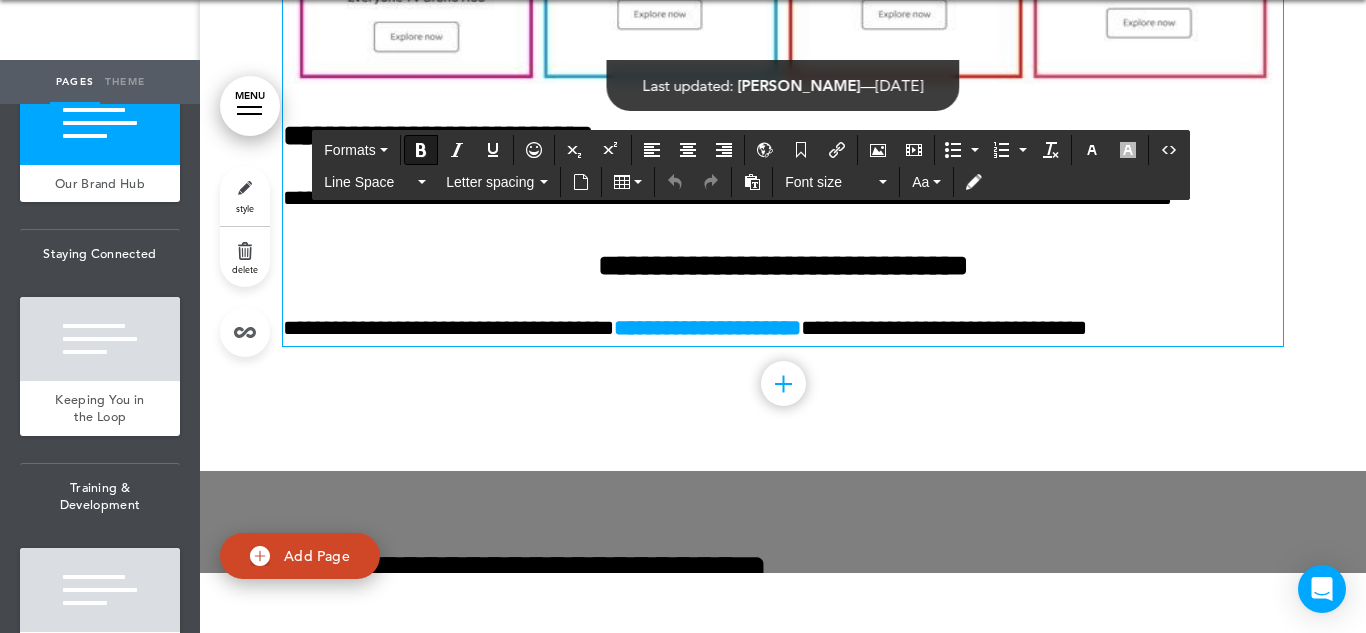 scroll, scrollTop: 55575, scrollLeft: 0, axis: vertical 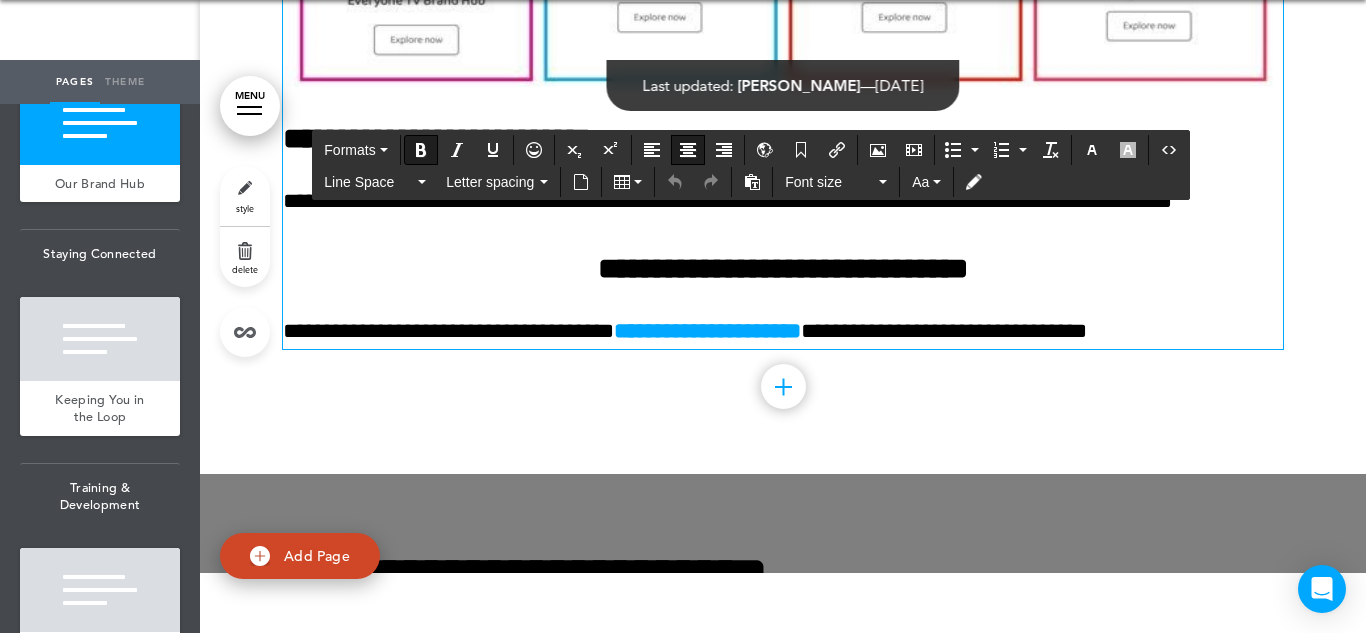 click on "**********" at bounding box center [783, -150] 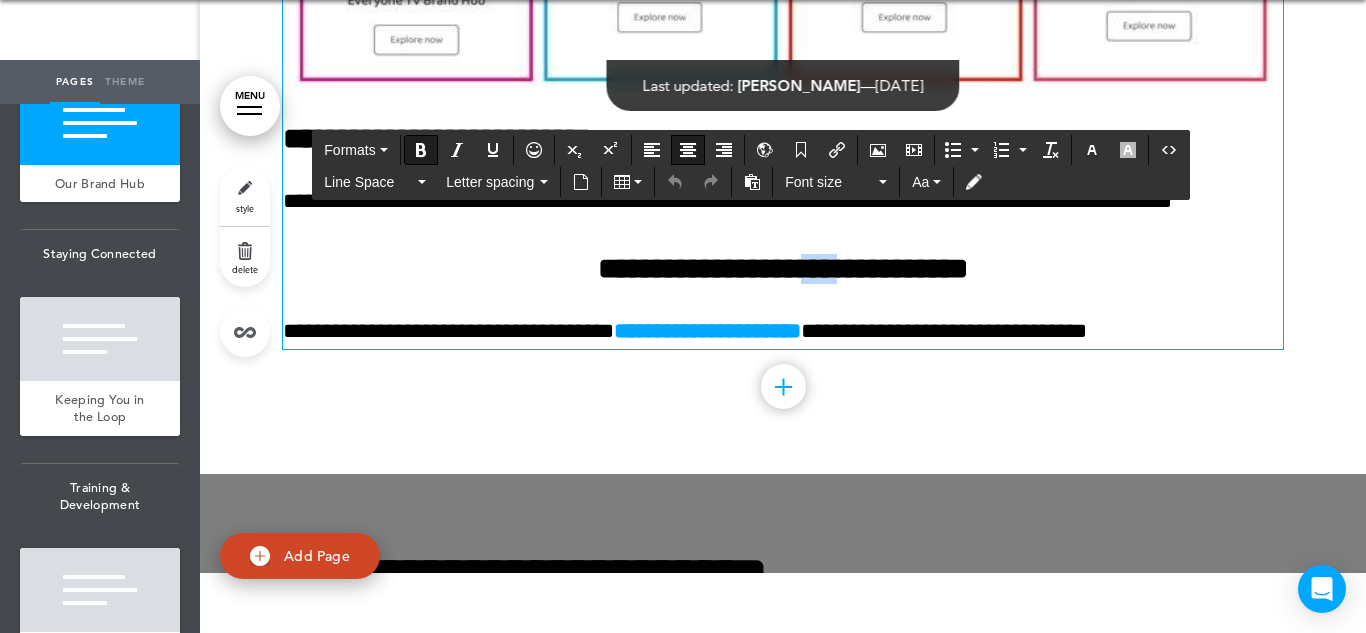 click on "**********" at bounding box center (783, 268) 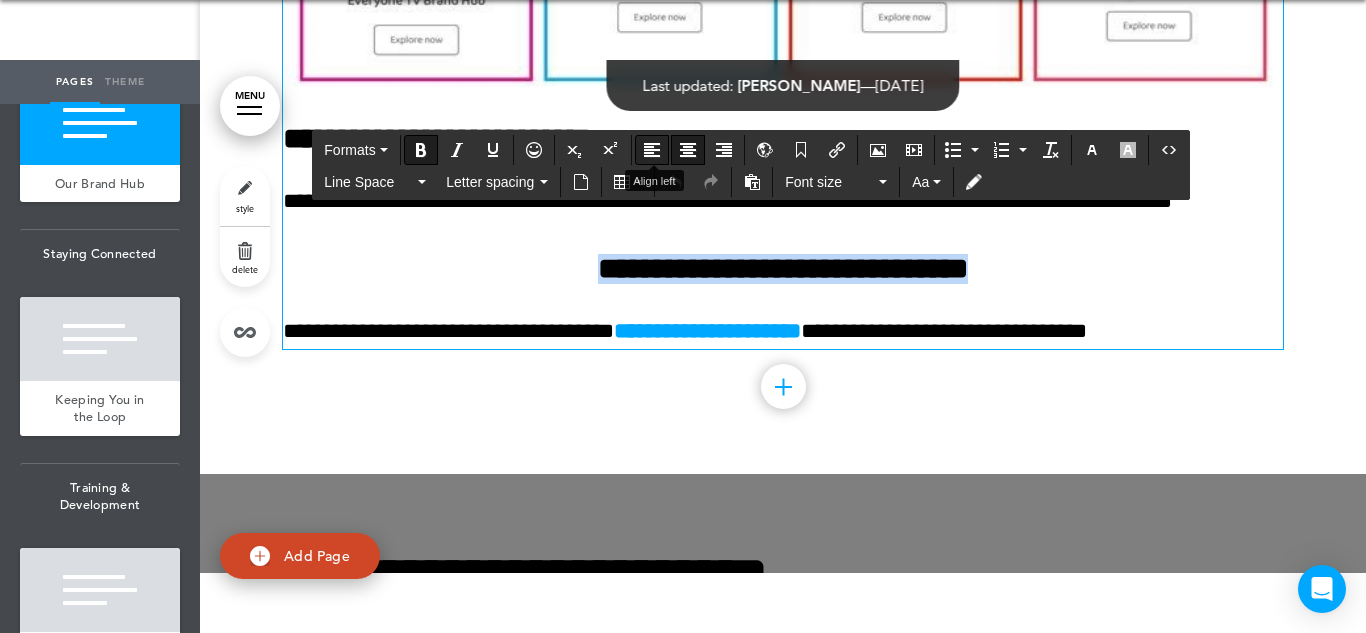 click at bounding box center (652, 150) 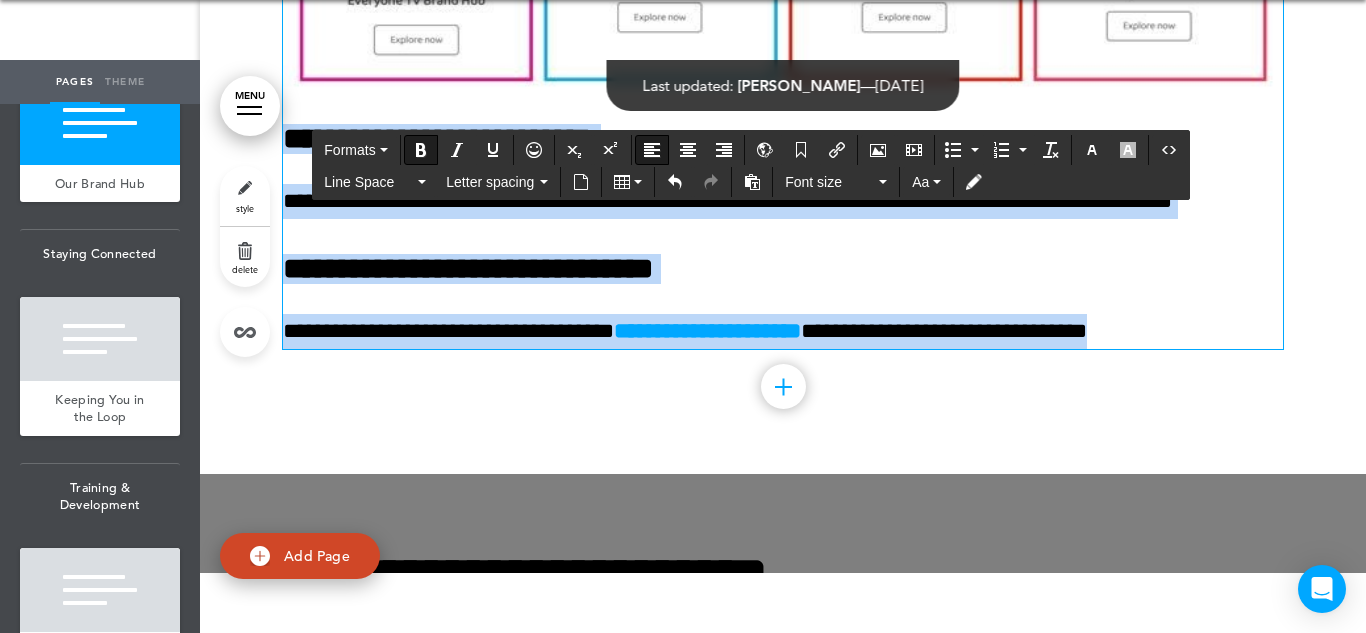 drag, startPoint x: 1199, startPoint y: 497, endPoint x: 289, endPoint y: 280, distance: 935.5154 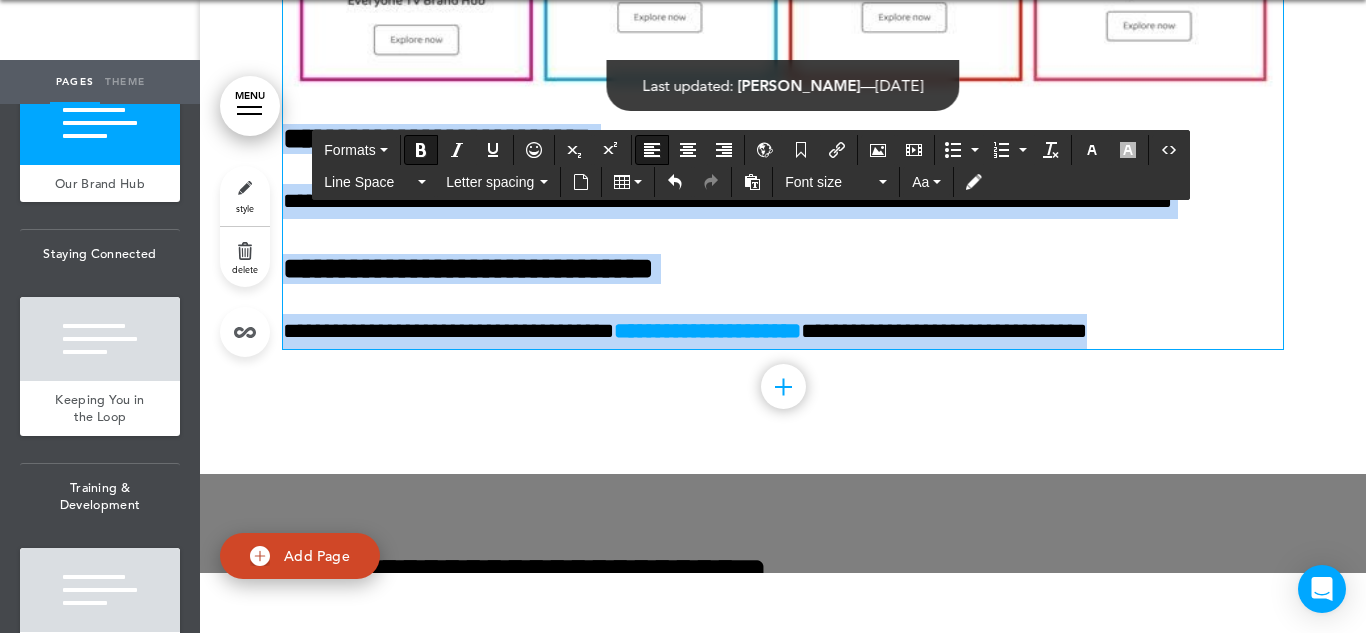 click on "**********" at bounding box center [468, 268] 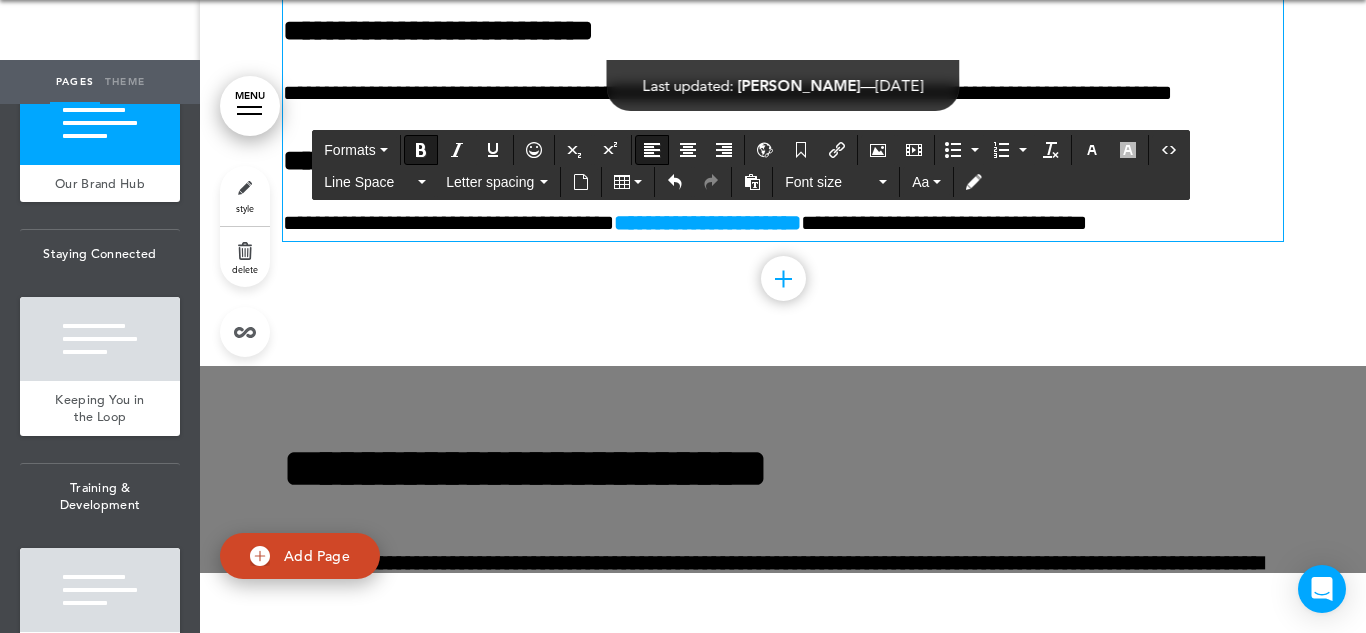 scroll, scrollTop: 55684, scrollLeft: 0, axis: vertical 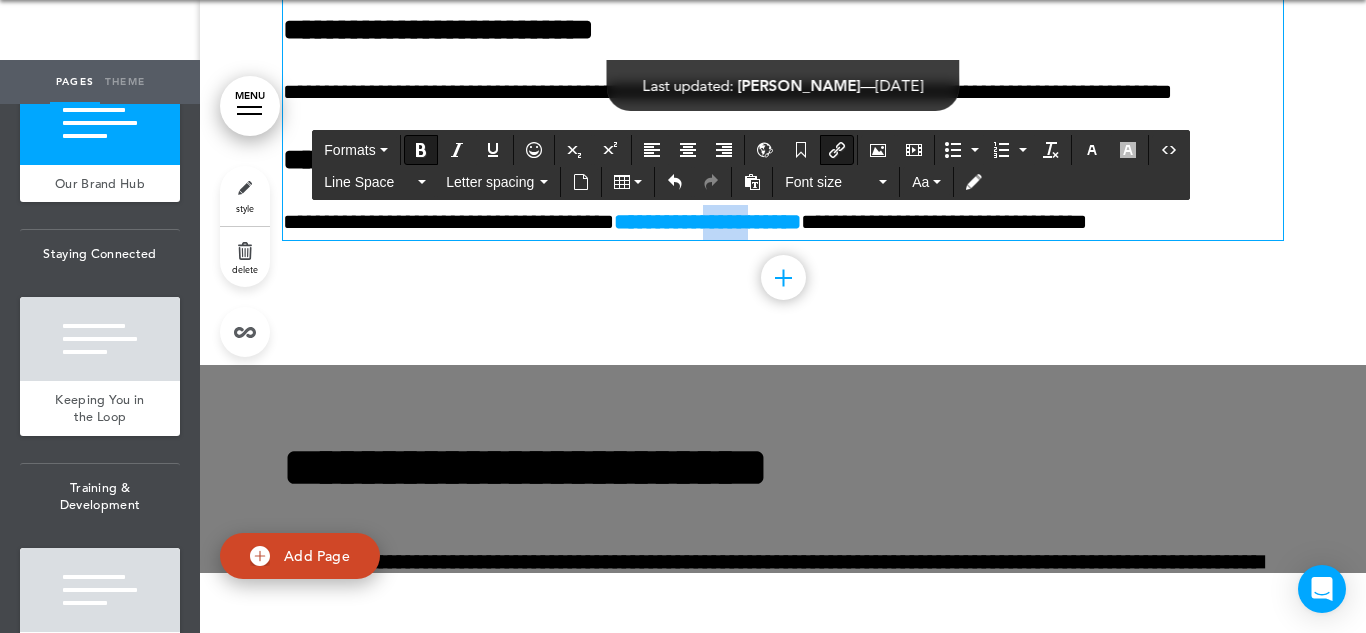 click on "**********" at bounding box center (707, 222) 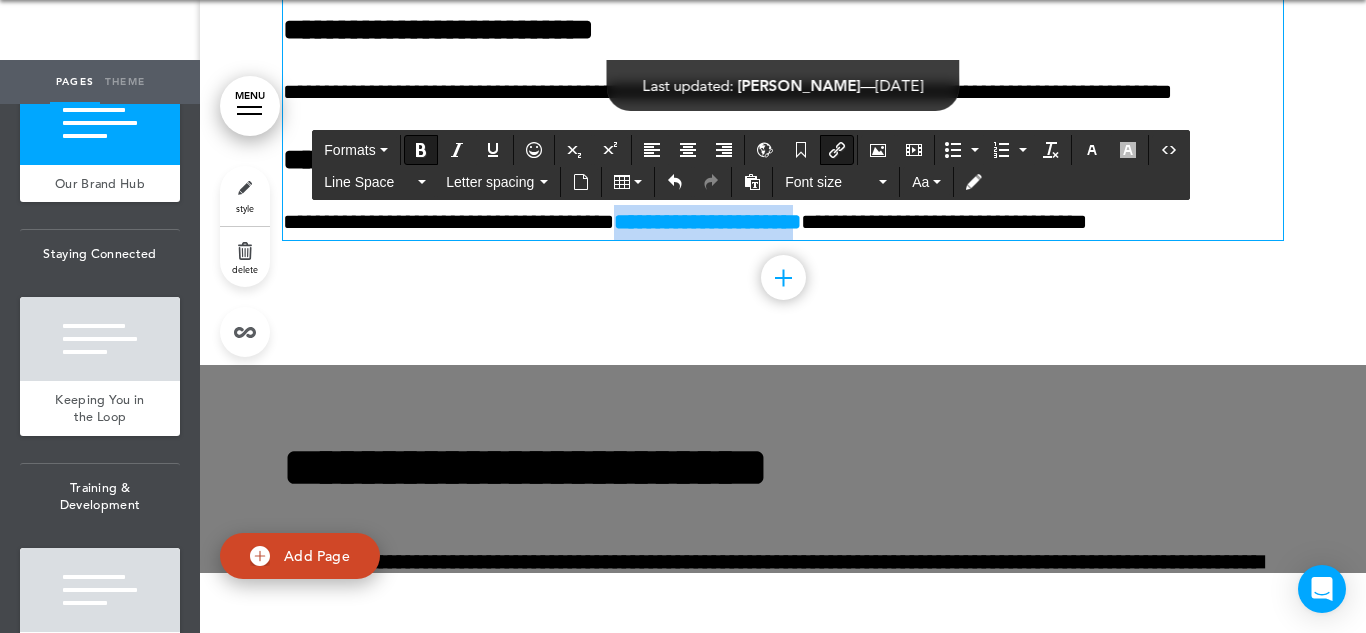drag, startPoint x: 651, startPoint y: 384, endPoint x: 872, endPoint y: 370, distance: 221.443 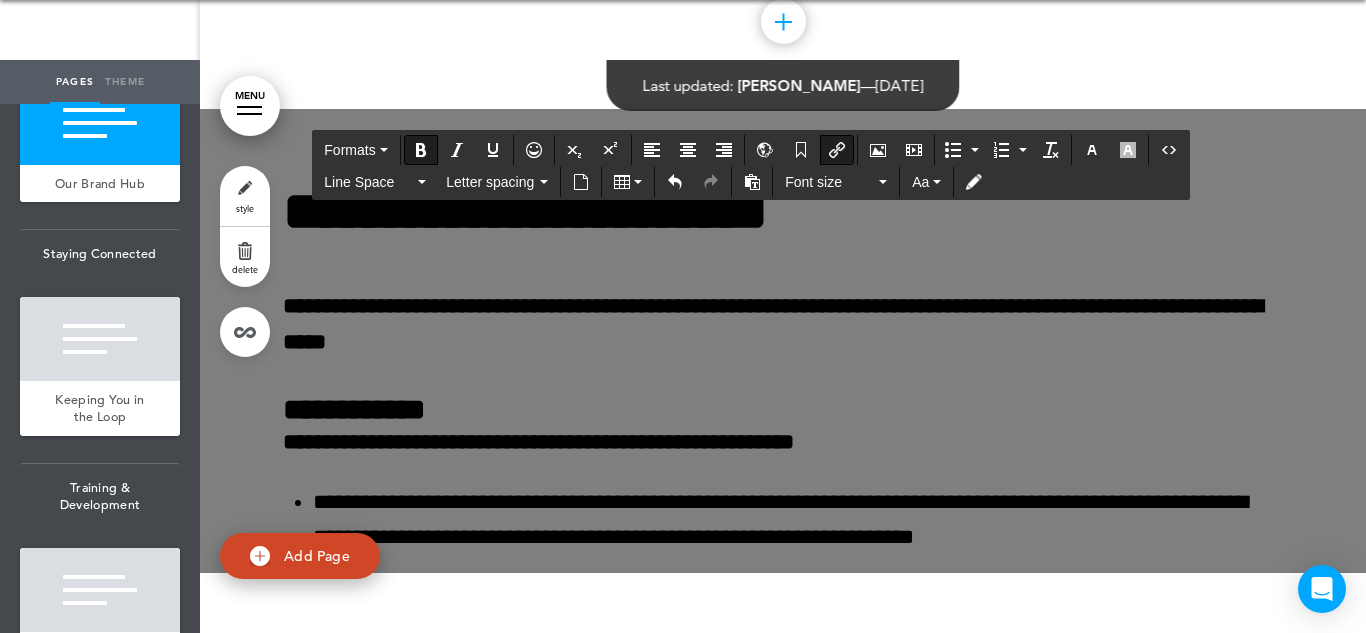 scroll, scrollTop: 55939, scrollLeft: 0, axis: vertical 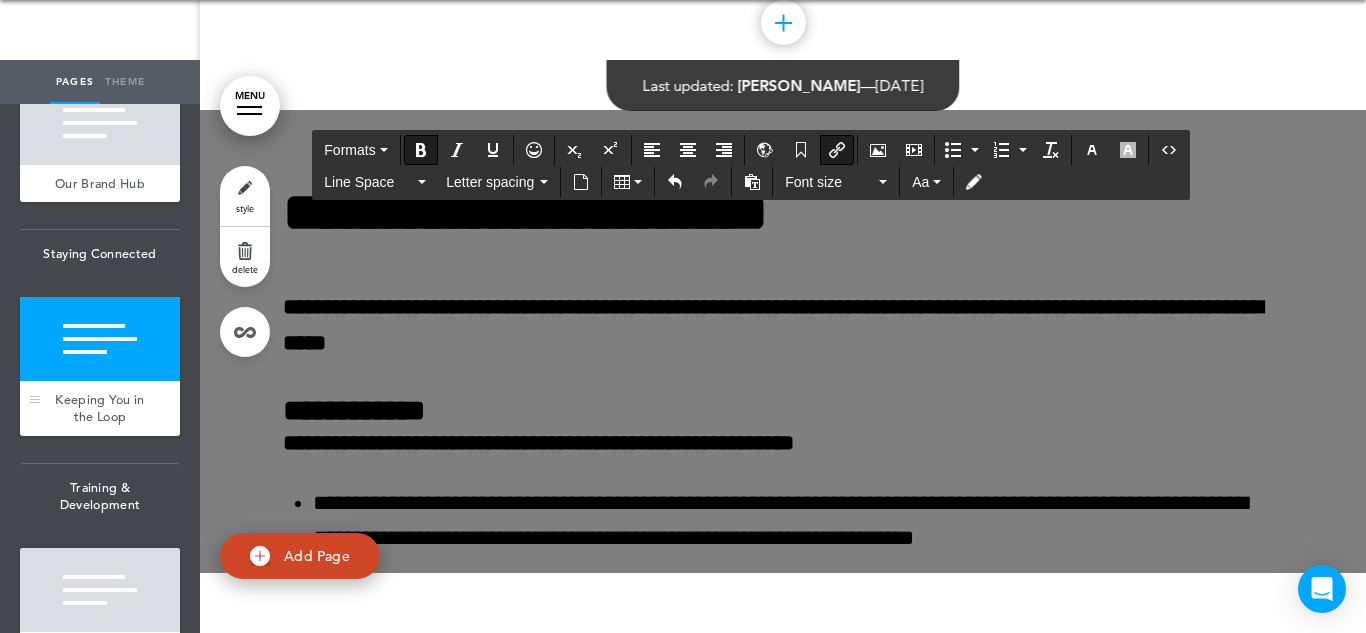 click at bounding box center [100, 339] 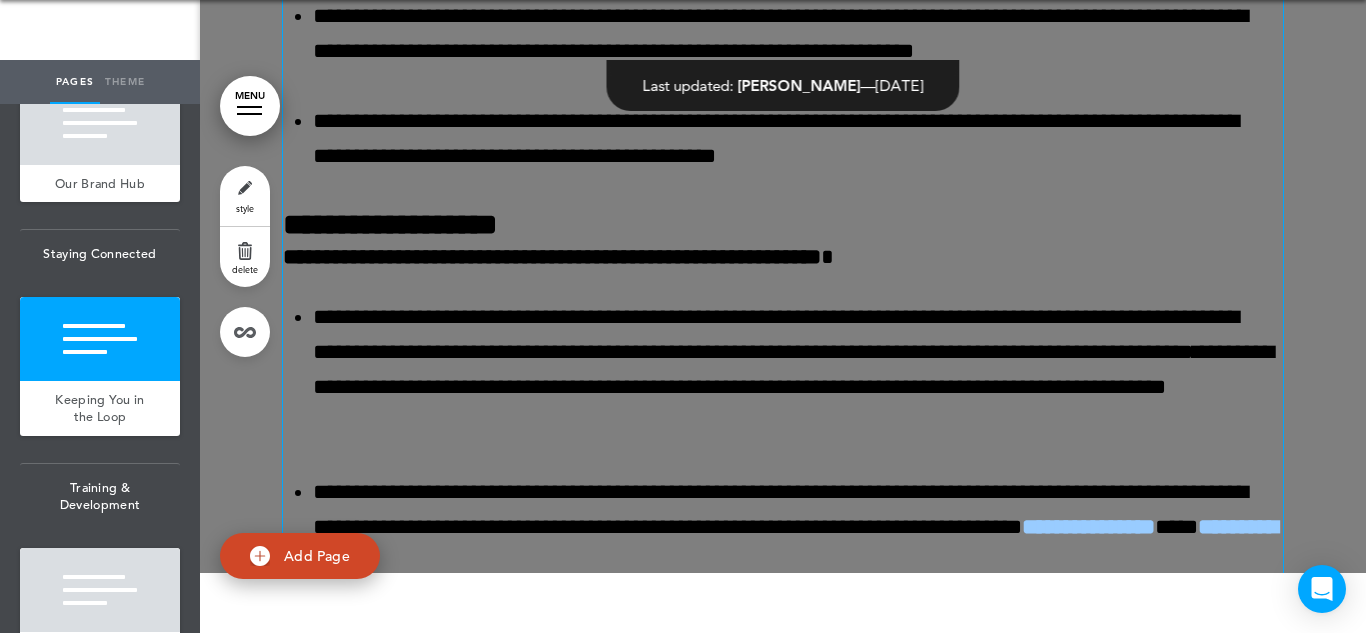 scroll, scrollTop: 56420, scrollLeft: 0, axis: vertical 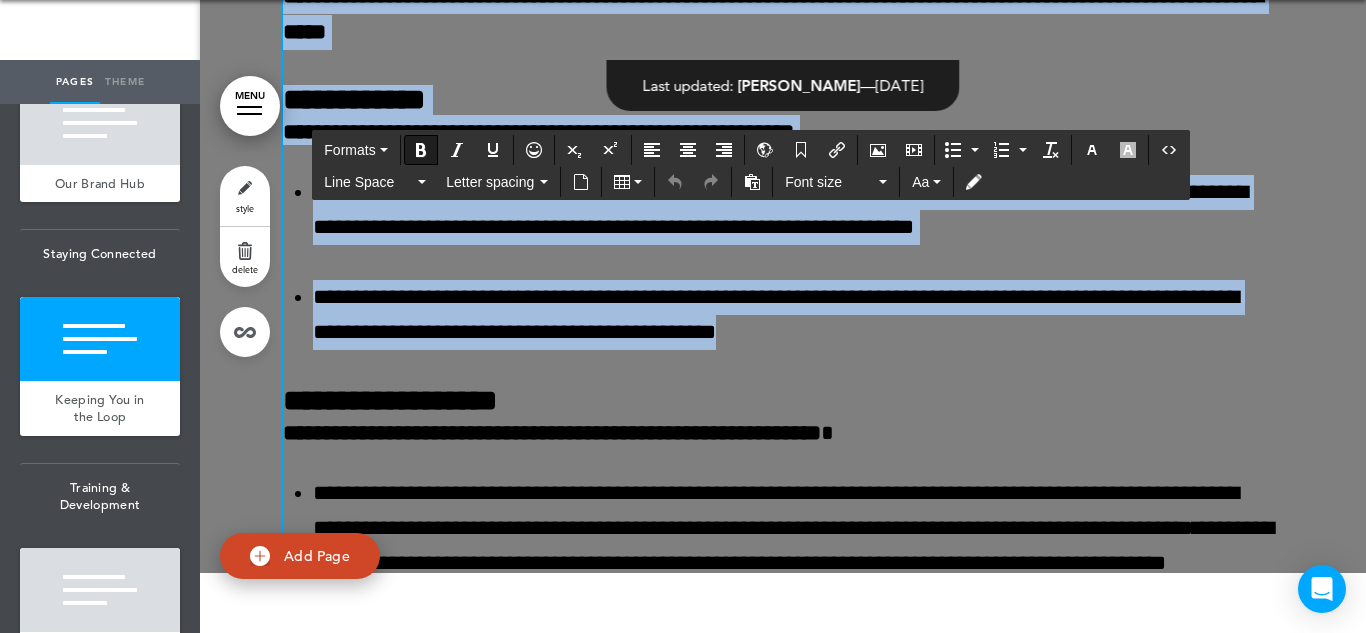 drag, startPoint x: 1087, startPoint y: 333, endPoint x: 267, endPoint y: 150, distance: 840.172 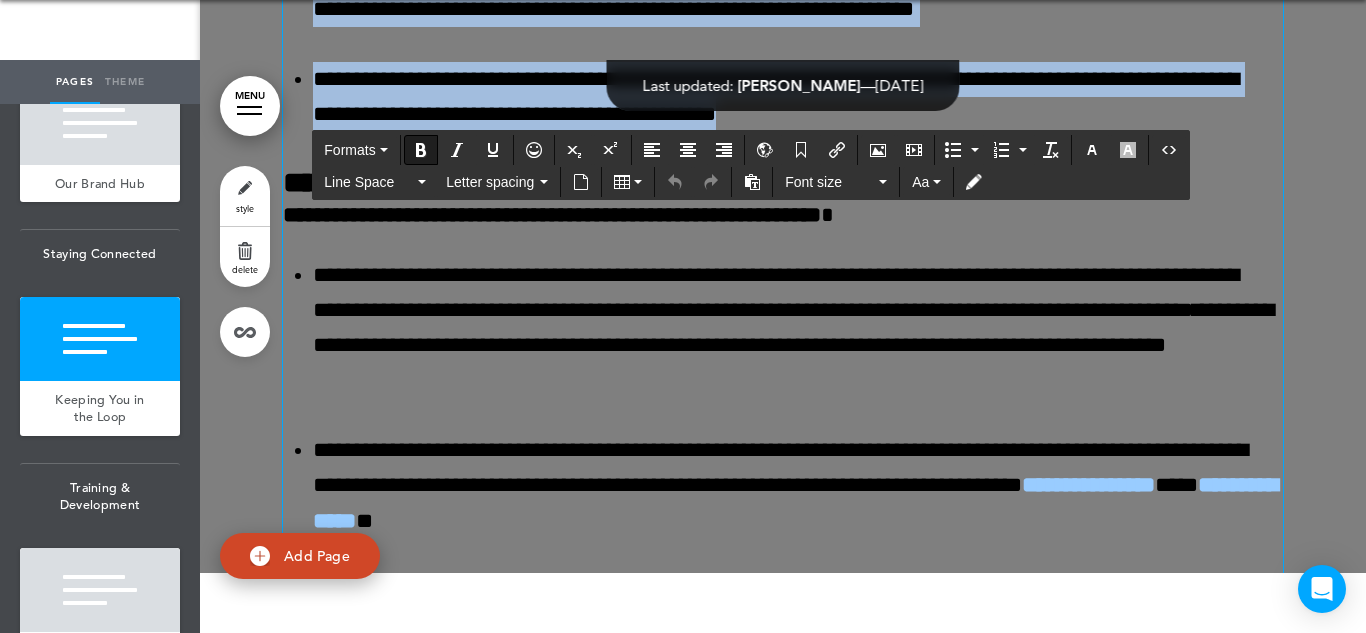 scroll, scrollTop: 56483, scrollLeft: 0, axis: vertical 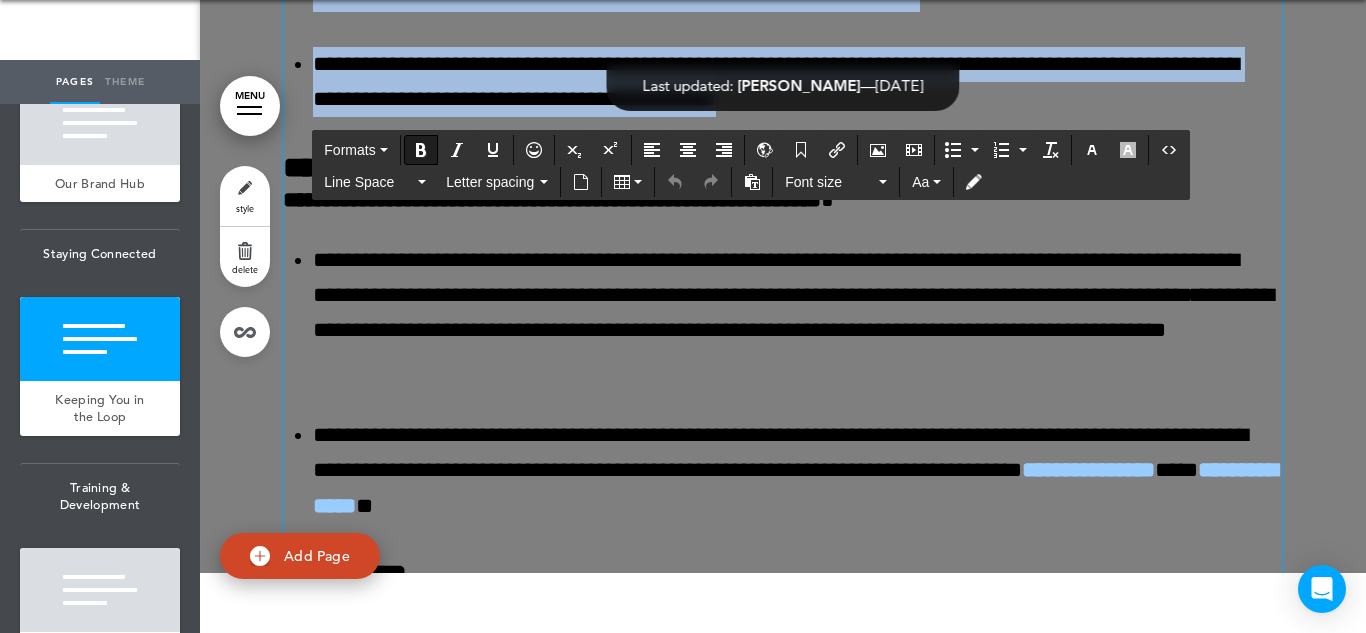 click on "**********" at bounding box center (390, 167) 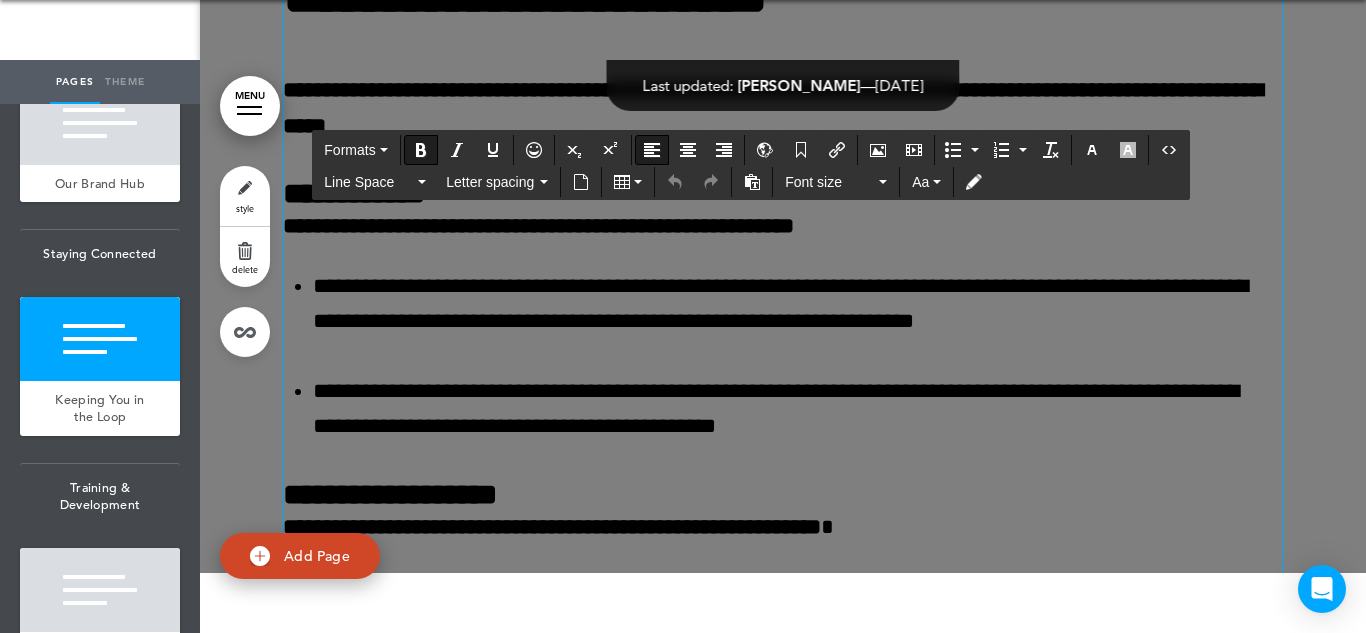 scroll, scrollTop: 56144, scrollLeft: 0, axis: vertical 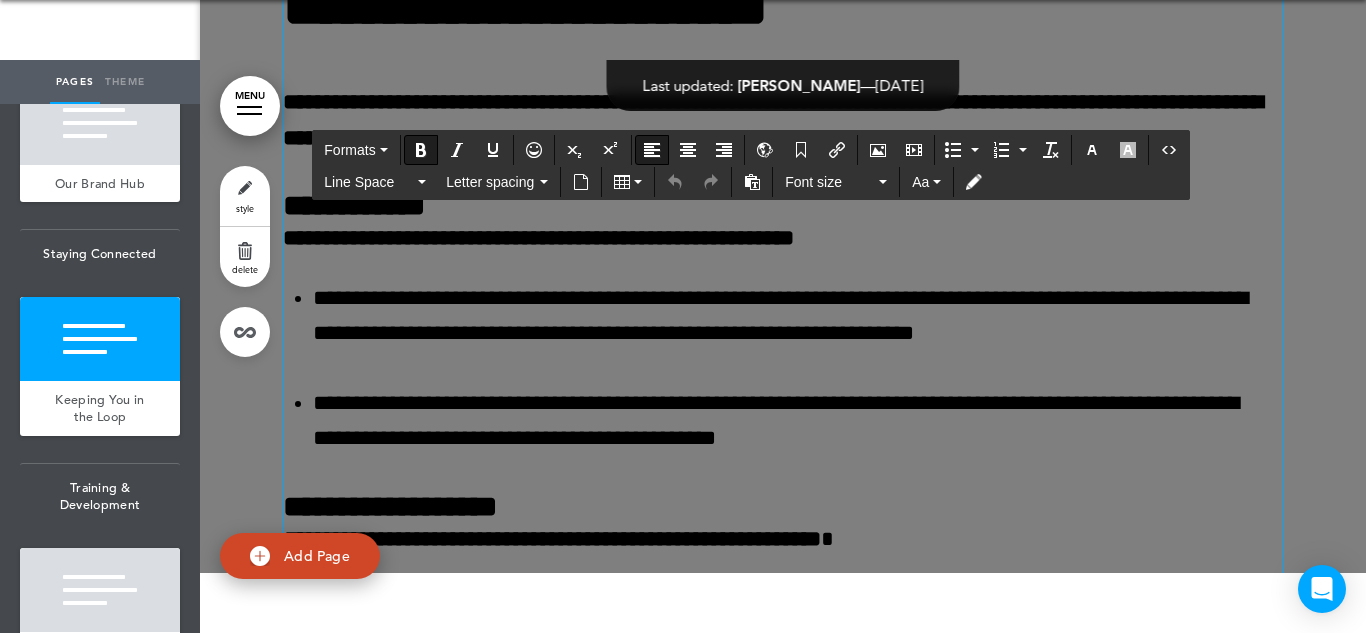 click on "**********" at bounding box center (783, 120) 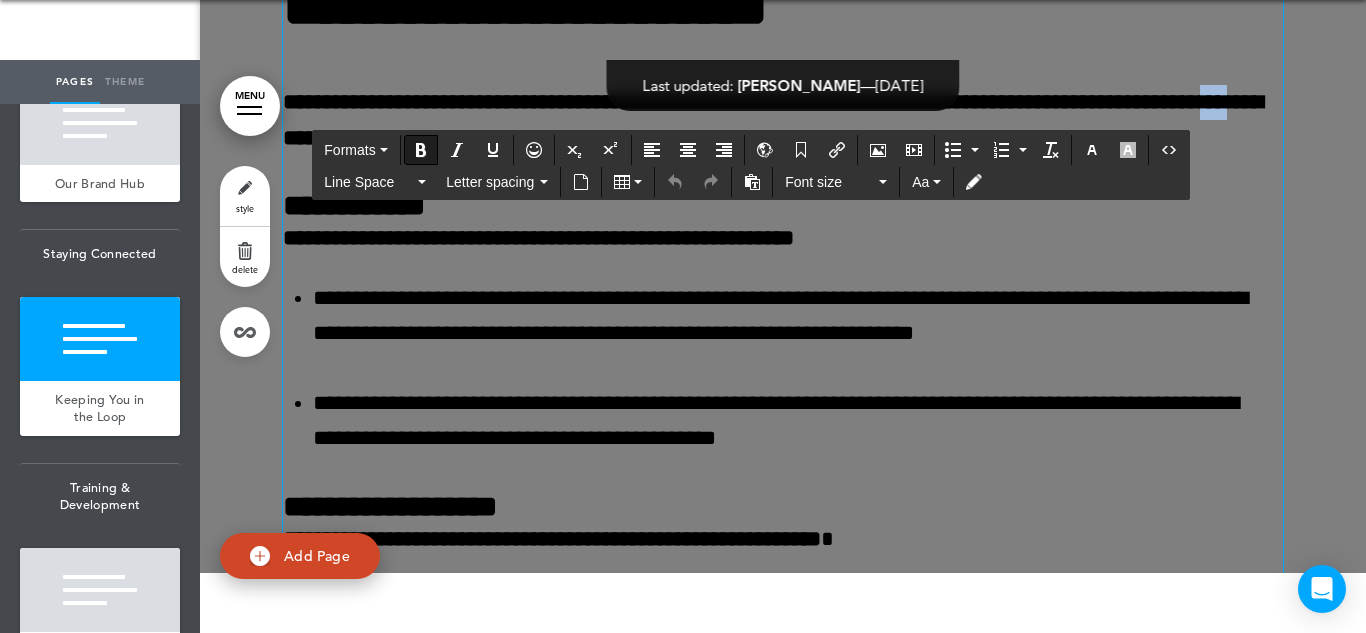 click on "**********" at bounding box center (783, 120) 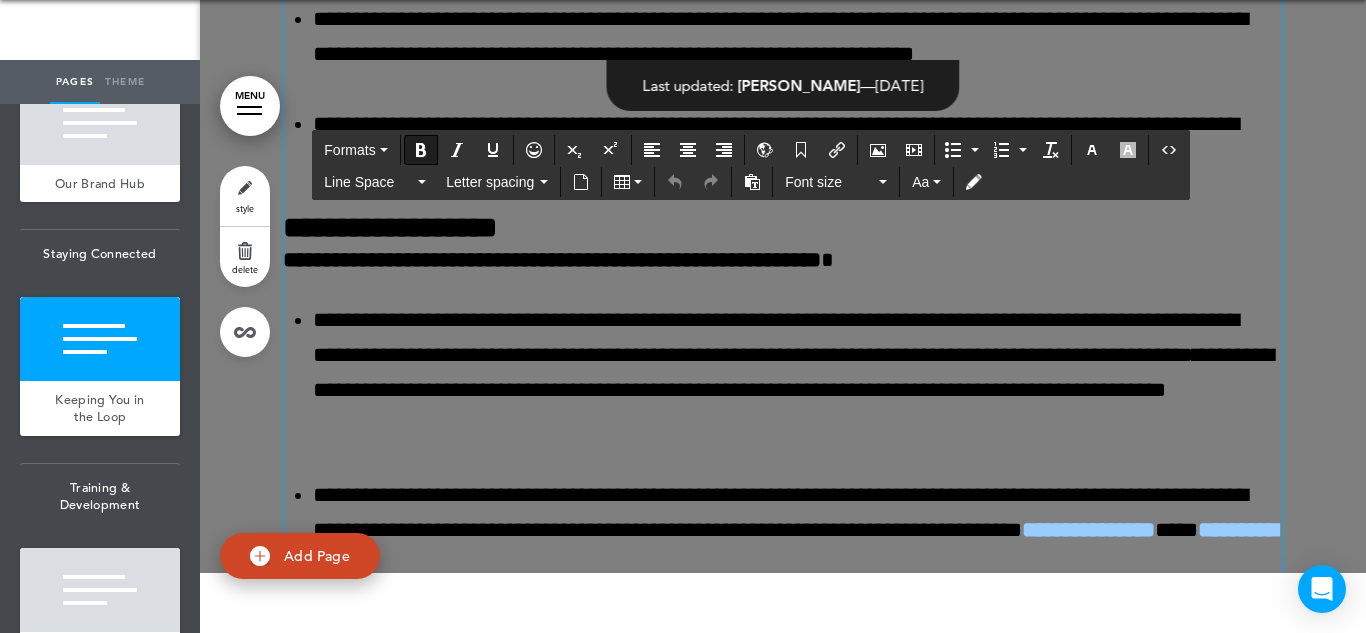 scroll, scrollTop: 56296, scrollLeft: 0, axis: vertical 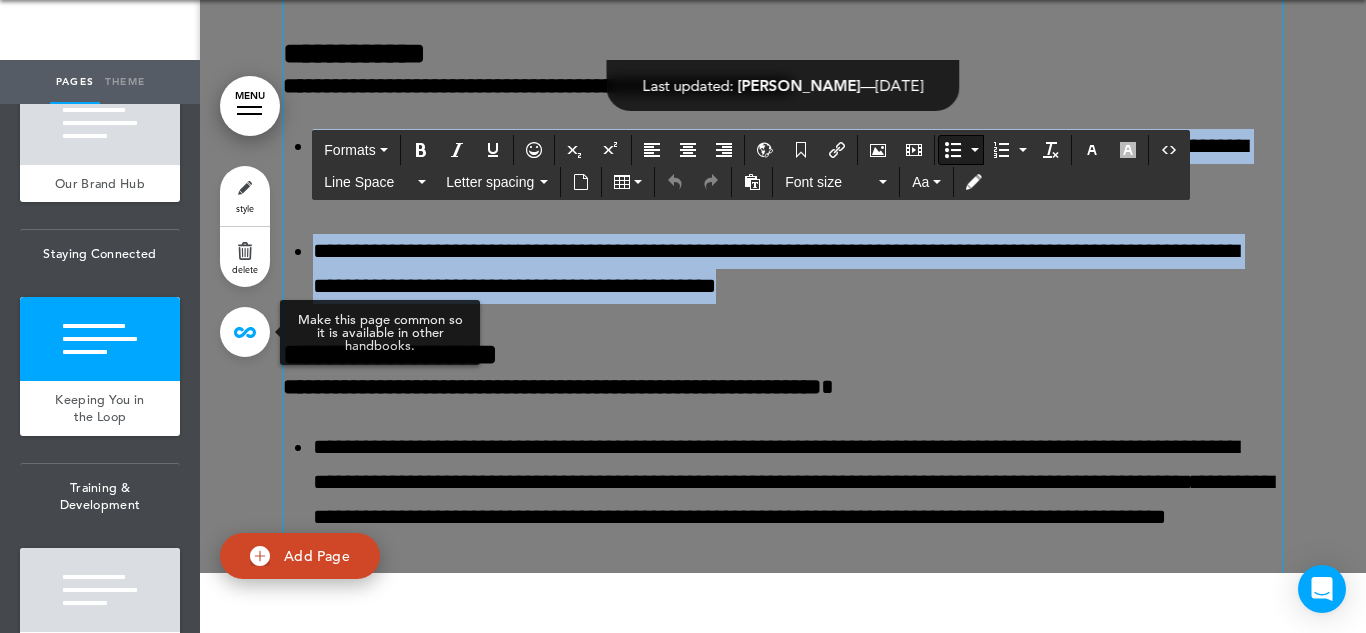 drag, startPoint x: 1071, startPoint y: 449, endPoint x: 223, endPoint y: 319, distance: 857.90674 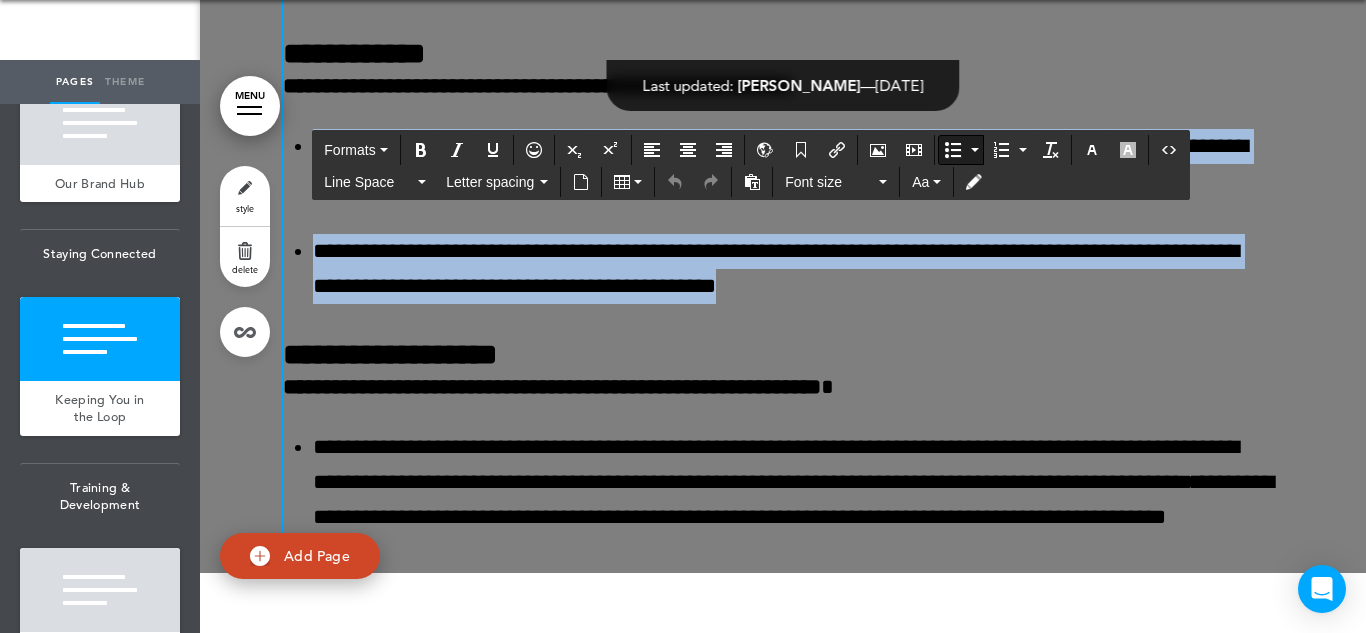 click on "**********" at bounding box center (798, 269) 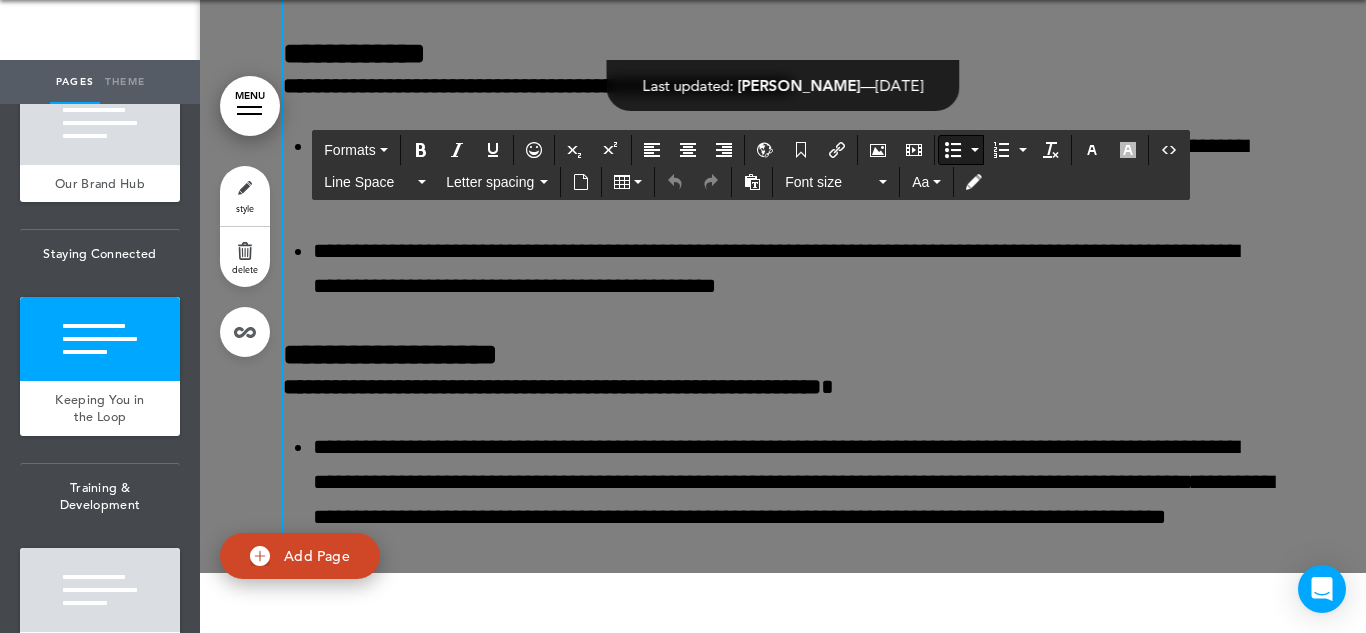 scroll, scrollTop: 56376, scrollLeft: 0, axis: vertical 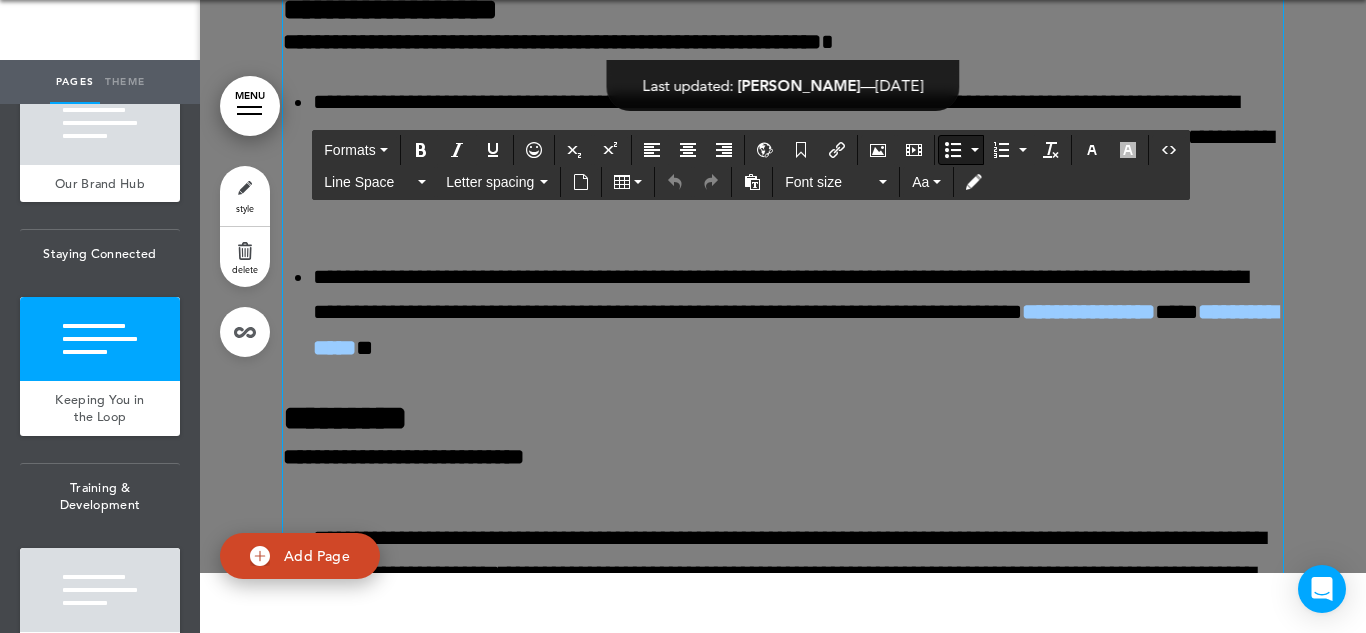 click on "**********" at bounding box center [798, 155] 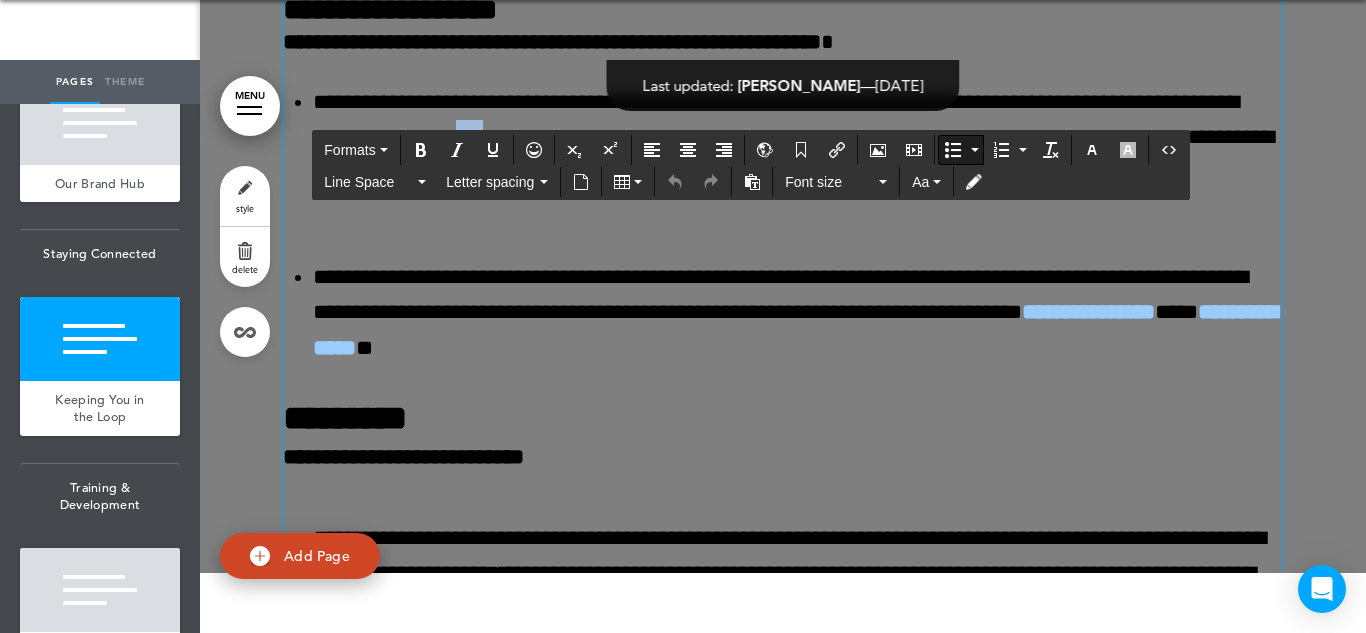 click on "**********" at bounding box center (798, 155) 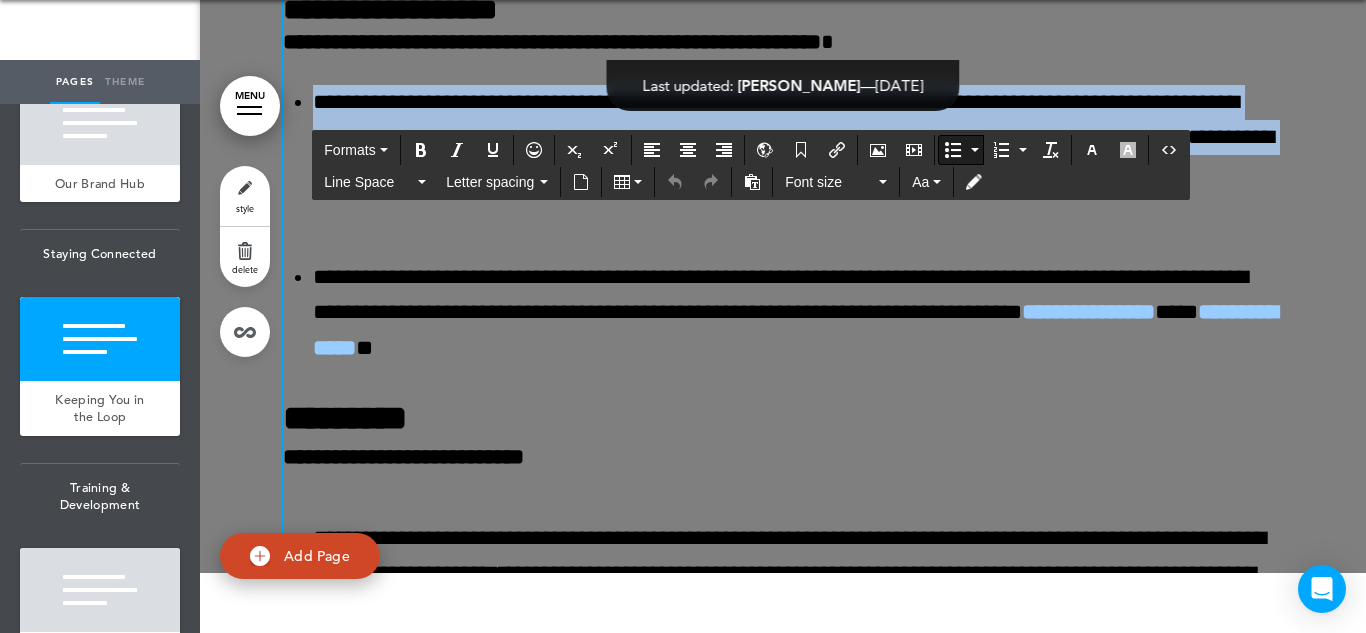 click on "**********" at bounding box center [780, 294] 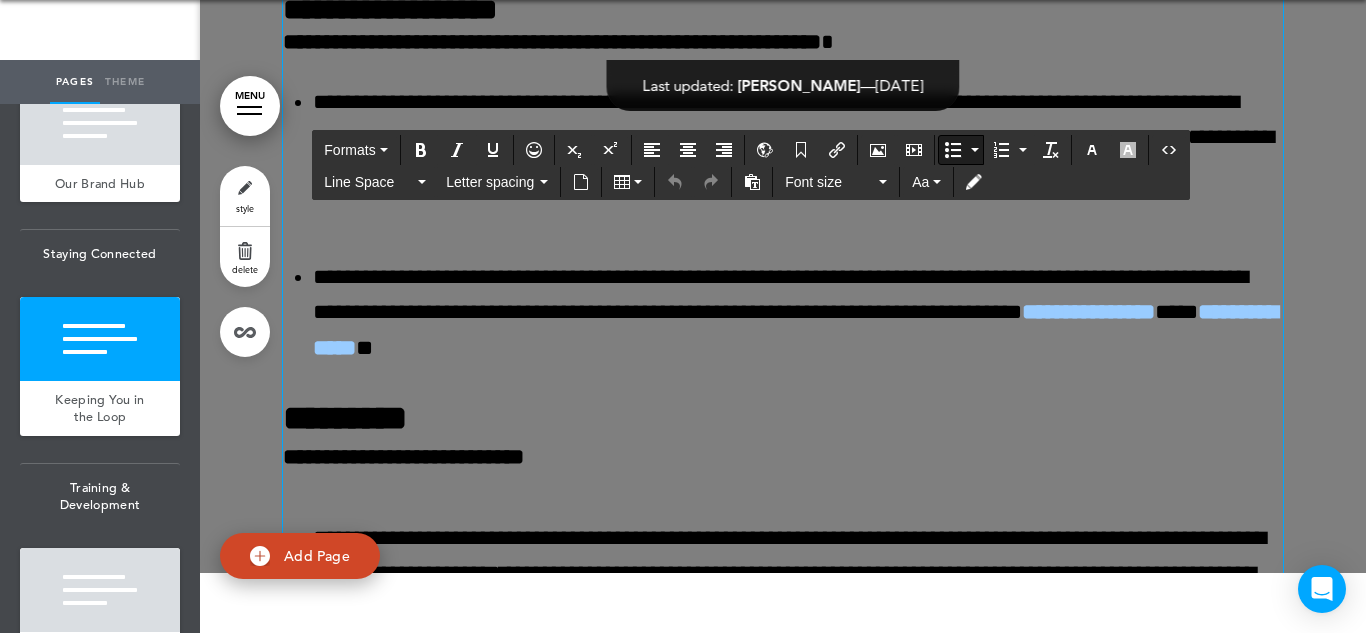 click on "**********" at bounding box center (1036, 277) 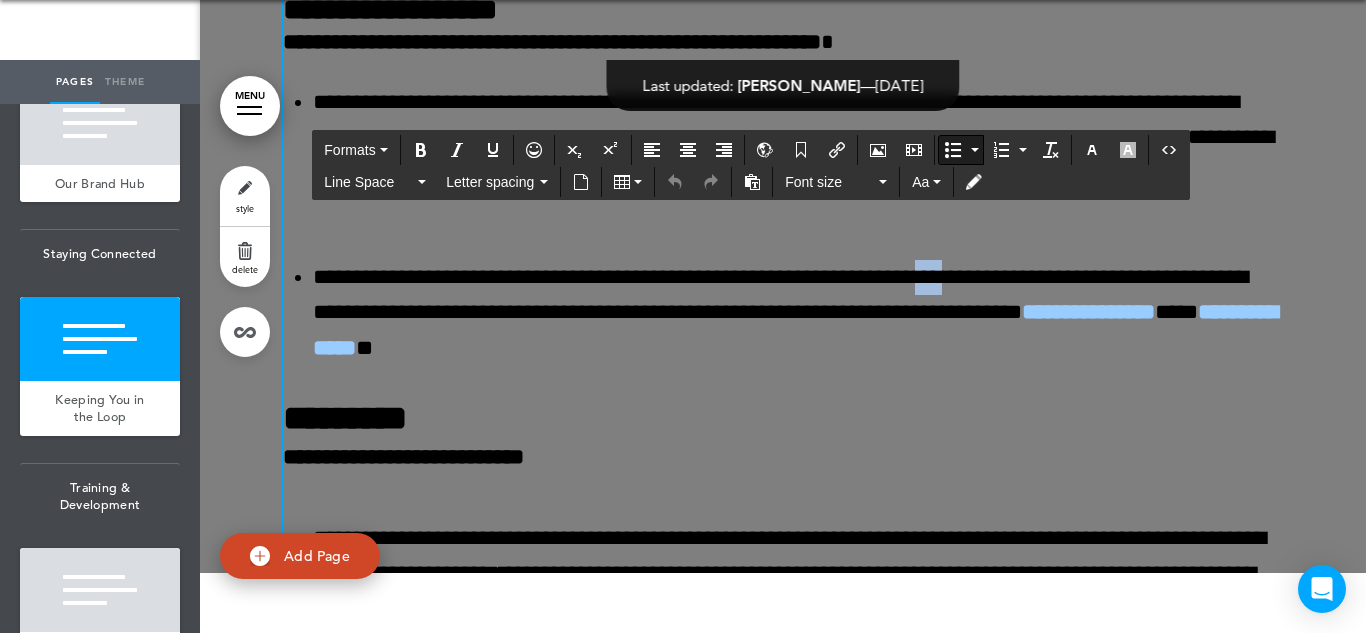 click on "**********" at bounding box center (1036, 277) 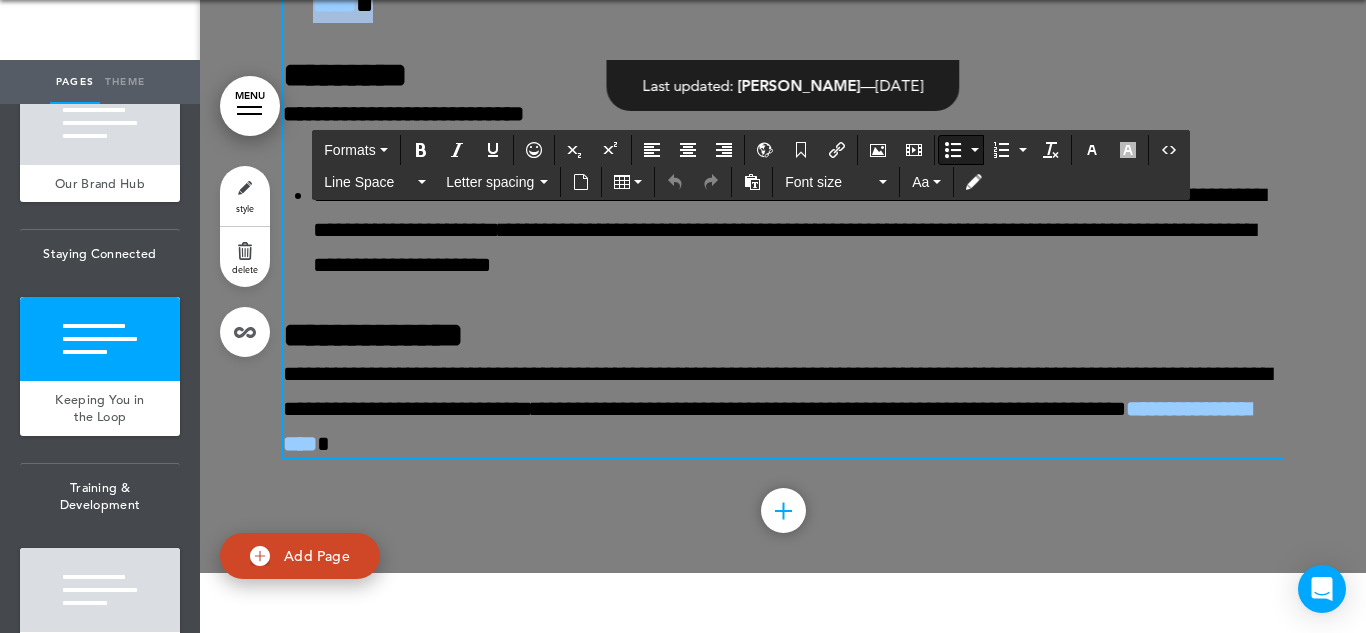 scroll, scrollTop: 56989, scrollLeft: 0, axis: vertical 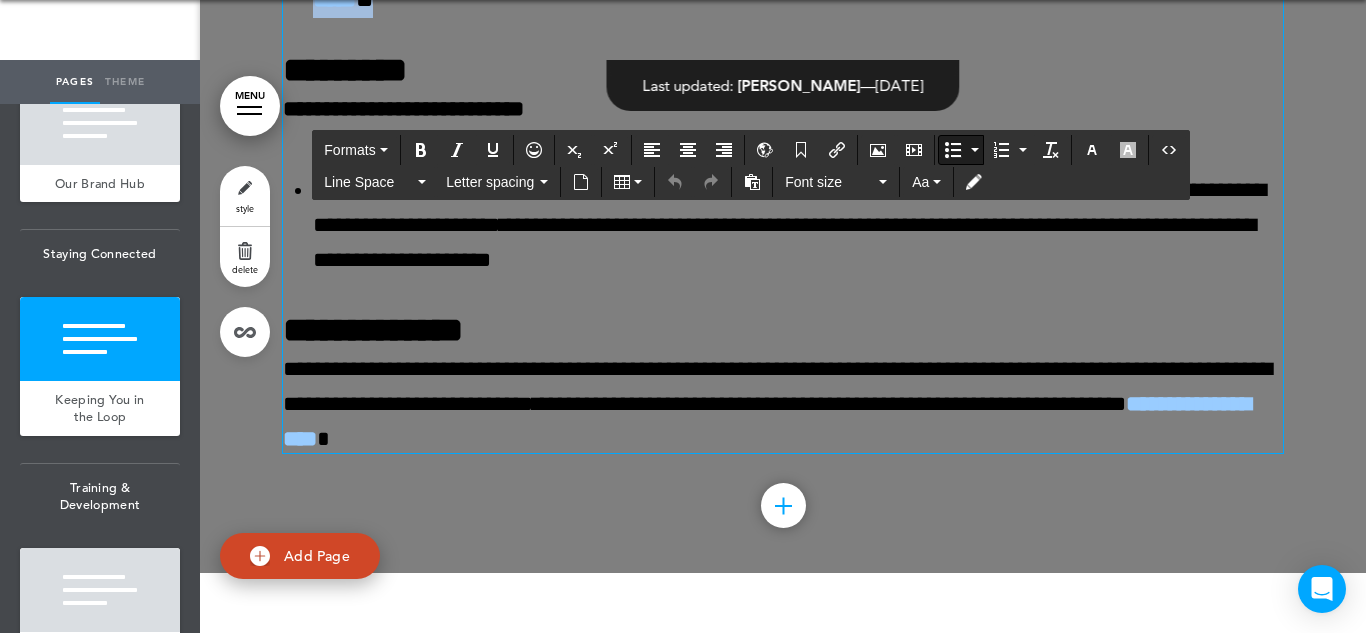 click on "**********" at bounding box center [406, 225] 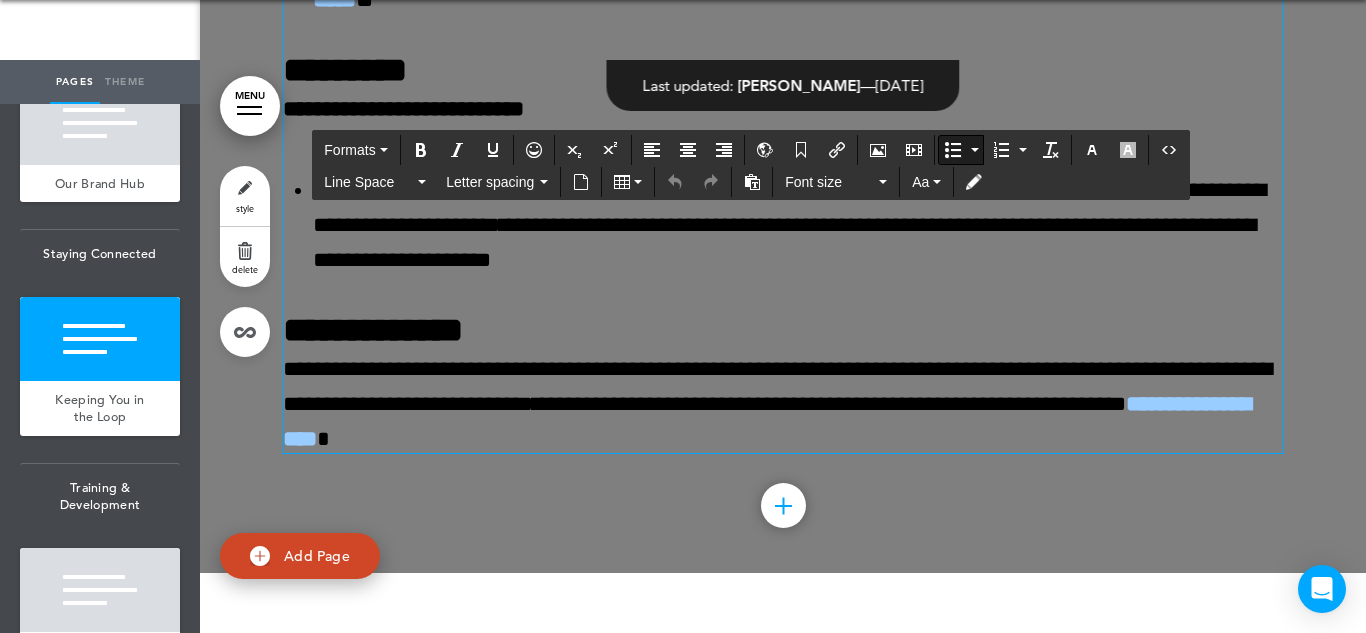 click on "**********" at bounding box center (406, 225) 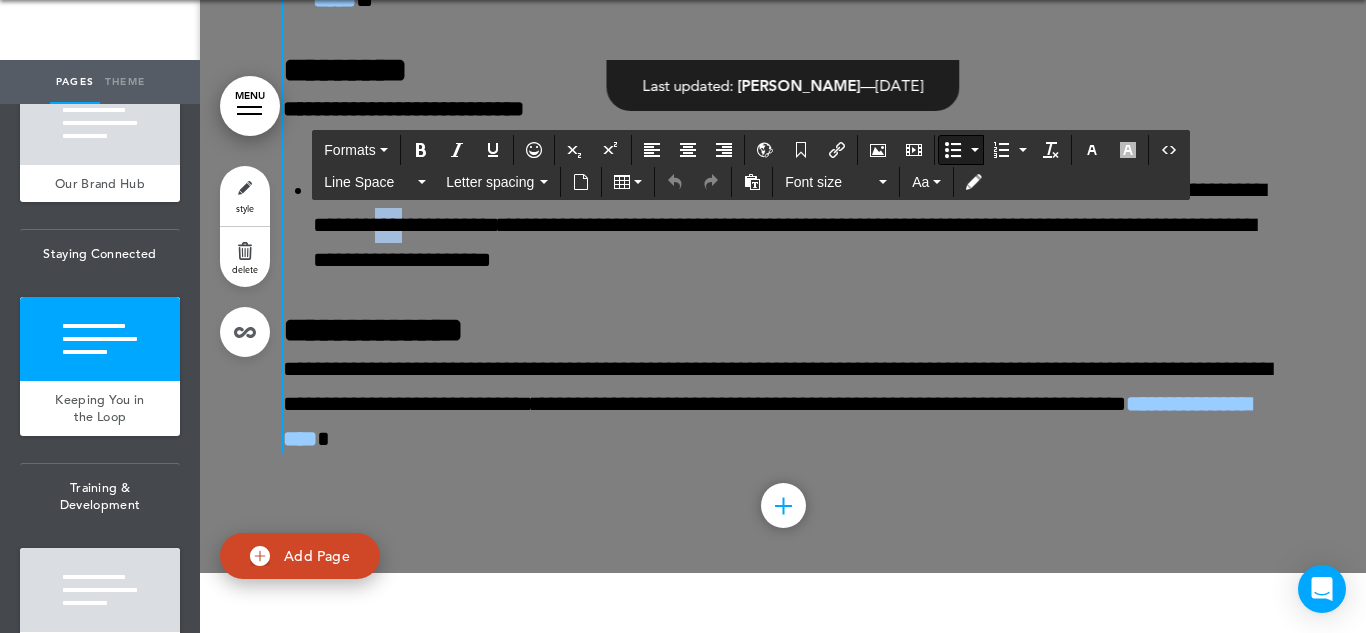 click on "**********" at bounding box center [406, 225] 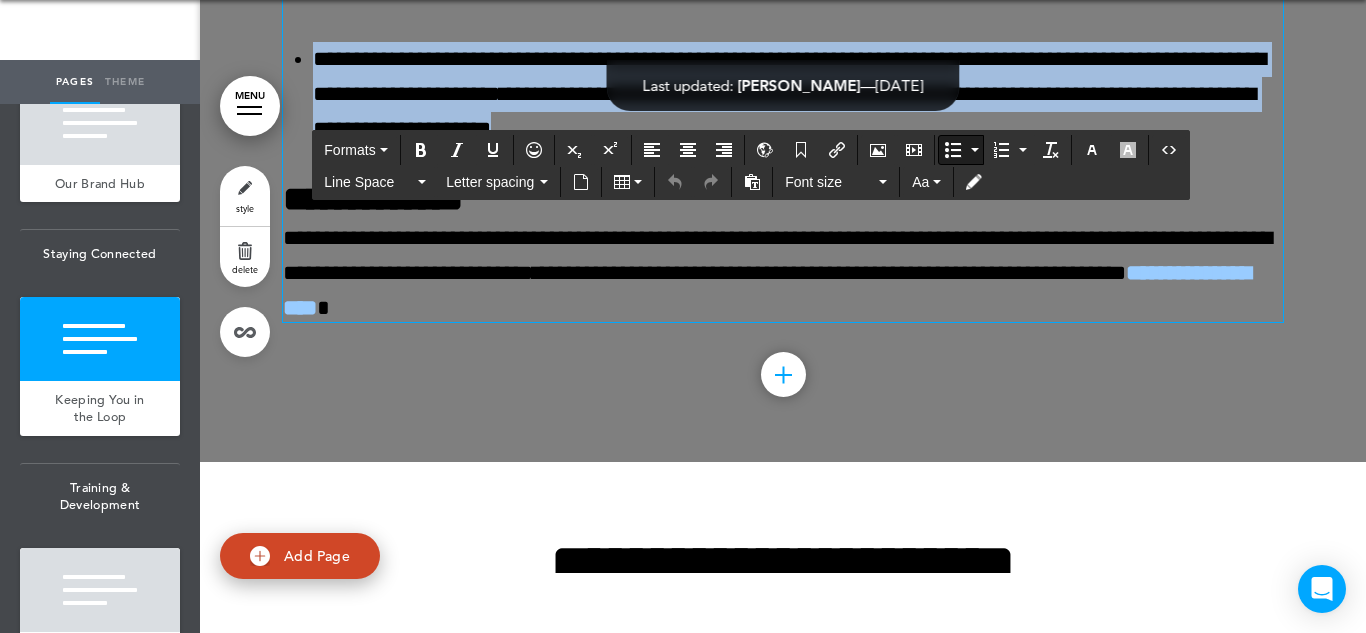 scroll, scrollTop: 57121, scrollLeft: 0, axis: vertical 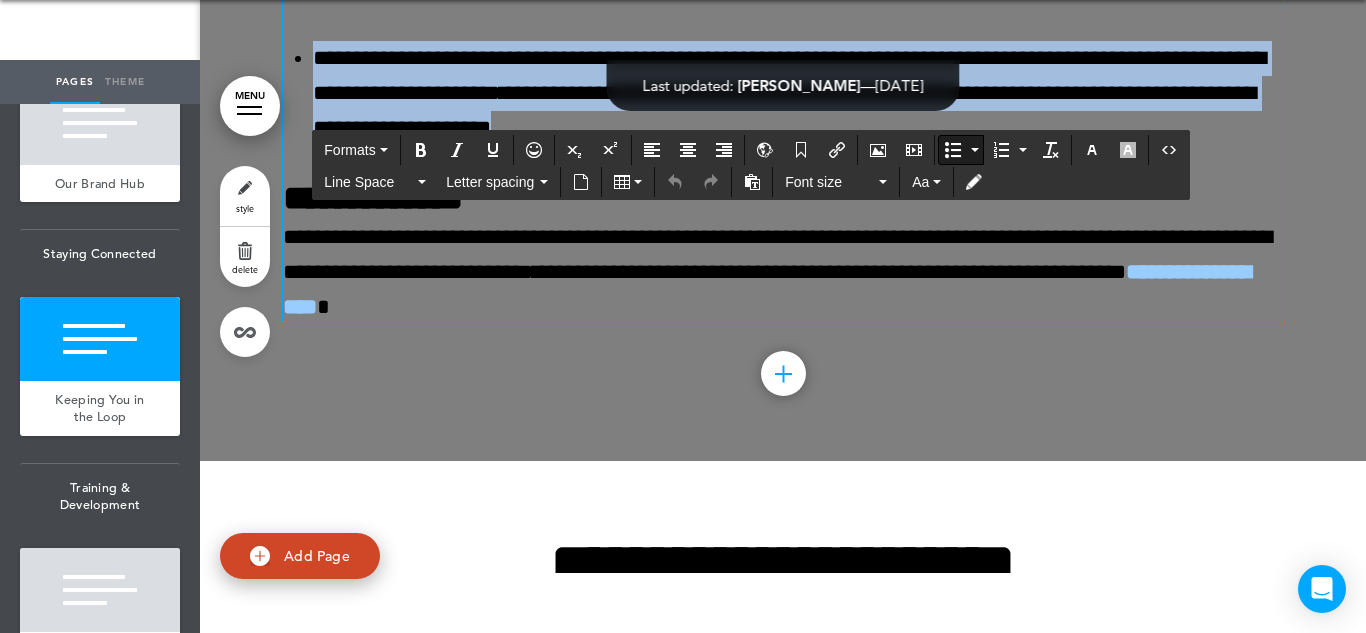 click on "**********" at bounding box center (714, 237) 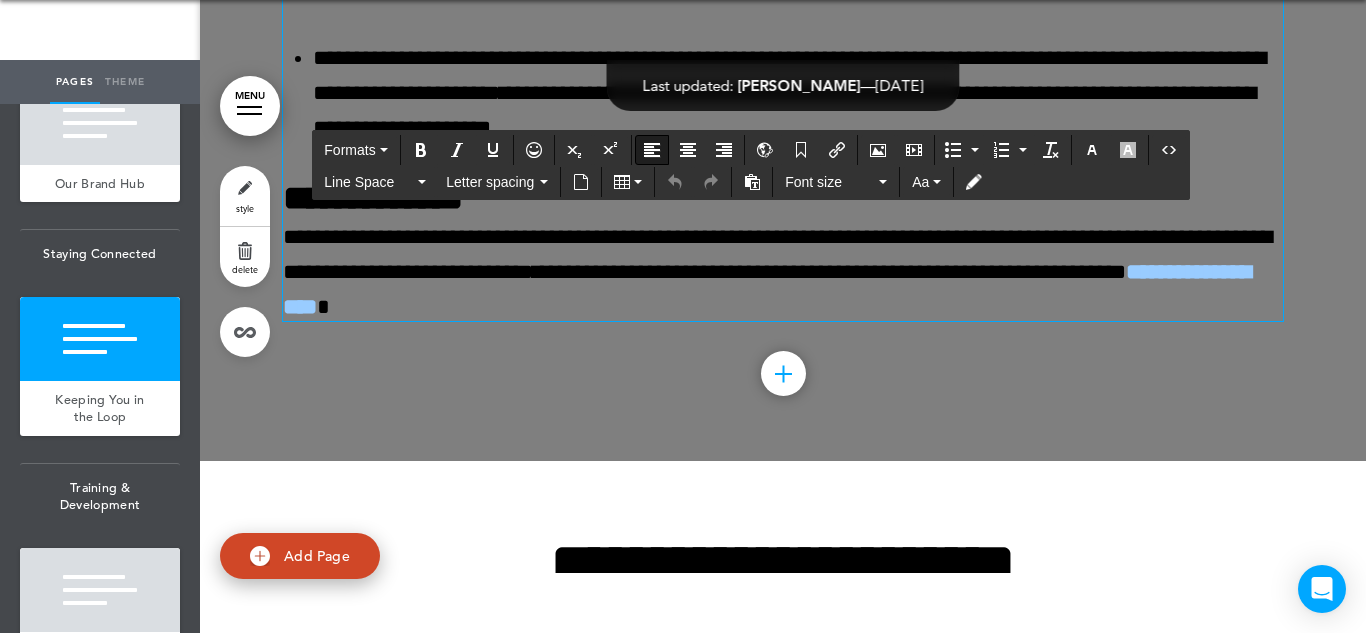 click on "**********" at bounding box center [714, 237] 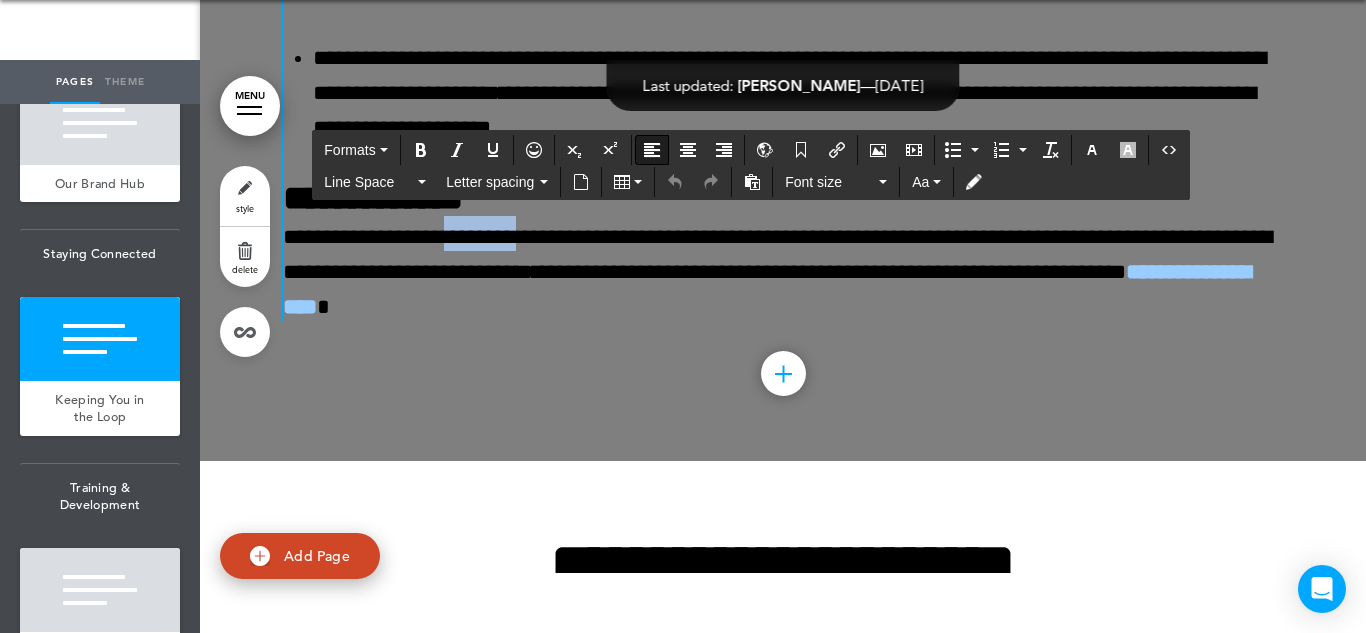 click on "**********" at bounding box center [714, 237] 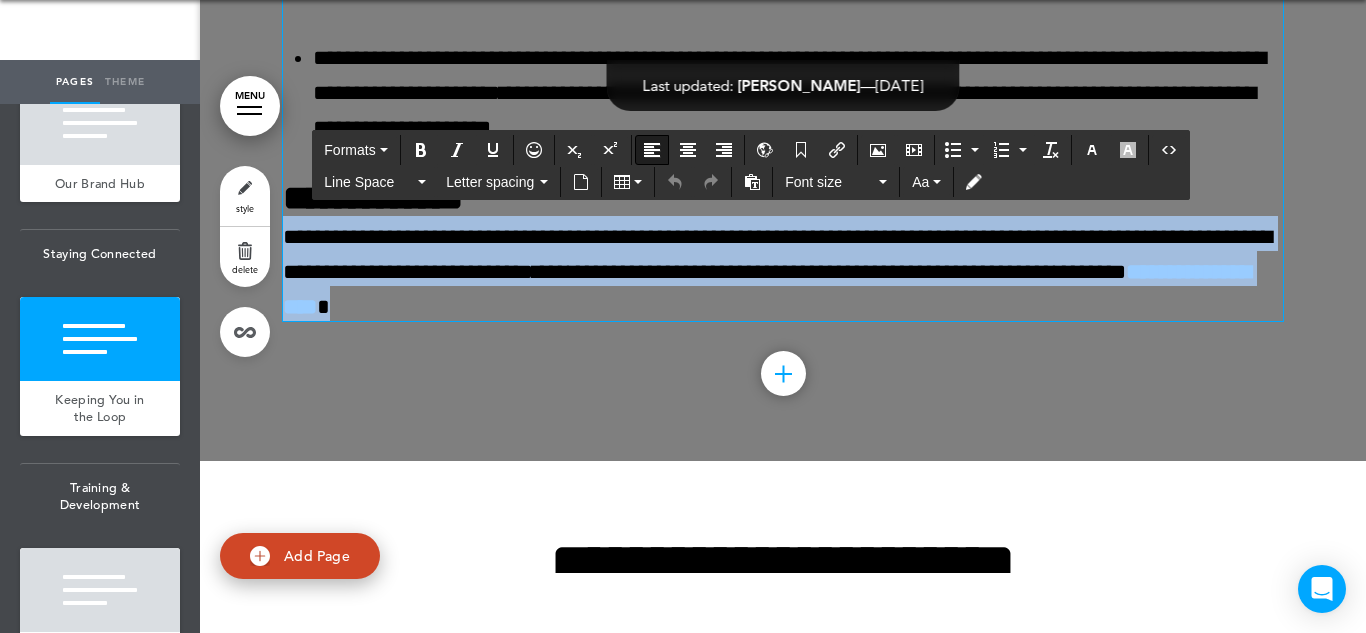 click on "*" at bounding box center (323, 307) 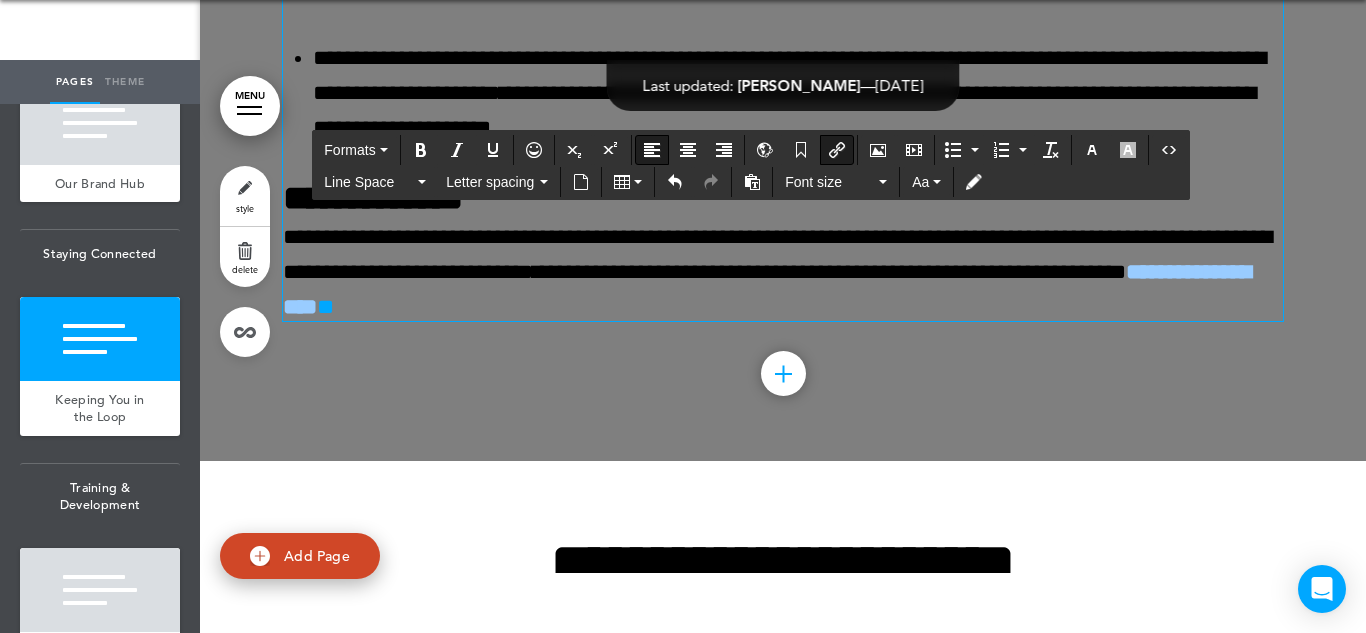 type 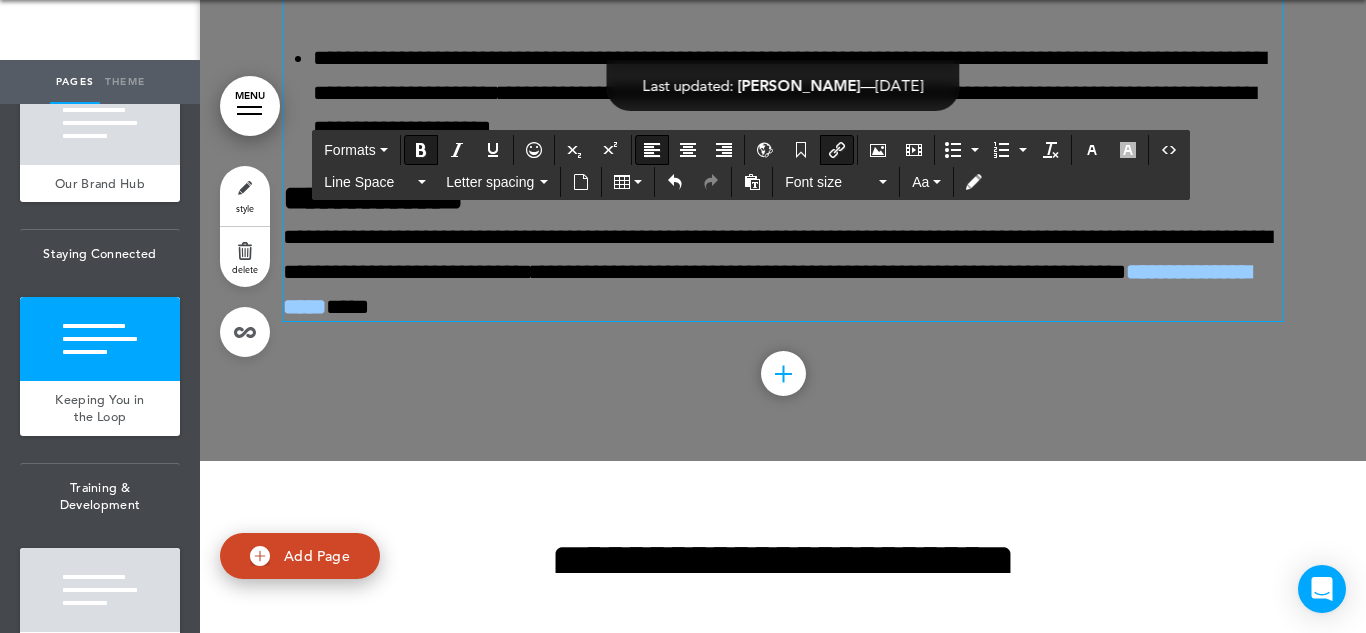 click on "*****" at bounding box center (347, 307) 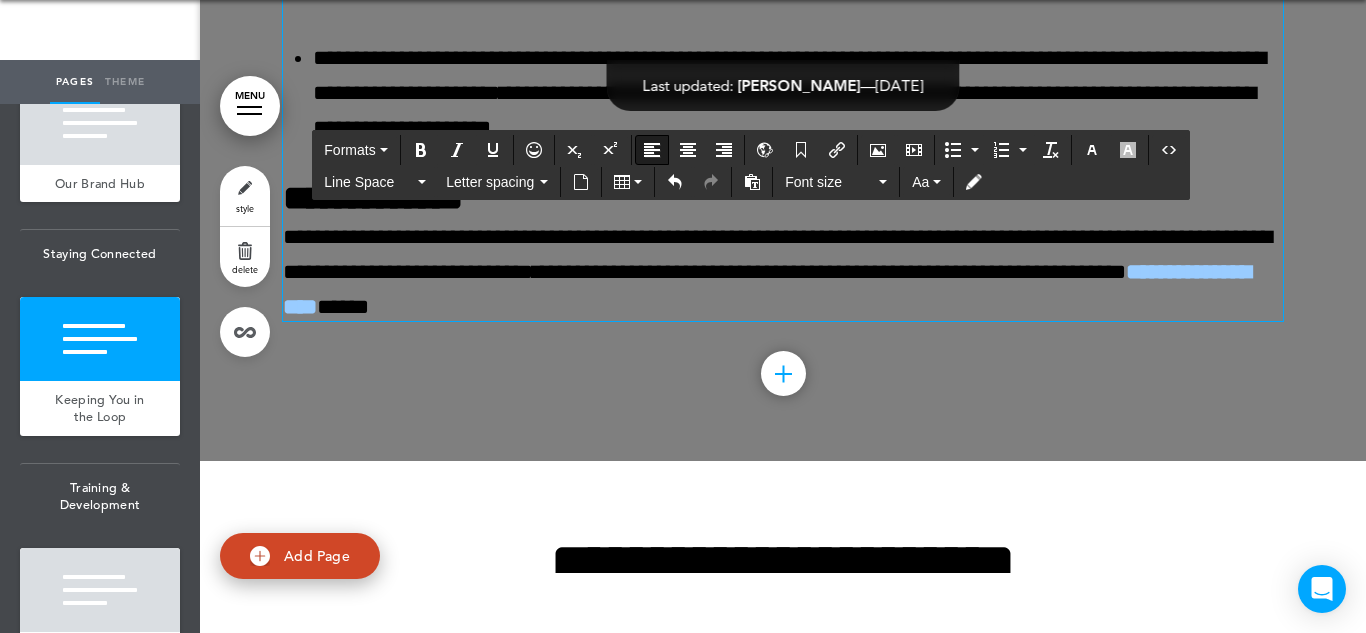 click on "*****" at bounding box center [343, 307] 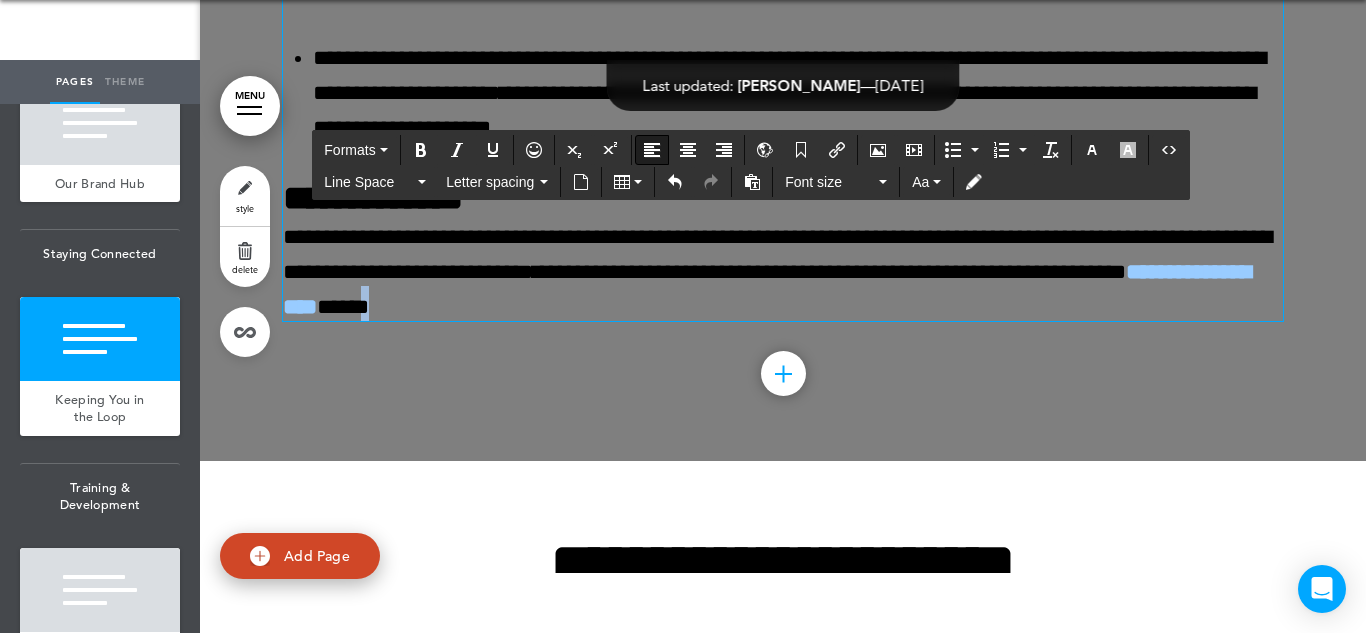 click on "*****" at bounding box center [343, 307] 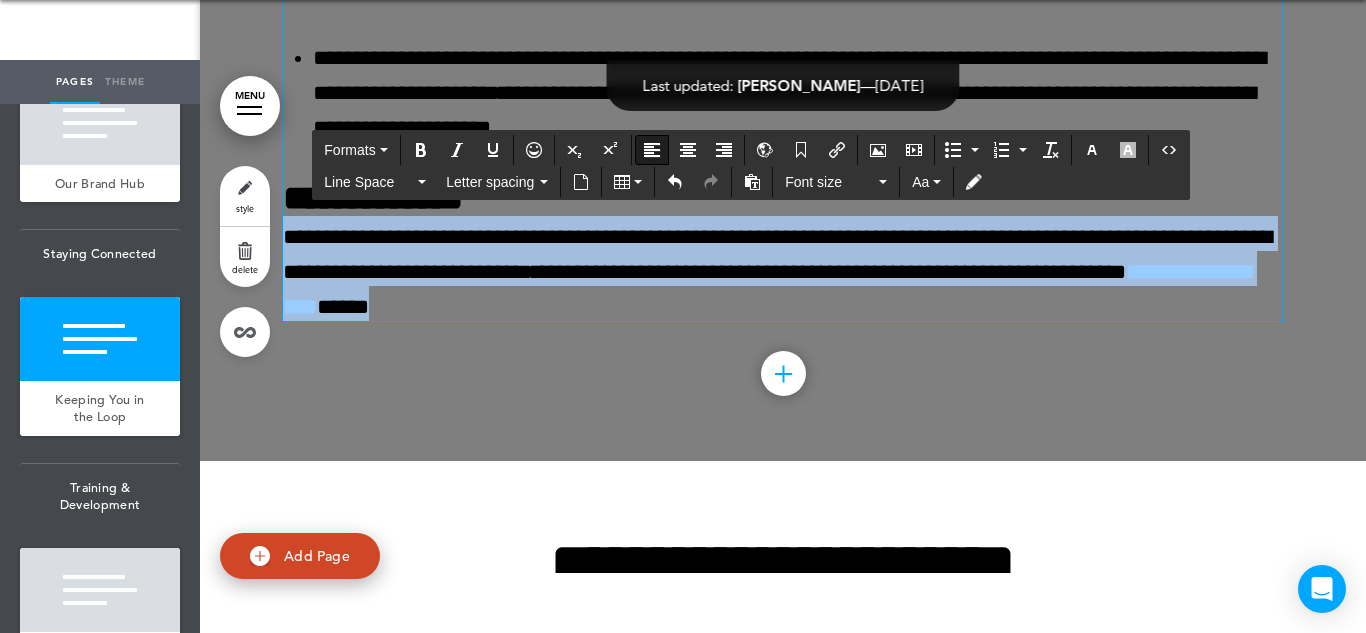 click on "**********" at bounding box center [783, 251] 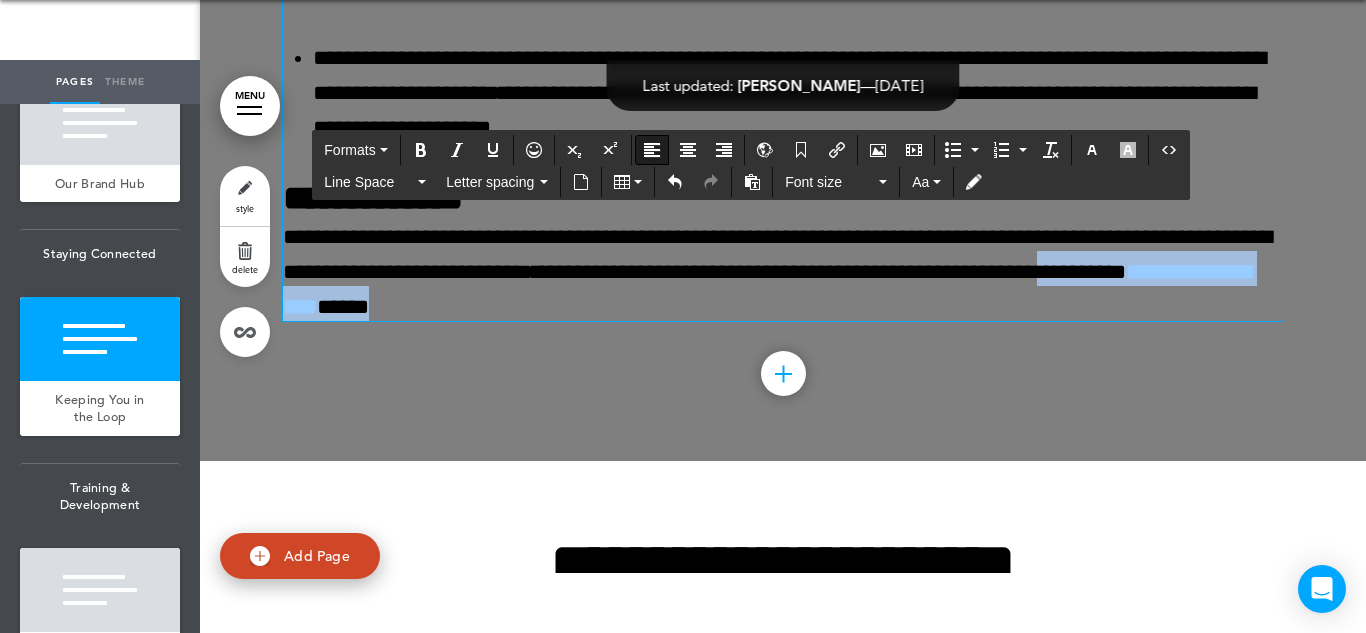 drag, startPoint x: 864, startPoint y: 474, endPoint x: 427, endPoint y: 472, distance: 437.00458 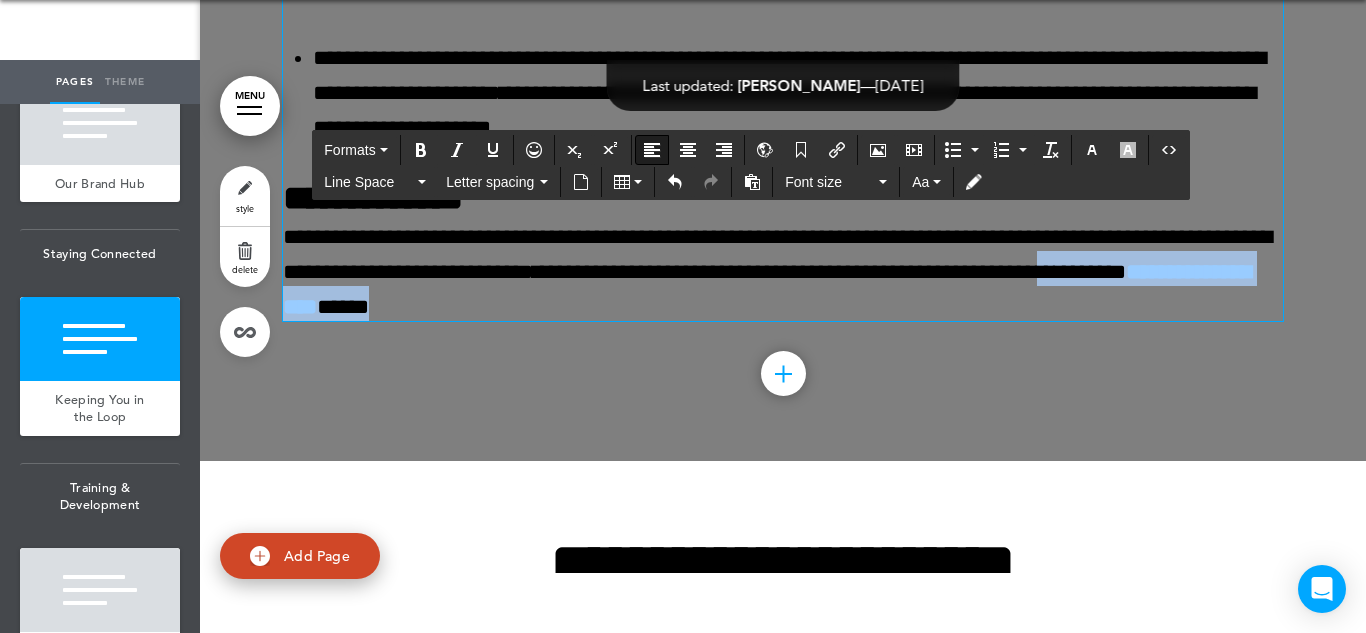 click at bounding box center (100, 590) 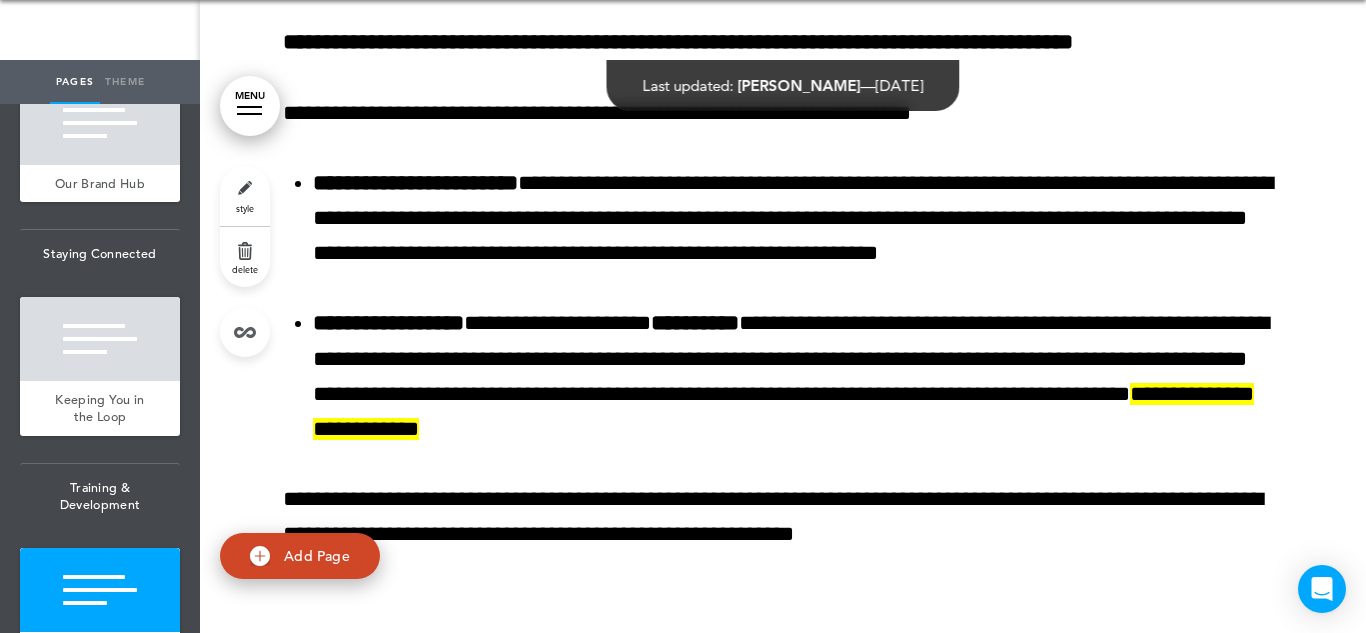 scroll, scrollTop: 57747, scrollLeft: 0, axis: vertical 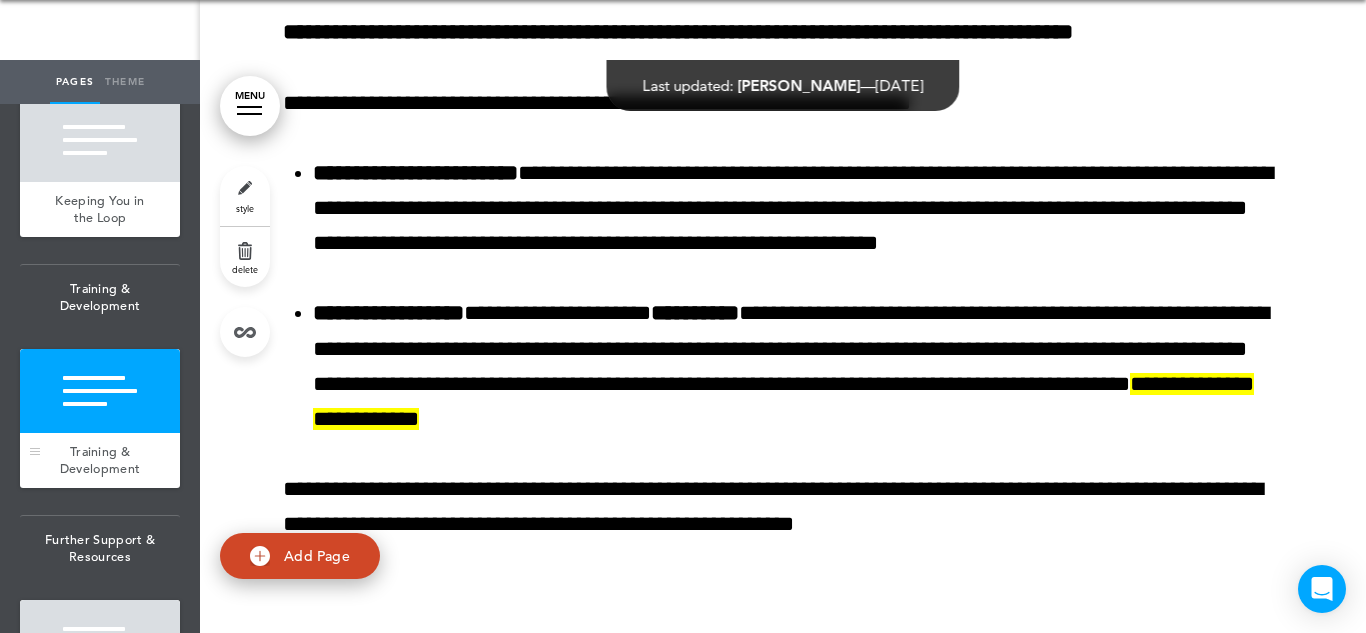 click at bounding box center [100, 391] 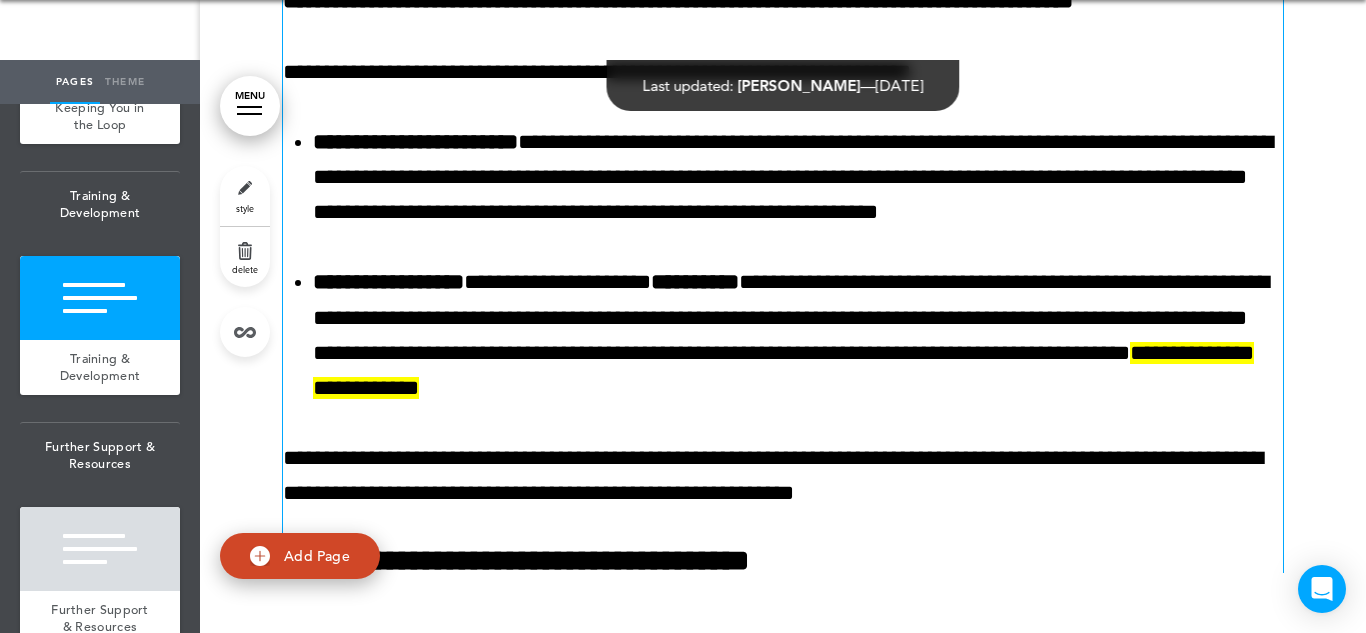 scroll, scrollTop: 57773, scrollLeft: 0, axis: vertical 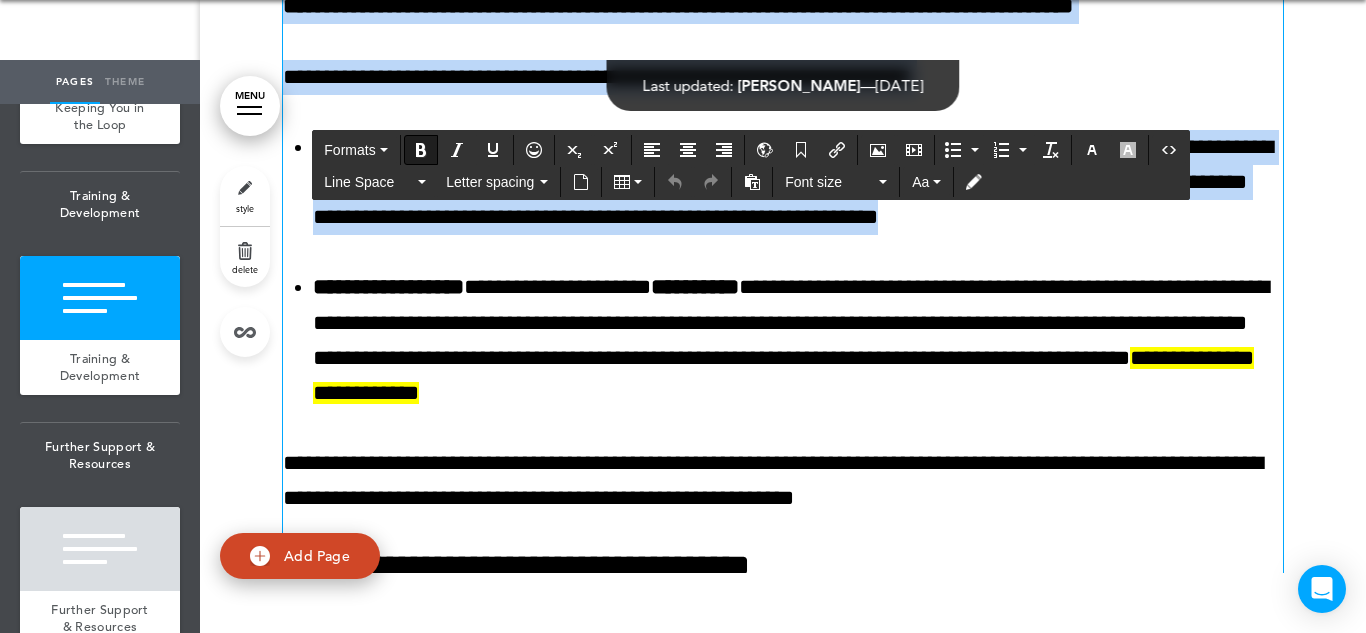 drag, startPoint x: 1219, startPoint y: 383, endPoint x: 283, endPoint y: 169, distance: 960.1521 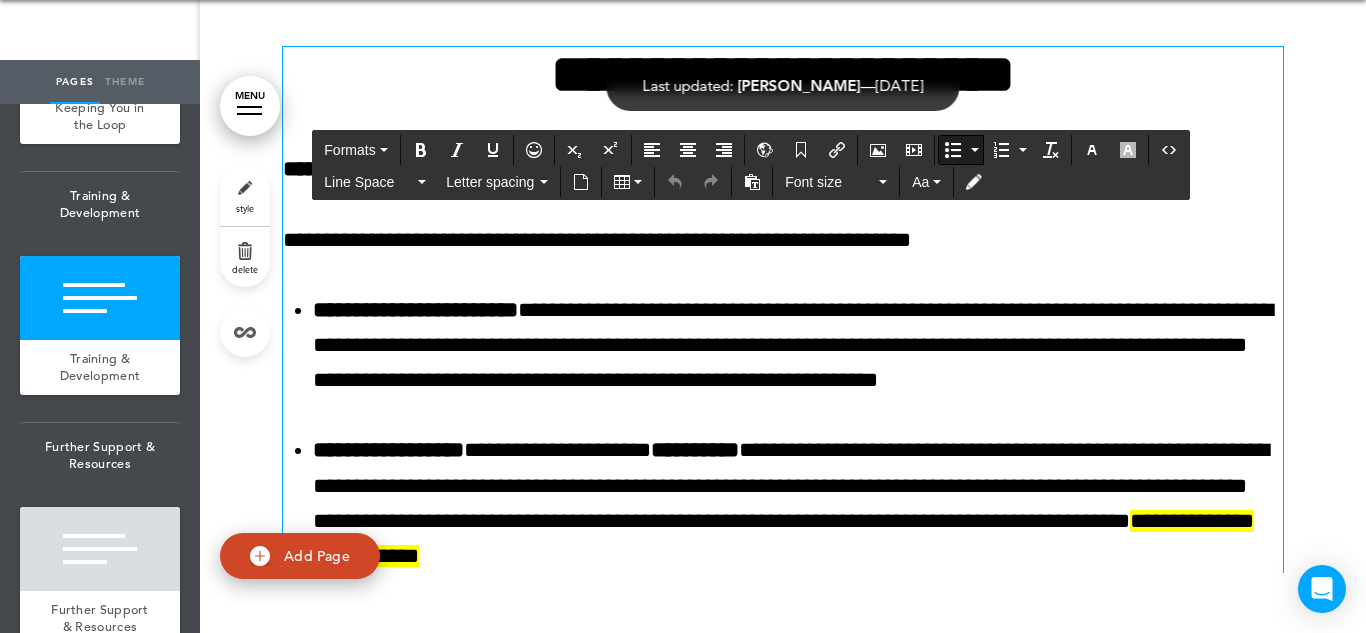 scroll, scrollTop: 57607, scrollLeft: 0, axis: vertical 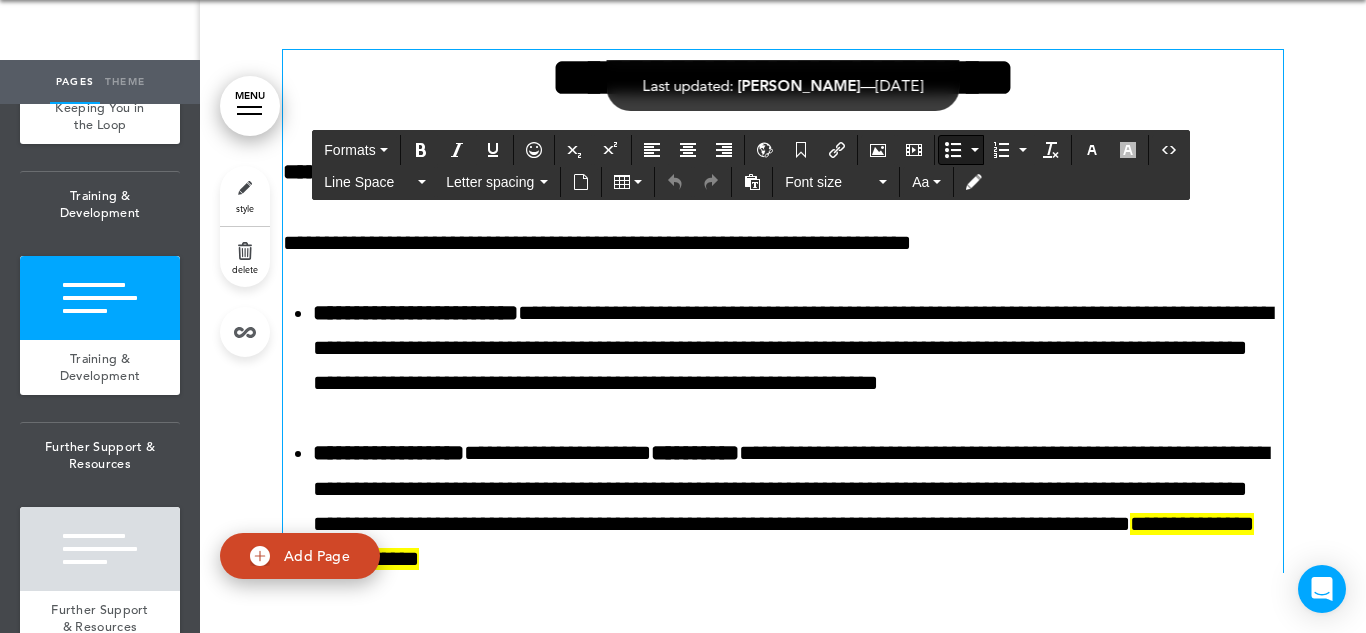 click on "**********" at bounding box center (678, 172) 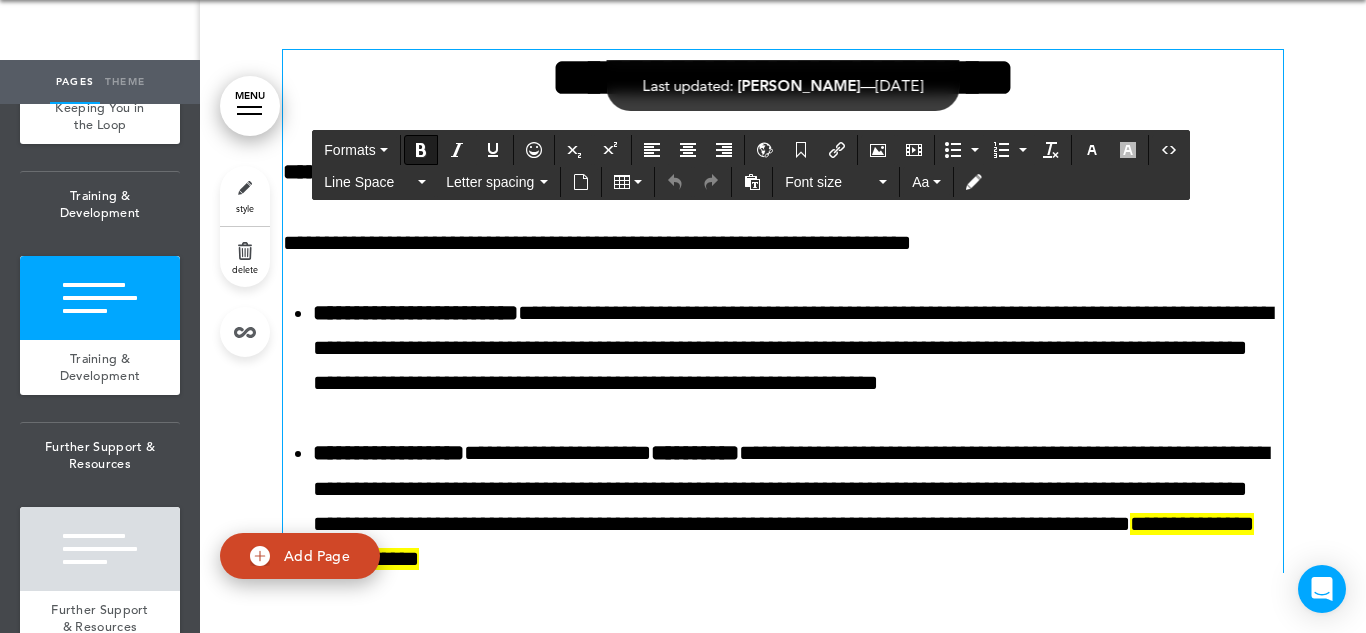 click on "**********" at bounding box center (678, 172) 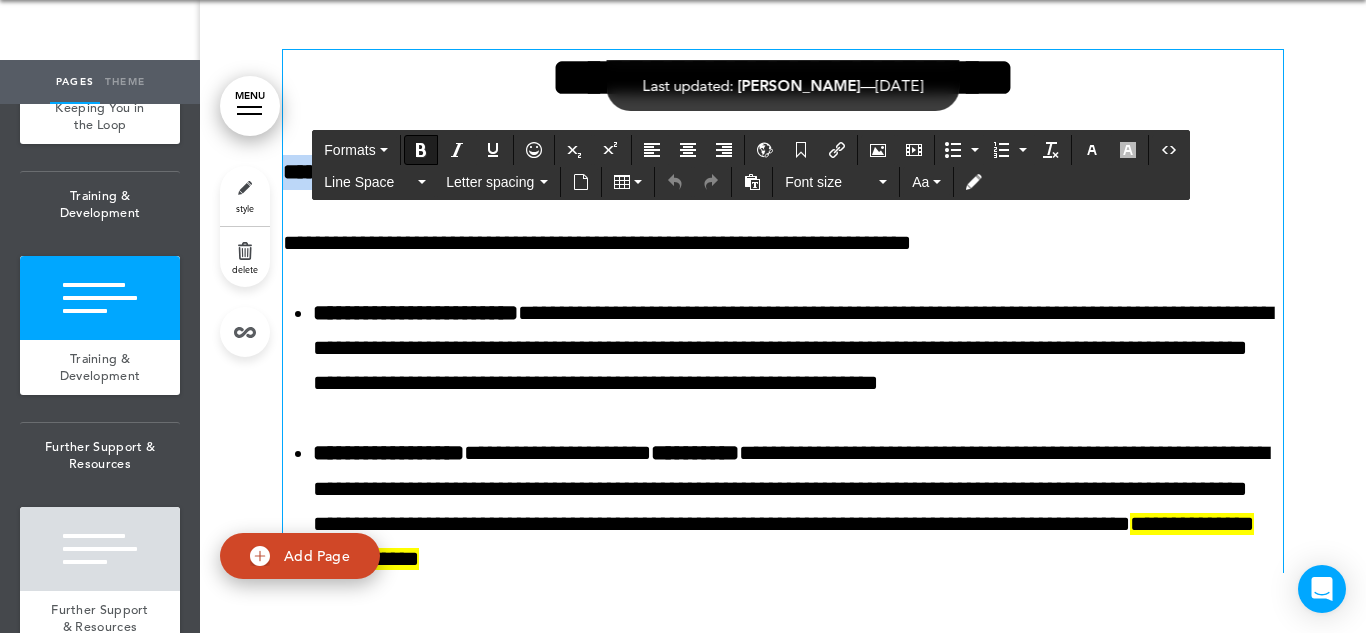 click on "**********" at bounding box center [783, 243] 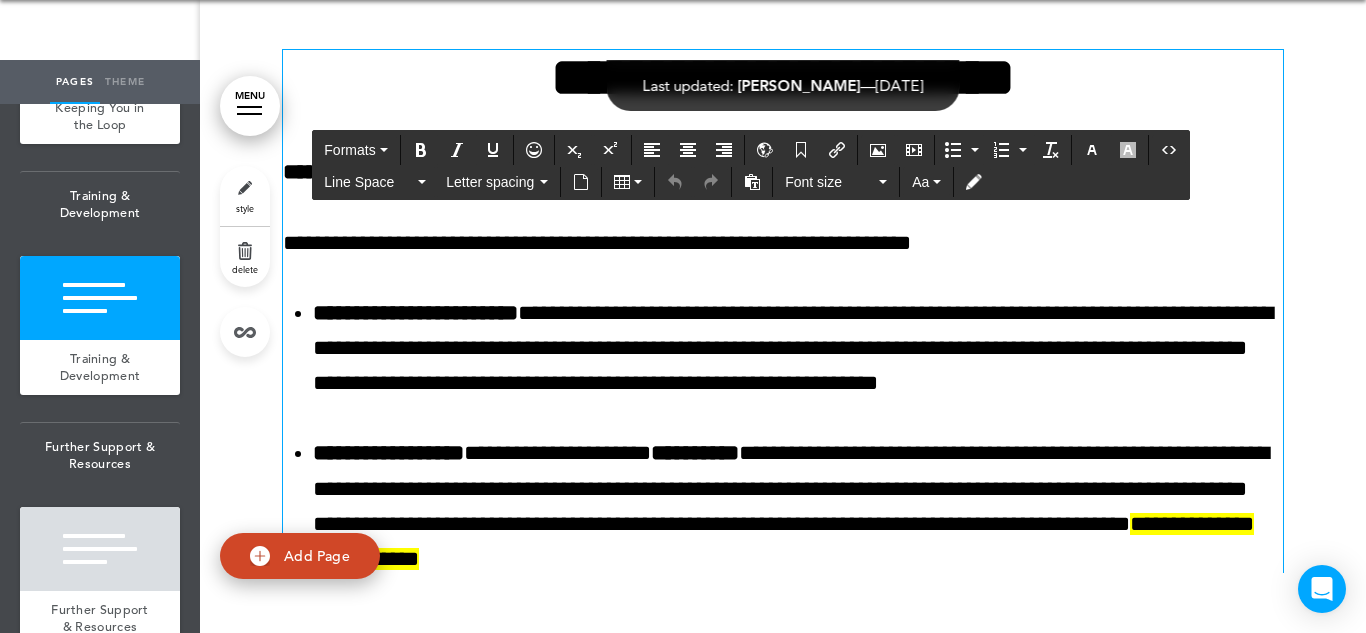 click on "**********" at bounding box center [783, 243] 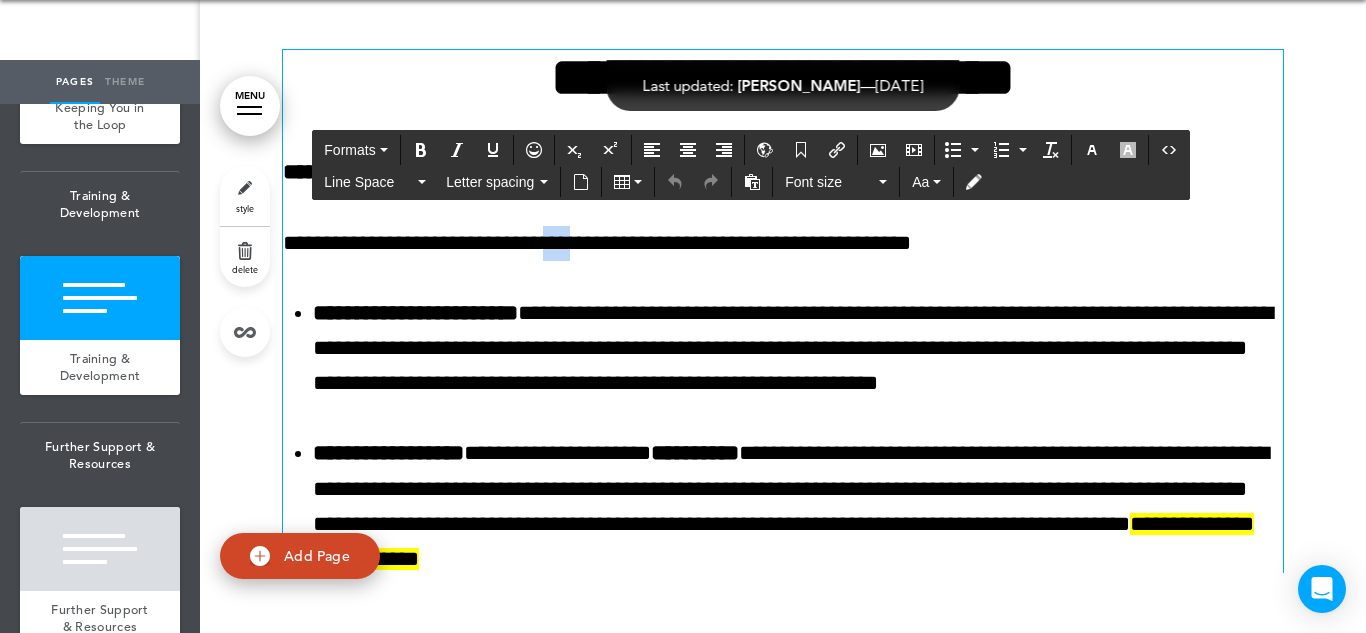 click on "**********" at bounding box center [783, 243] 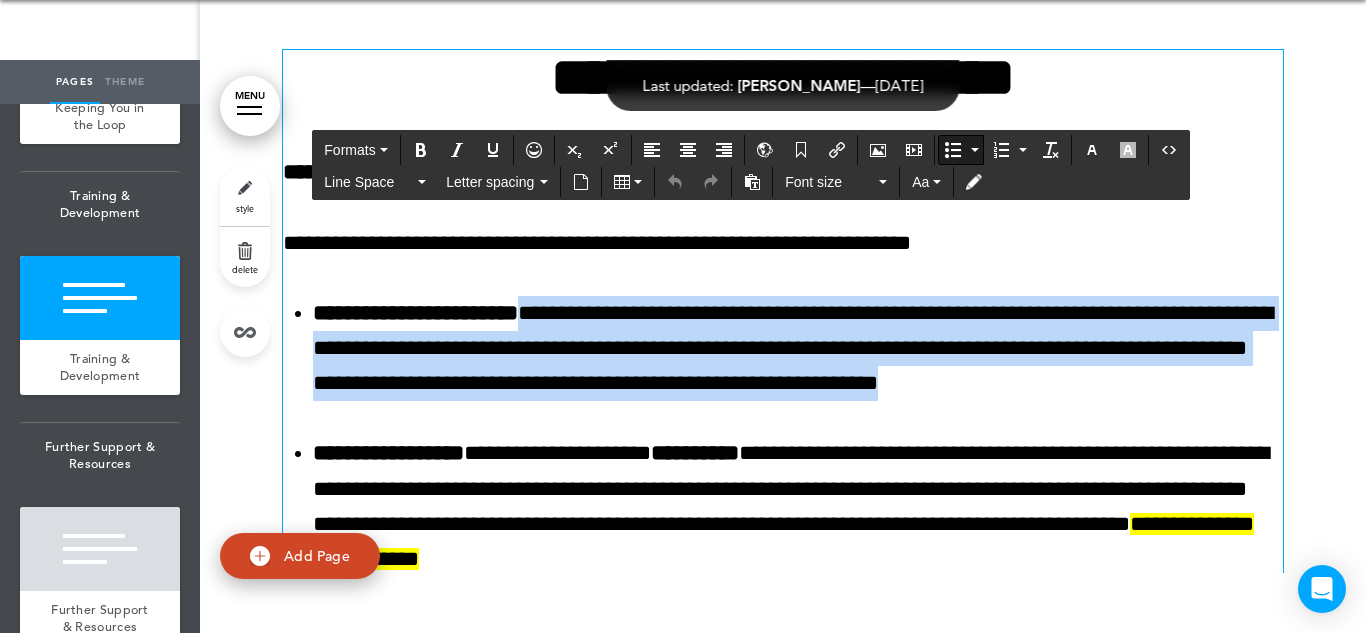 drag, startPoint x: 1217, startPoint y: 545, endPoint x: 575, endPoint y: 474, distance: 645.91406 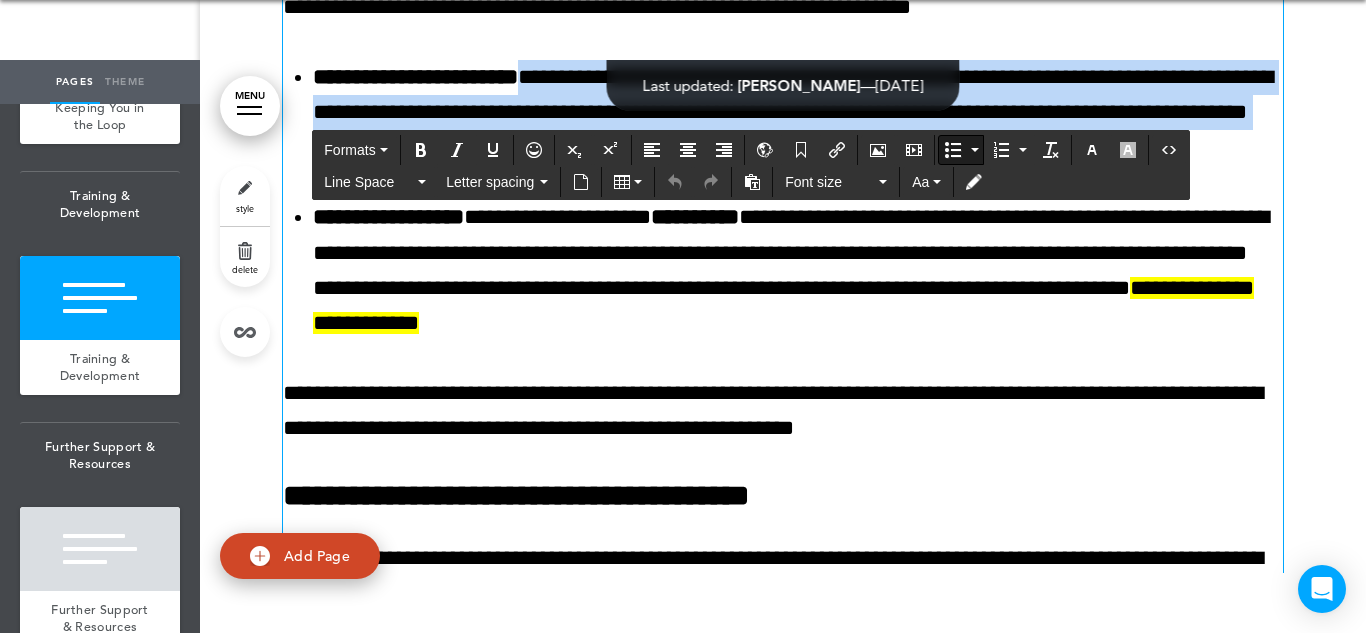 scroll, scrollTop: 57851, scrollLeft: 0, axis: vertical 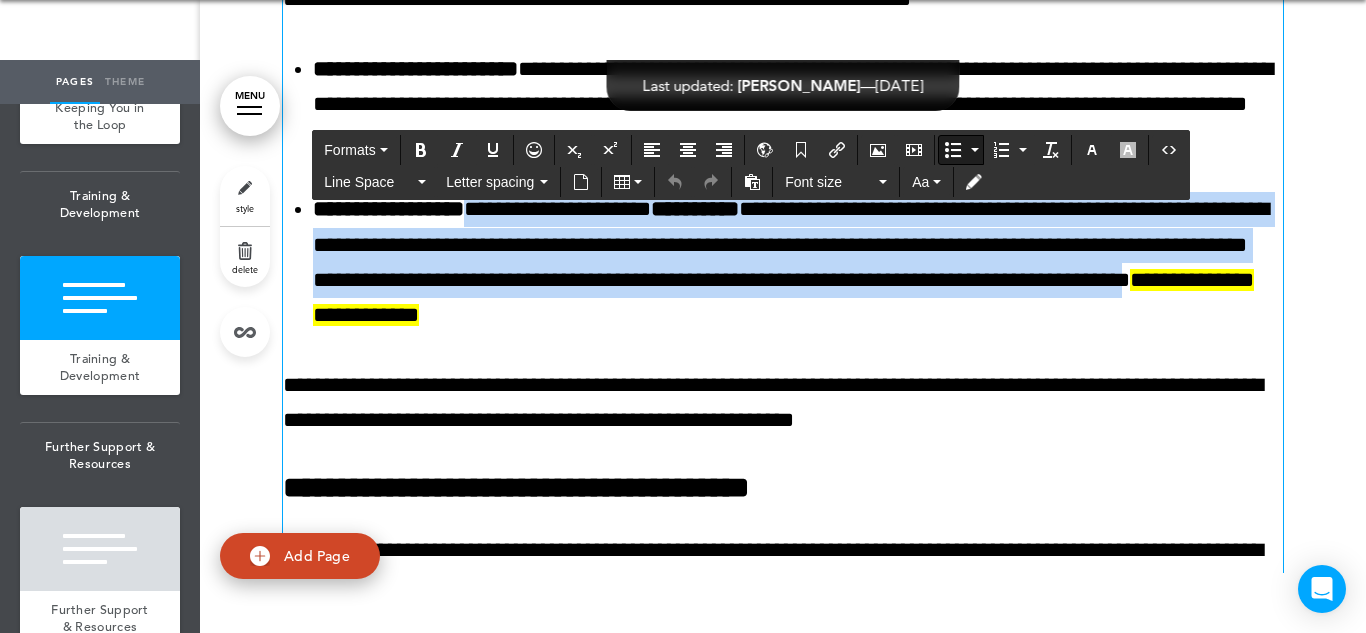 drag, startPoint x: 651, startPoint y: 487, endPoint x: 490, endPoint y: 381, distance: 192.7615 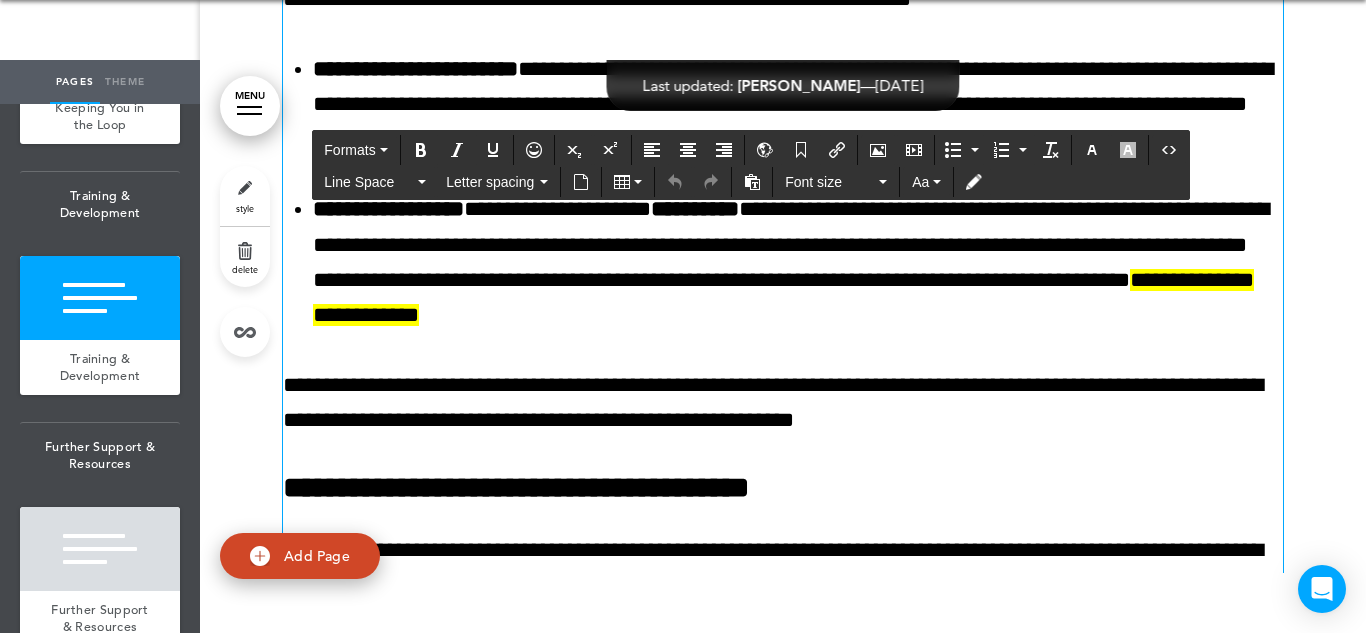 click on "**********" at bounding box center (783, 403) 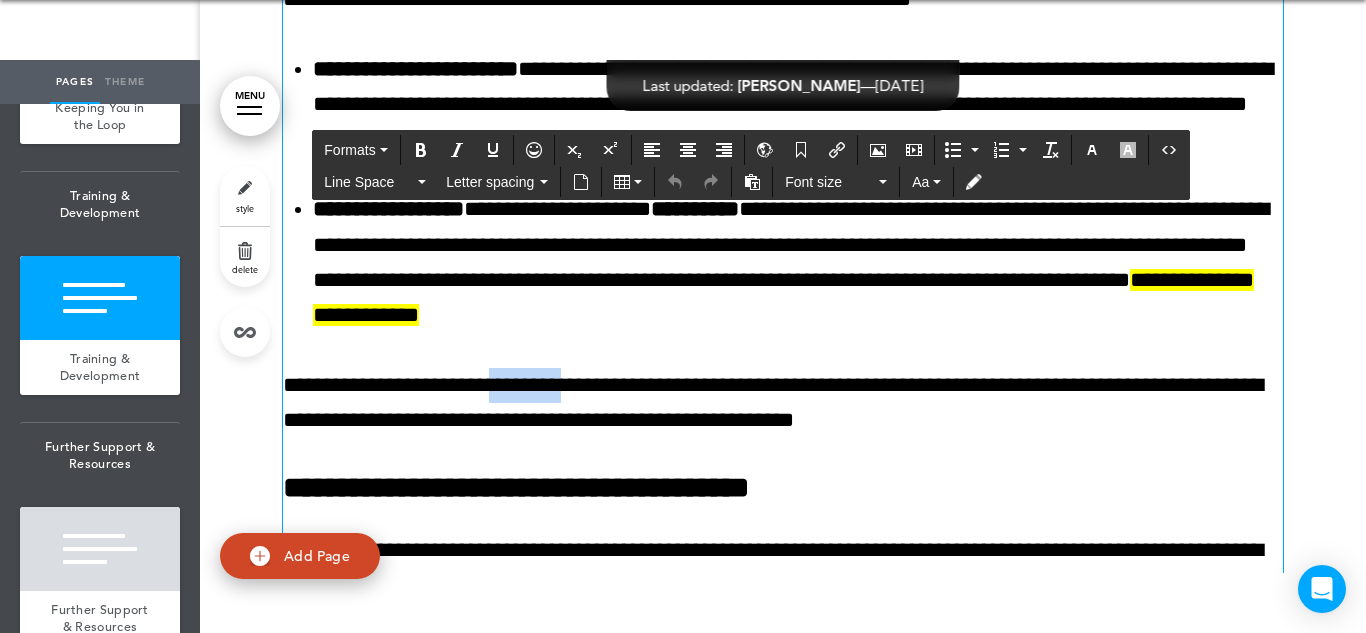 click on "**********" at bounding box center (783, 403) 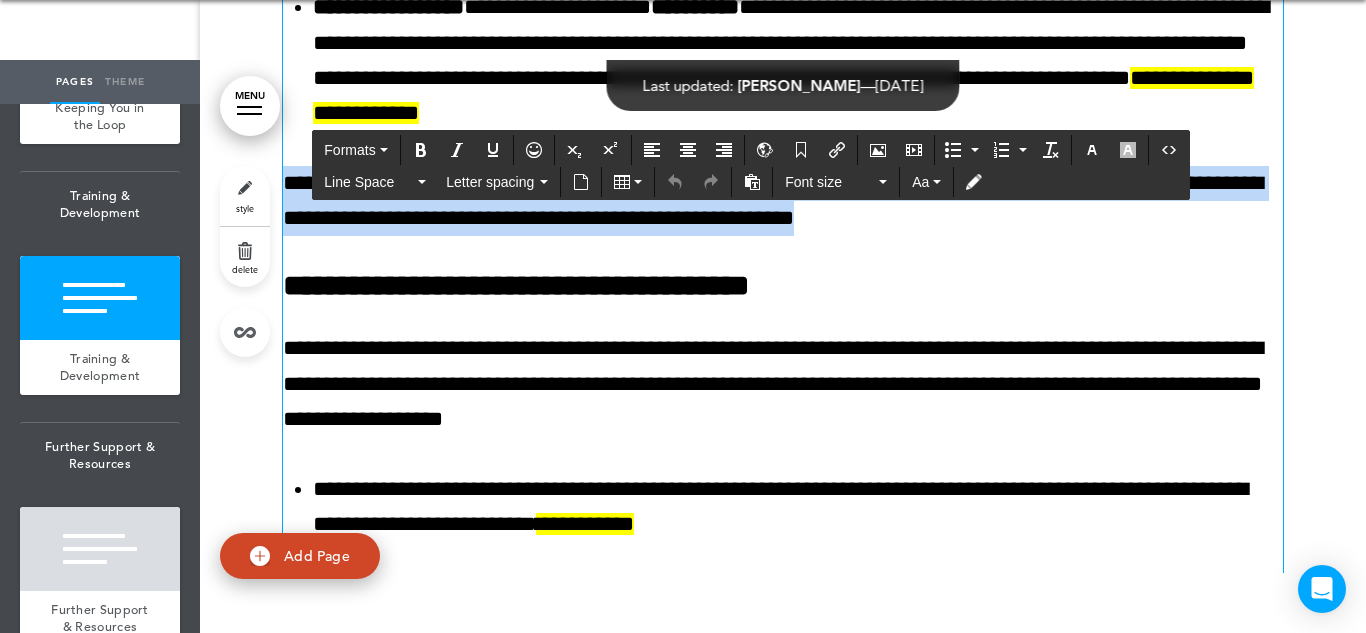 scroll, scrollTop: 58060, scrollLeft: 0, axis: vertical 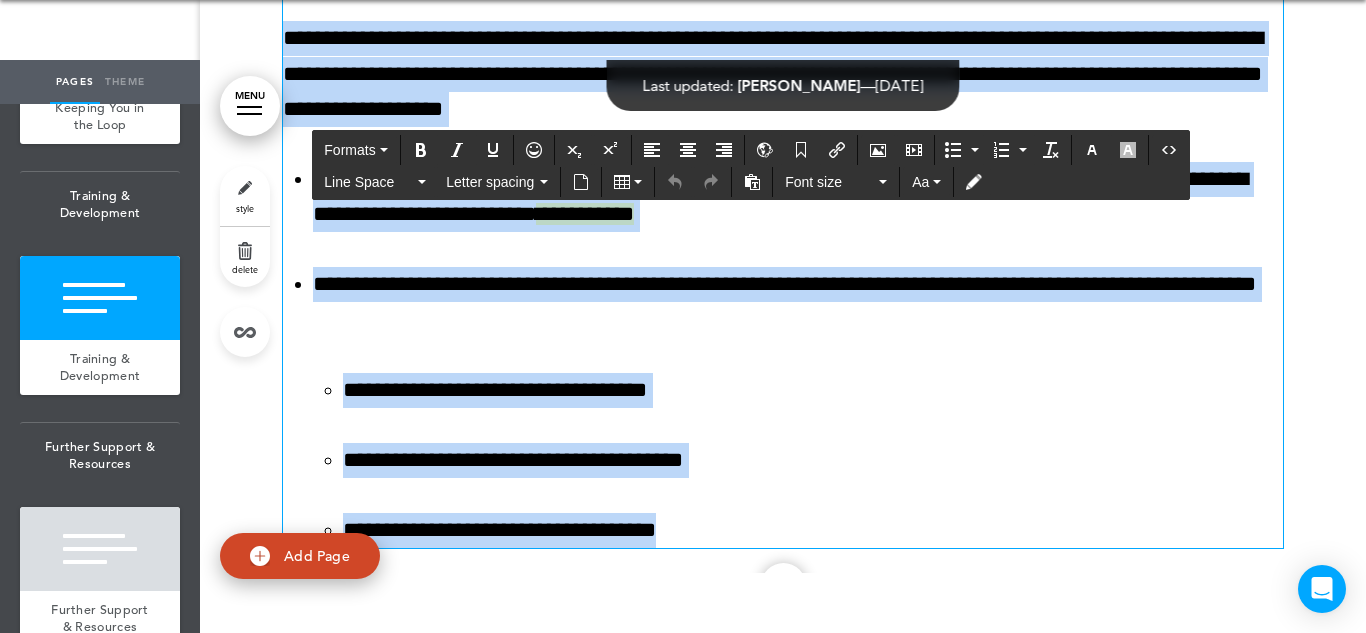 drag, startPoint x: 736, startPoint y: 527, endPoint x: 284, endPoint y: 195, distance: 560.82794 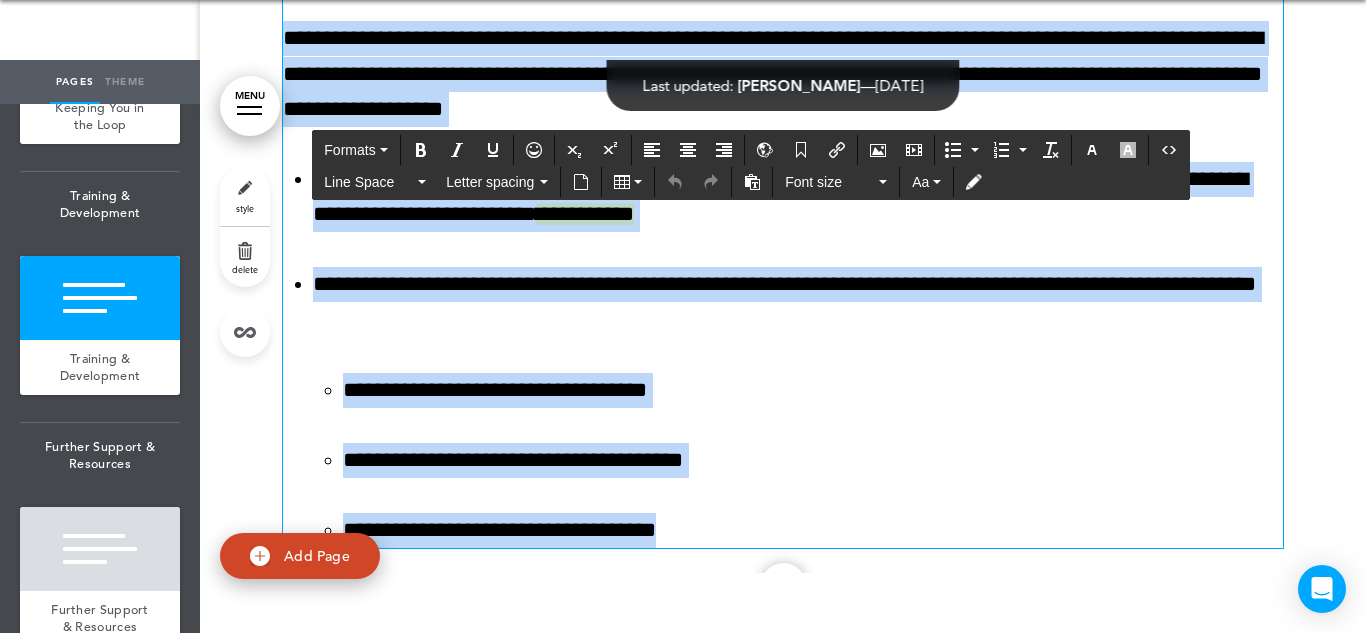 click on "**********" at bounding box center (783, 74) 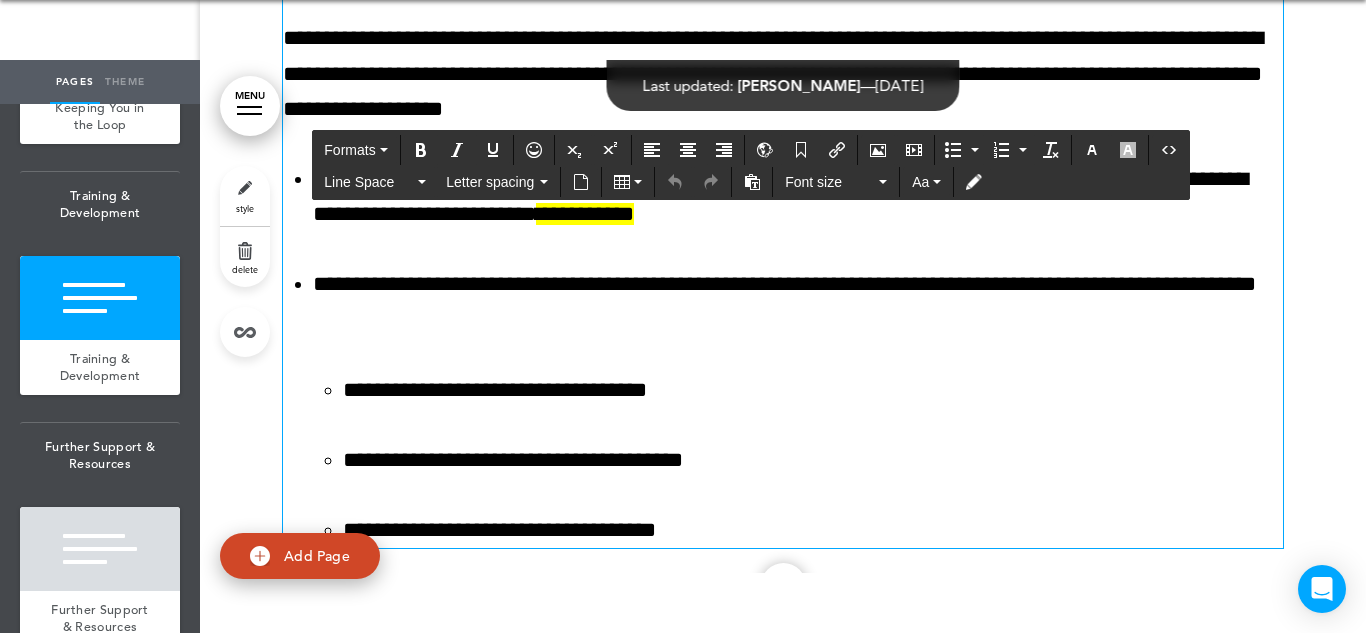 click on "**********" at bounding box center (783, 74) 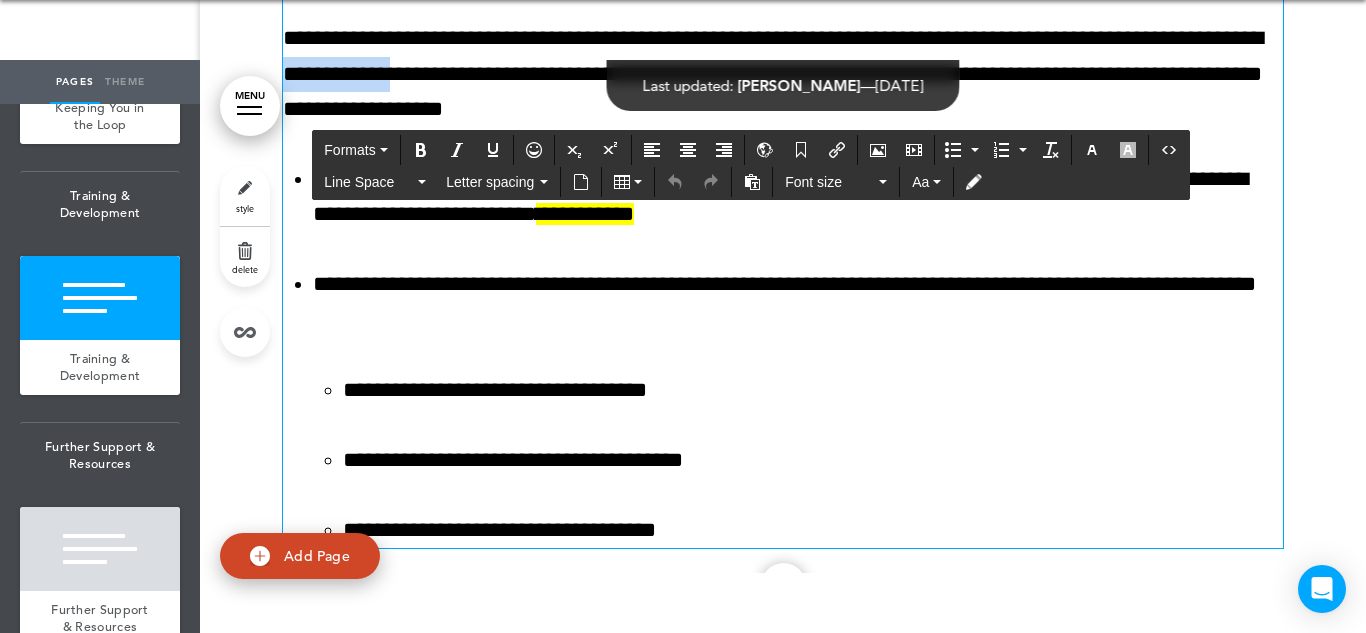 click on "**********" at bounding box center (783, 74) 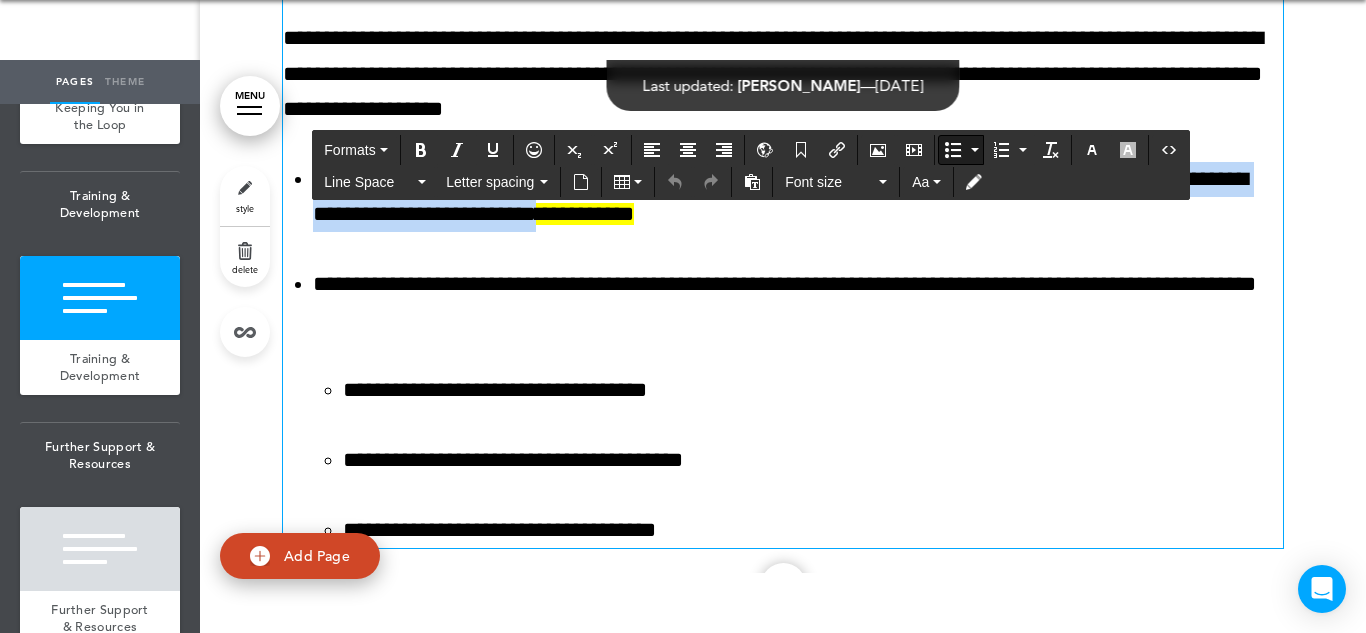 drag, startPoint x: 664, startPoint y: 379, endPoint x: 320, endPoint y: 341, distance: 346.09247 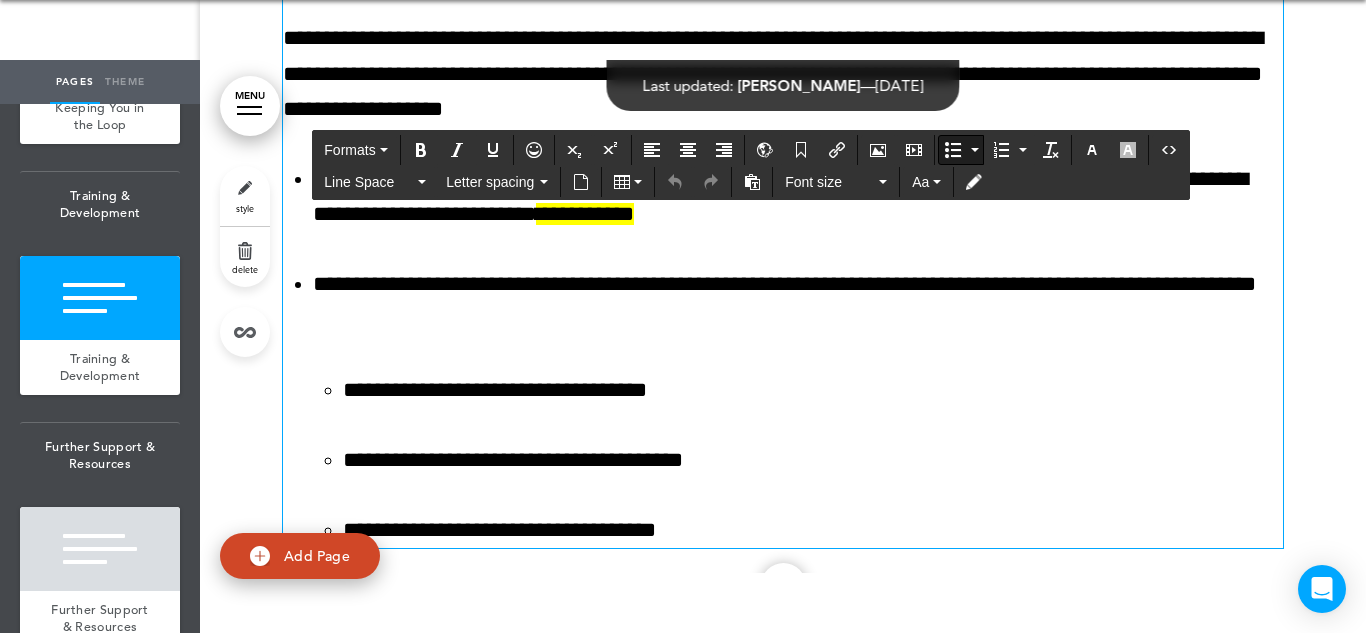 click on "**********" at bounding box center (798, 197) 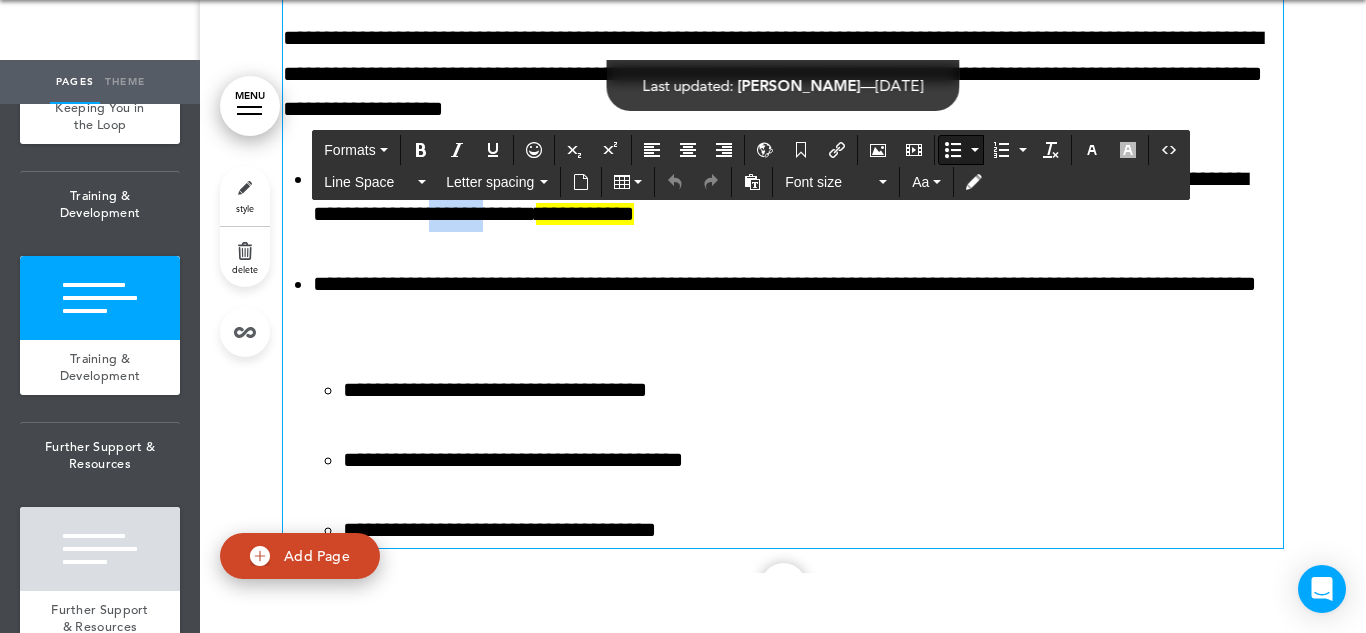 click on "**********" at bounding box center [798, 197] 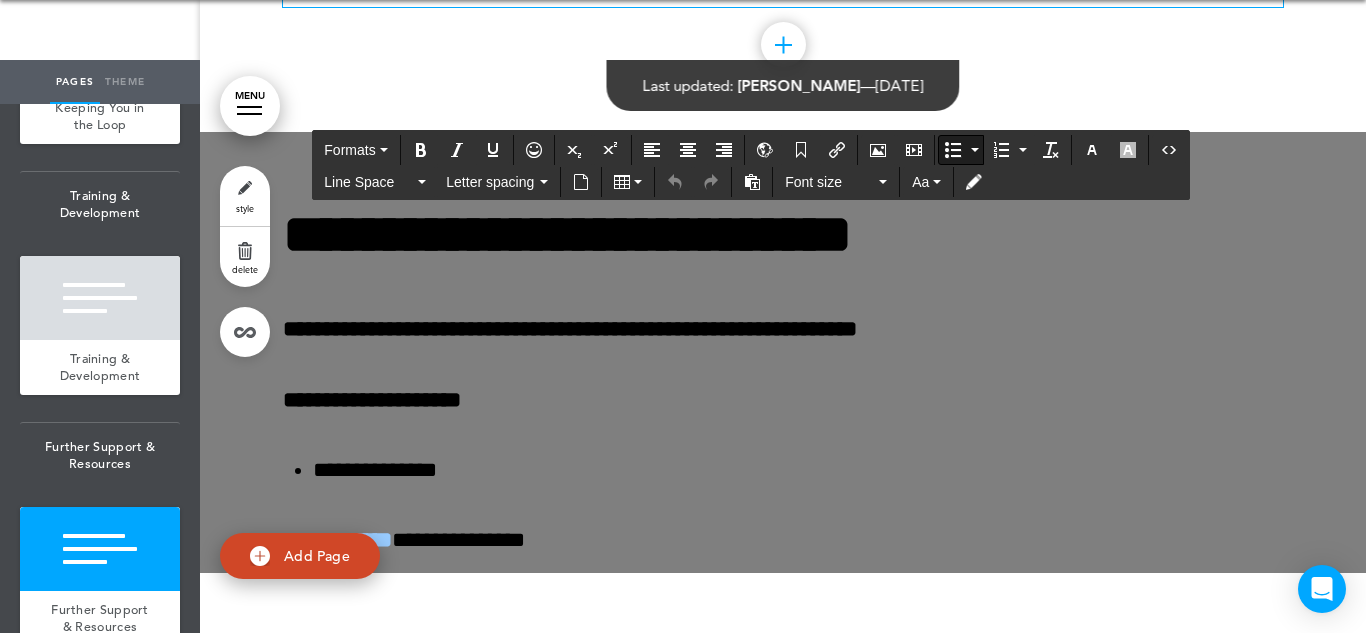 scroll, scrollTop: 59048, scrollLeft: 0, axis: vertical 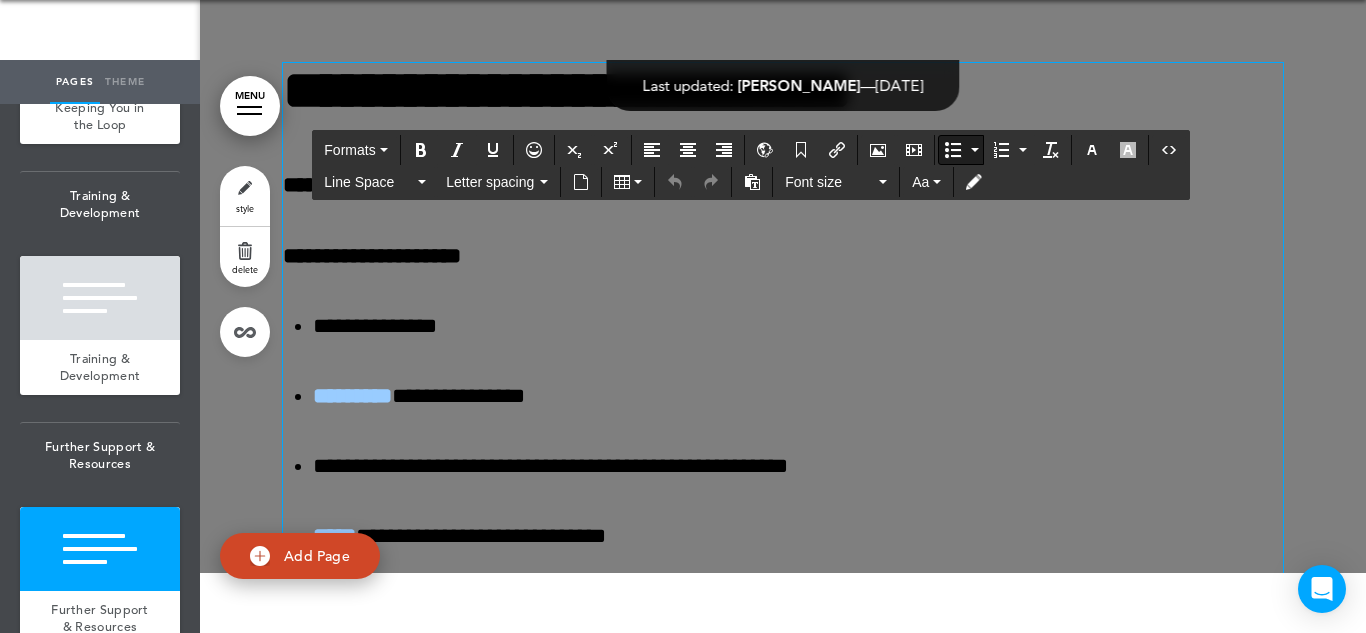 click on "**********" at bounding box center [570, 185] 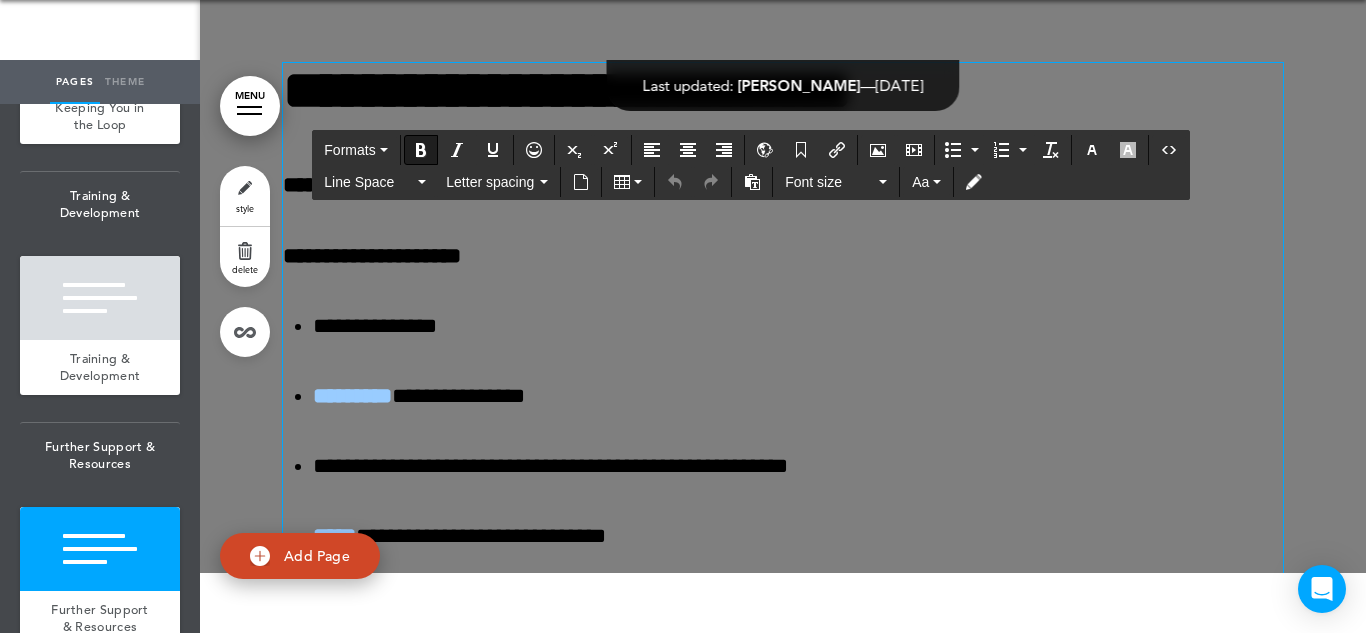 click on "**********" at bounding box center [570, 185] 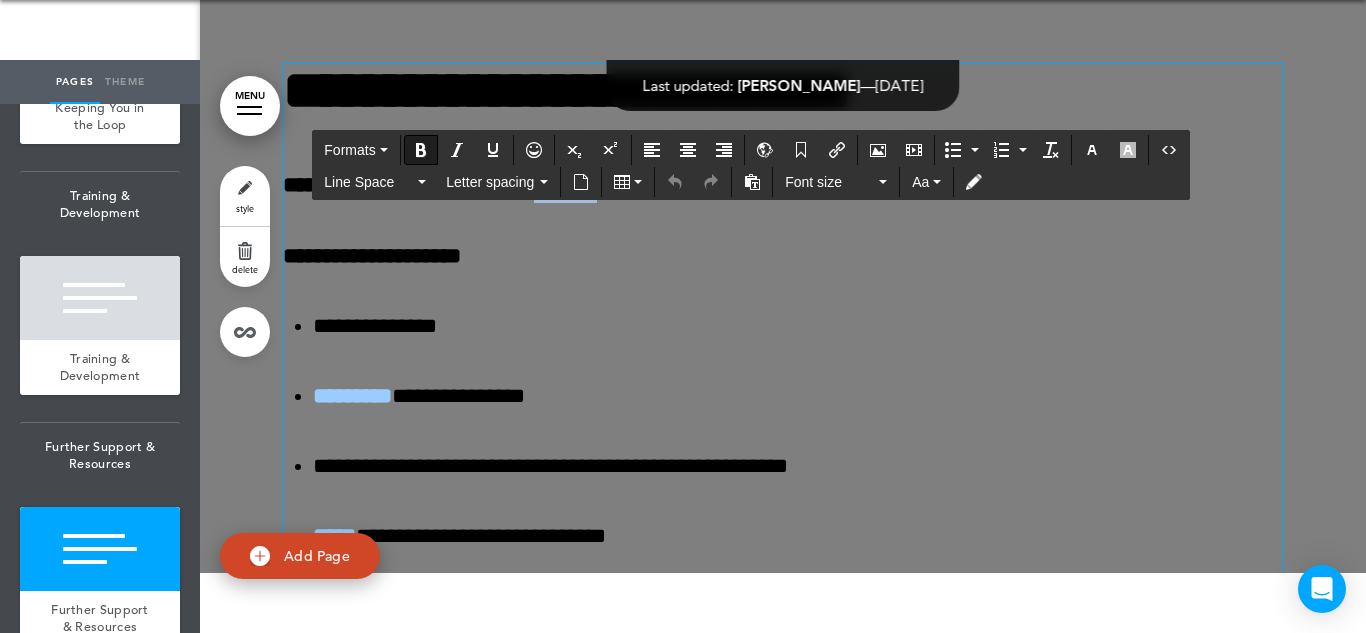 click on "**********" at bounding box center (570, 185) 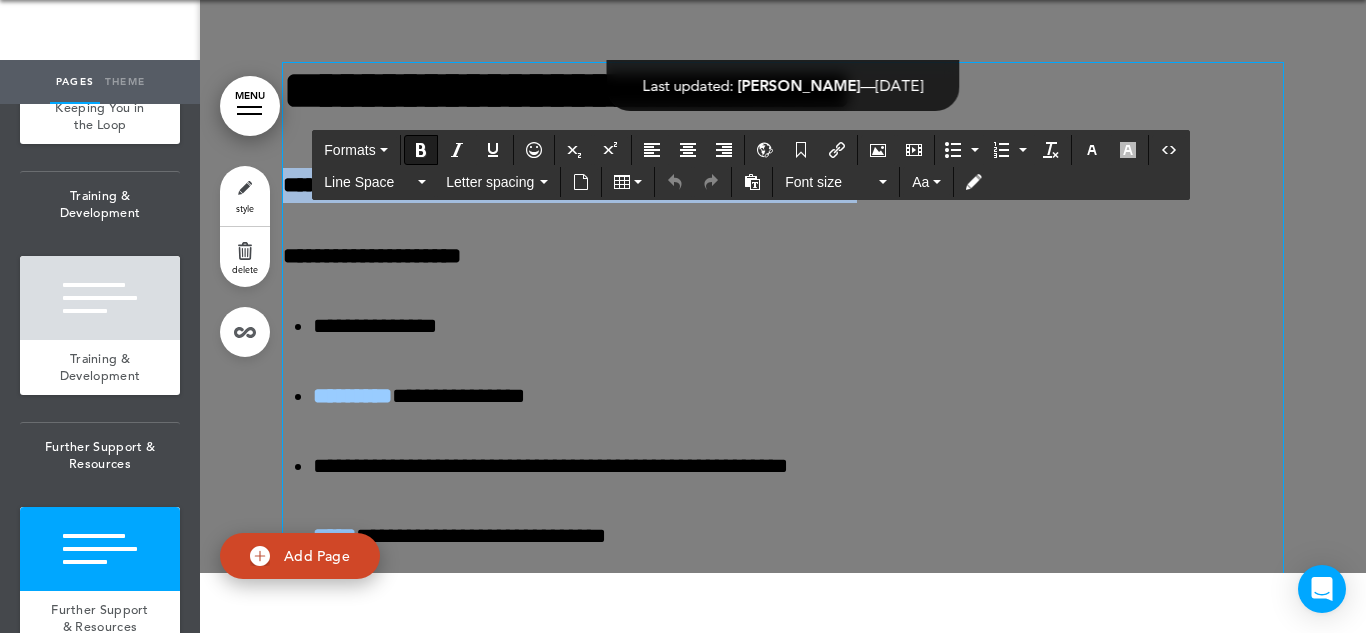 click on "**********" at bounding box center [783, 800] 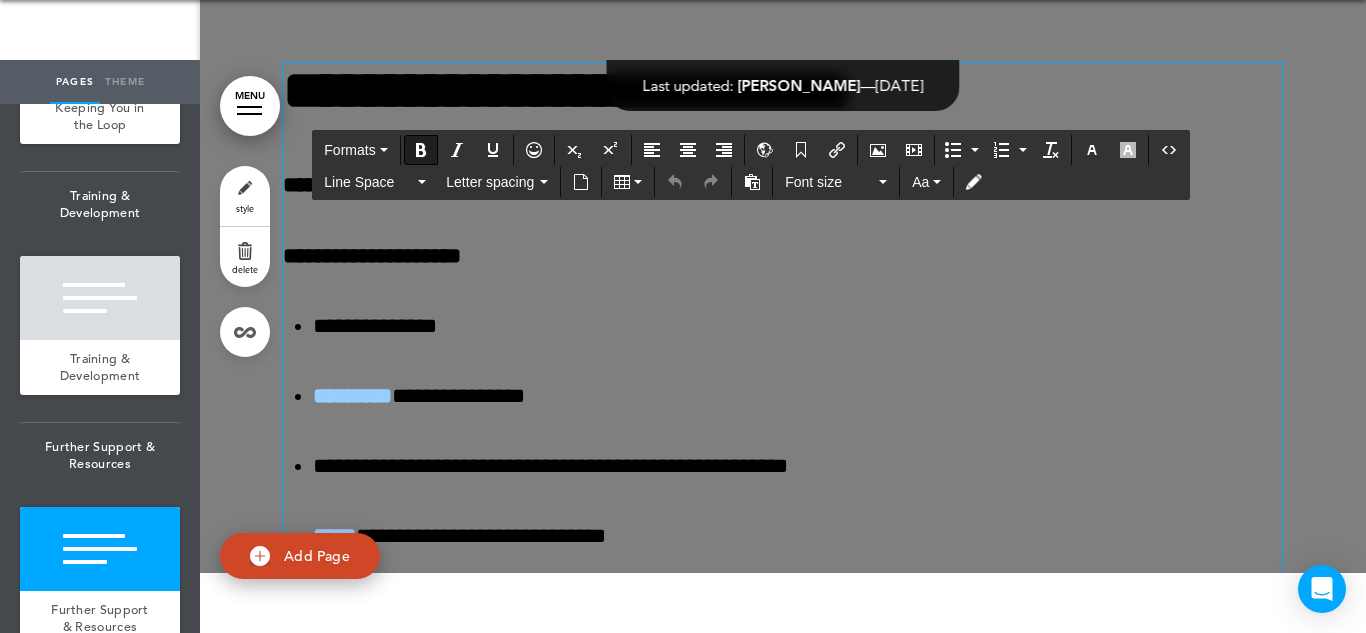 click on "**********" at bounding box center (783, 800) 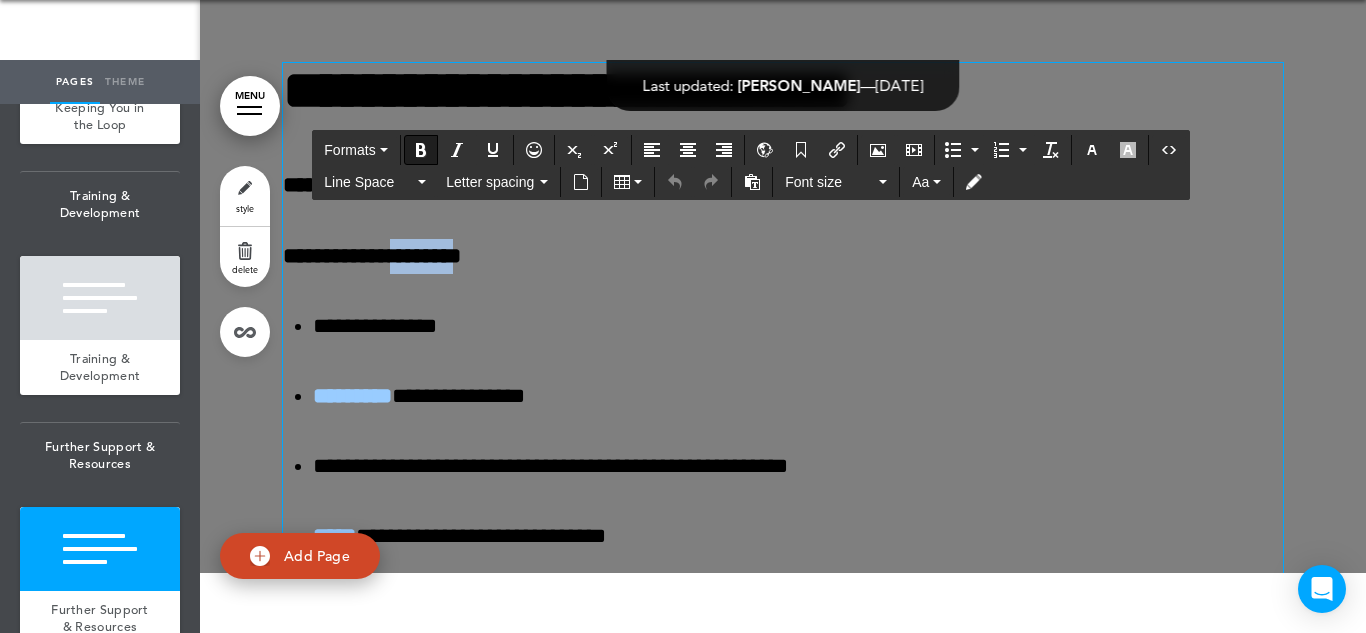 click on "**********" at bounding box center (783, 800) 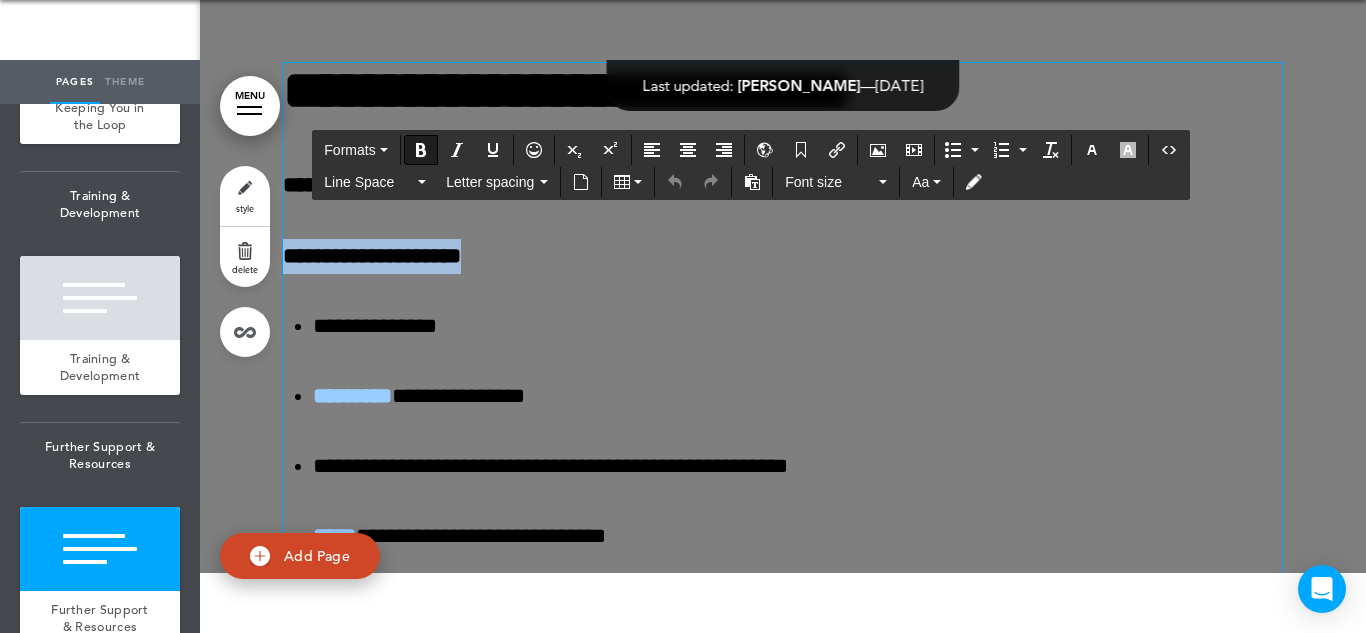 click on "**********" at bounding box center [570, 185] 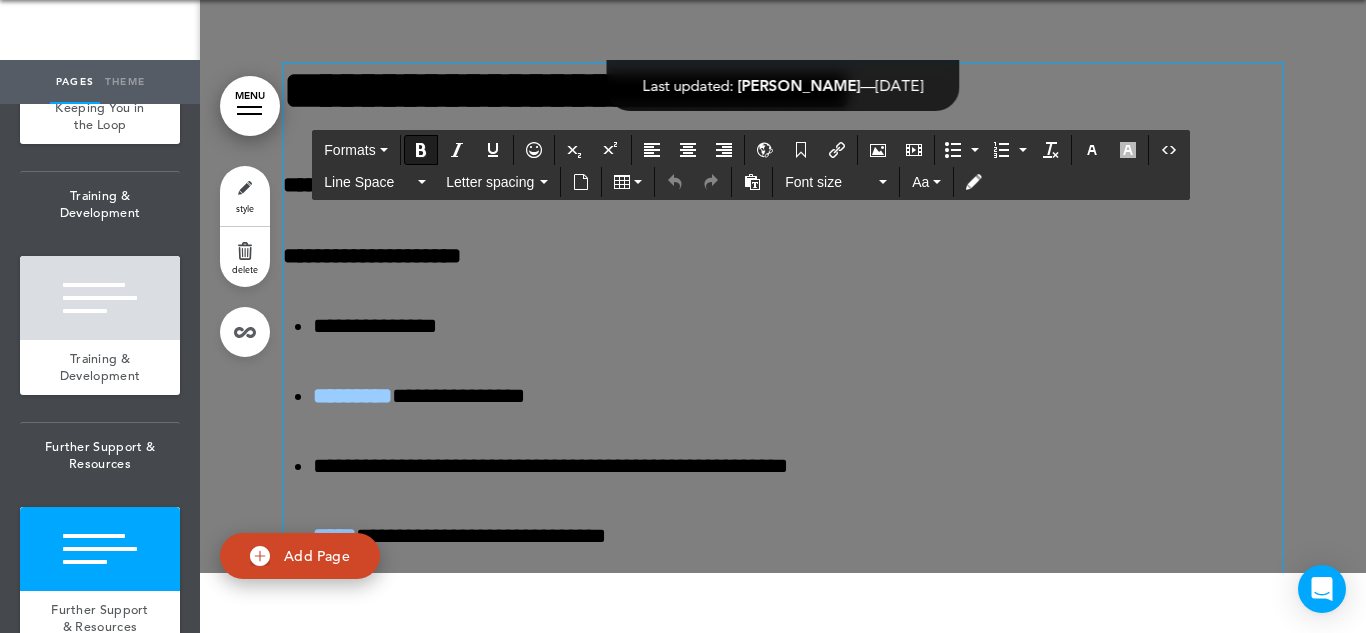 click on "**********" at bounding box center [570, 185] 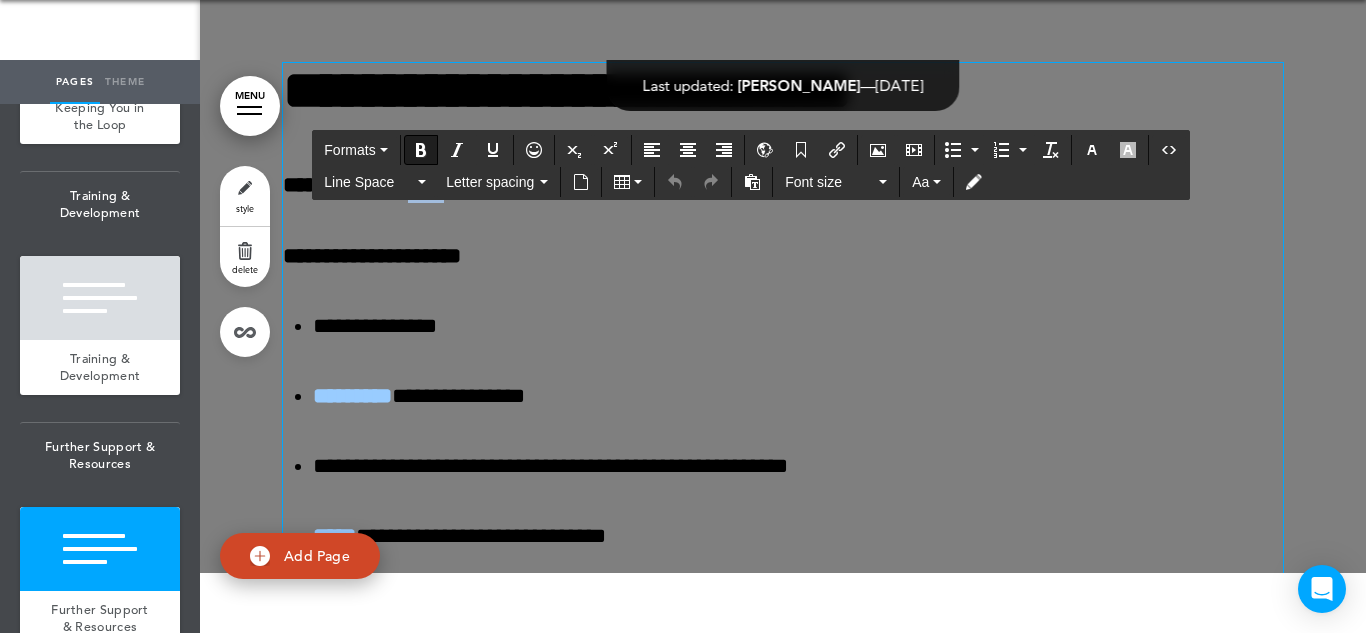 click on "**********" at bounding box center (570, 185) 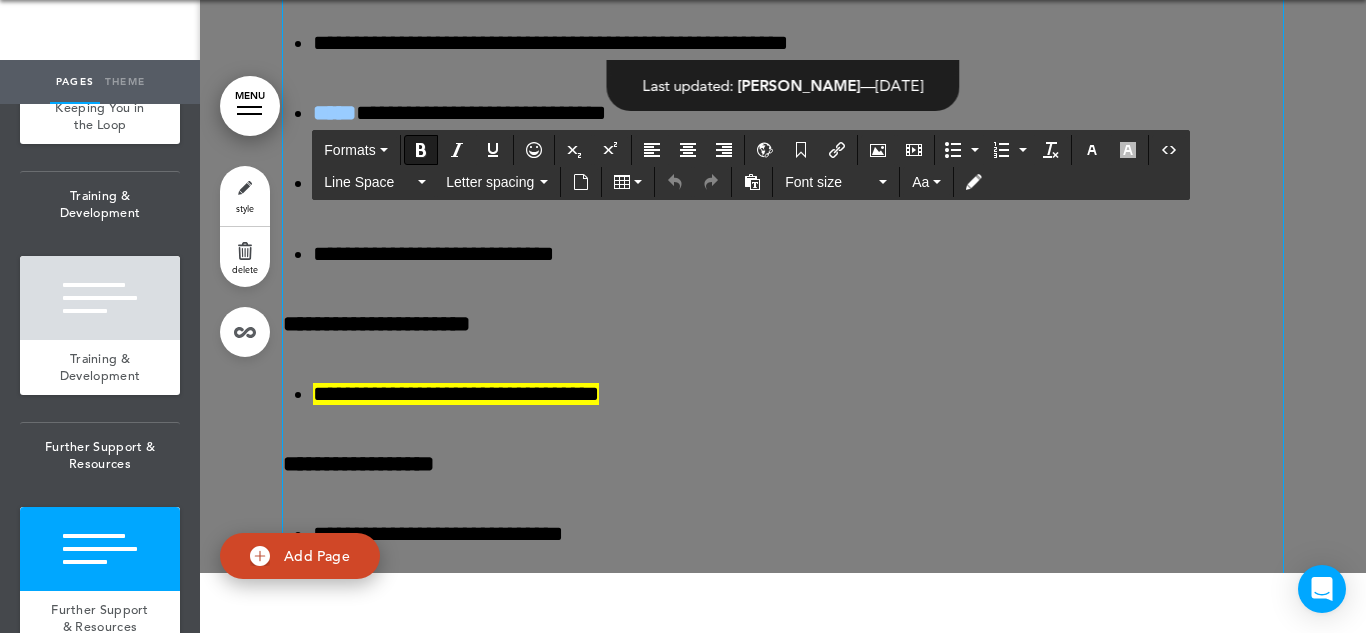 scroll, scrollTop: 59464, scrollLeft: 0, axis: vertical 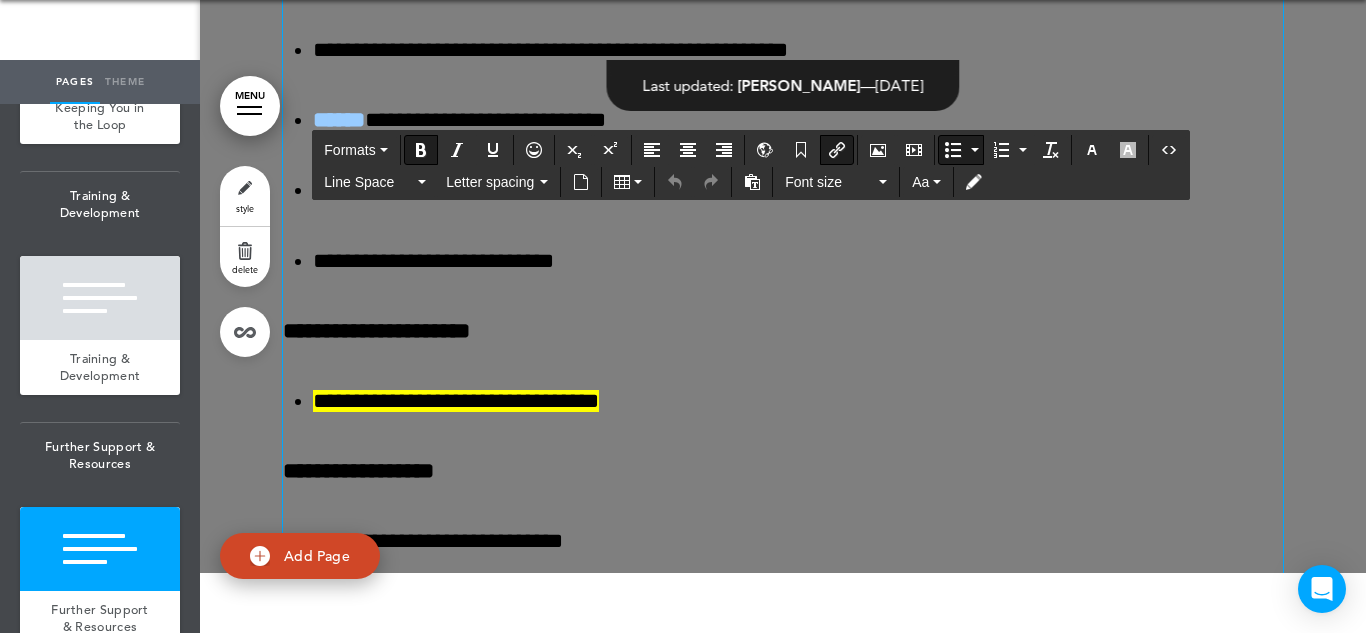 drag, startPoint x: 379, startPoint y: 293, endPoint x: 298, endPoint y: 283, distance: 81.61495 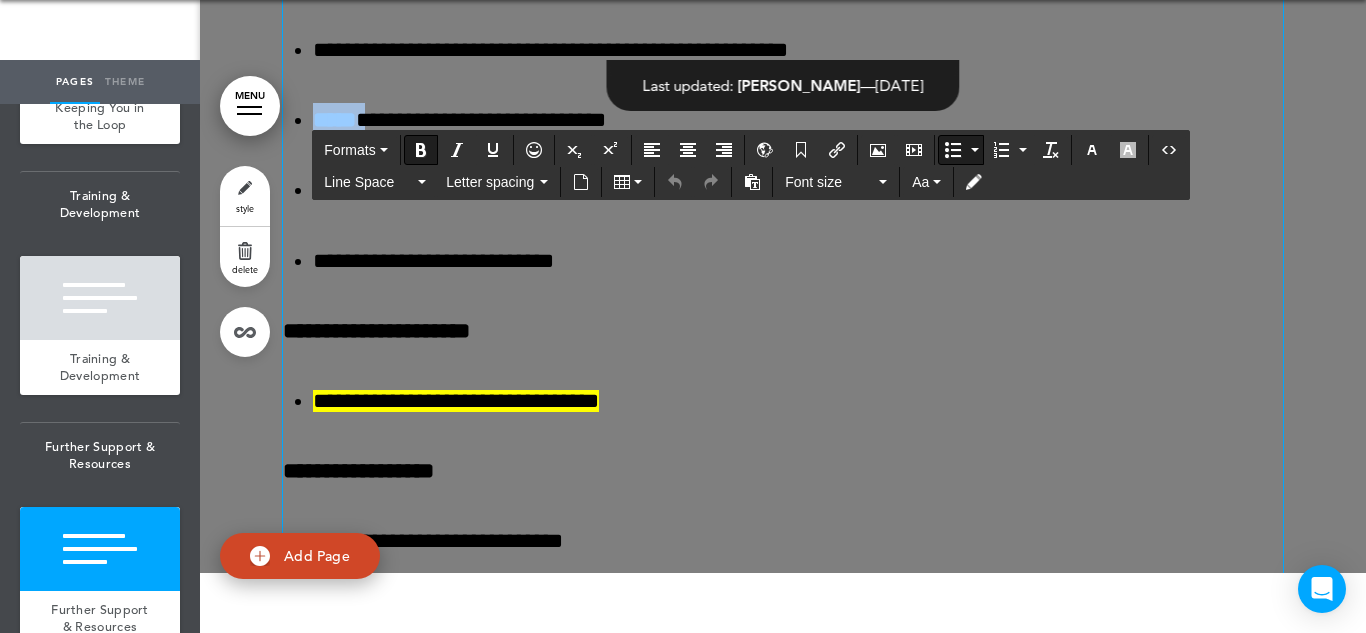 drag, startPoint x: 380, startPoint y: 288, endPoint x: 316, endPoint y: 287, distance: 64.00781 